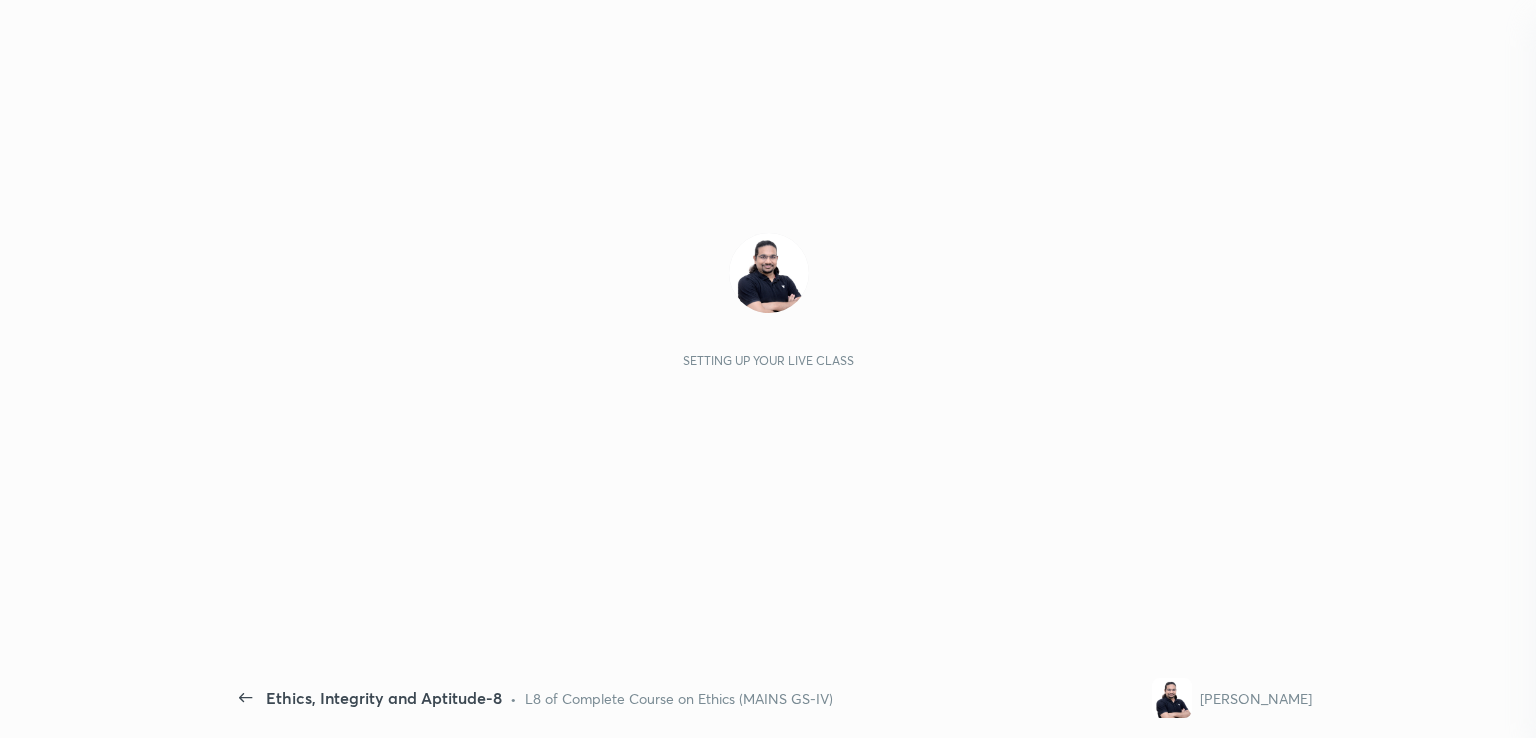 scroll, scrollTop: 0, scrollLeft: 0, axis: both 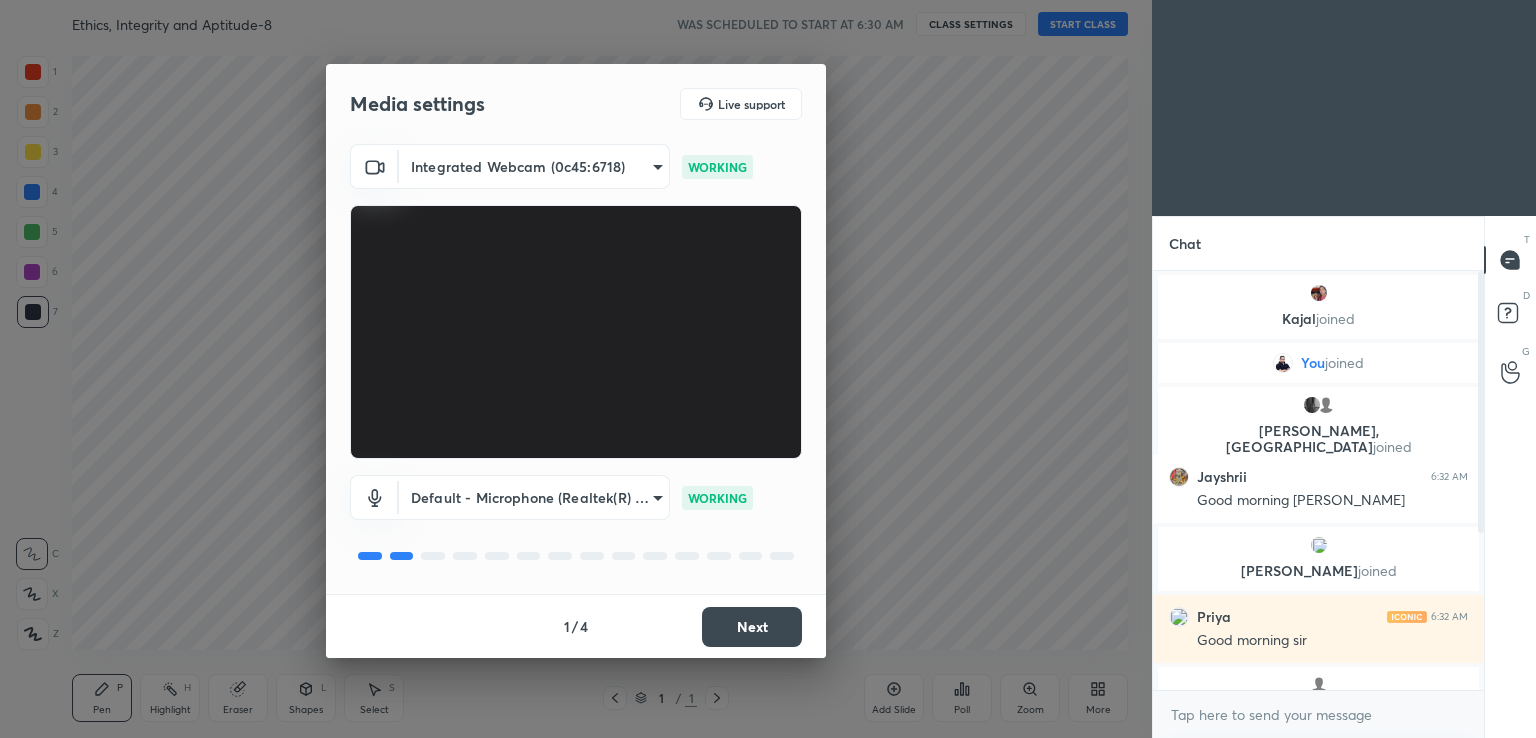 click on "Next" at bounding box center (752, 627) 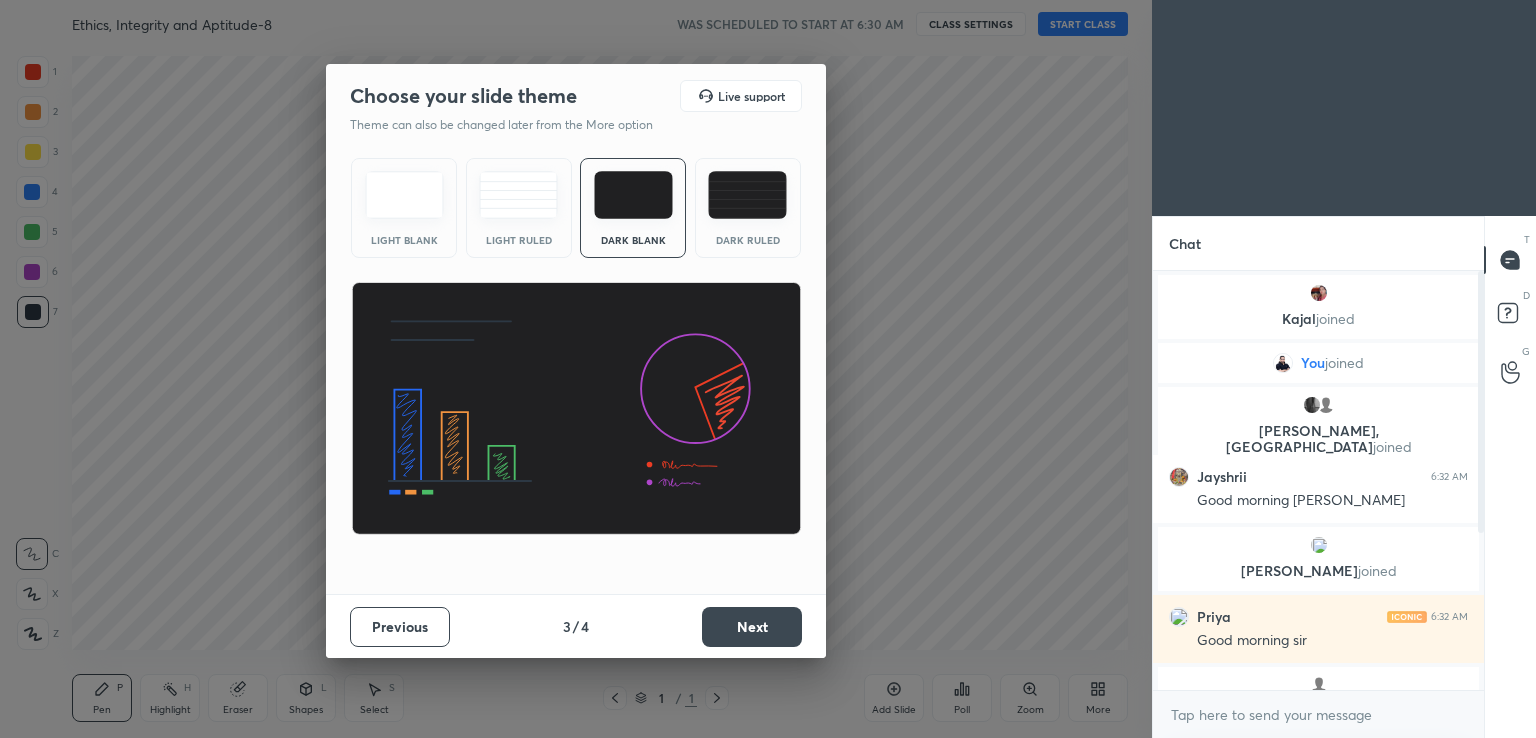 click on "Next" at bounding box center [752, 627] 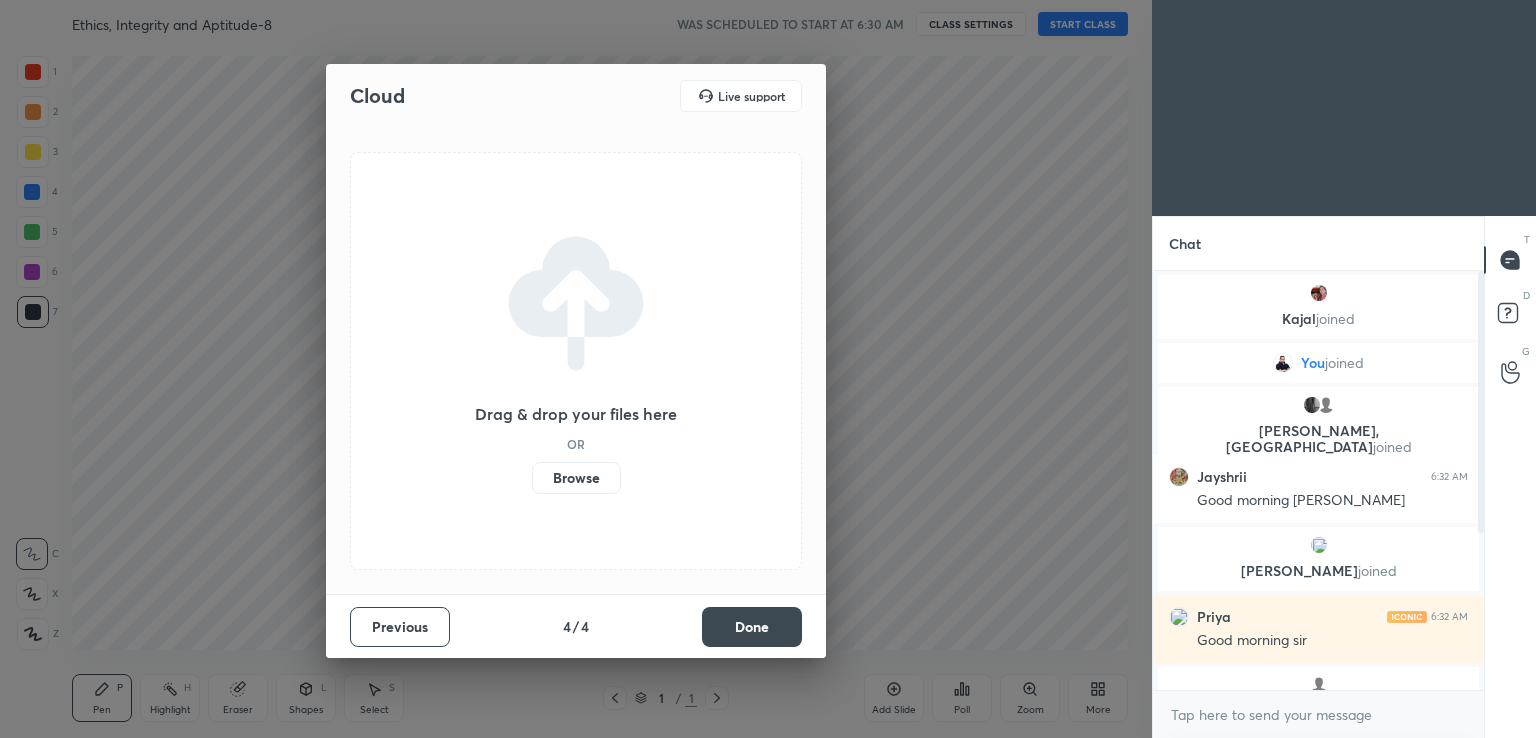 click on "Done" at bounding box center [752, 627] 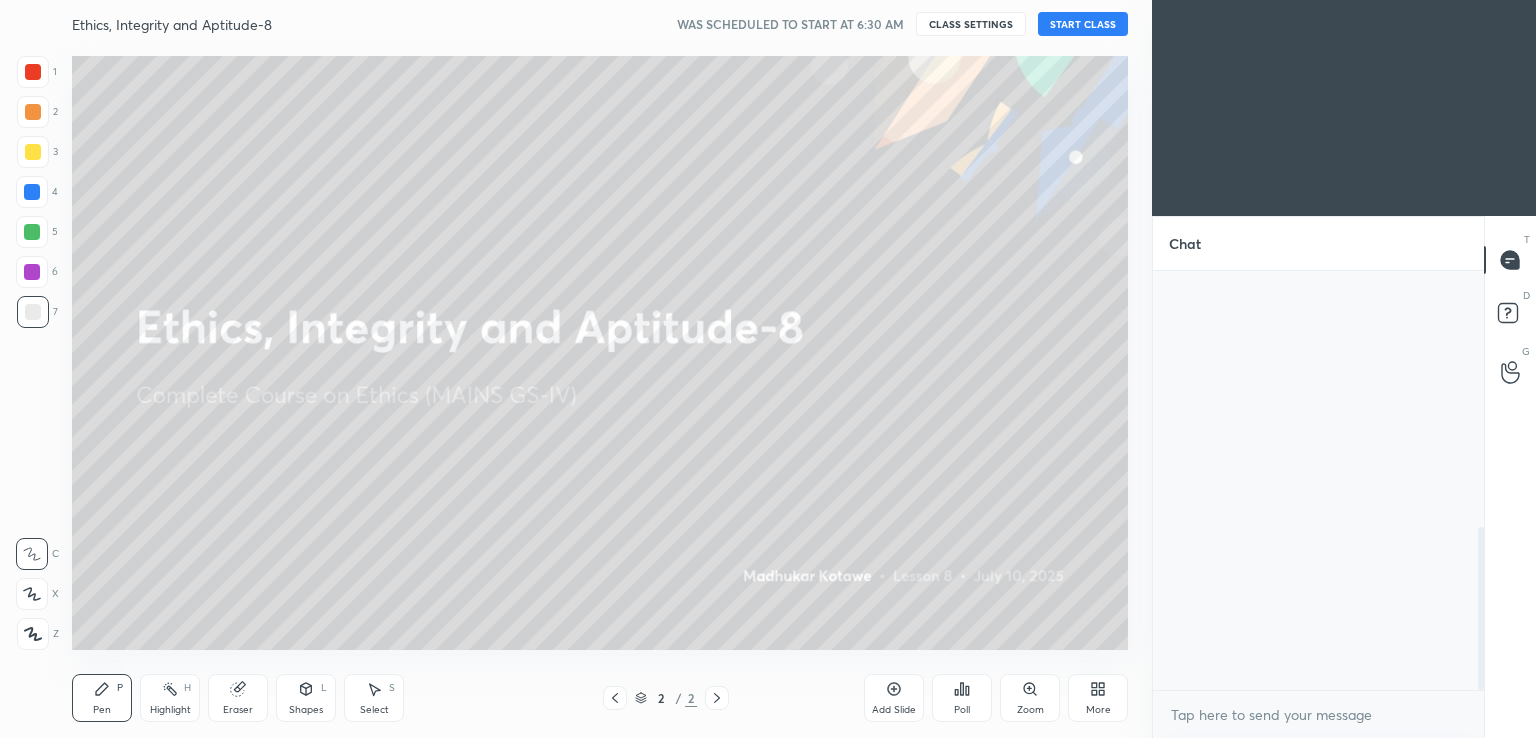 scroll, scrollTop: 732, scrollLeft: 0, axis: vertical 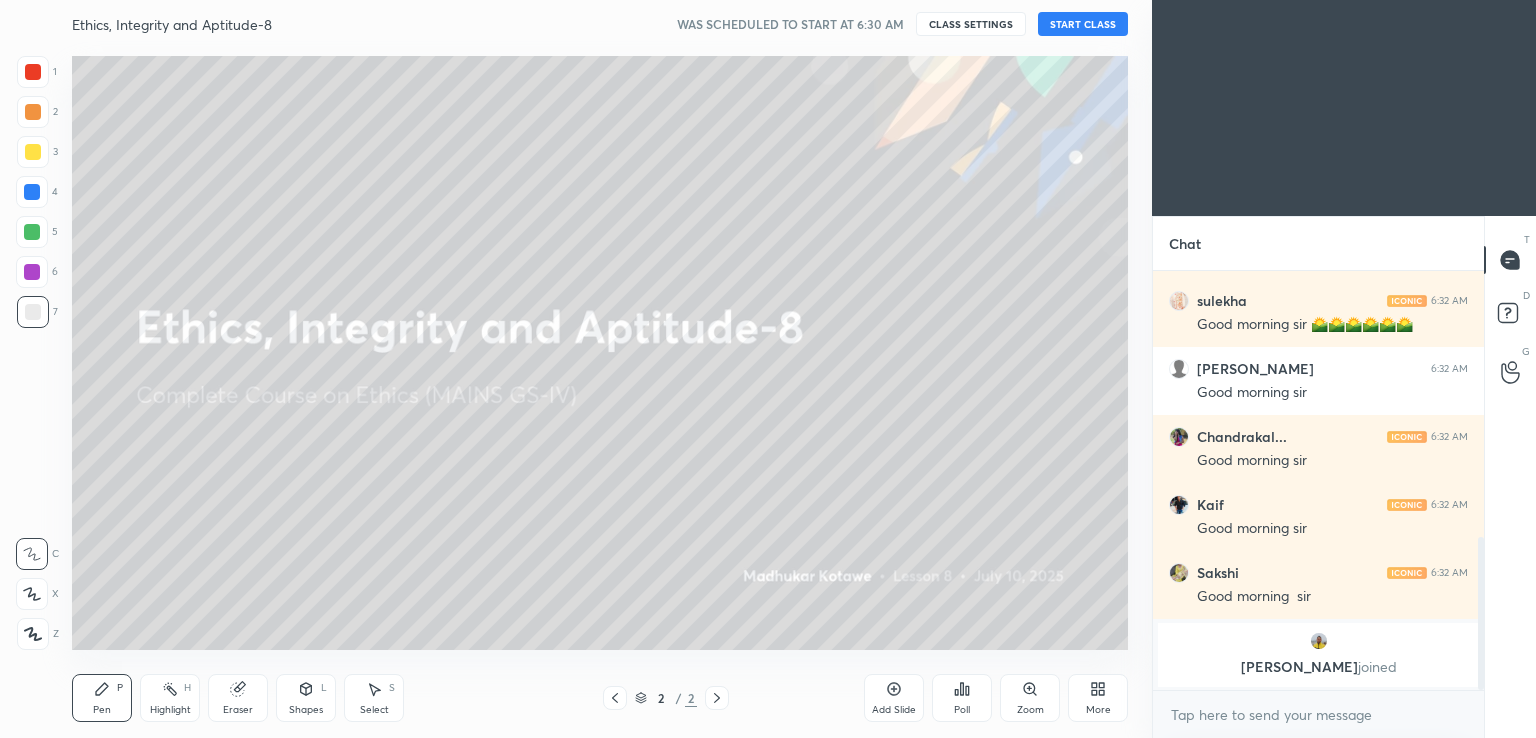 drag, startPoint x: 1480, startPoint y: 341, endPoint x: 1511, endPoint y: 602, distance: 262.83453 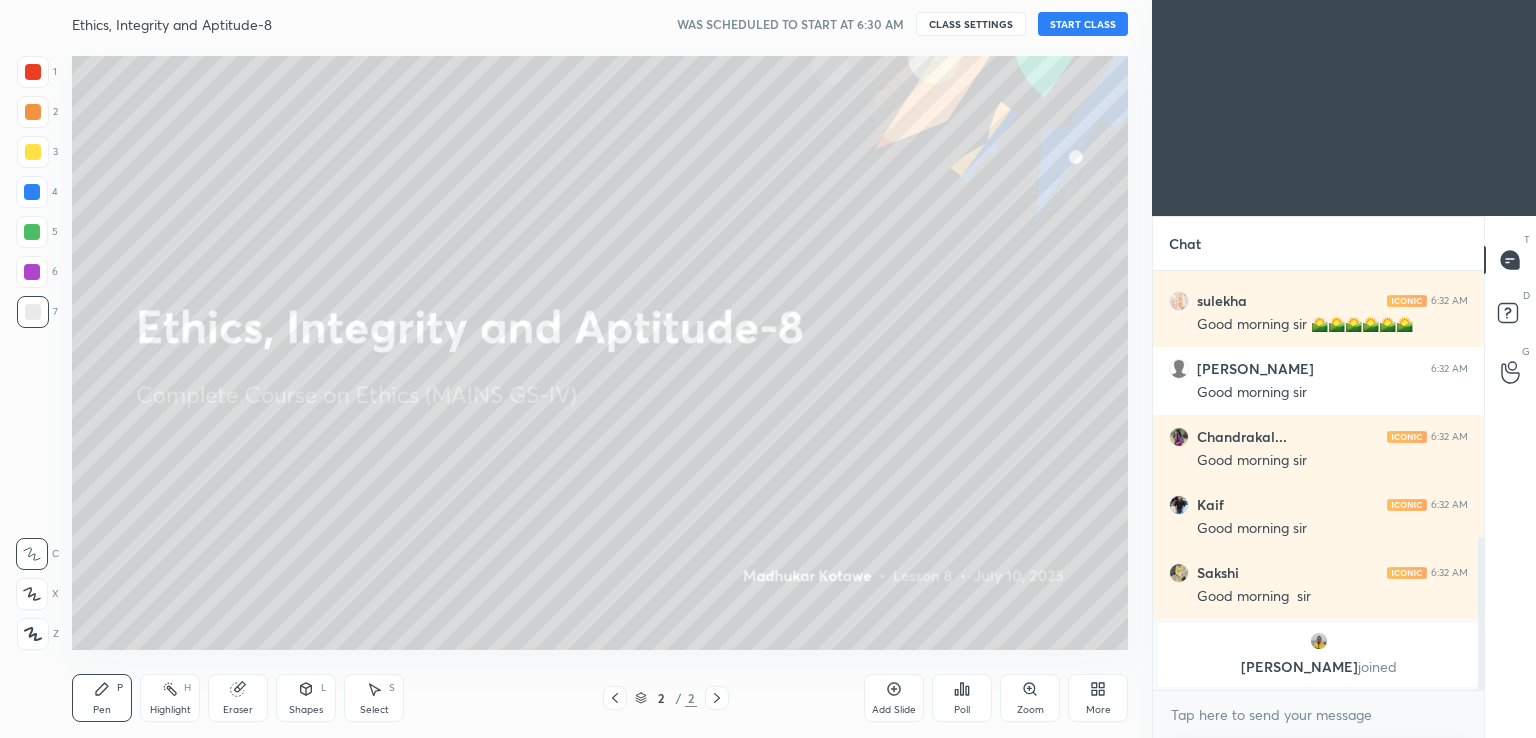 click on "Chat [PERSON_NAME], [PERSON_NAME], [PERSON_NAME]  joined shummy 6:32 AM Good morning sir 🙏🏻🙏🏻🙏🏻 sulekha 6:32 AM Good morning sir 🌄🌄🌄🌄🌄🌄 [PERSON_NAME] 6:32 AM Good morning [PERSON_NAME]... 6:32 AM Good morning [PERSON_NAME] 6:32 AM Good morning [PERSON_NAME] 6:32 AM Good morning  [PERSON_NAME]  joined JUMP TO LATEST Enable hand raising Enable raise hand to speak to learners. Once enabled, chat will be turned off temporarily. Enable x   introducing Raise a hand with a doubt Now learners can raise their hand along with a doubt  How it works? Doubts asked by learners will show up here Raise hand disabled You have disabled Raise hand currently. Enable it to invite learners to speak Enable Can't raise hand Looks like educator just invited you to speak. Please wait before you can raise your hand again. Got it T Messages (T) D Doubts (D) G Raise Hand (G)" at bounding box center [1344, 477] 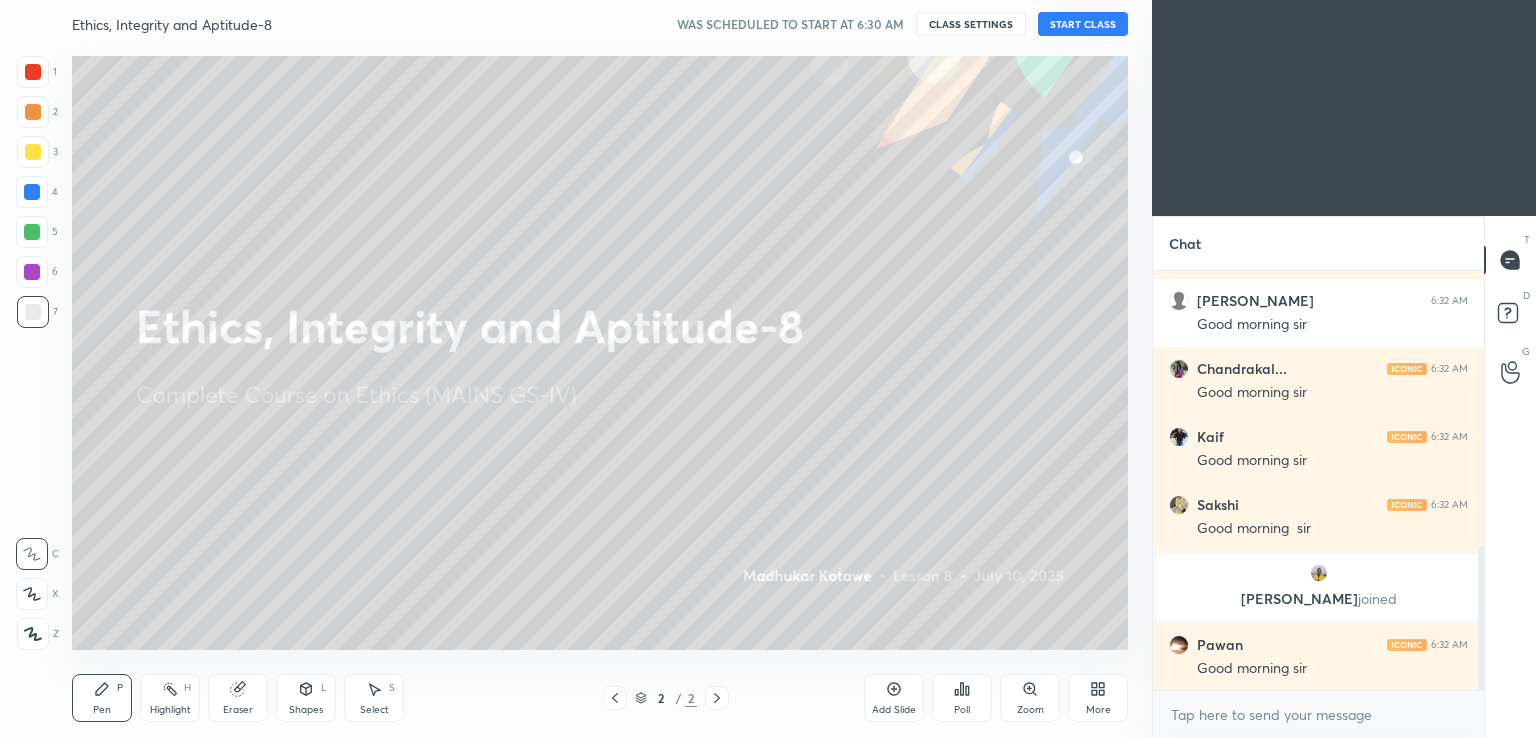 click on "START CLASS" at bounding box center (1083, 24) 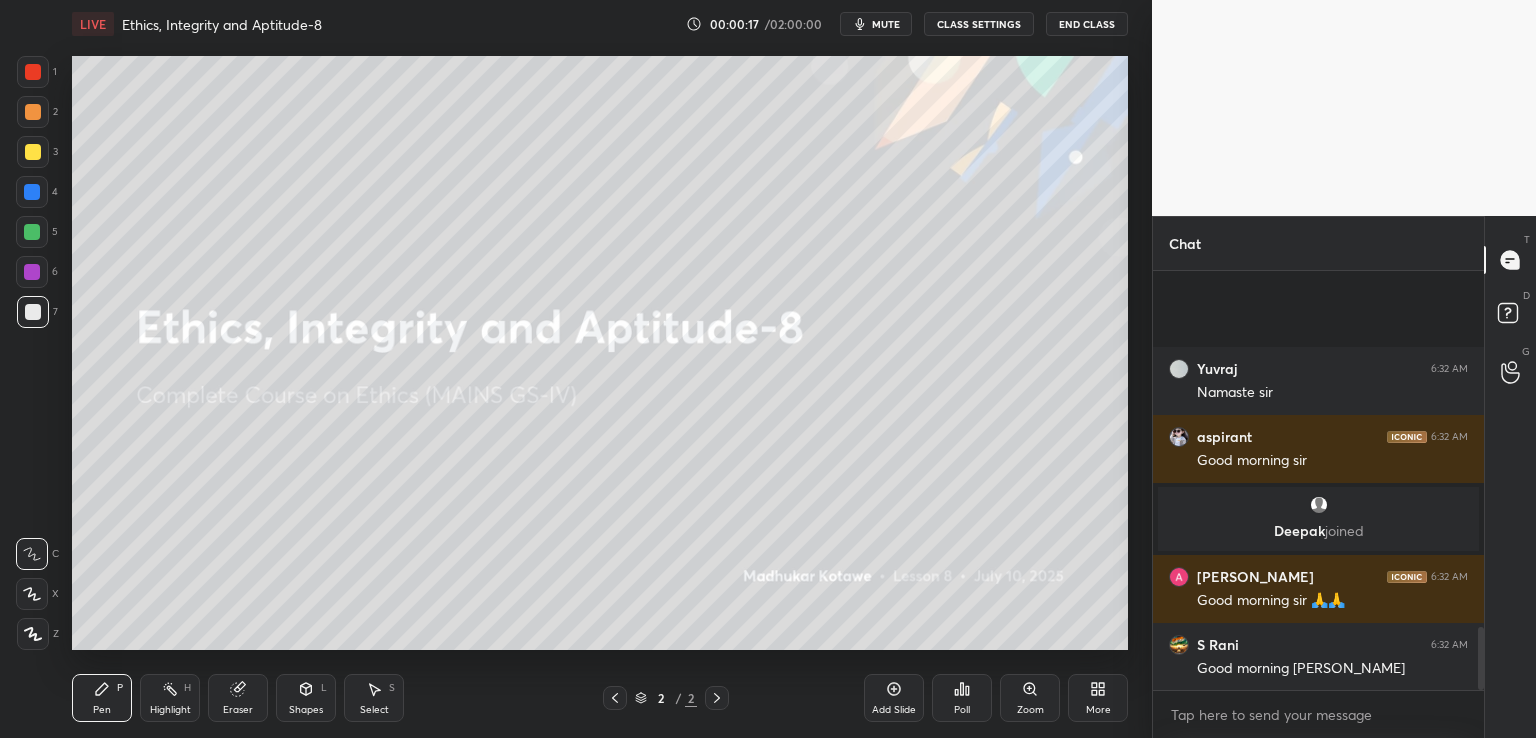 scroll, scrollTop: 2352, scrollLeft: 0, axis: vertical 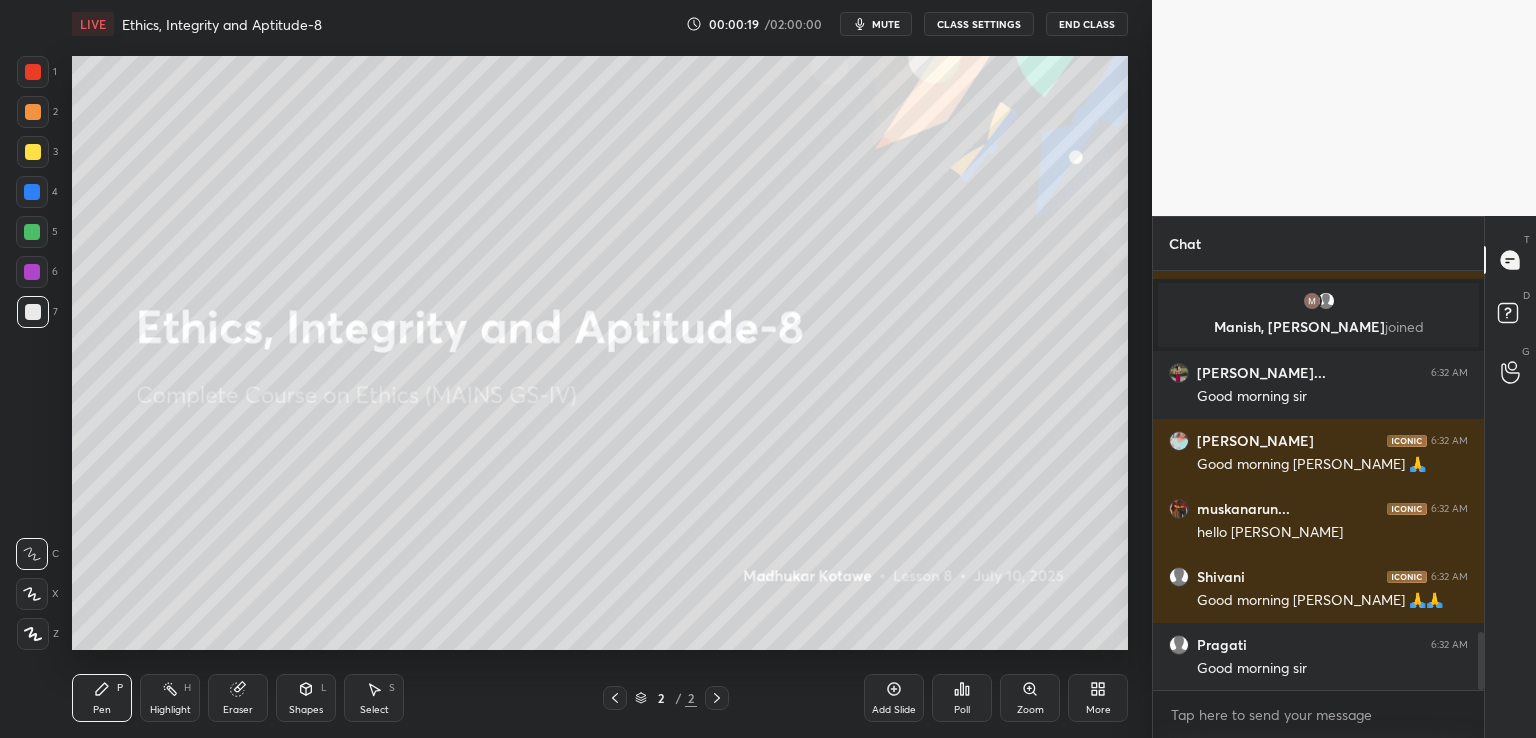 click at bounding box center [33, 152] 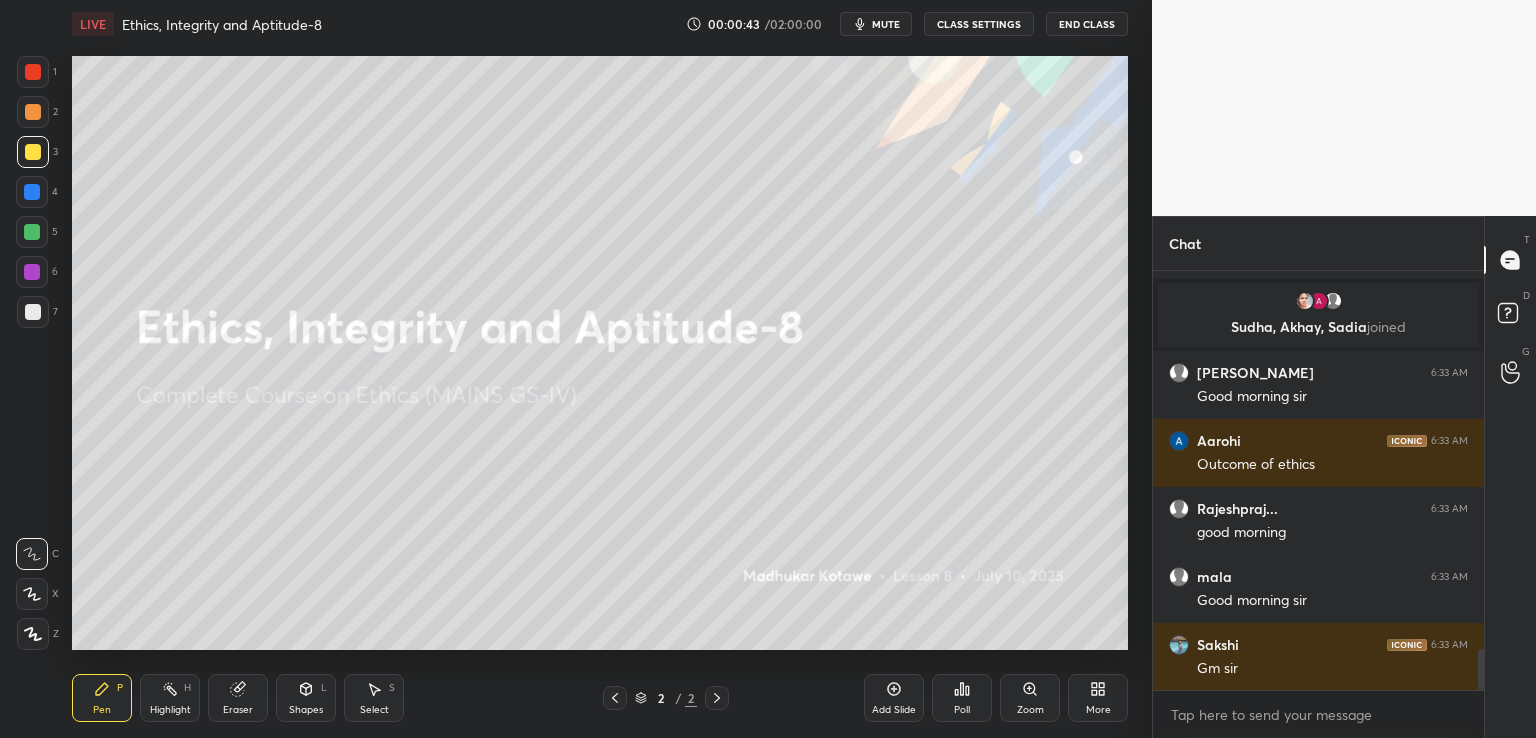 scroll, scrollTop: 3950, scrollLeft: 0, axis: vertical 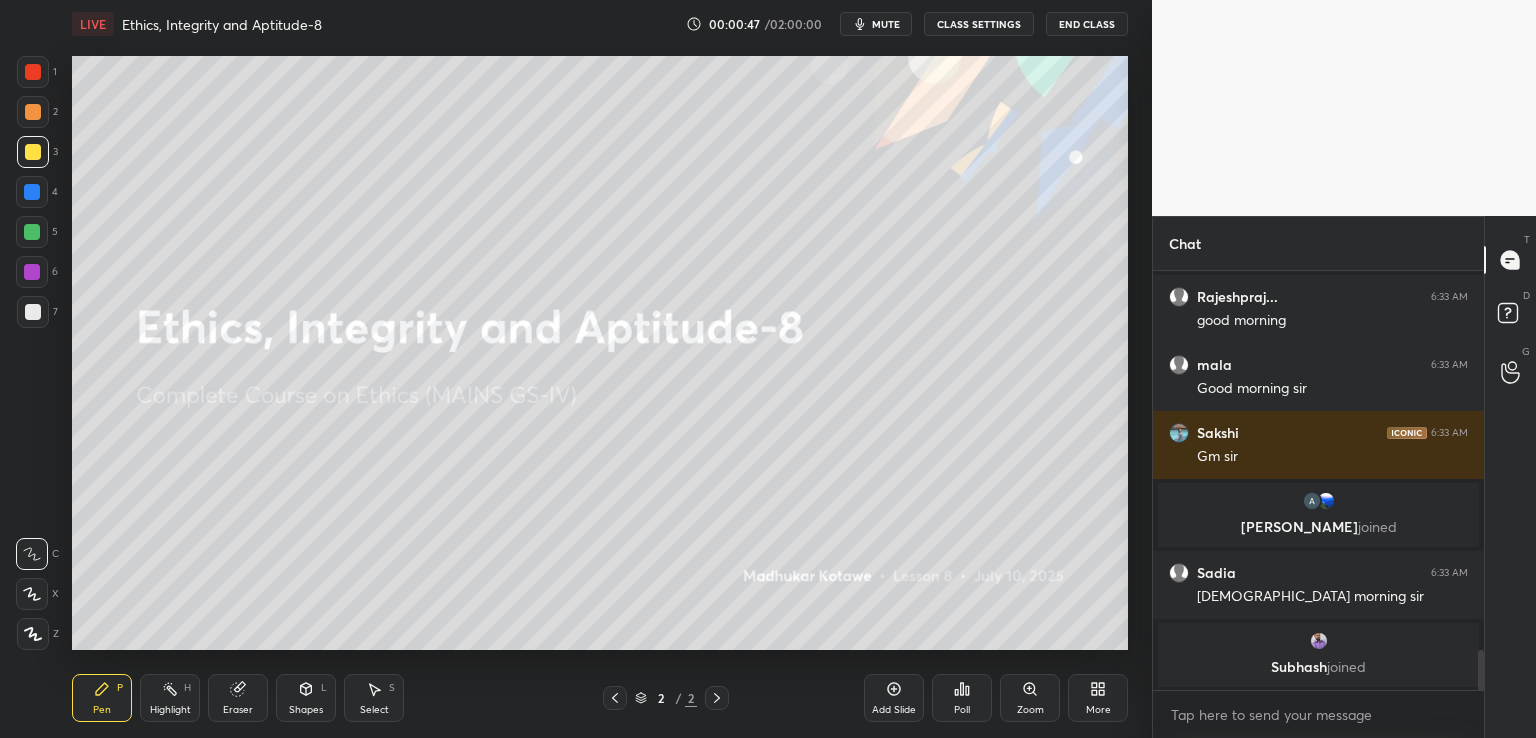 click 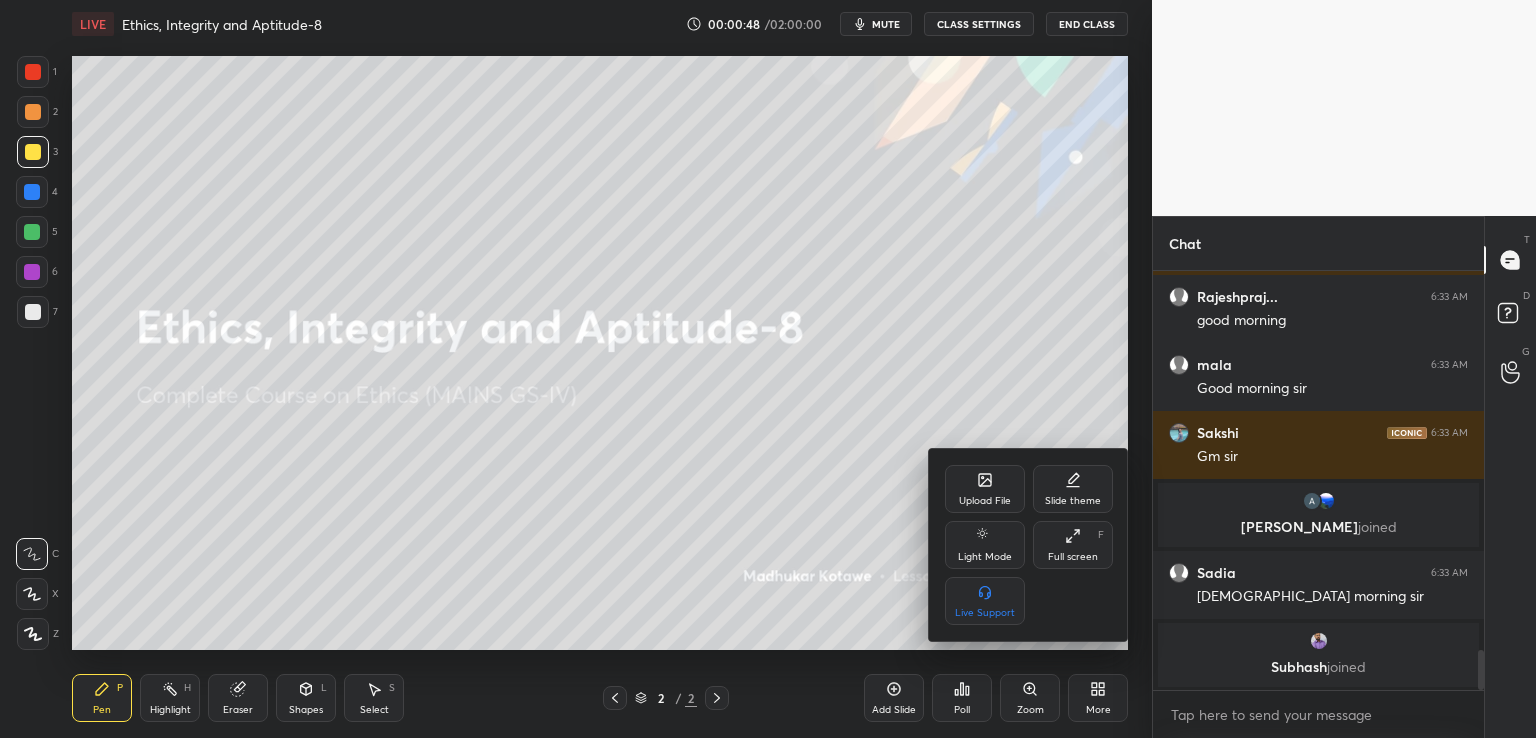 scroll, scrollTop: 4060, scrollLeft: 0, axis: vertical 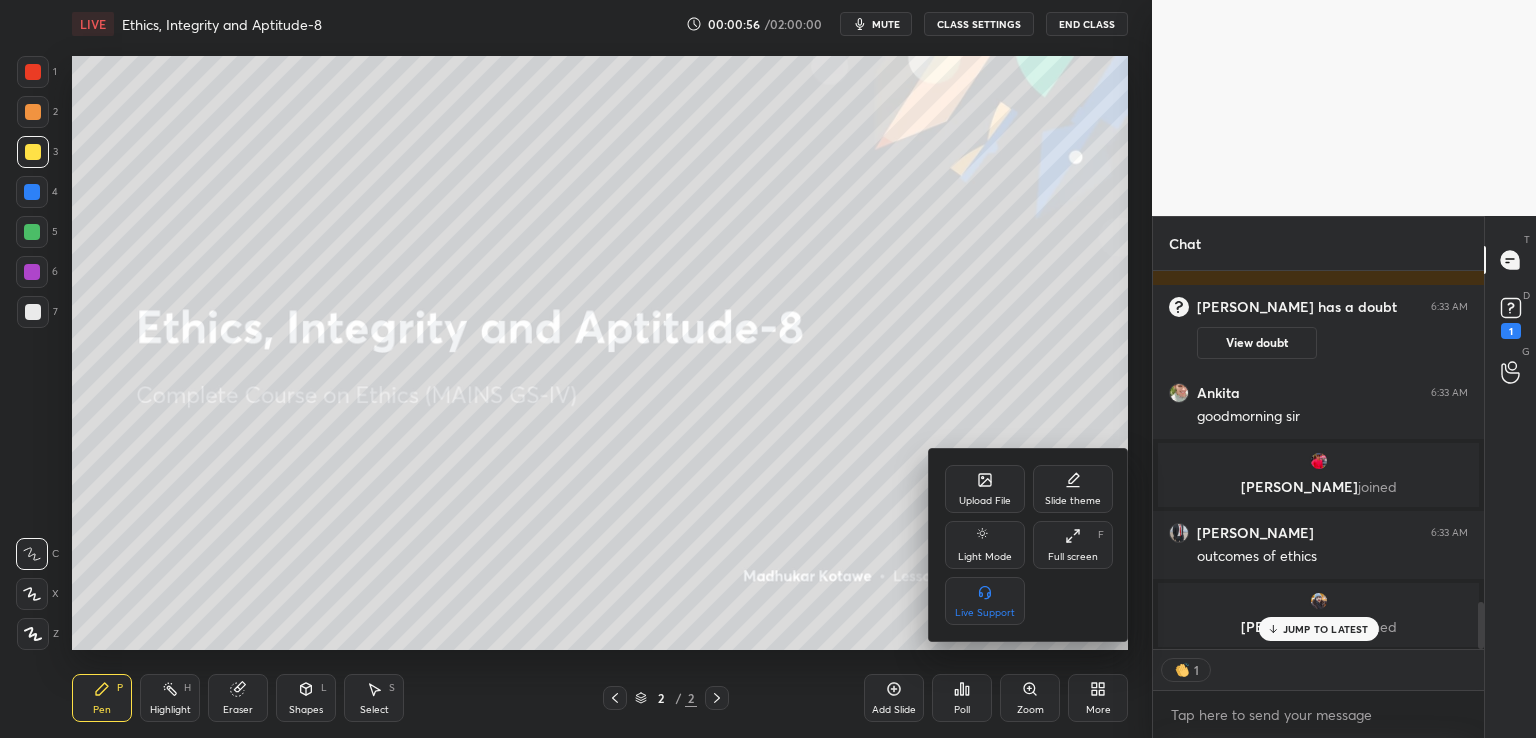 click on "Upload File" at bounding box center (985, 489) 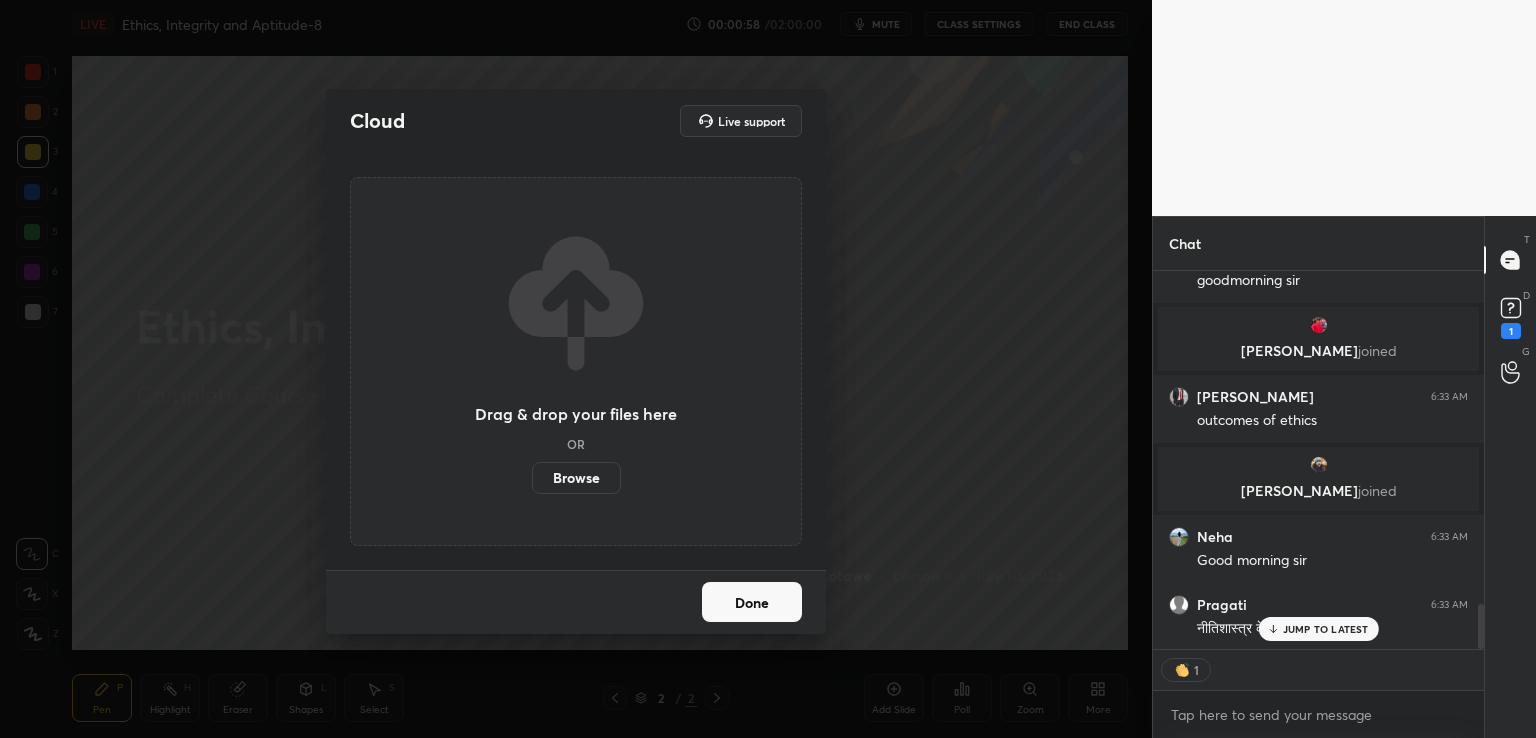 click on "Cloud Live support Drag & drop your files here OR Browse Done" at bounding box center (576, 369) 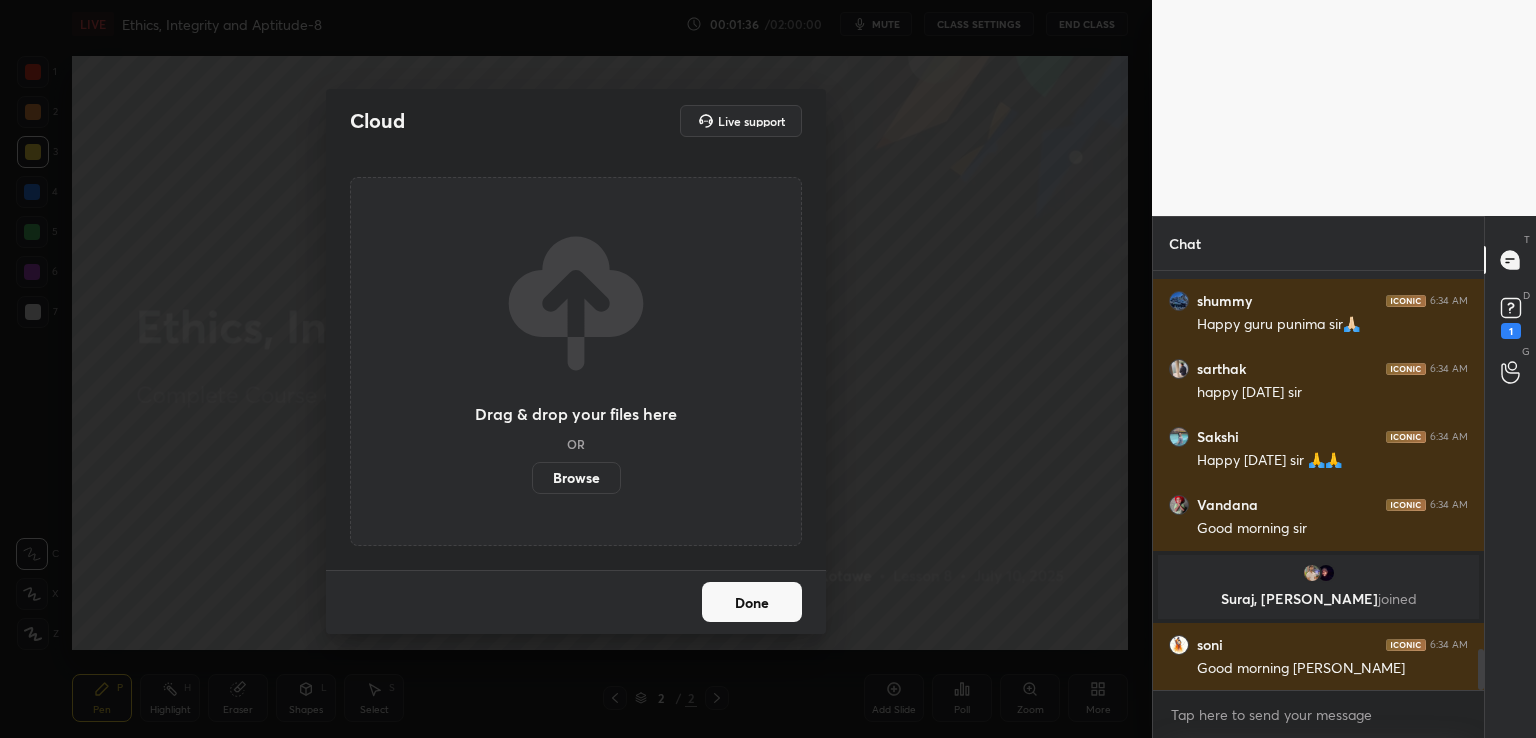 scroll, scrollTop: 3916, scrollLeft: 0, axis: vertical 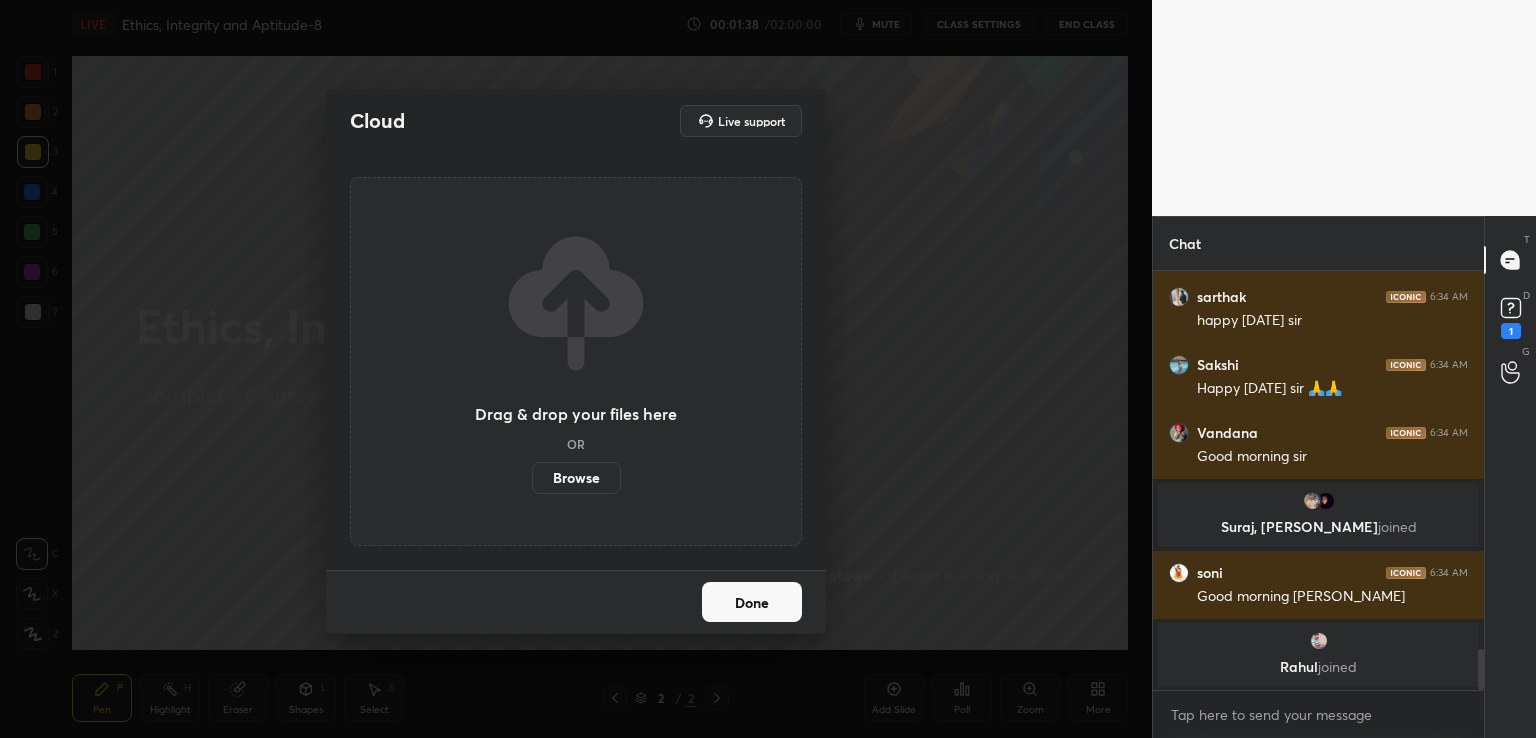 click on "Browse" at bounding box center [576, 478] 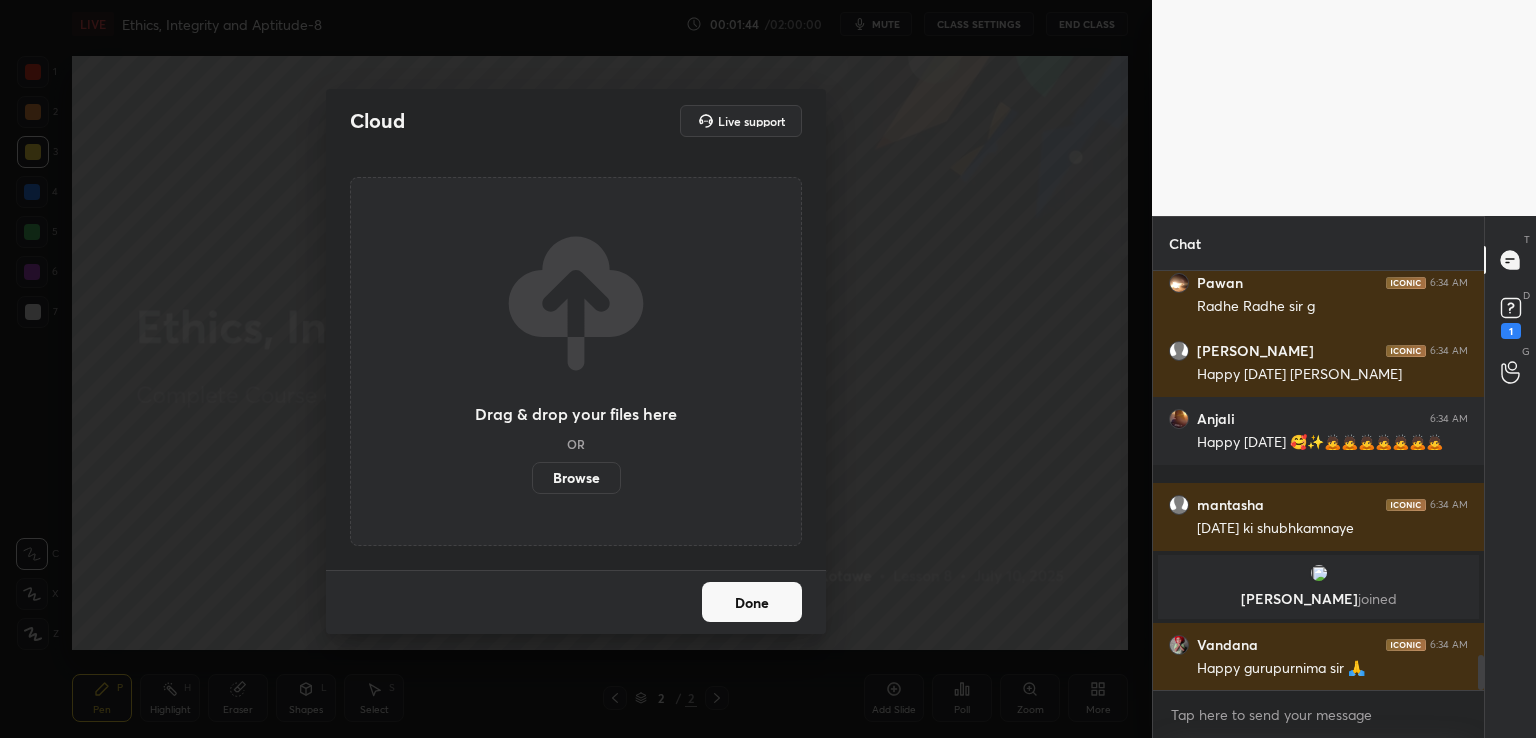 scroll, scrollTop: 4558, scrollLeft: 0, axis: vertical 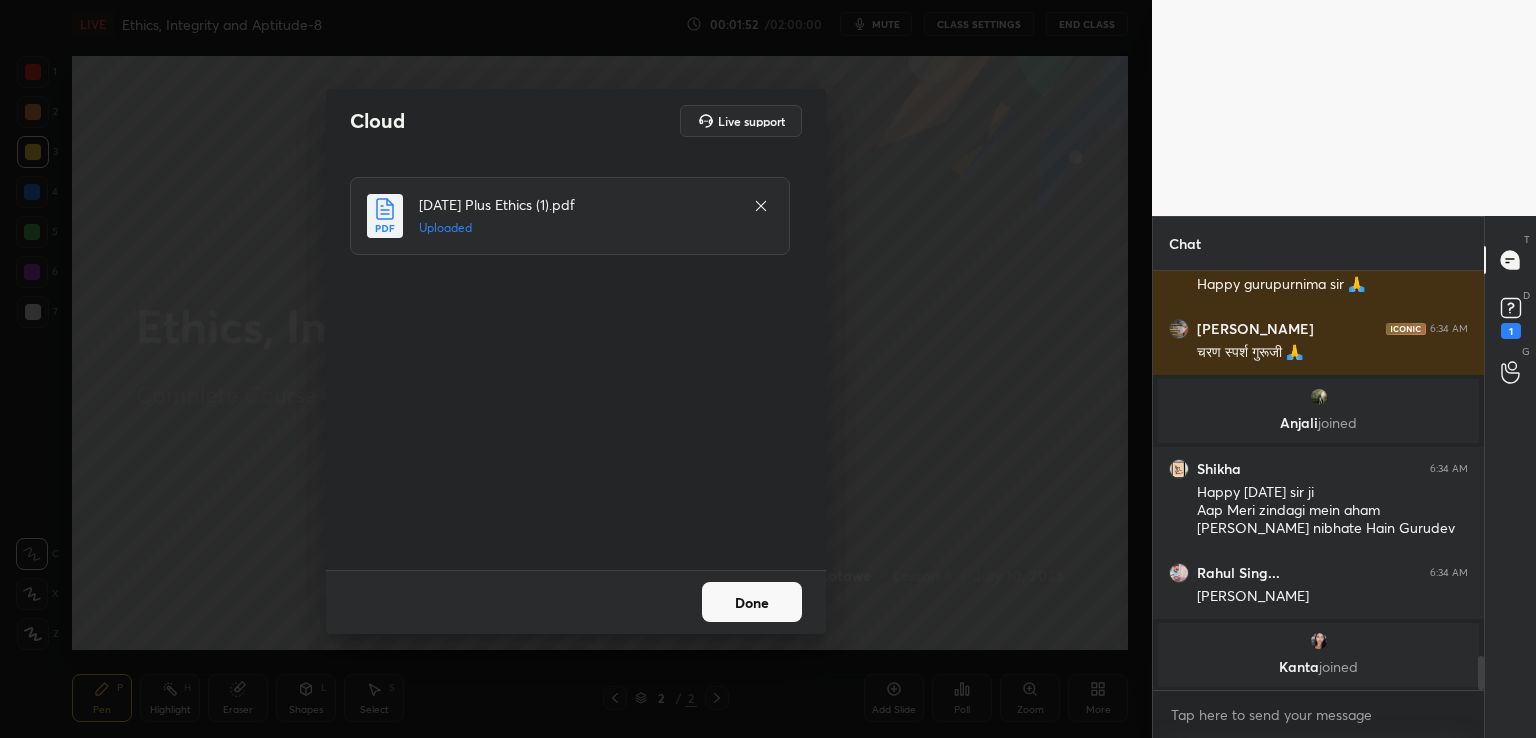 click on "Done" at bounding box center [752, 602] 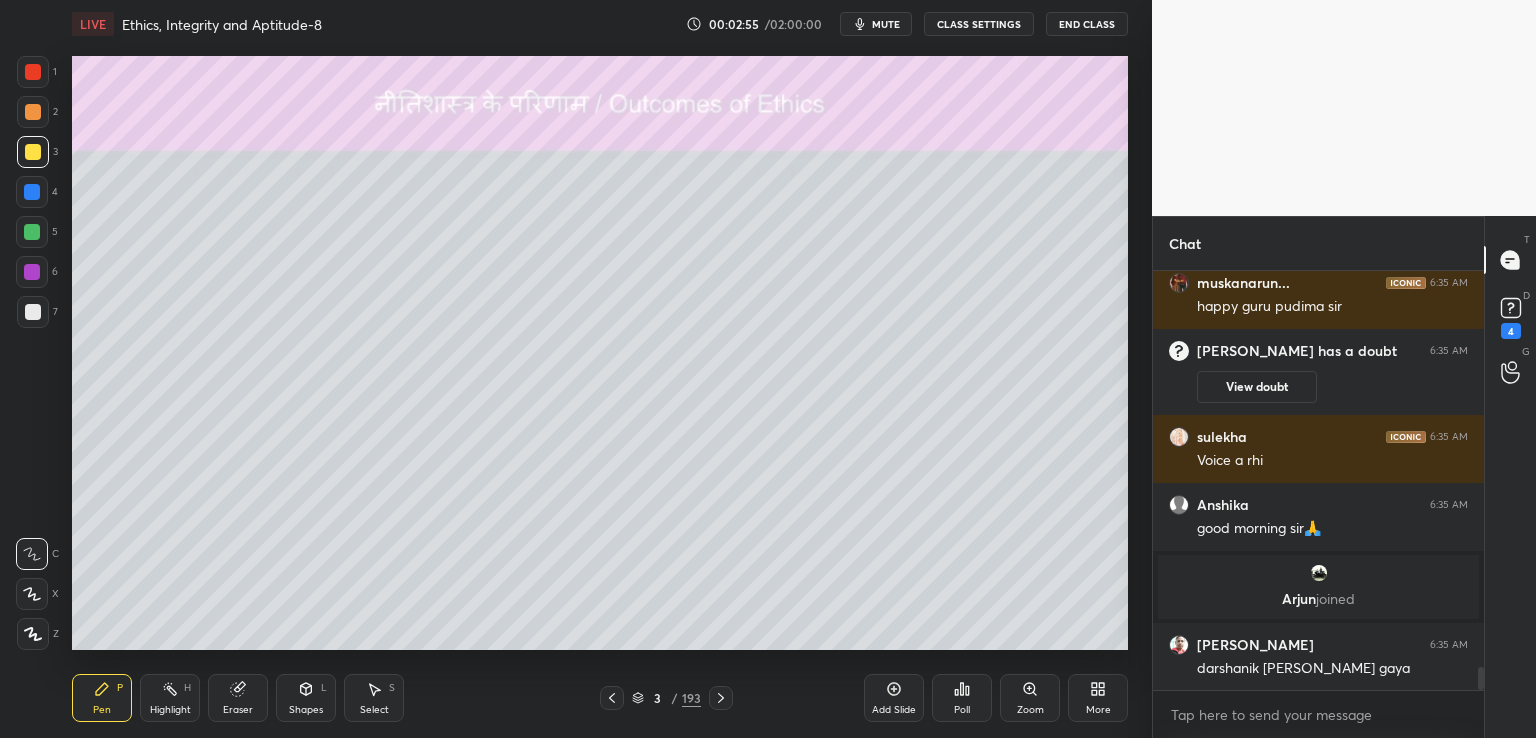 scroll, scrollTop: 7318, scrollLeft: 0, axis: vertical 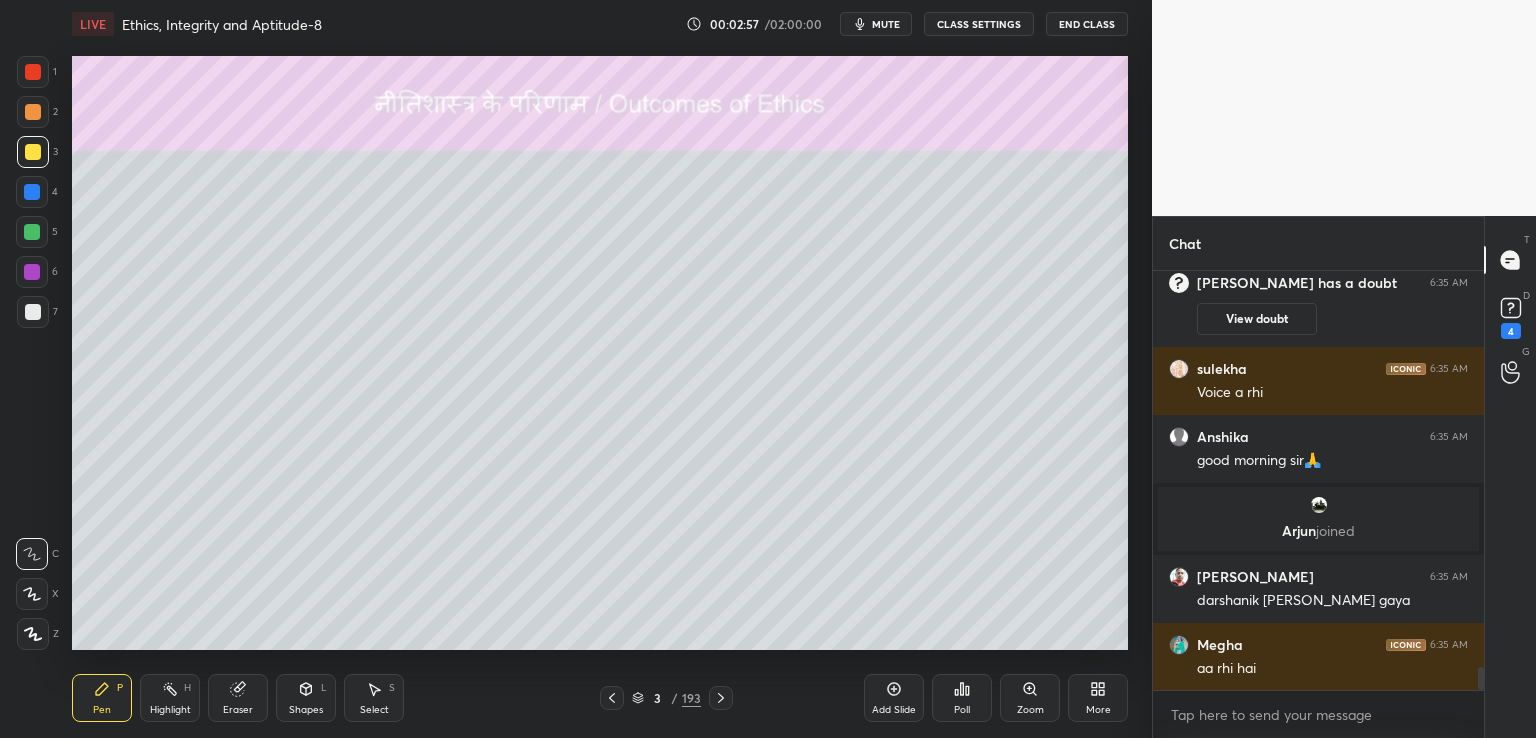 click 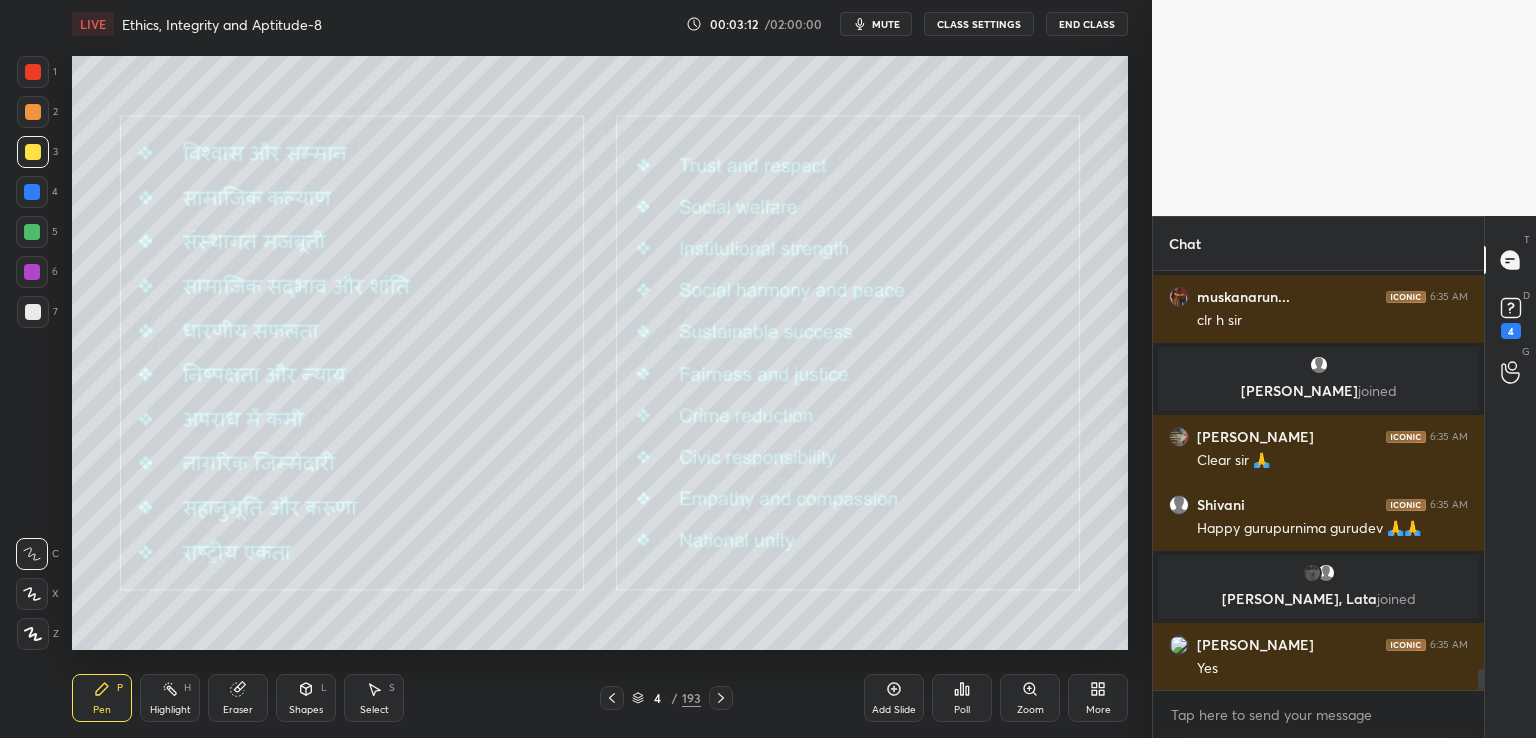 scroll, scrollTop: 7850, scrollLeft: 0, axis: vertical 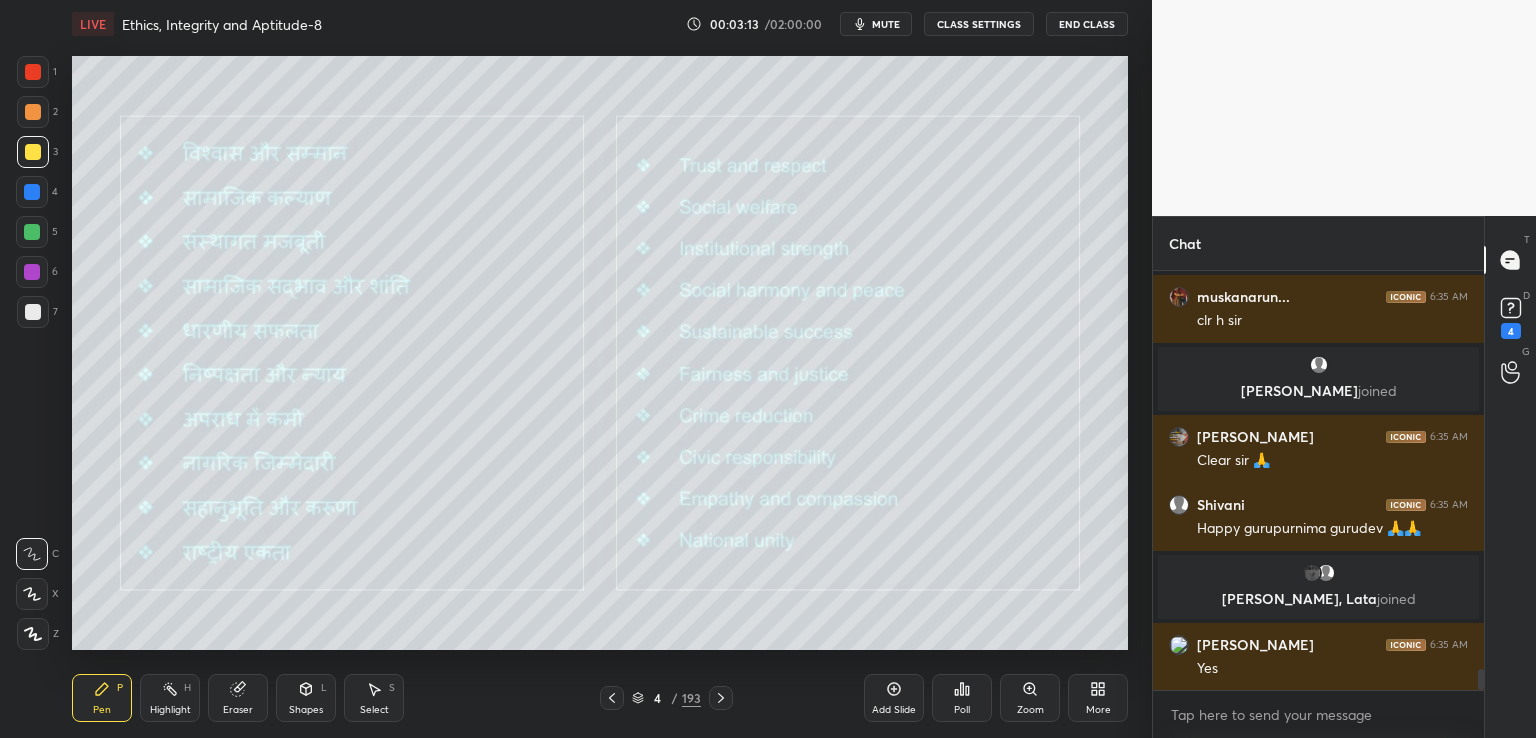 click 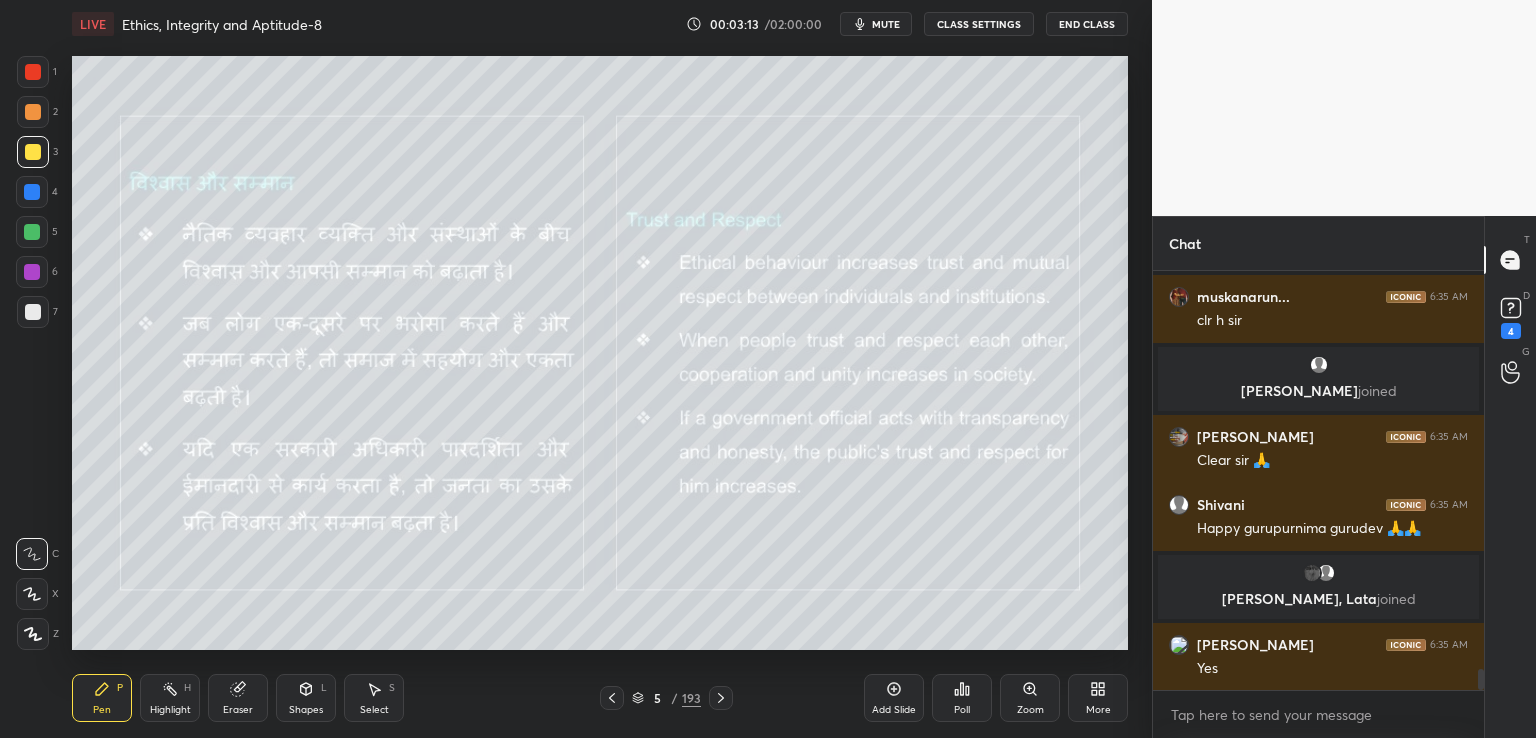 click 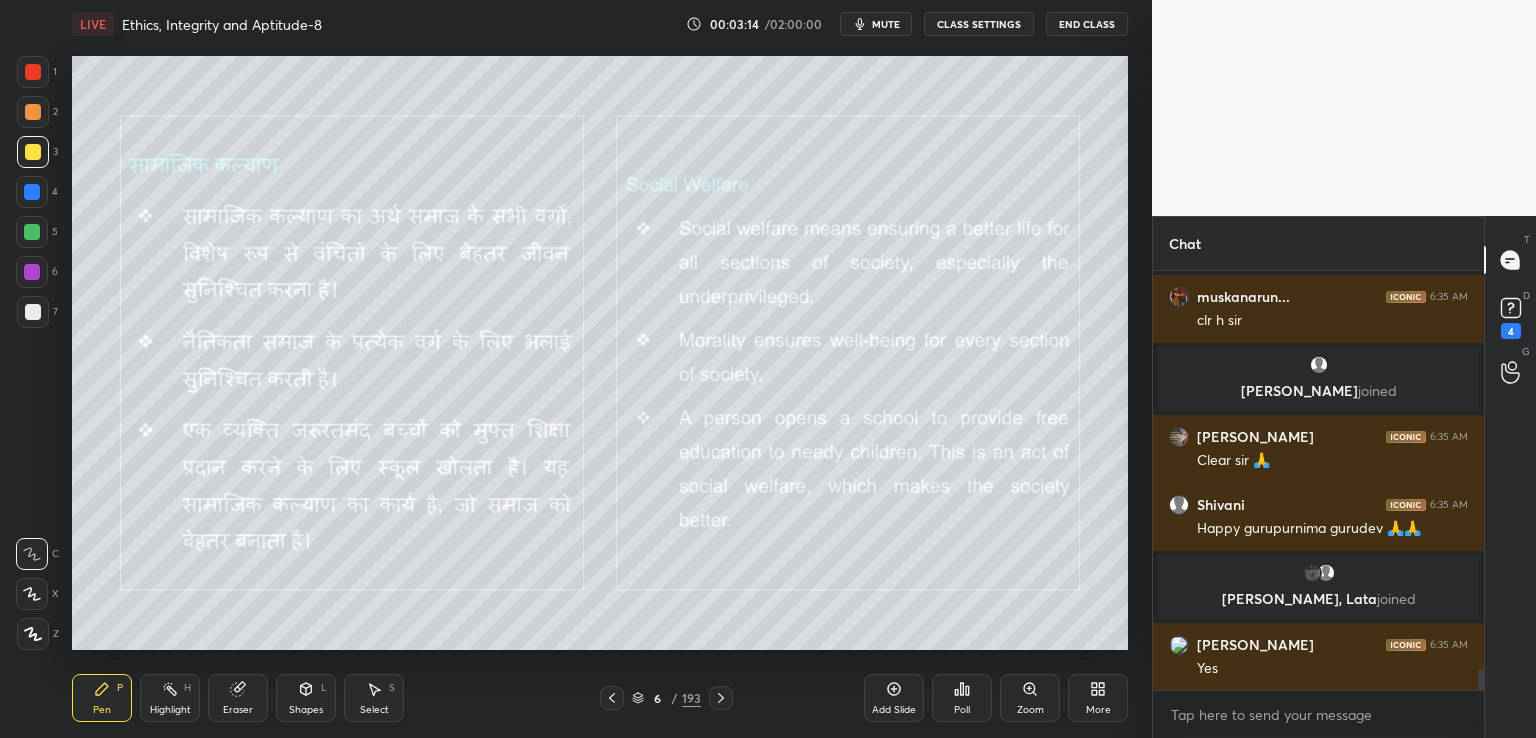 click 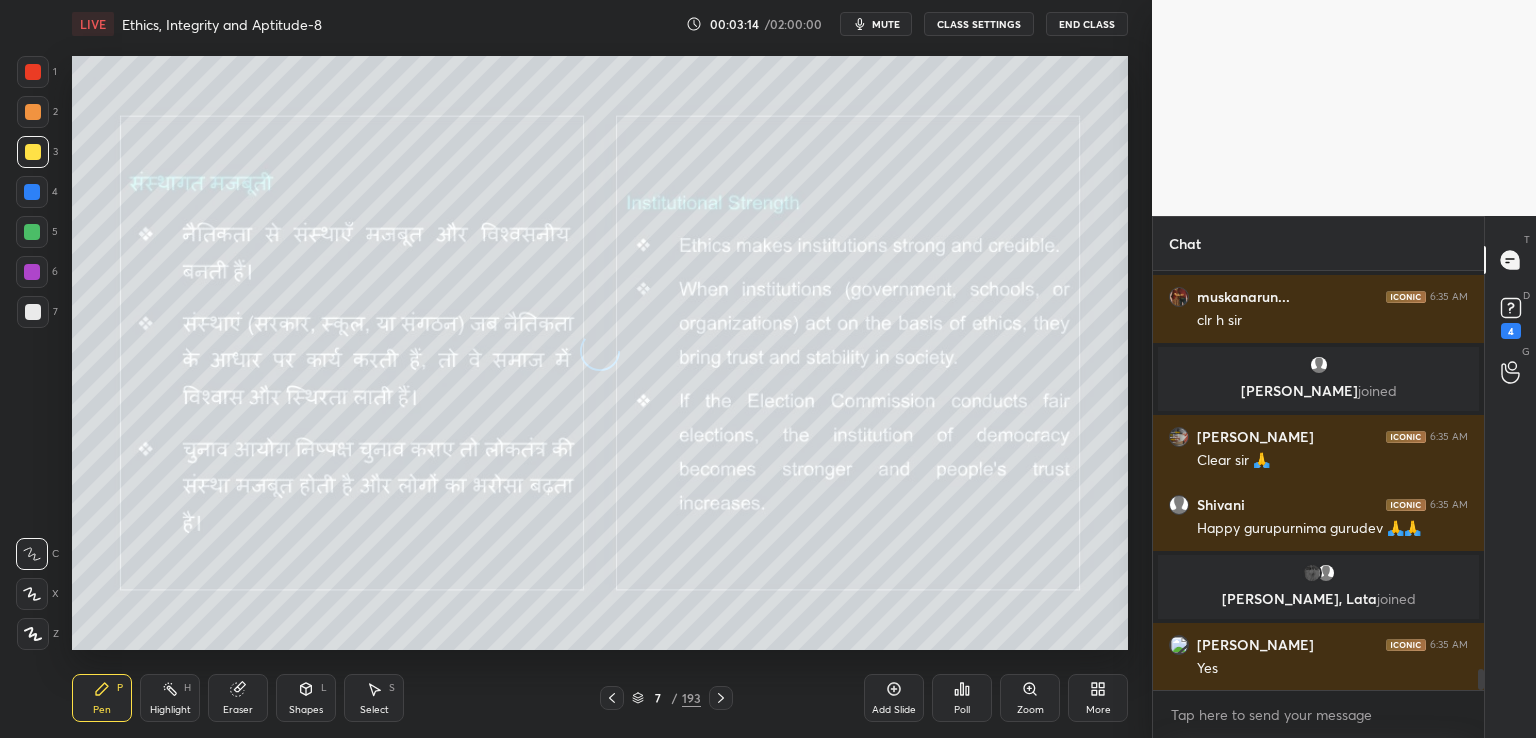 scroll, scrollTop: 7936, scrollLeft: 0, axis: vertical 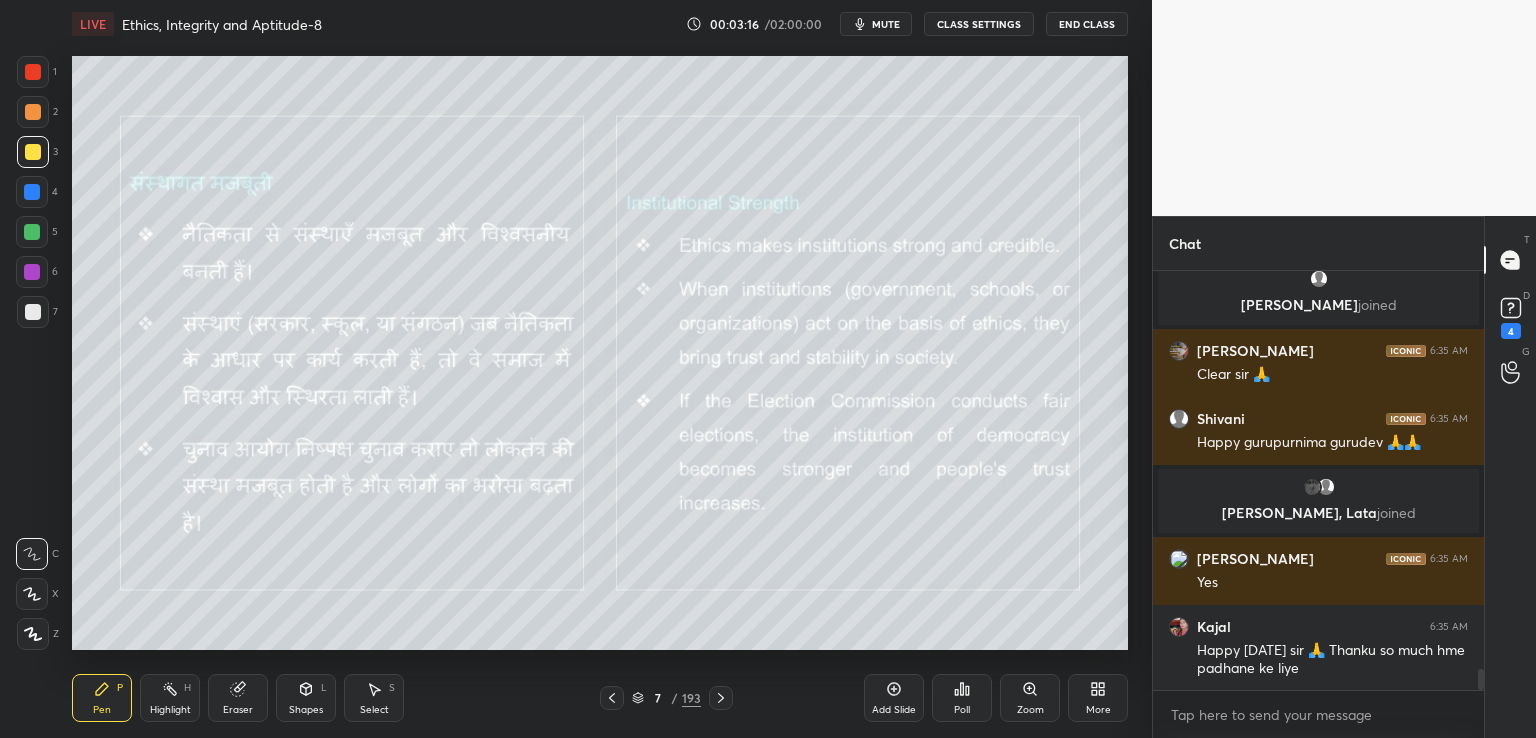 click at bounding box center [721, 698] 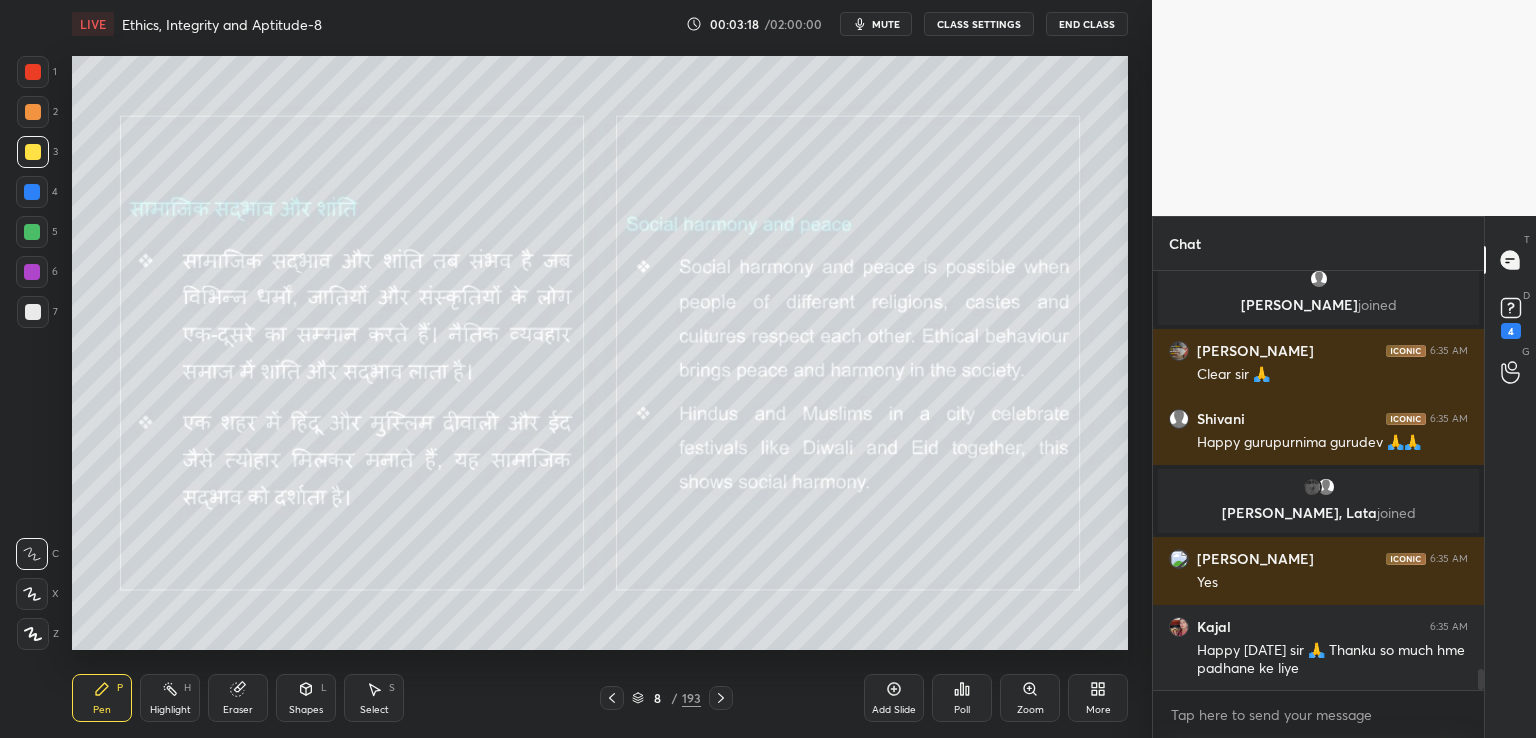 click 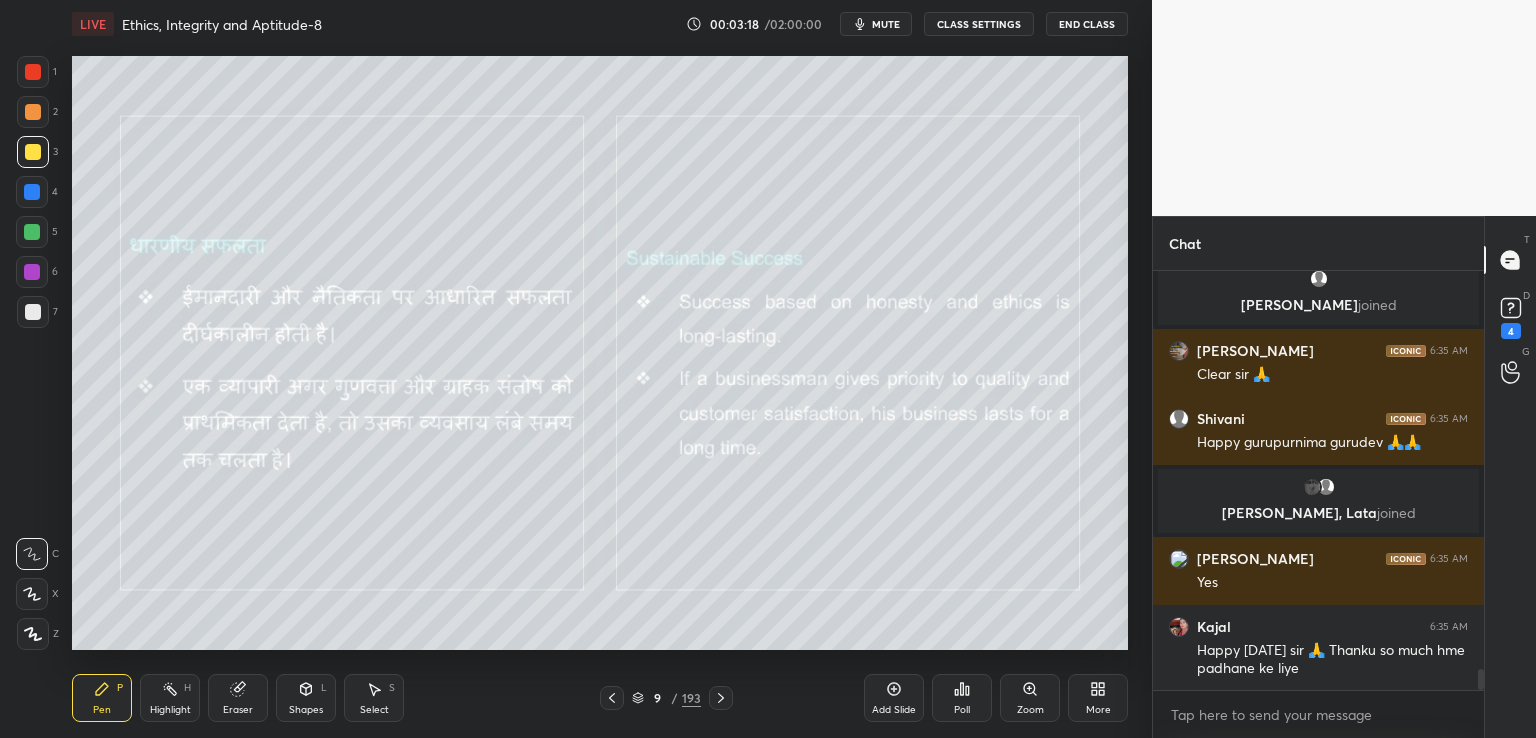 click 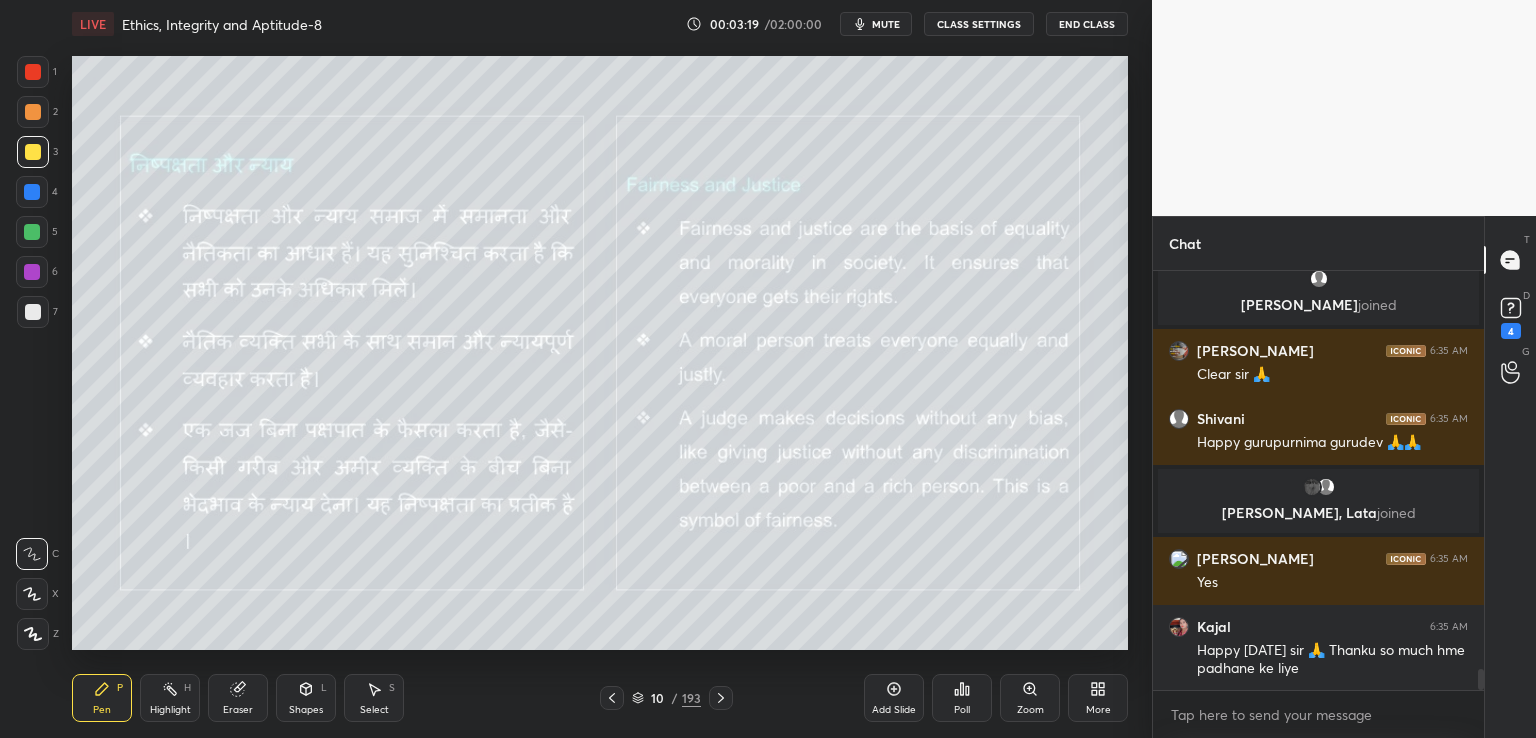 click 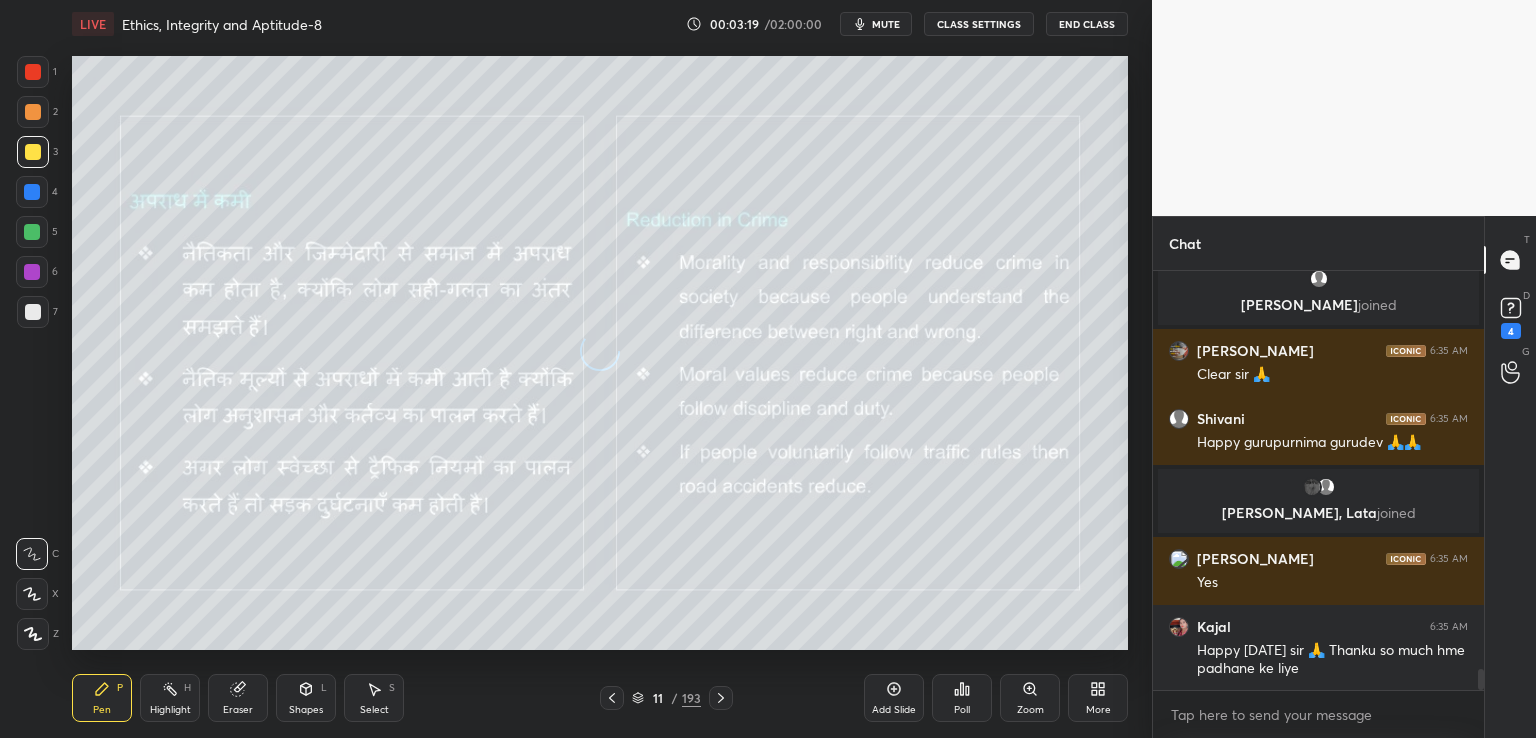 scroll, scrollTop: 8008, scrollLeft: 0, axis: vertical 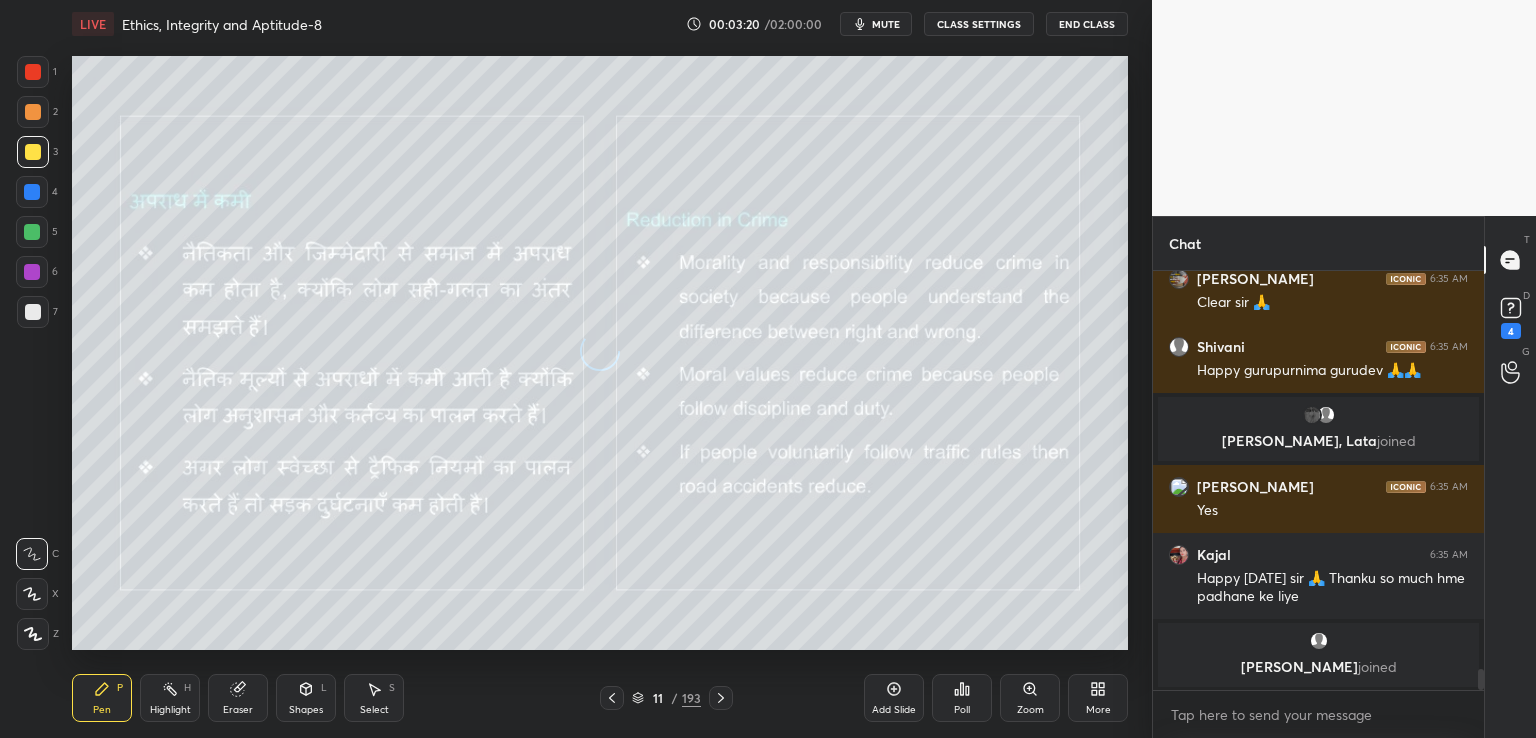 click 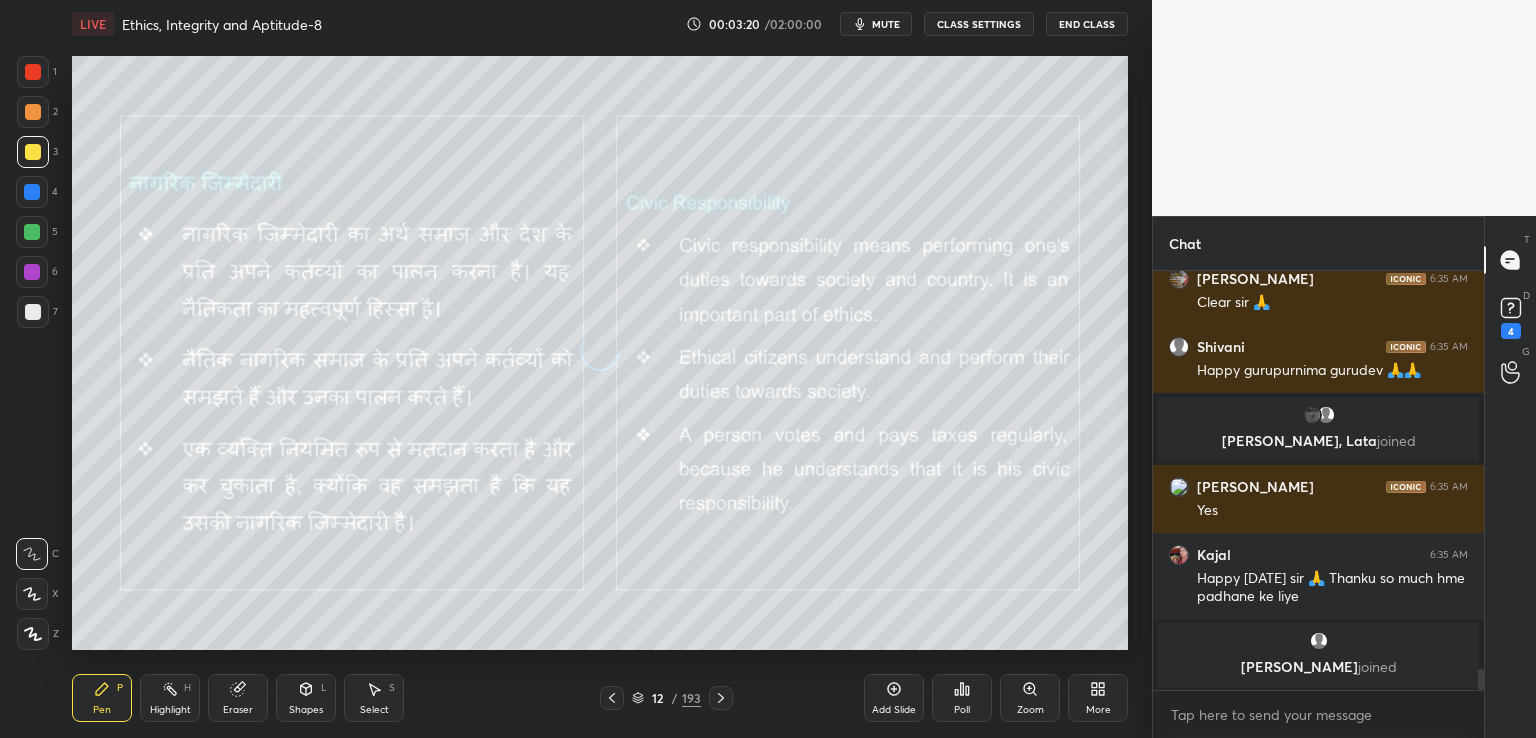 click 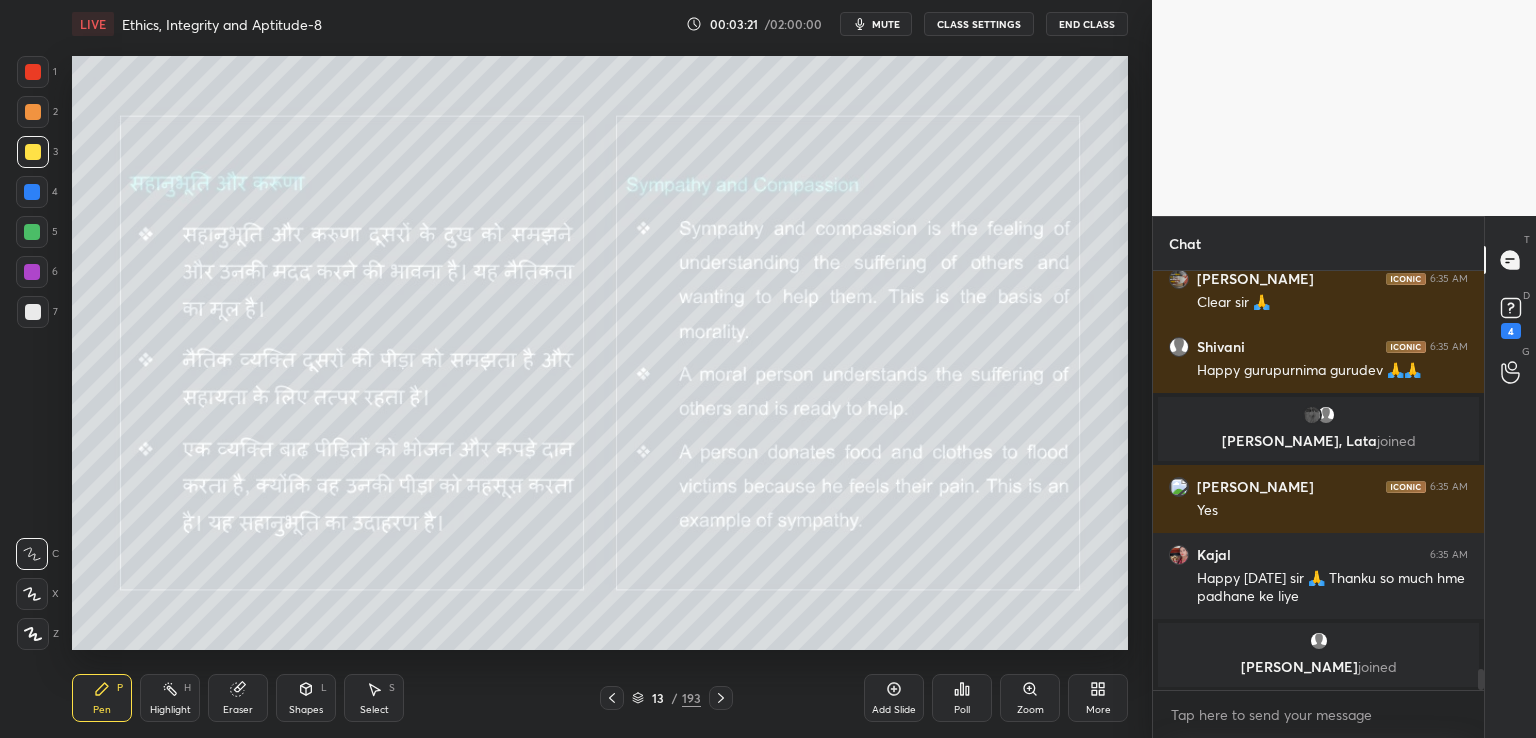 click at bounding box center (721, 698) 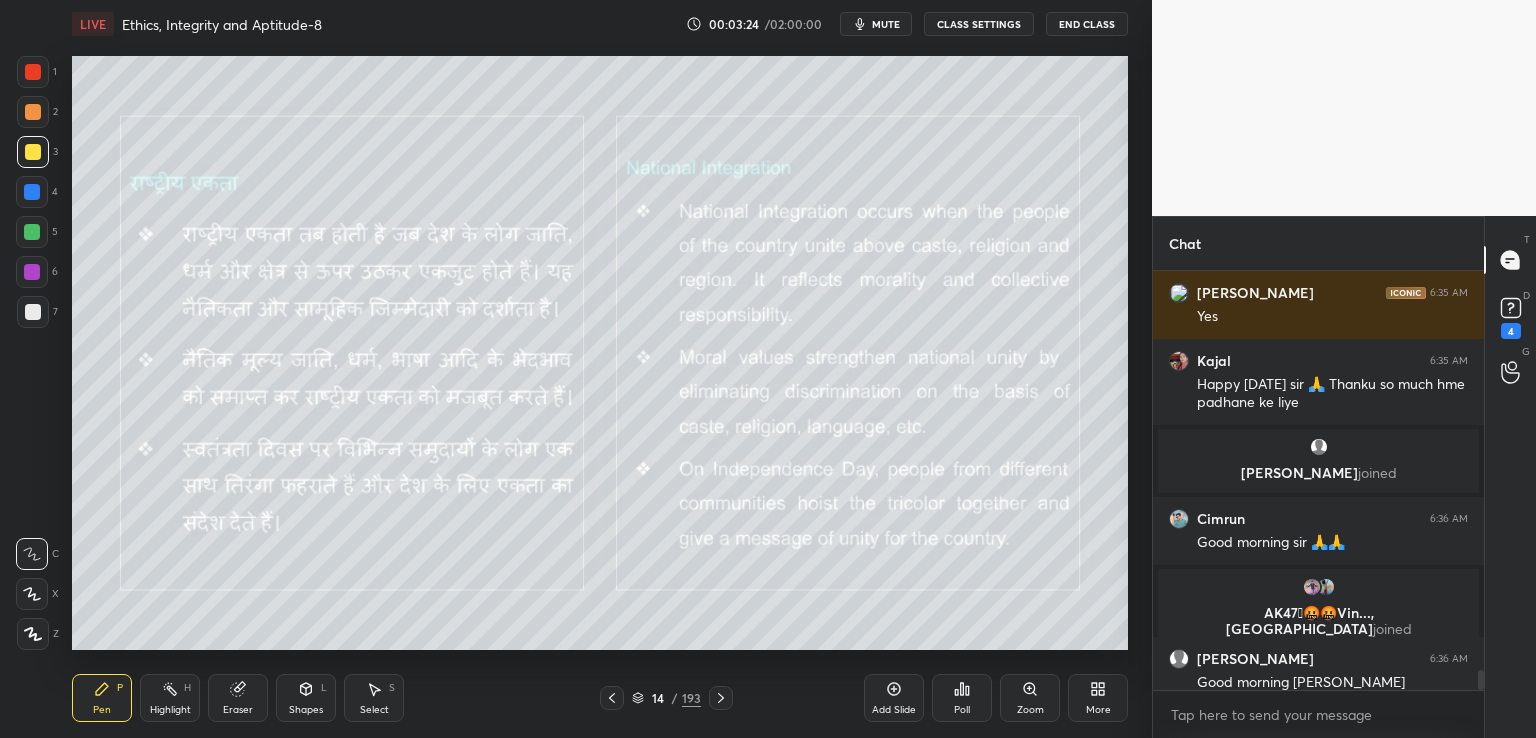 scroll, scrollTop: 8176, scrollLeft: 0, axis: vertical 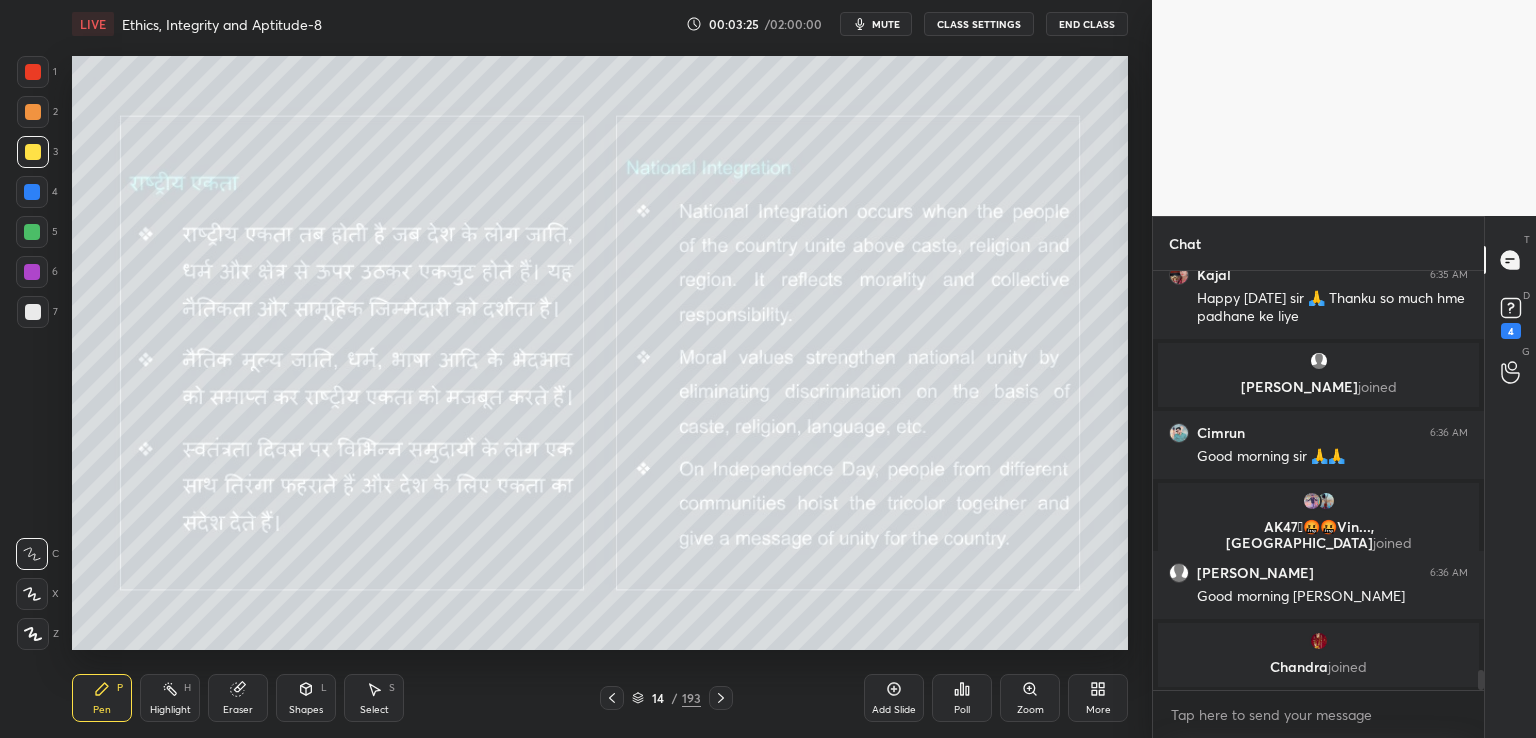 click on "End Class" at bounding box center [1087, 24] 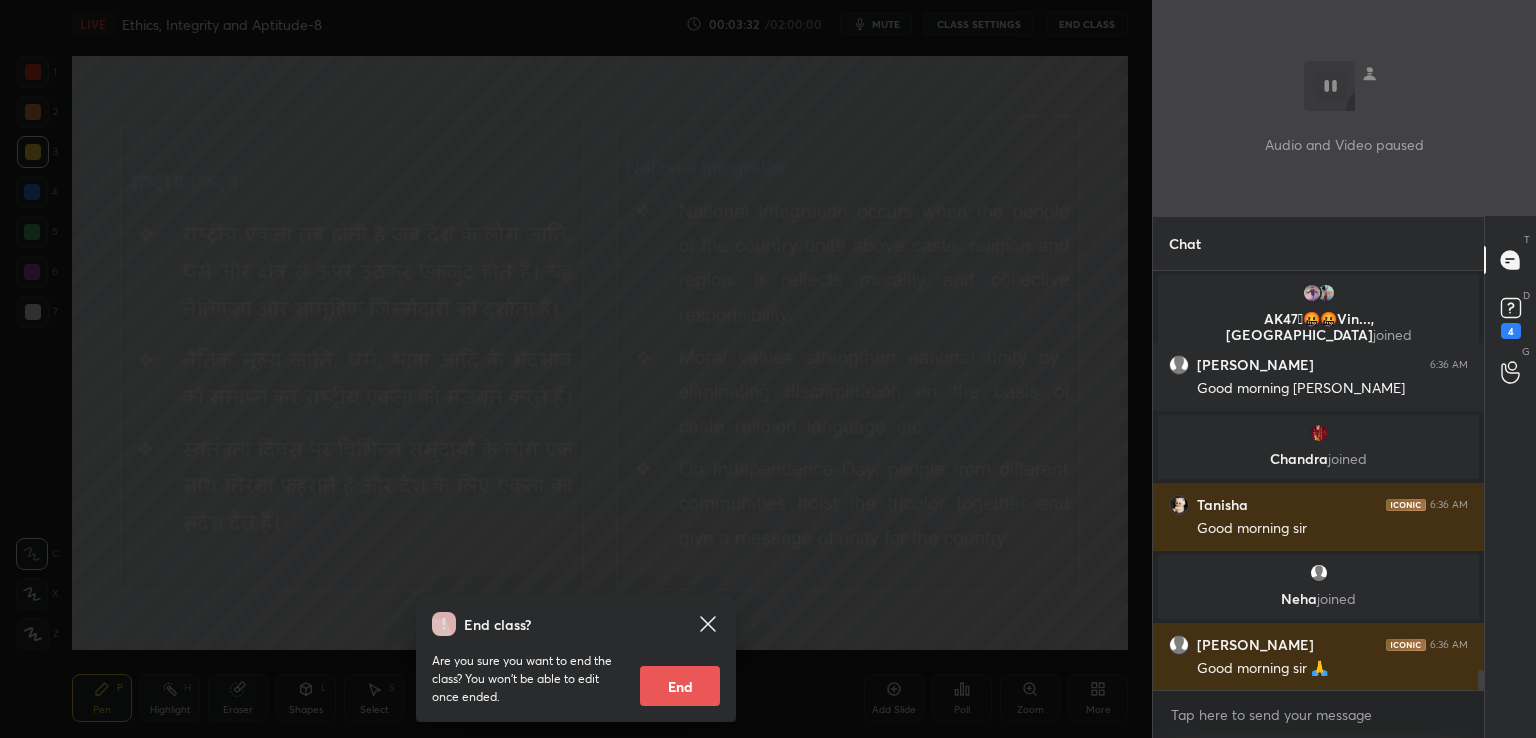 scroll, scrollTop: 8394, scrollLeft: 0, axis: vertical 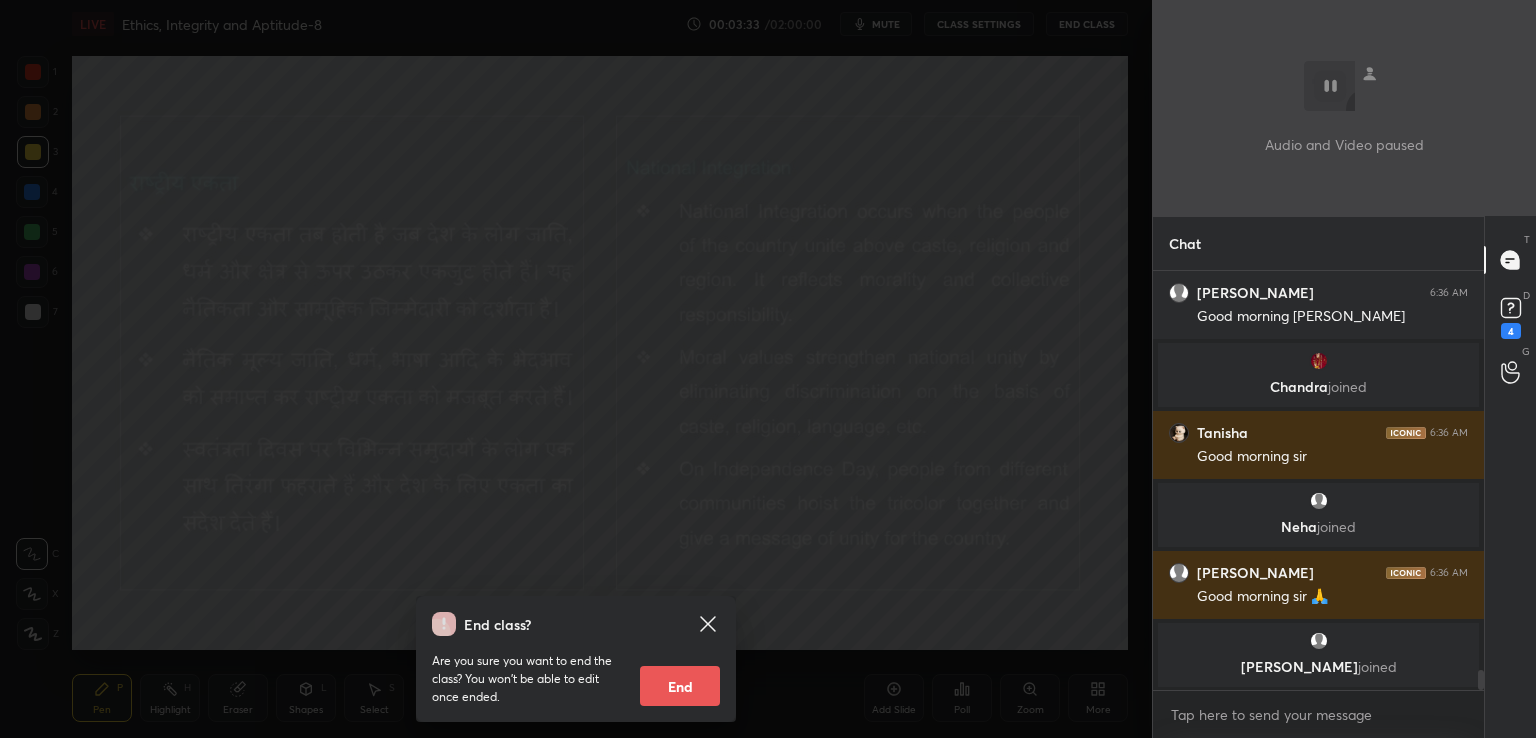 click on "End class? Are you sure you want to end the class? You won’t be able to edit once ended. End" at bounding box center [576, 369] 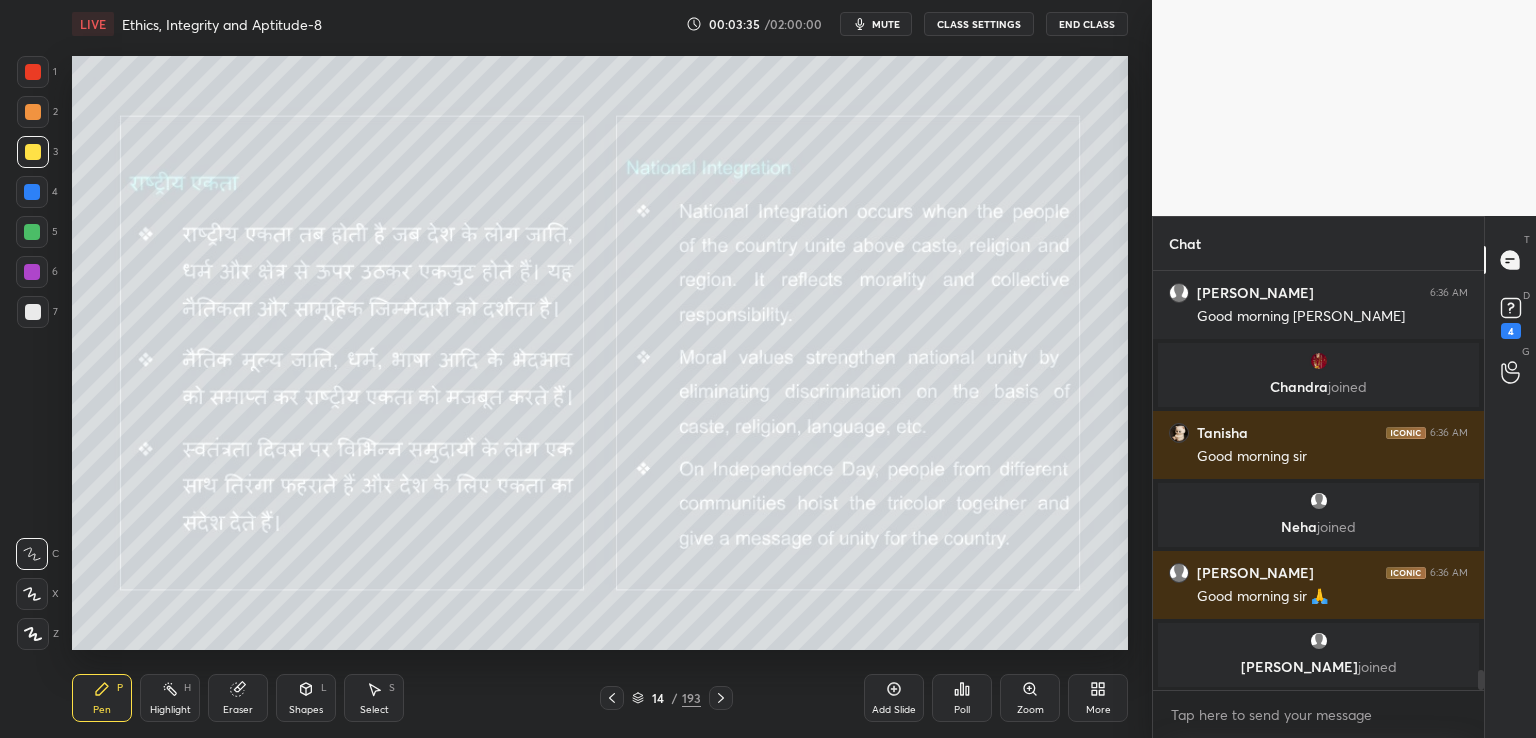 click 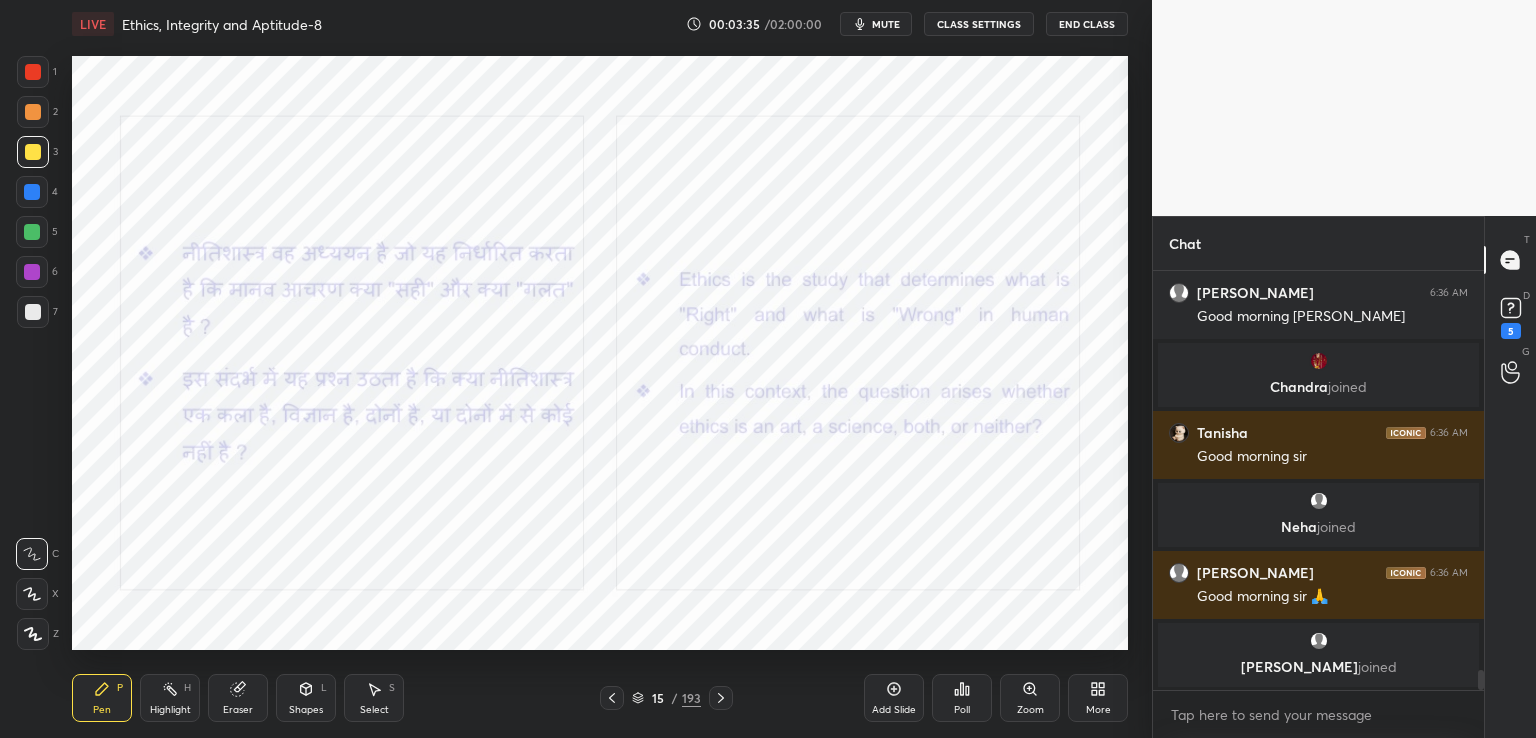 scroll, scrollTop: 8480, scrollLeft: 0, axis: vertical 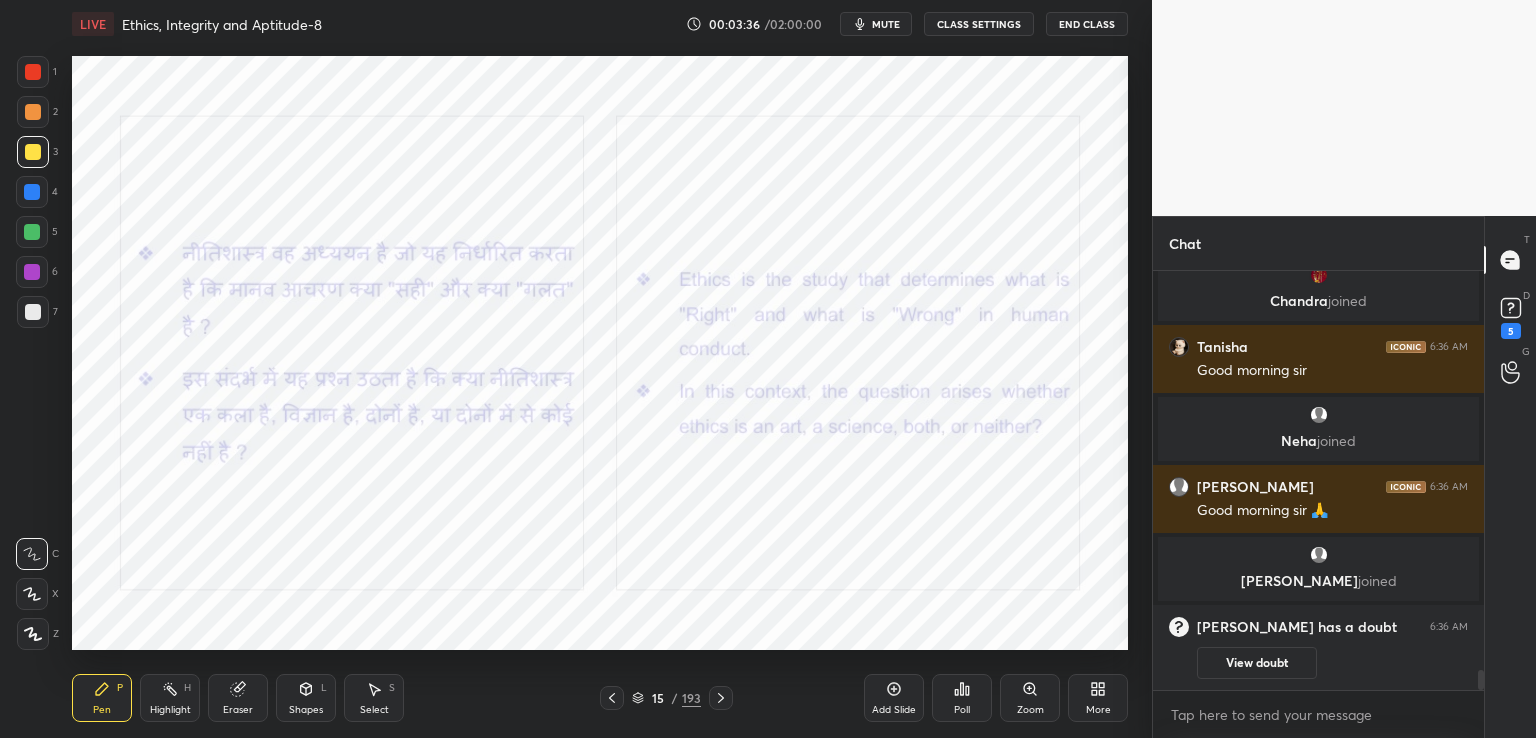 click 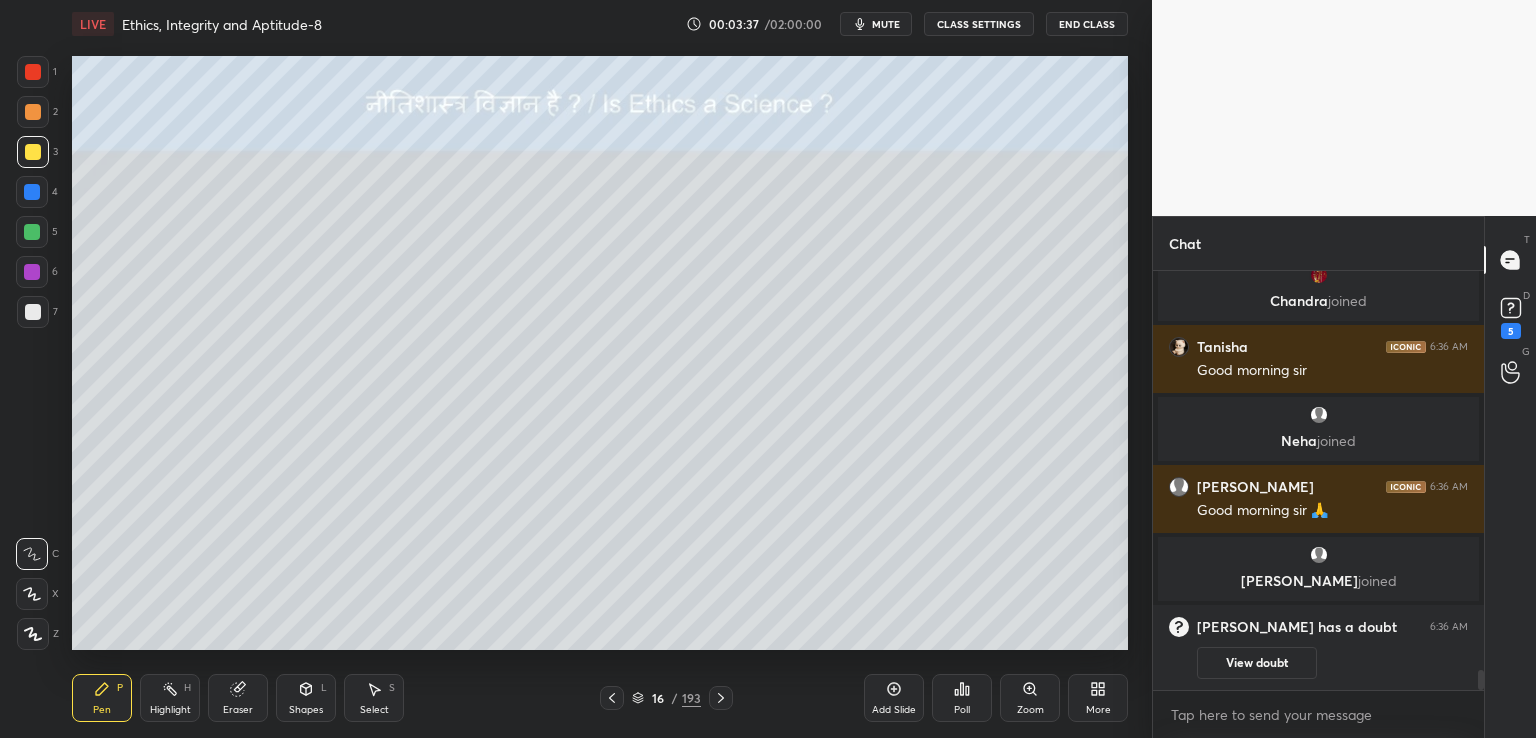 click 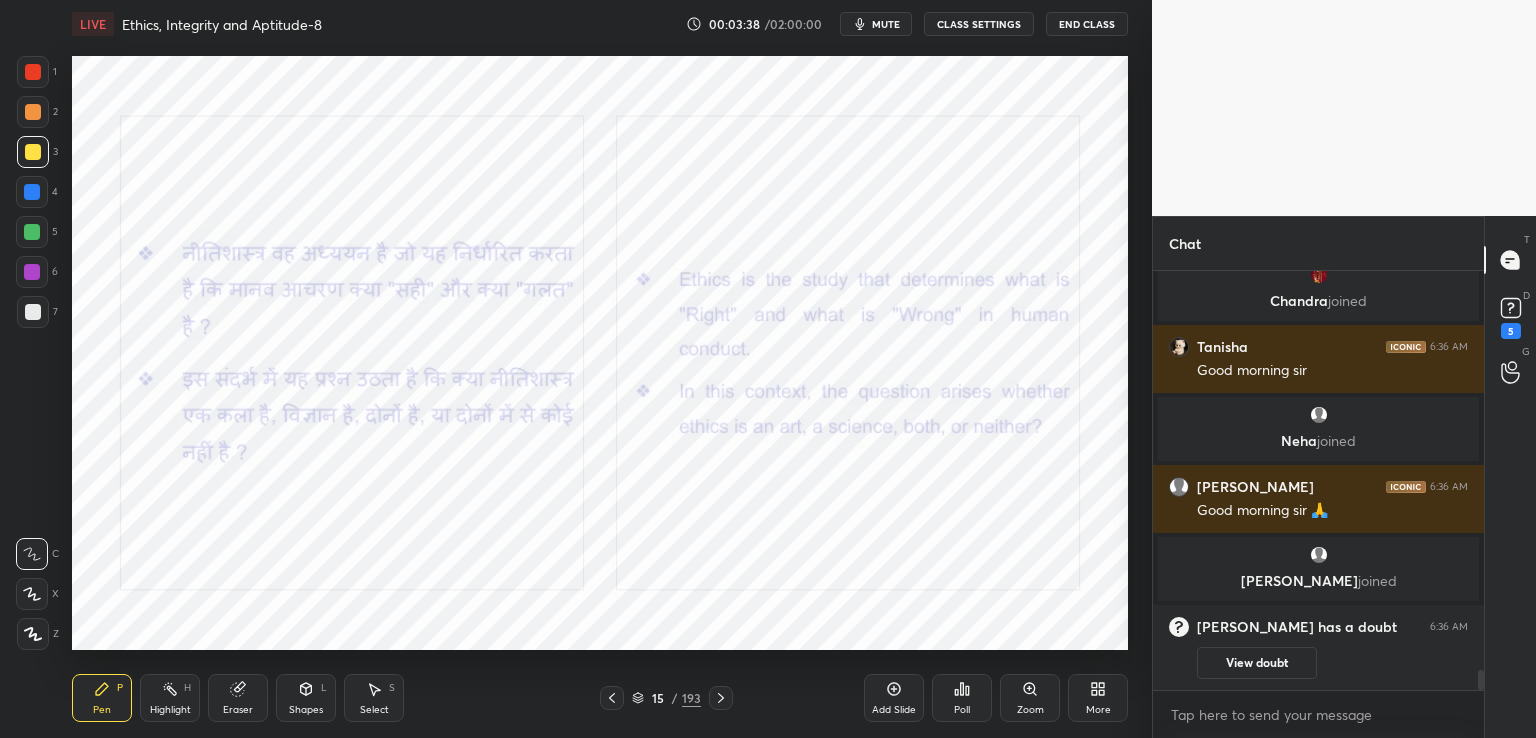 scroll, scrollTop: 8548, scrollLeft: 0, axis: vertical 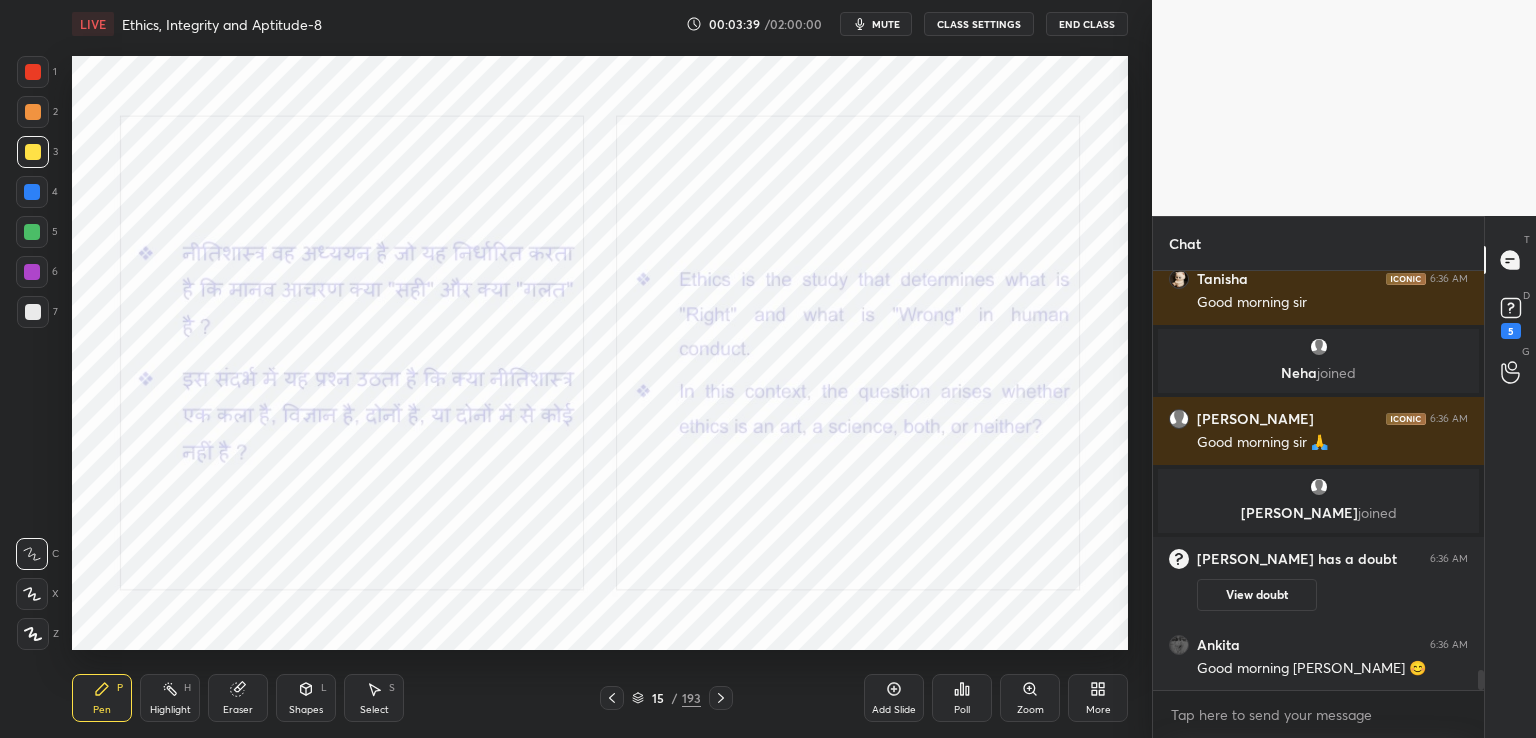 click 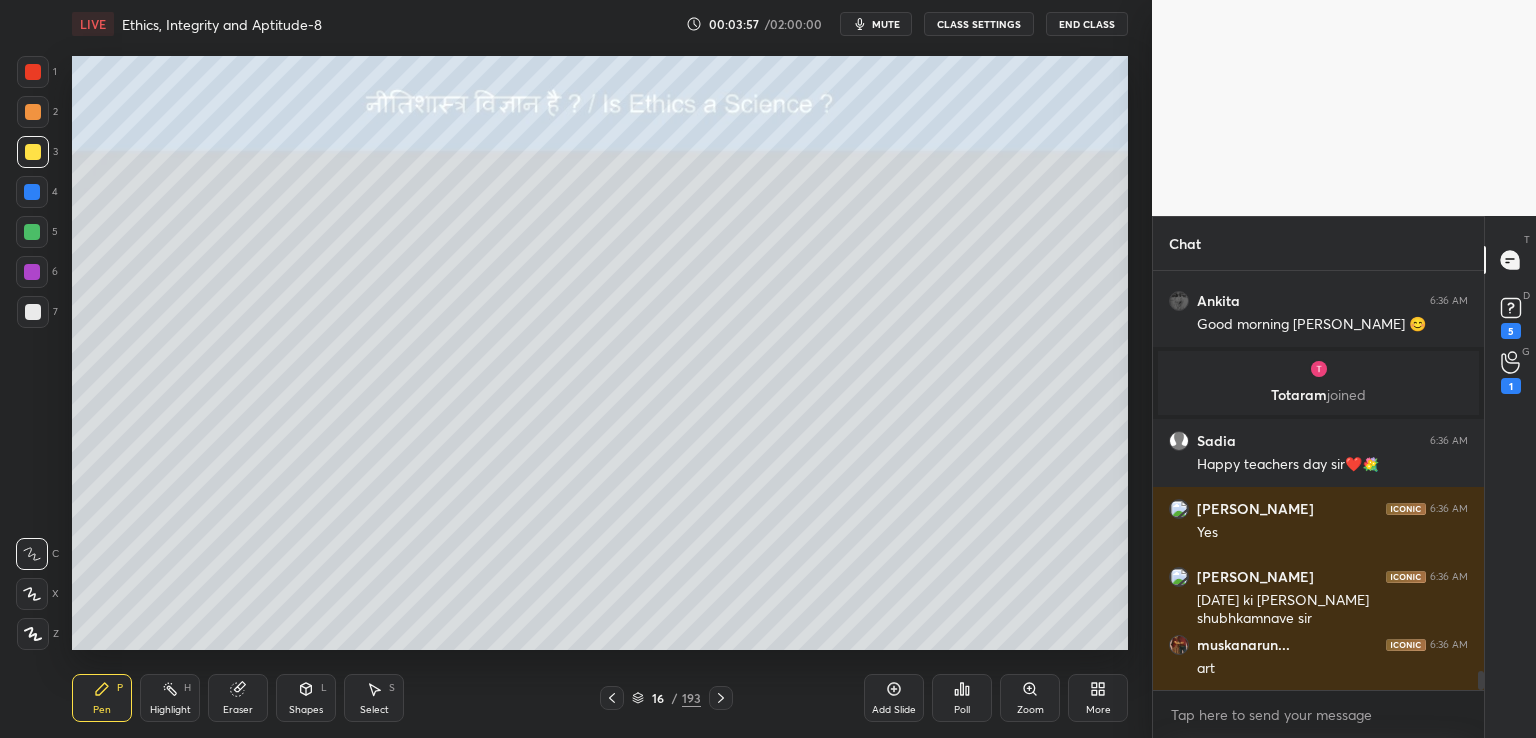 scroll, scrollTop: 8884, scrollLeft: 0, axis: vertical 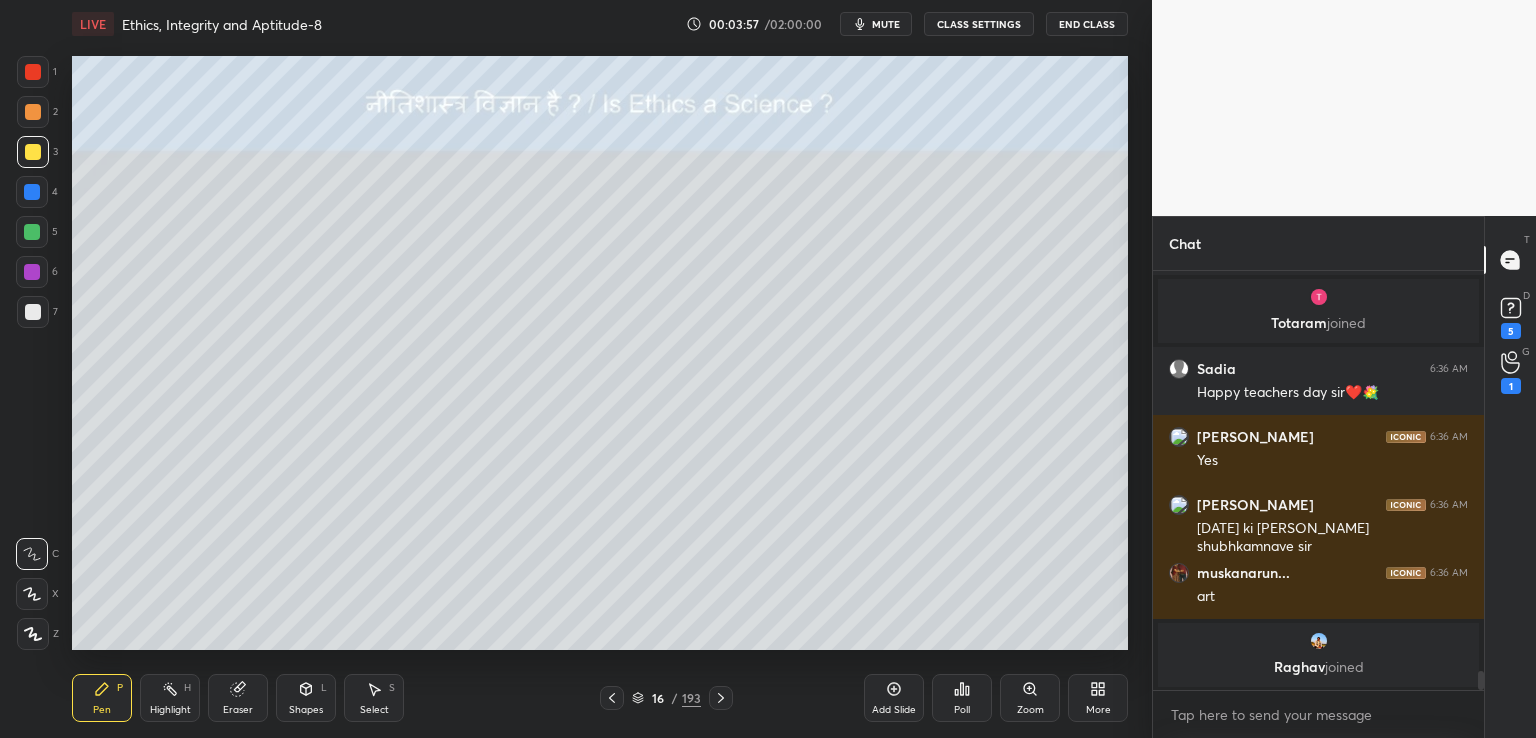click on "Shapes L" at bounding box center (306, 698) 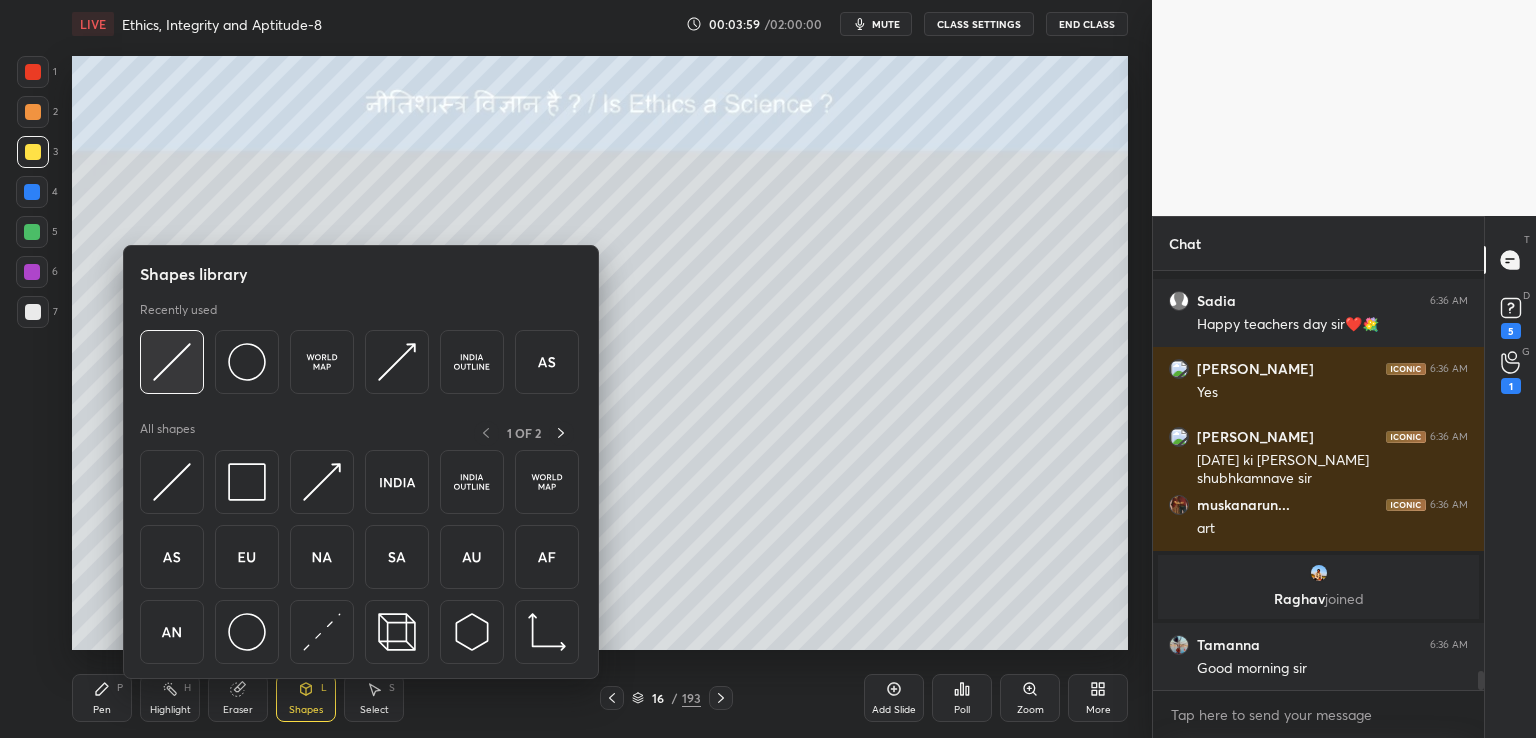 scroll, scrollTop: 8972, scrollLeft: 0, axis: vertical 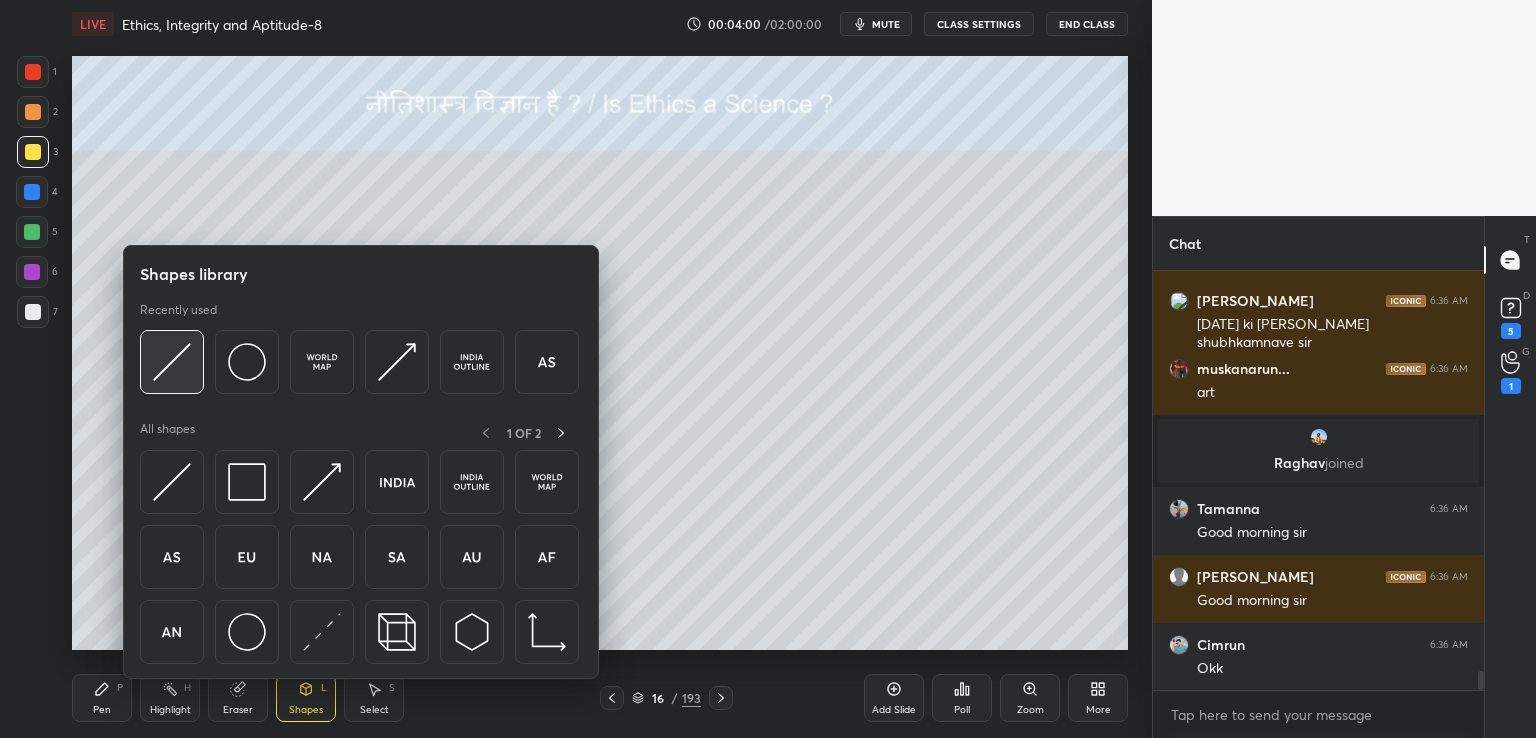 click at bounding box center (172, 362) 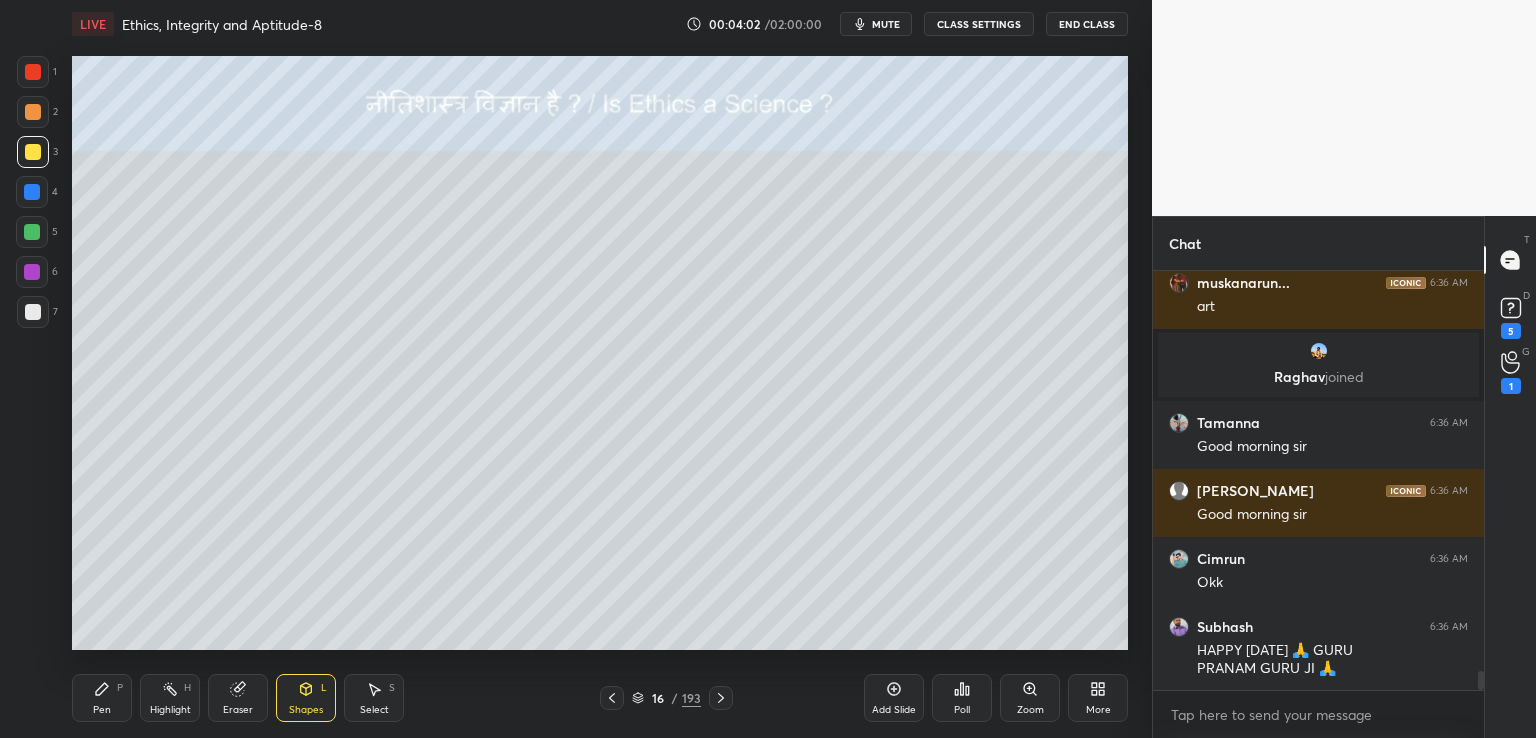 scroll, scrollTop: 9130, scrollLeft: 0, axis: vertical 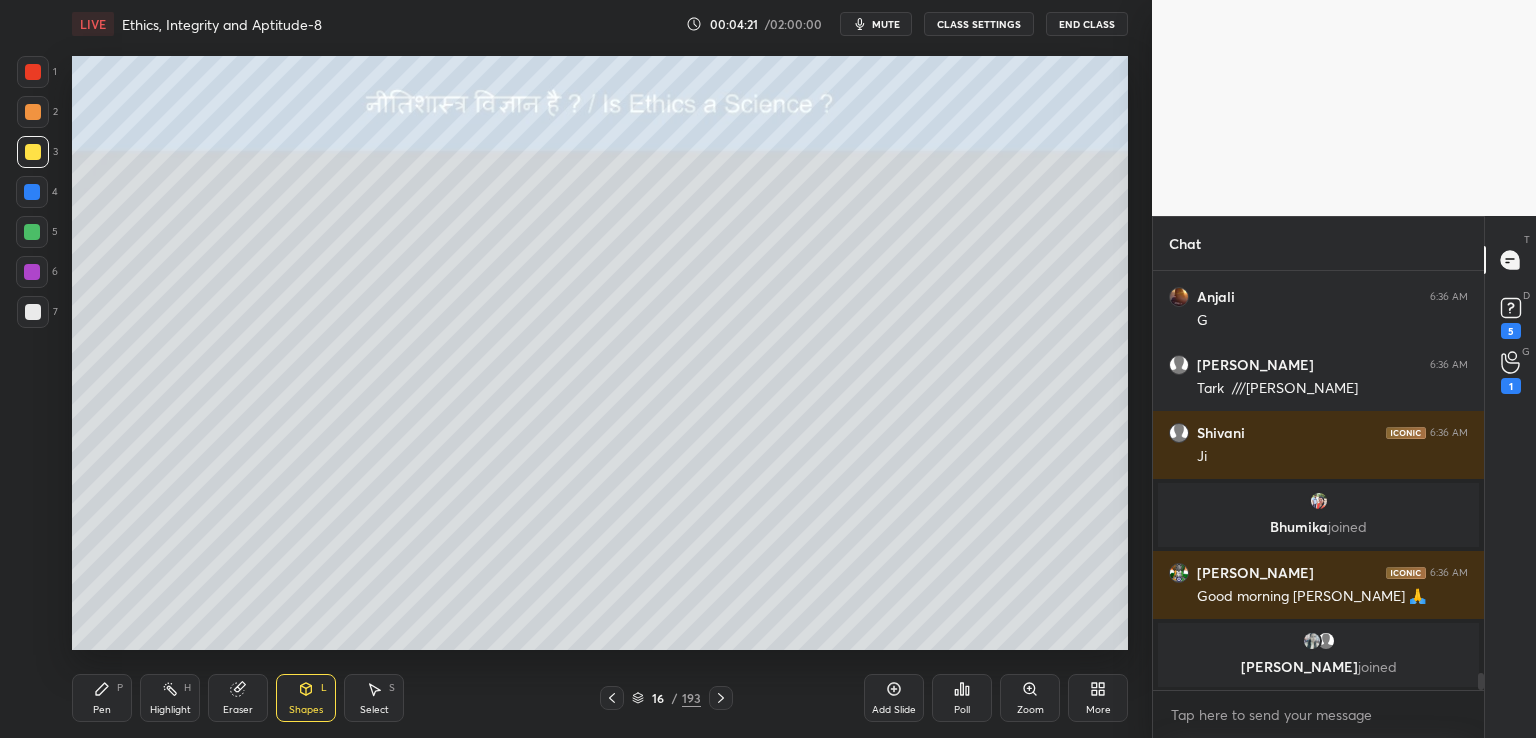 click on "Pen P" at bounding box center (102, 698) 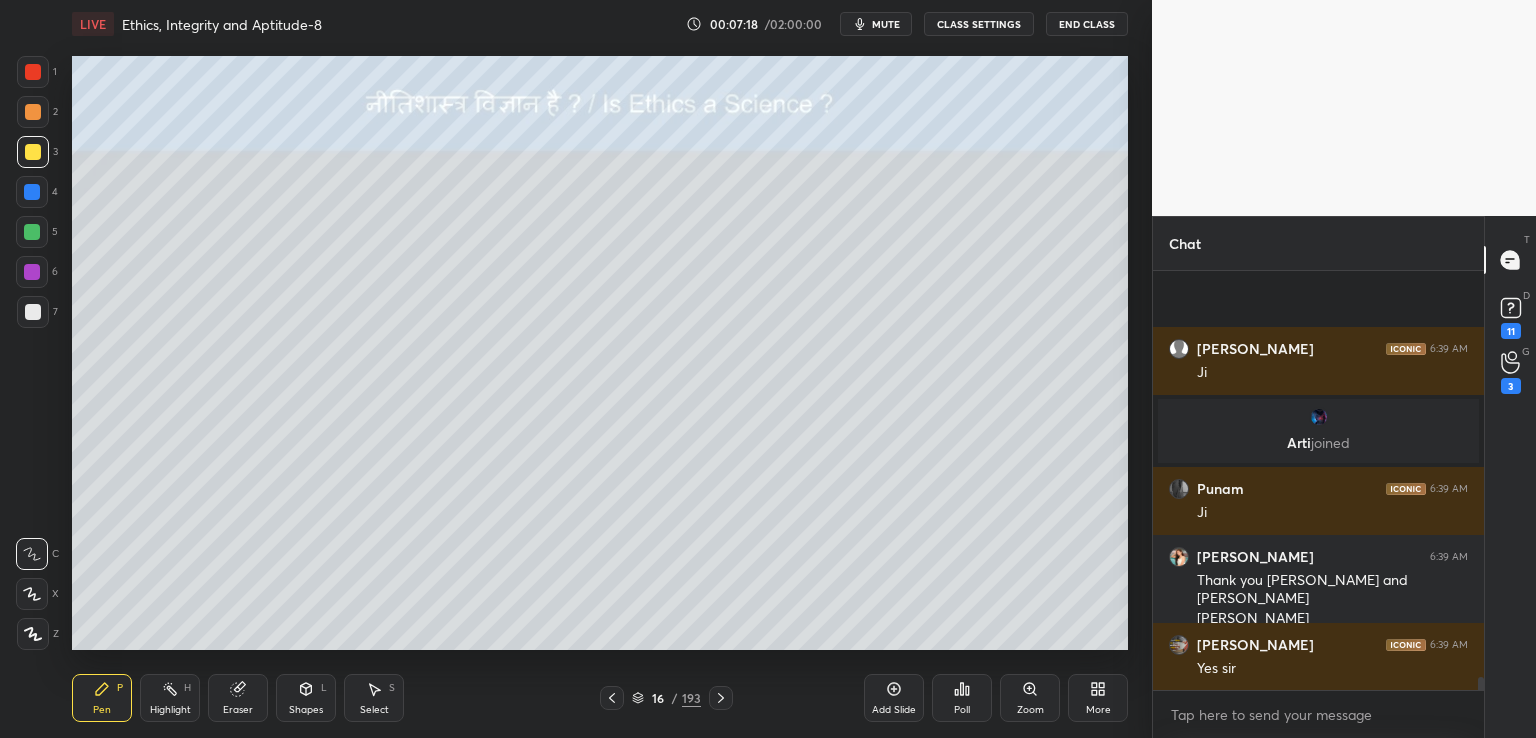 scroll, scrollTop: 13180, scrollLeft: 0, axis: vertical 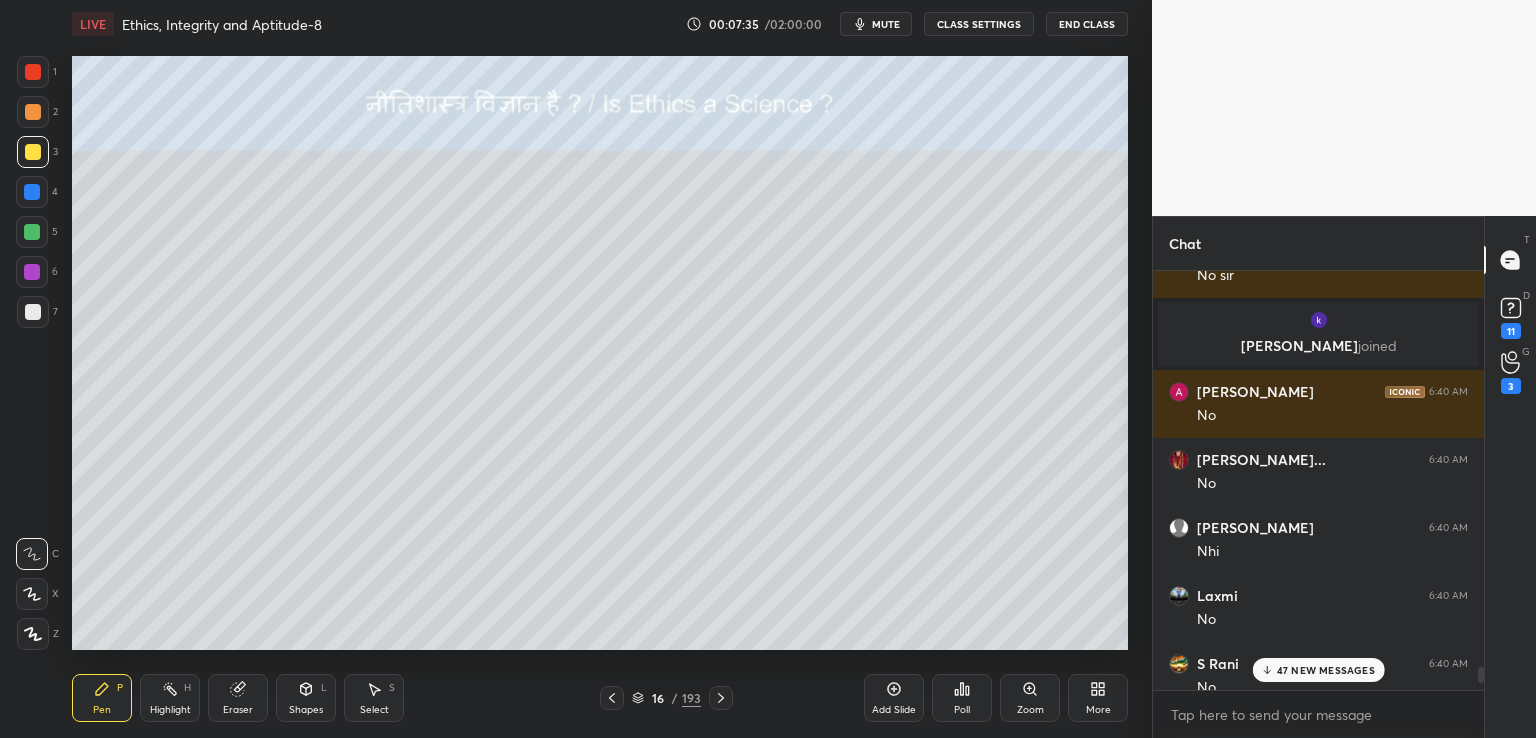 drag, startPoint x: 1480, startPoint y: 688, endPoint x: 1492, endPoint y: 776, distance: 88.814415 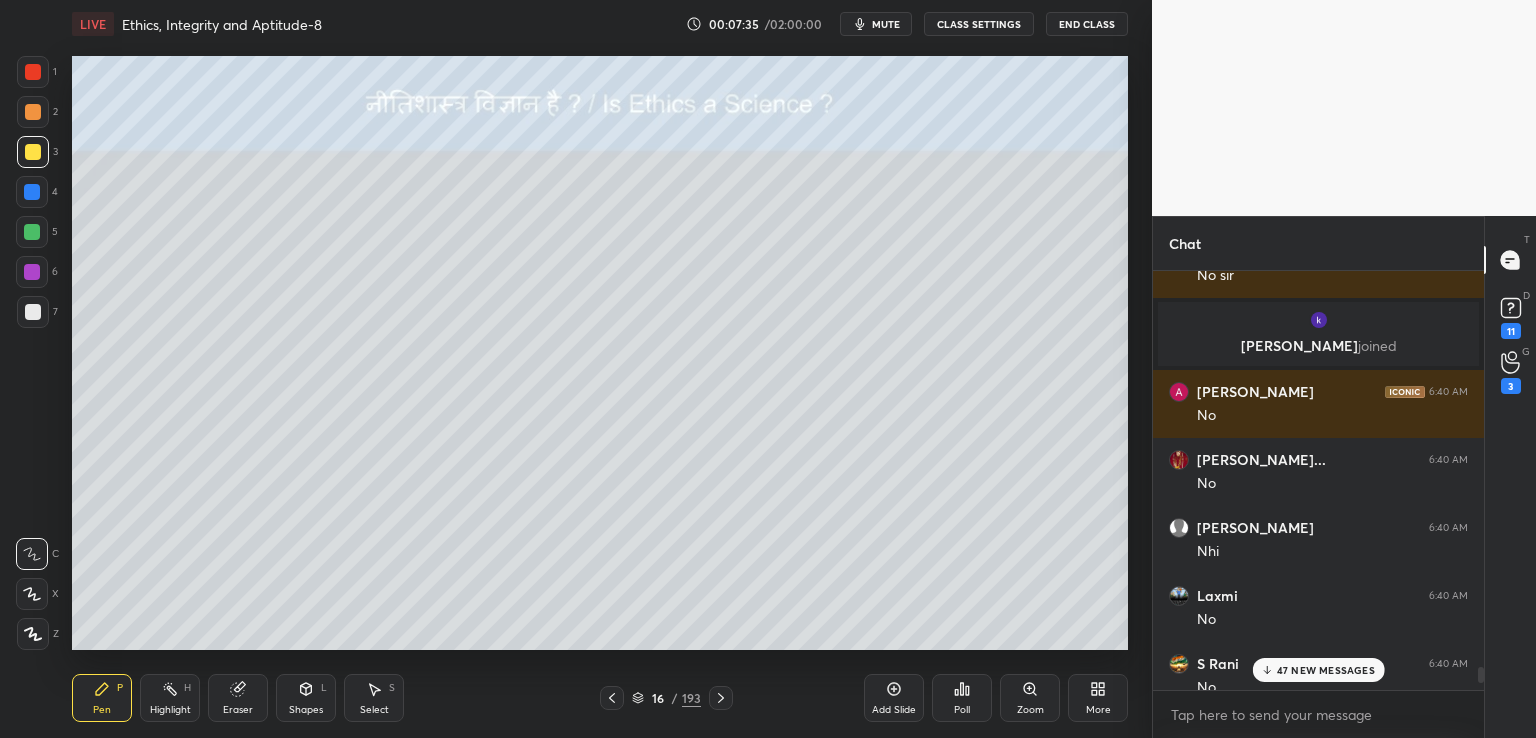 click on "1 2 3 4 5 6 7 C X Z C X Z E E Erase all   H H LIVE Ethics, Integrity and Aptitude-8 00:07:35 /  02:00:00 mute CLASS SETTINGS End Class Setting up your live class Poll for   secs No correct answer Start poll Back Ethics, Integrity and Aptitude-8 • L8 of Complete Course on Ethics (MAINS GS-IV) [PERSON_NAME] Pen P Highlight H Eraser Shapes L Select S 16 / 193 Add Slide Poll Zoom More Chat Priya 6:40 AM No Aarohi 6:40 AM No [PERSON_NAME]  joined [PERSON_NAME] 6:40 AM No [PERSON_NAME]... 6:40 AM No [PERSON_NAME] 6:40 AM [PERSON_NAME] 6:40 AM No S Rani 6:40 AM No [PERSON_NAME] 6:40 AM no Kaif 6:40 AM No difference Tanu 6:40 AM No Anjali 6:40 AM [PERSON_NAME] 6:40 AM Same Ancht 6:40 AM Naaa Baby [DEMOGRAPHIC_DATA]:40 AM No Cimrun 6:40 AM Objective 47 NEW MESSAGES Enable hand raising Enable raise hand to speak to learners. Once enabled, chat will be turned off temporarily. Enable x   introducing Raise a hand with a doubt Now learners can raise their hand along with a doubt  How it works? [PERSON_NAME] Raised a hand 2 Discuss this doubt [PERSON_NAME] Asked a doubt 1 [PERSON_NAME] 1" at bounding box center [768, 0] 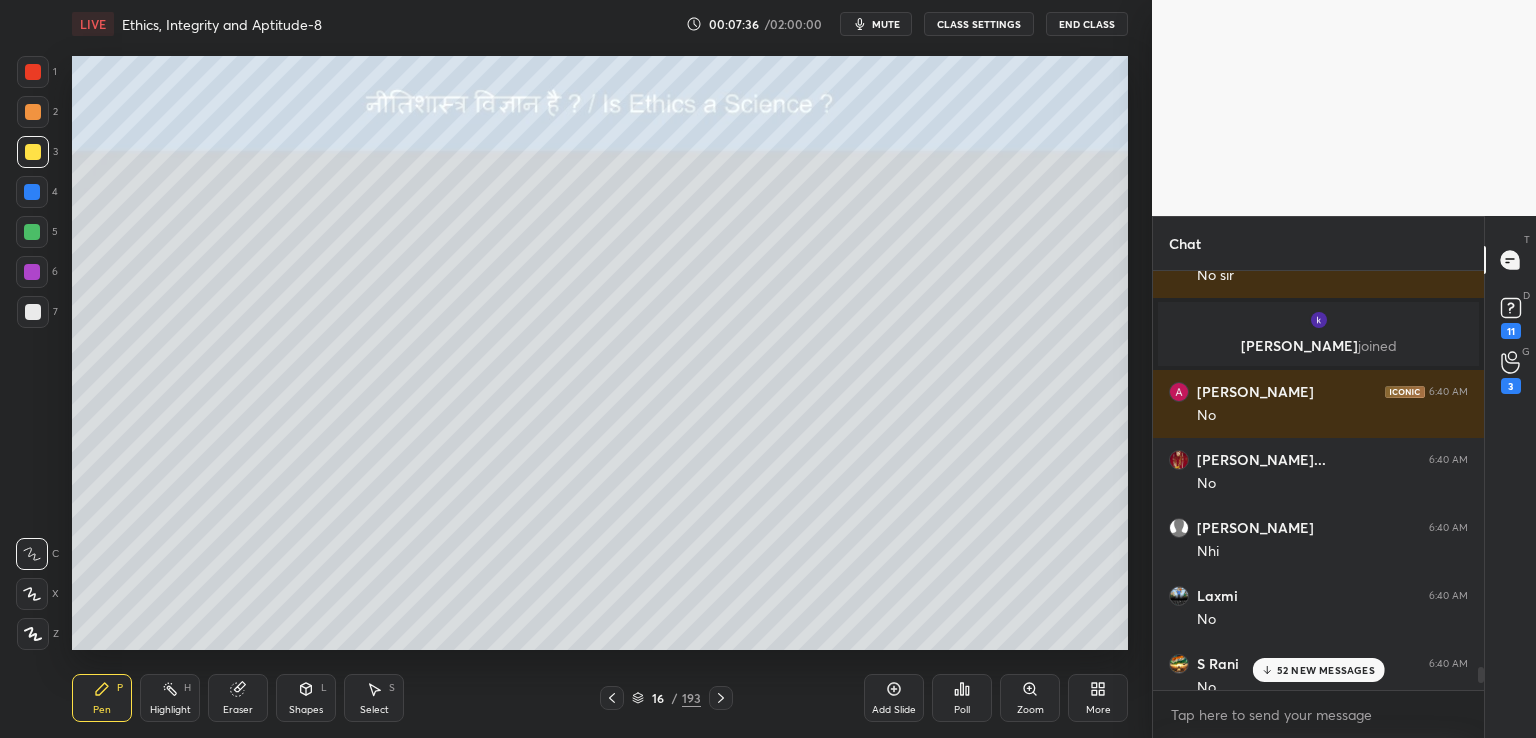click on "52 NEW MESSAGES" at bounding box center (1326, 670) 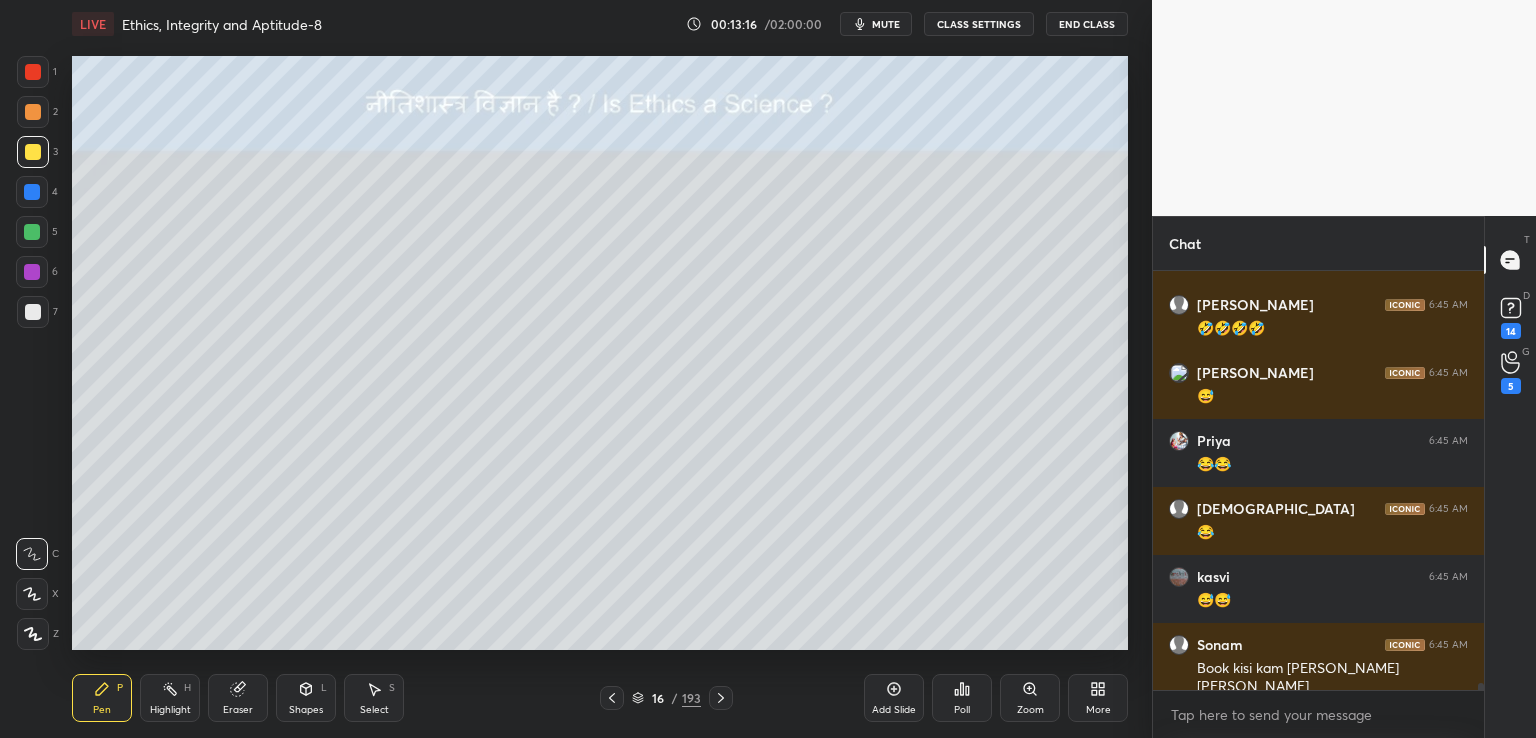 scroll, scrollTop: 25232, scrollLeft: 0, axis: vertical 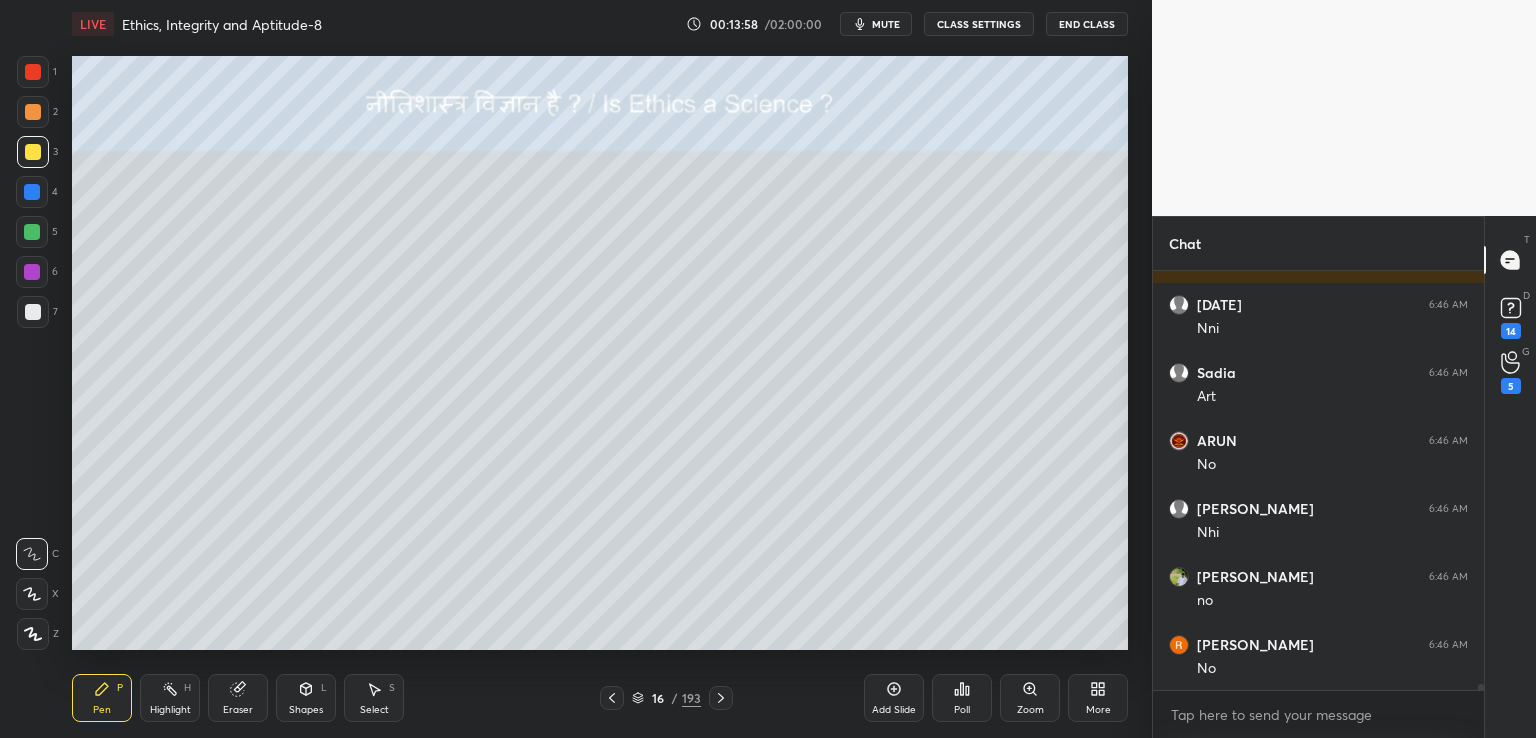 click on "End Class" at bounding box center (1087, 24) 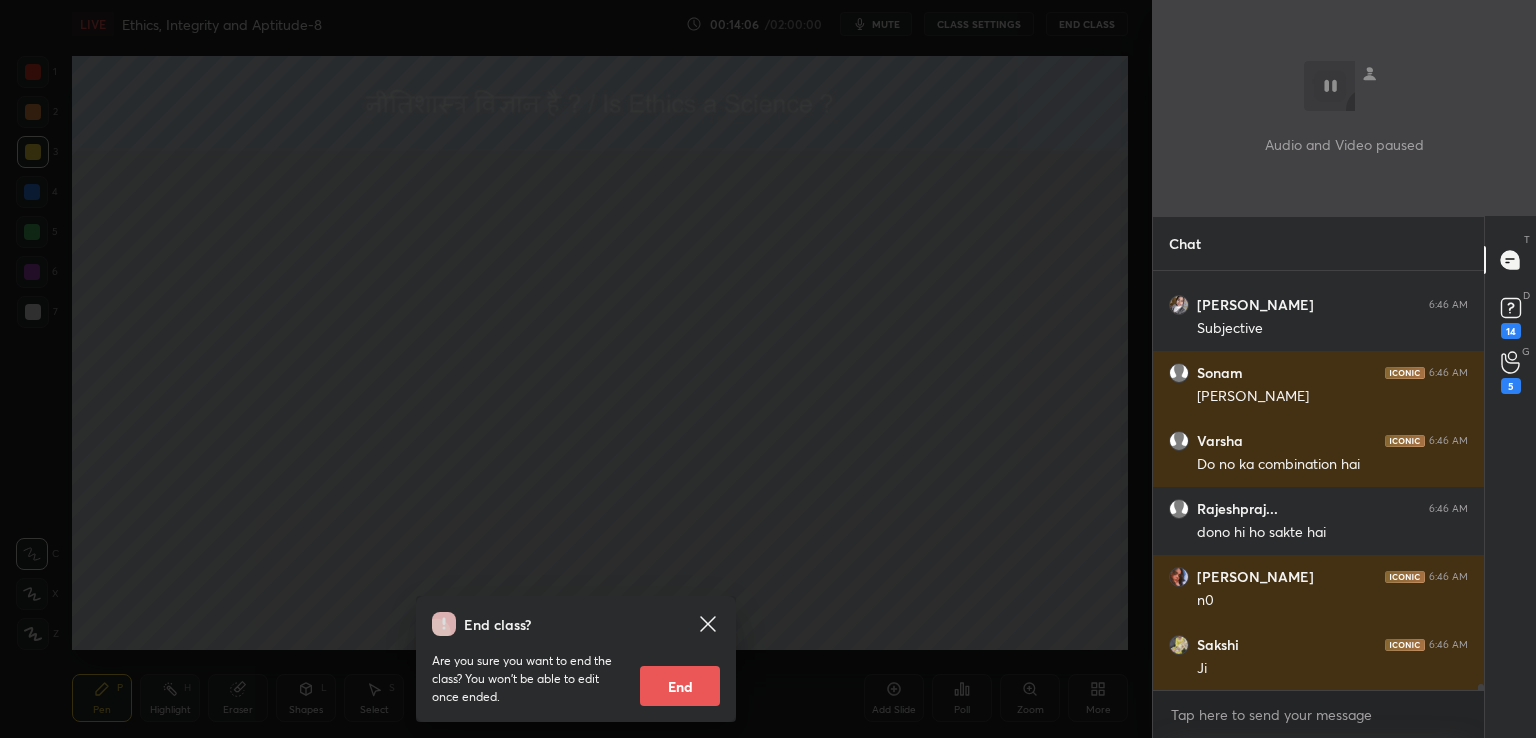 click on "End class? Are you sure you want to end the class? You won’t be able to edit once ended. End" at bounding box center (576, 369) 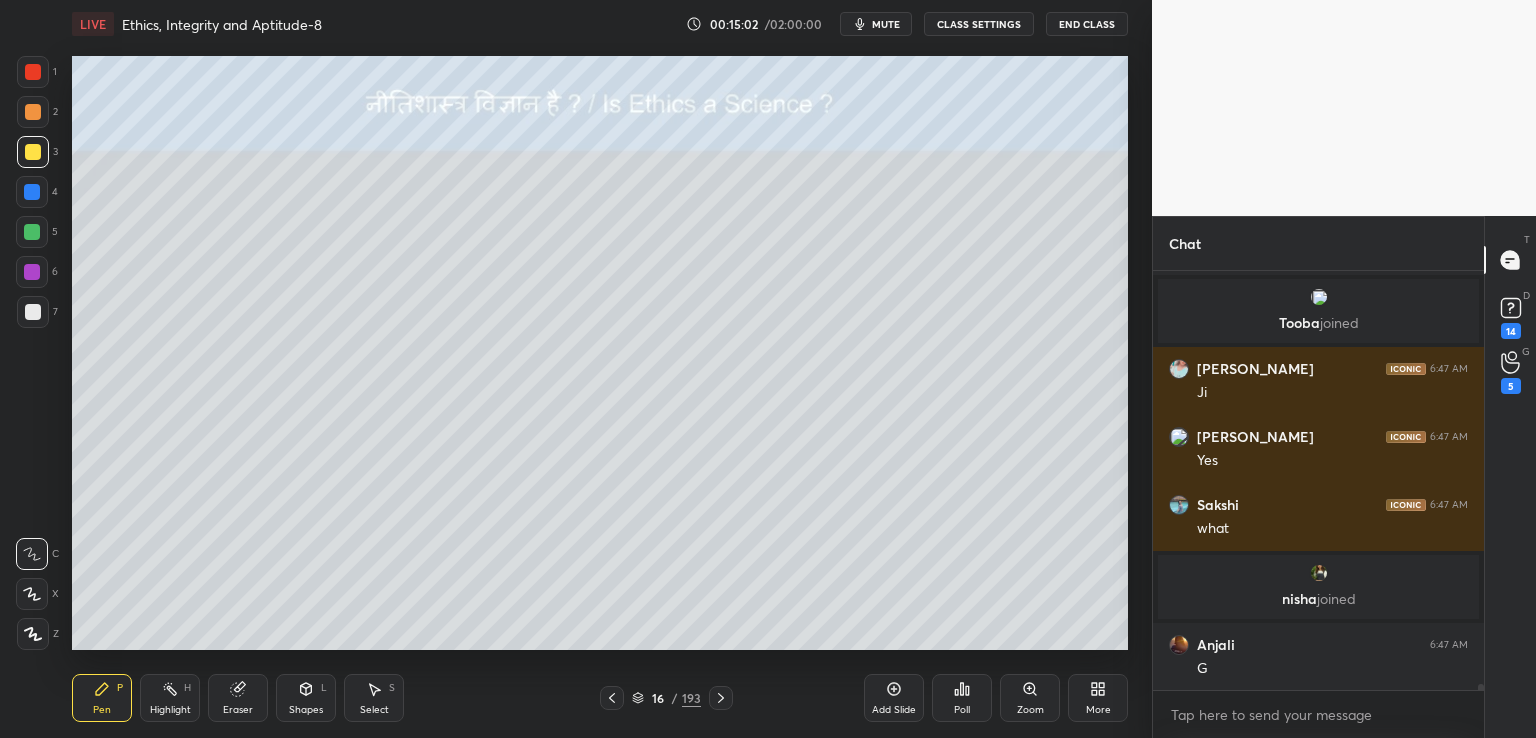 scroll, scrollTop: 28406, scrollLeft: 0, axis: vertical 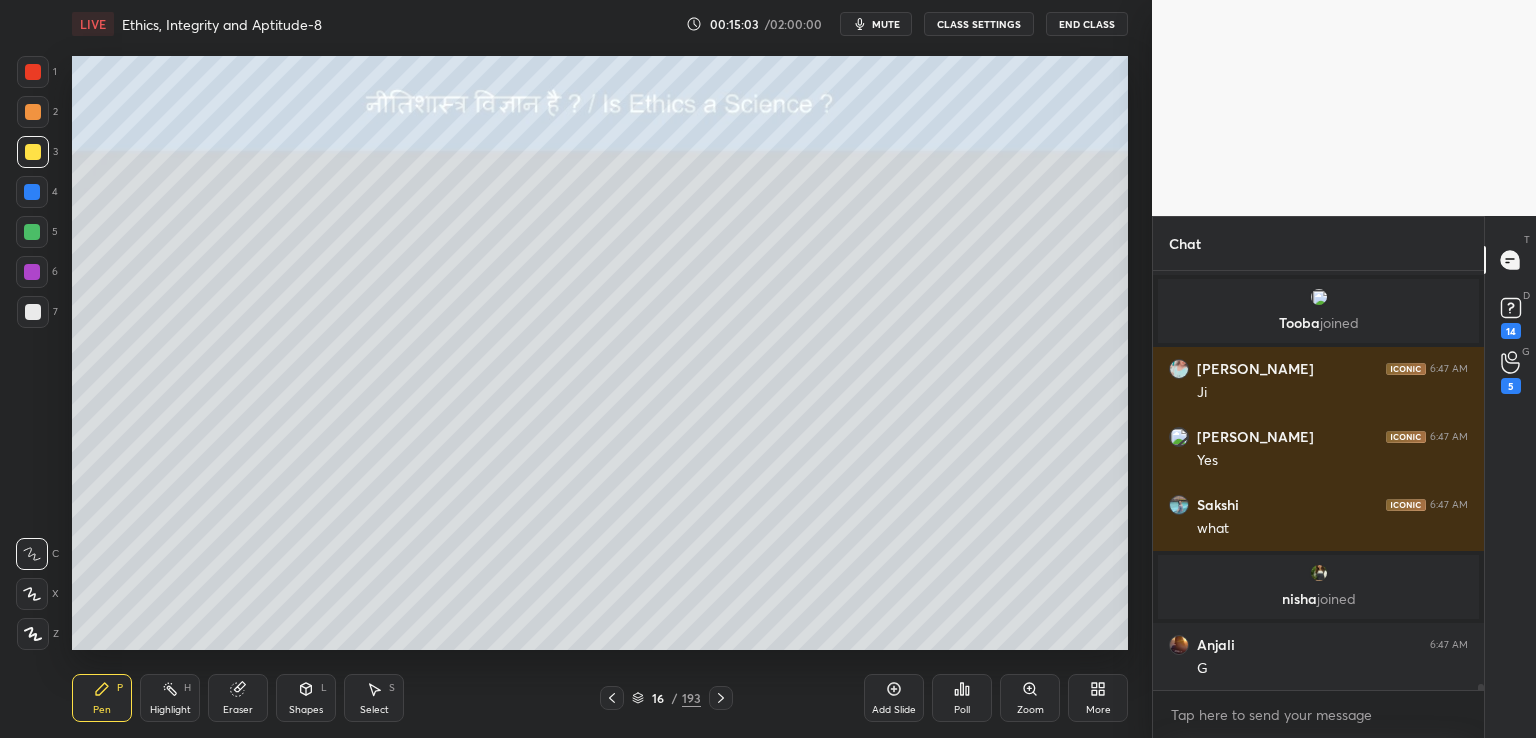 click on "End Class" at bounding box center (1087, 24) 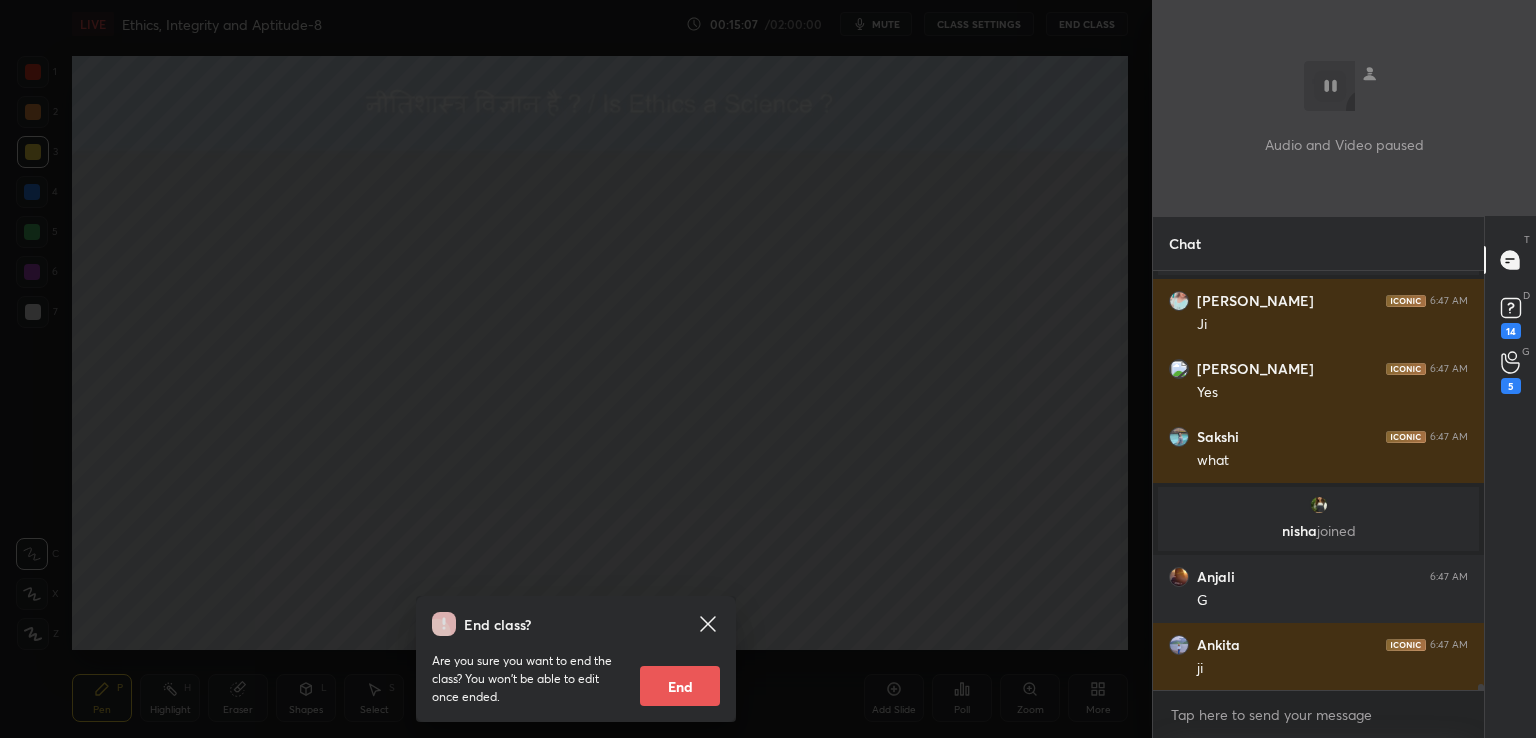 scroll, scrollTop: 28542, scrollLeft: 0, axis: vertical 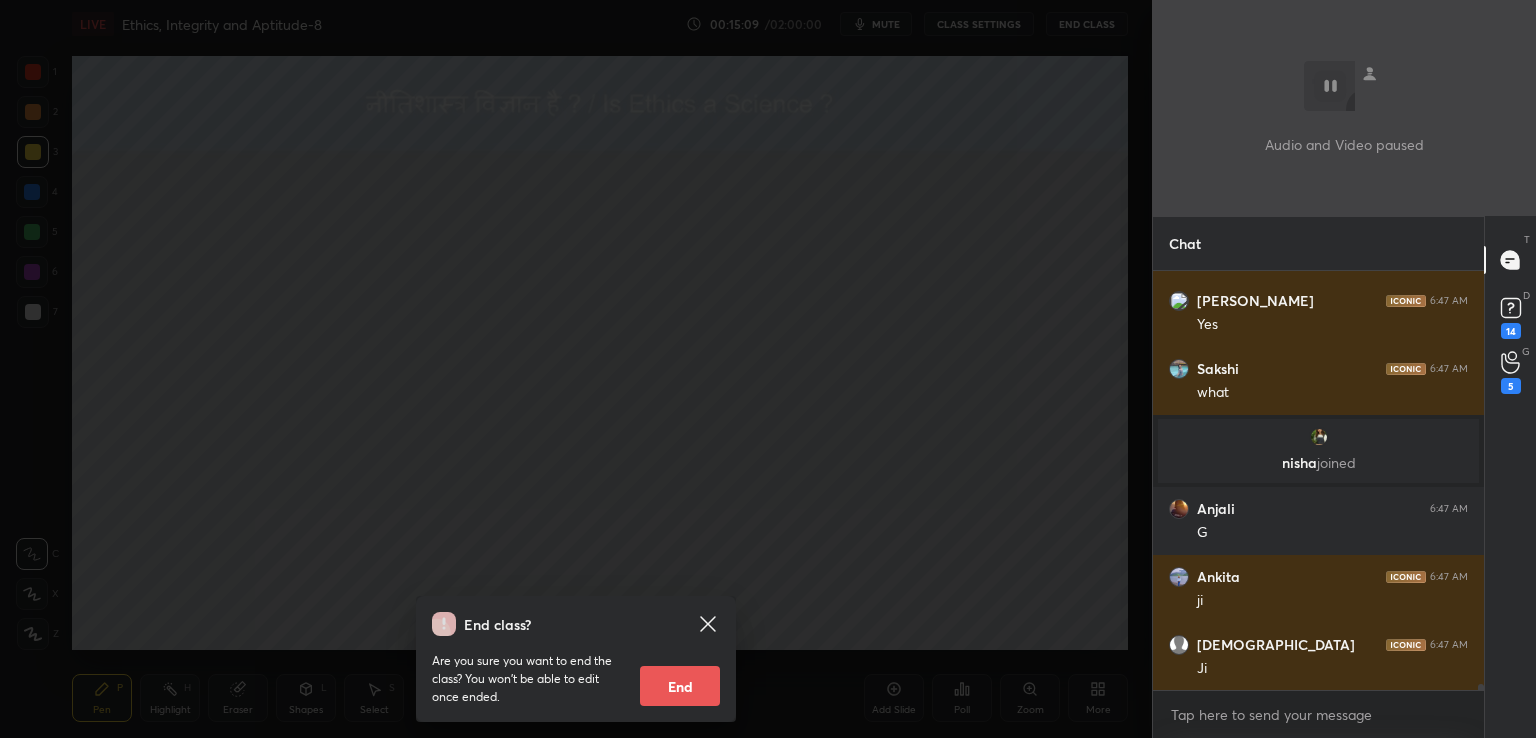 click on "End class? Are you sure you want to end the class? You won’t be able to edit once ended. End" at bounding box center [576, 369] 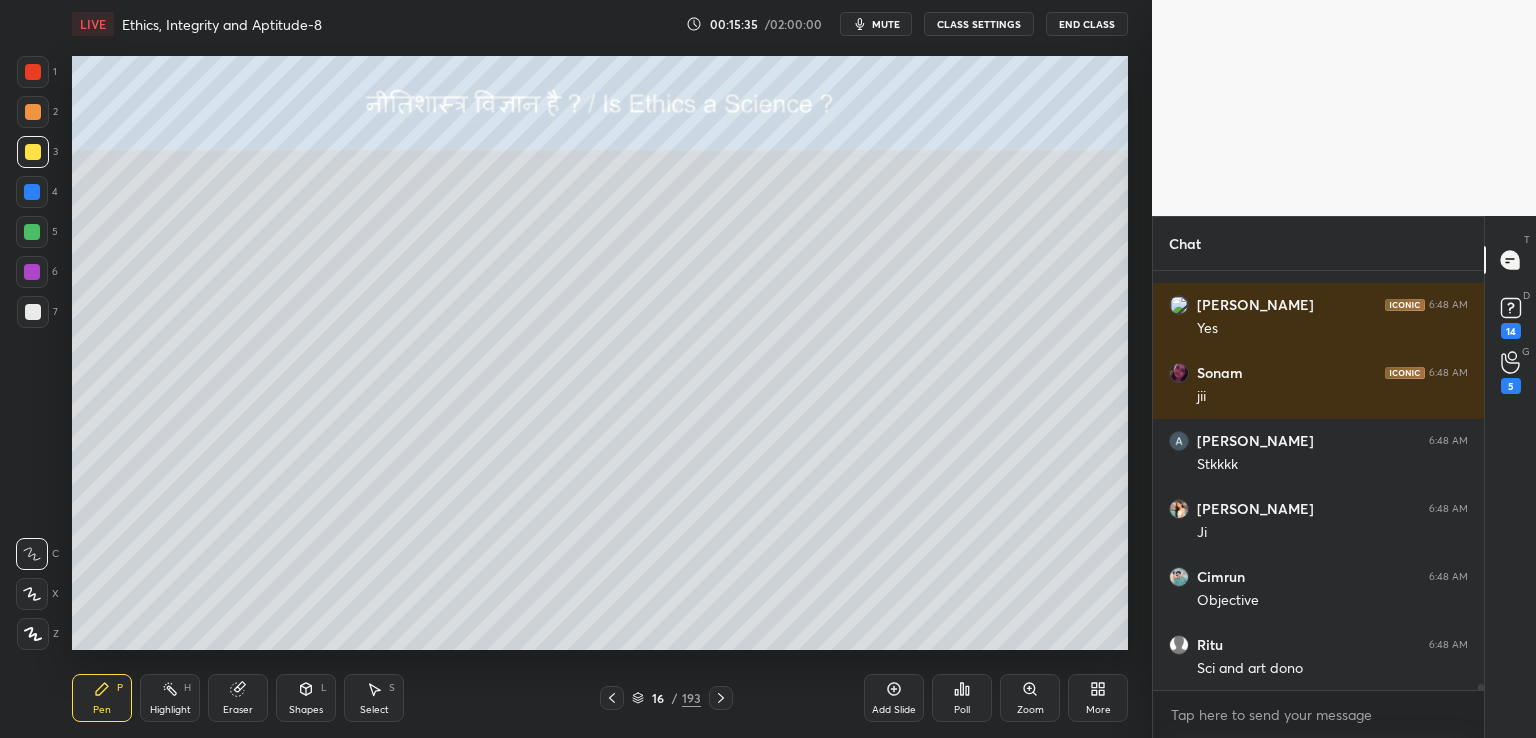scroll, scrollTop: 29290, scrollLeft: 0, axis: vertical 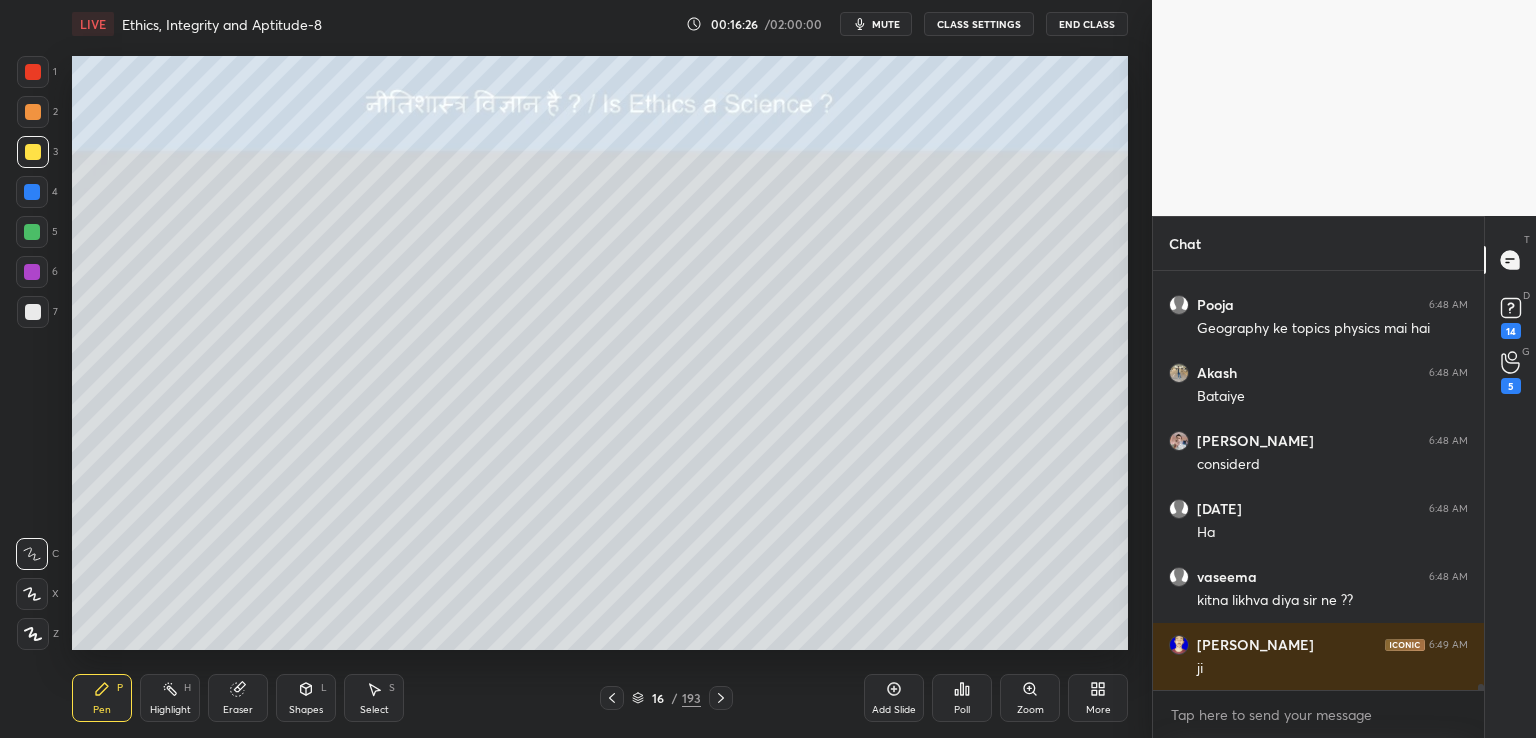 click on "End Class" at bounding box center (1087, 24) 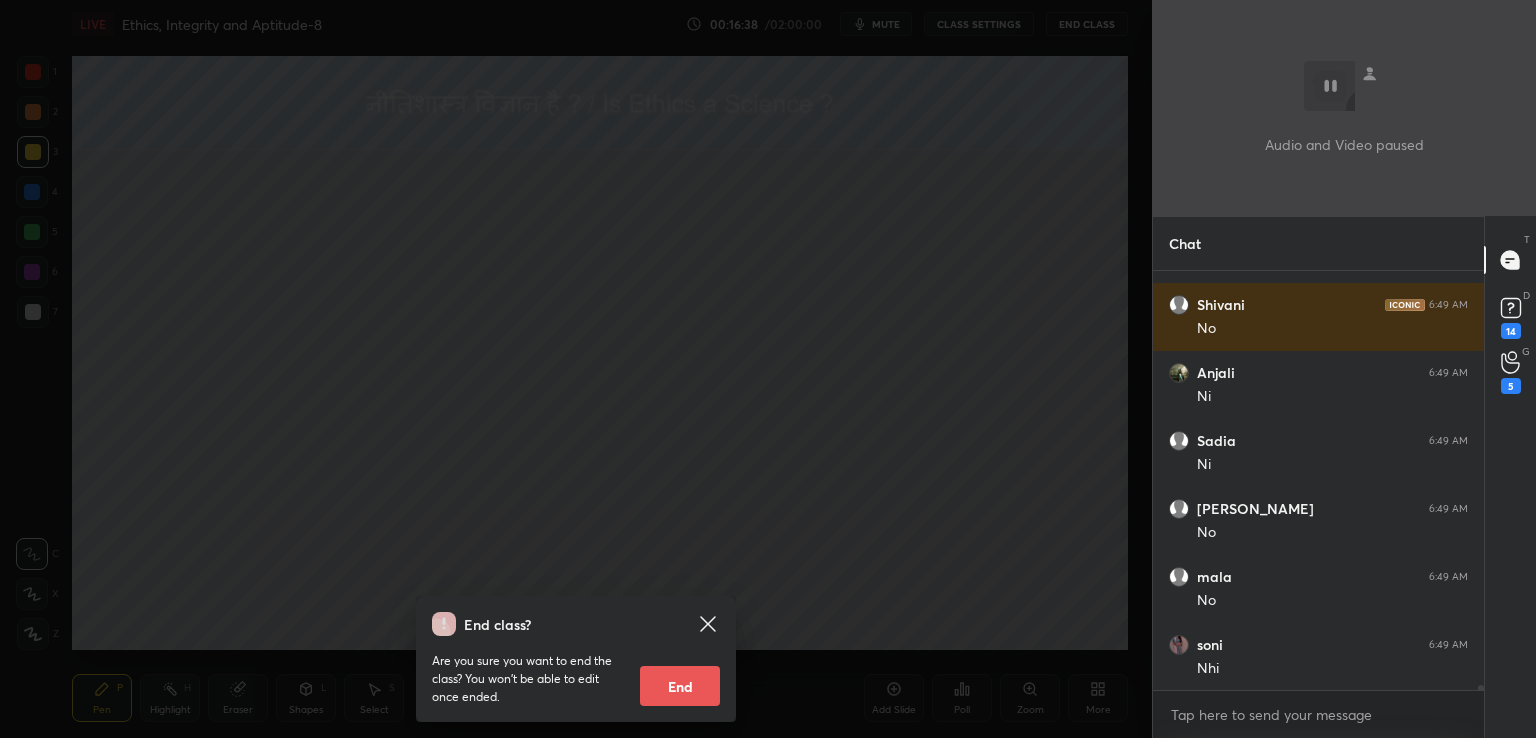 scroll, scrollTop: 33674, scrollLeft: 0, axis: vertical 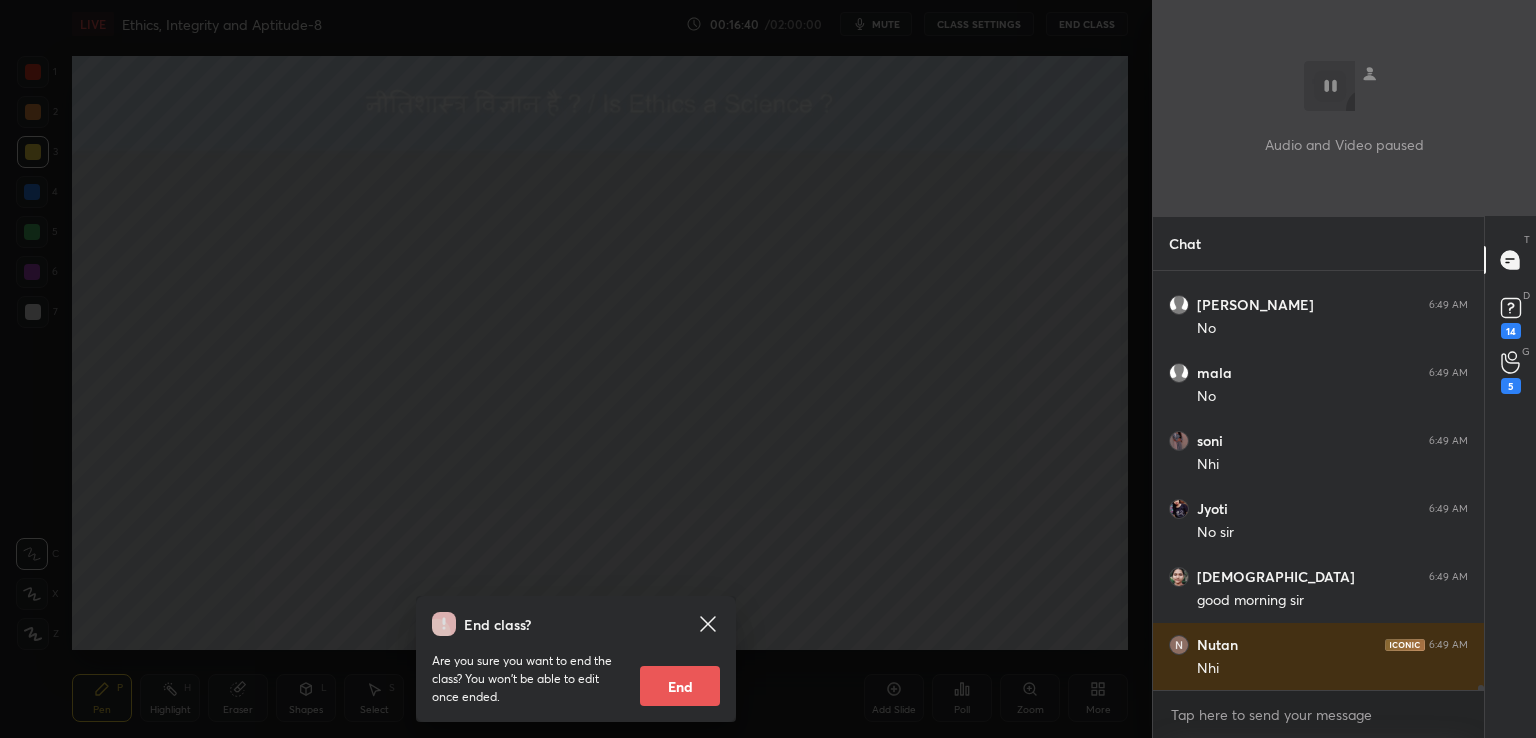 click on "End class? Are you sure you want to end the class? You won’t be able to edit once ended. End" at bounding box center [576, 369] 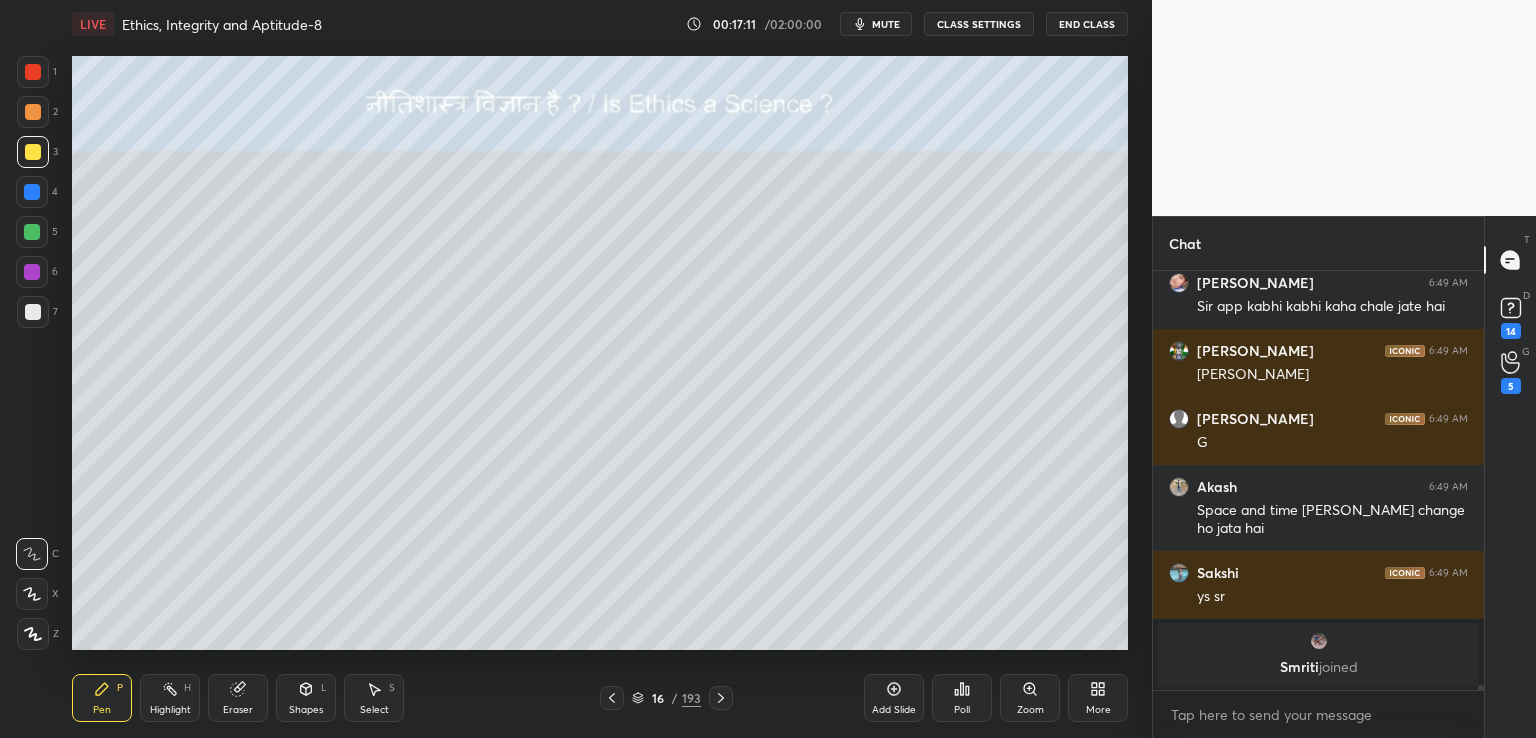 click 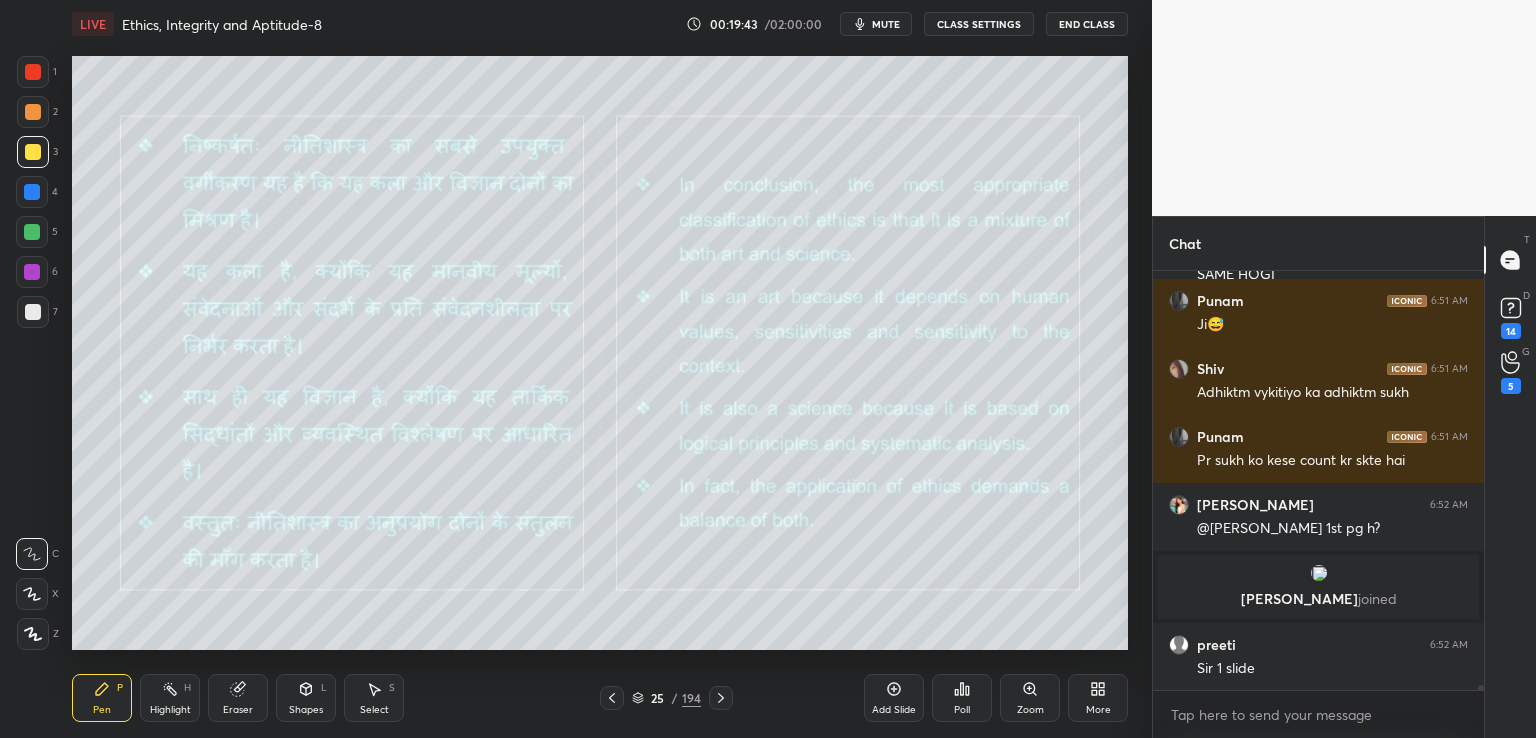 scroll, scrollTop: 34984, scrollLeft: 0, axis: vertical 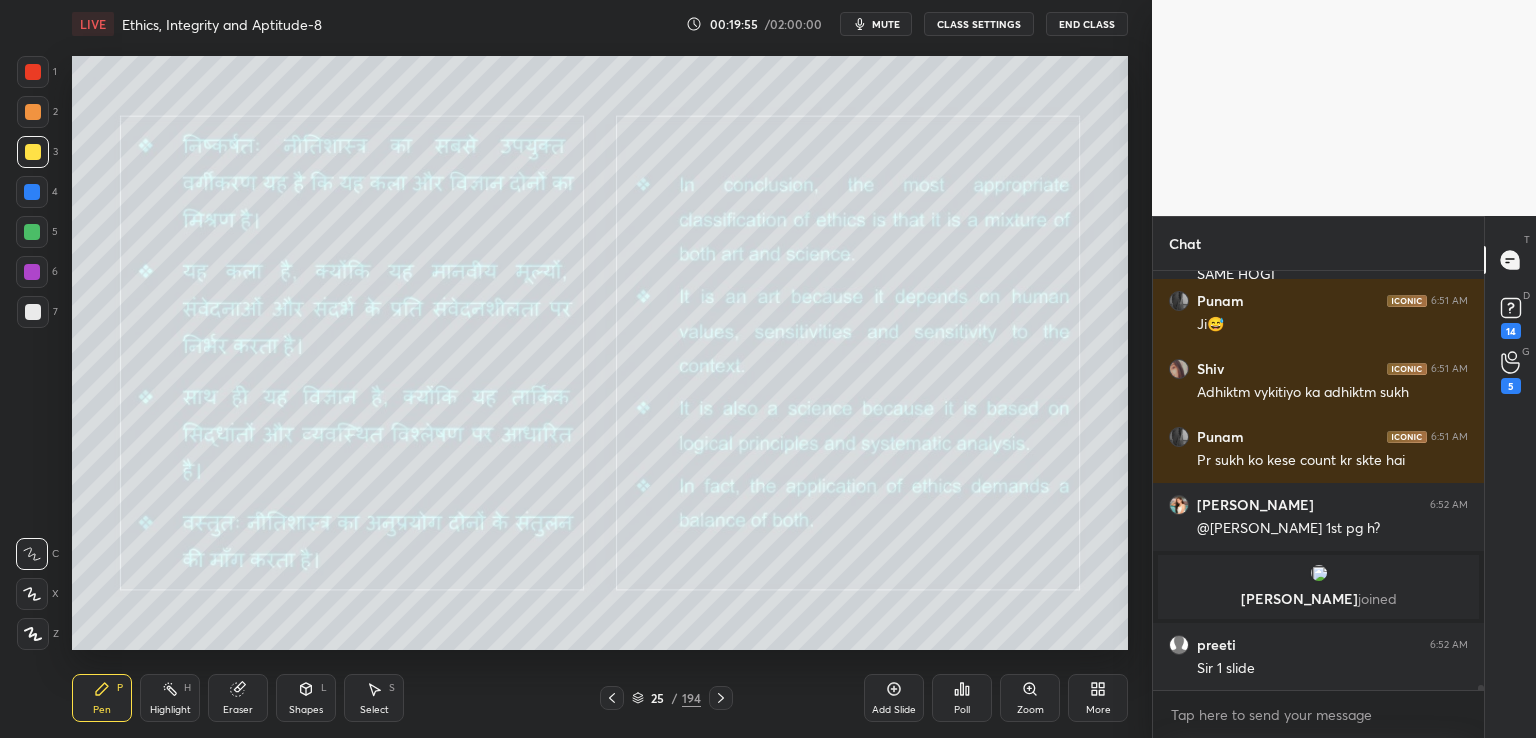 click on "End Class" at bounding box center [1087, 24] 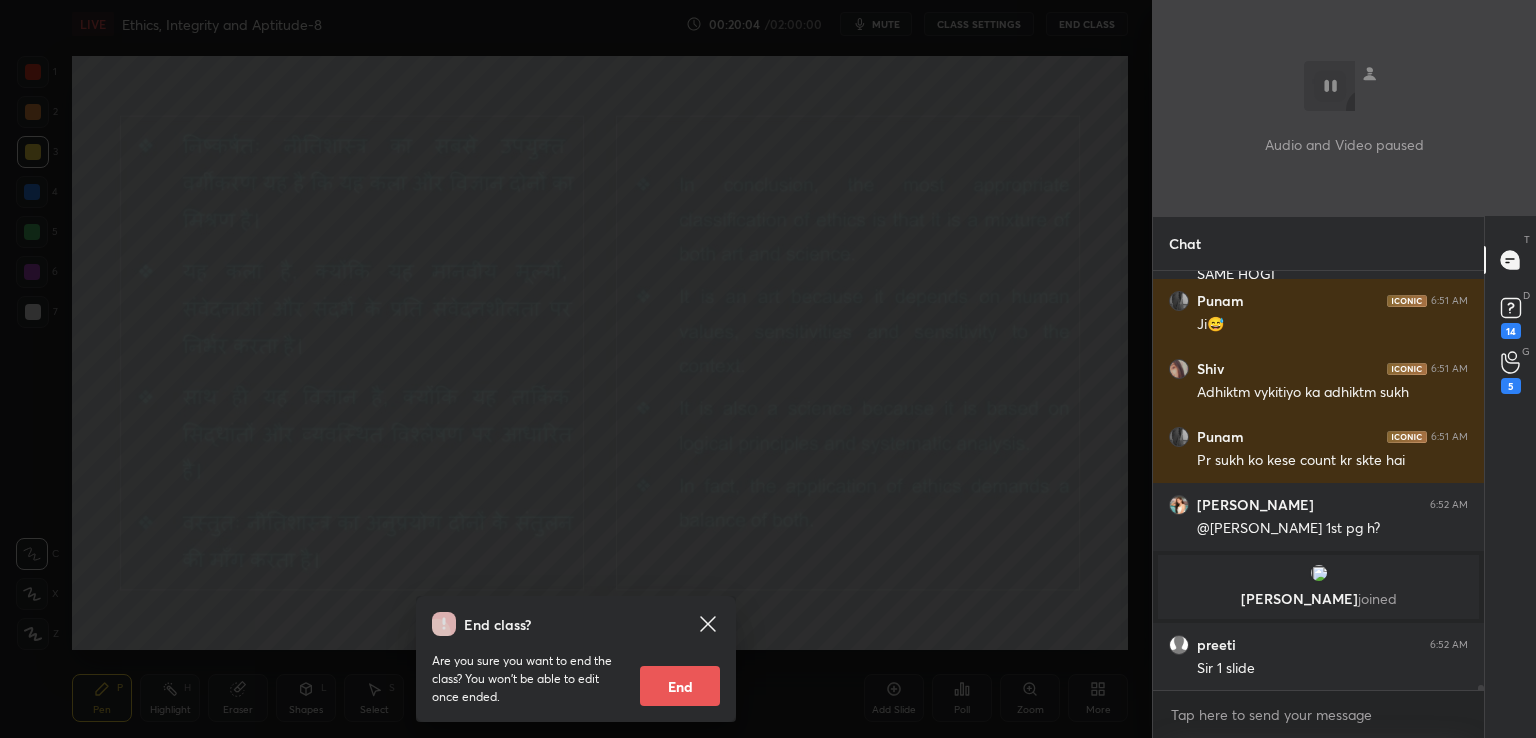 click on "End class? Are you sure you want to end the class? You won’t be able to edit once ended. End" at bounding box center [576, 369] 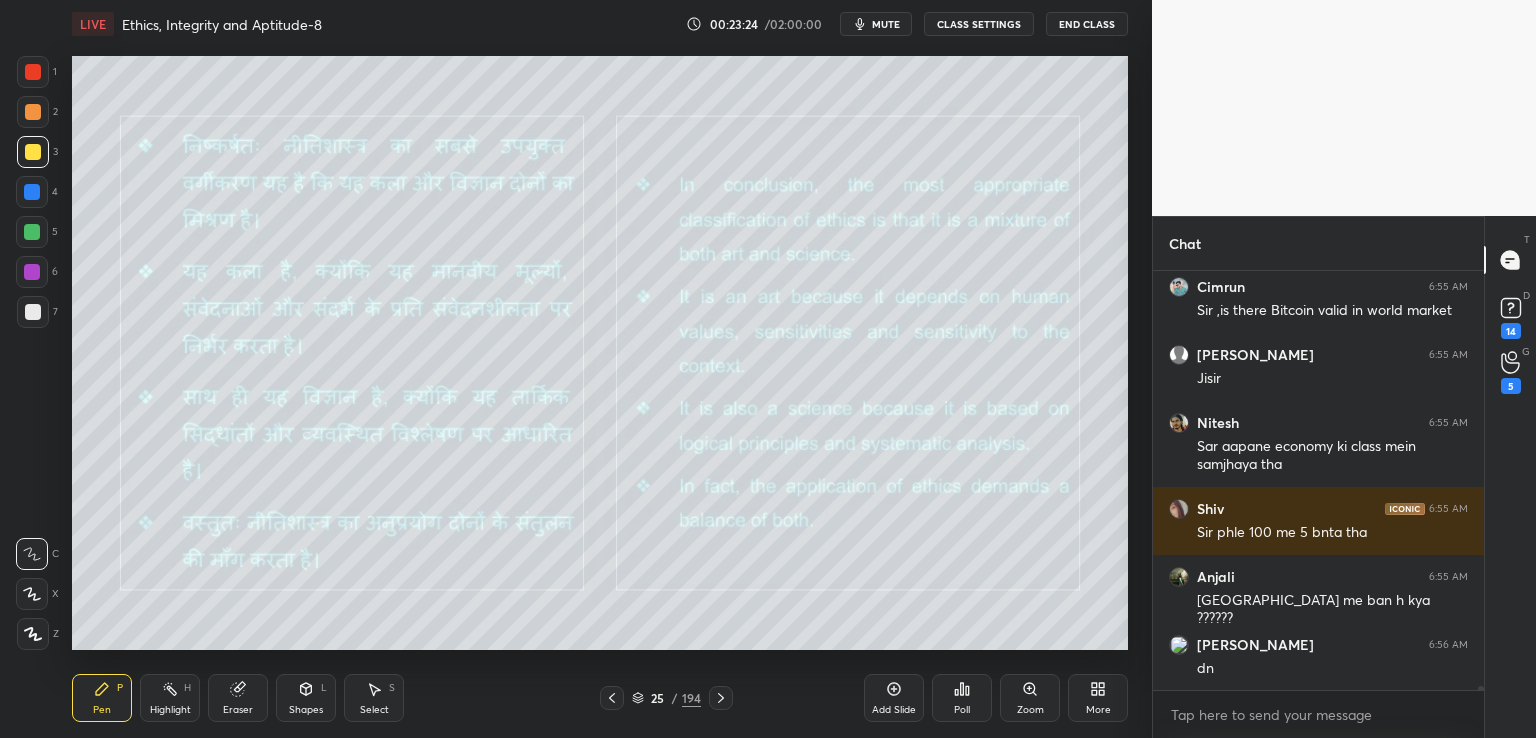 scroll, scrollTop: 39940, scrollLeft: 0, axis: vertical 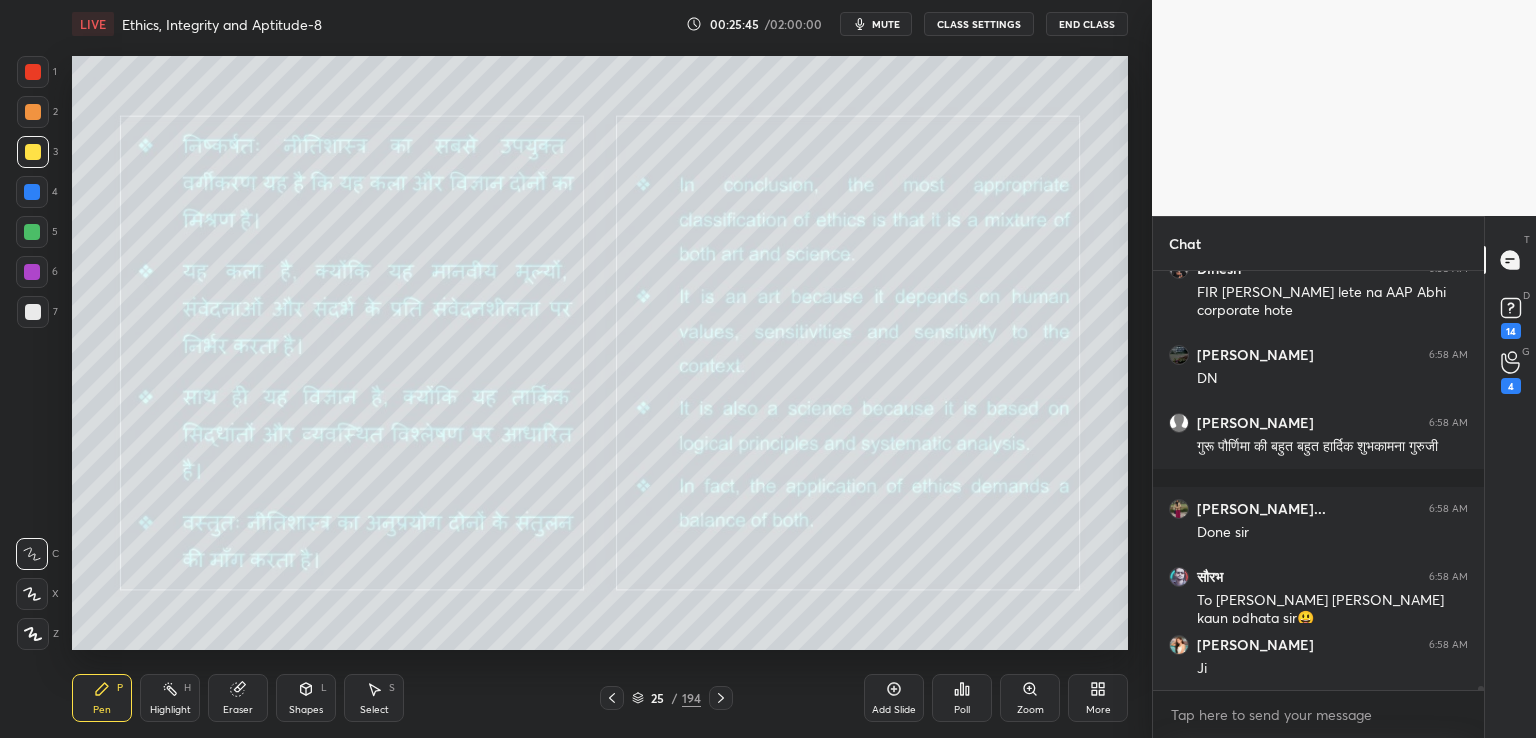 click 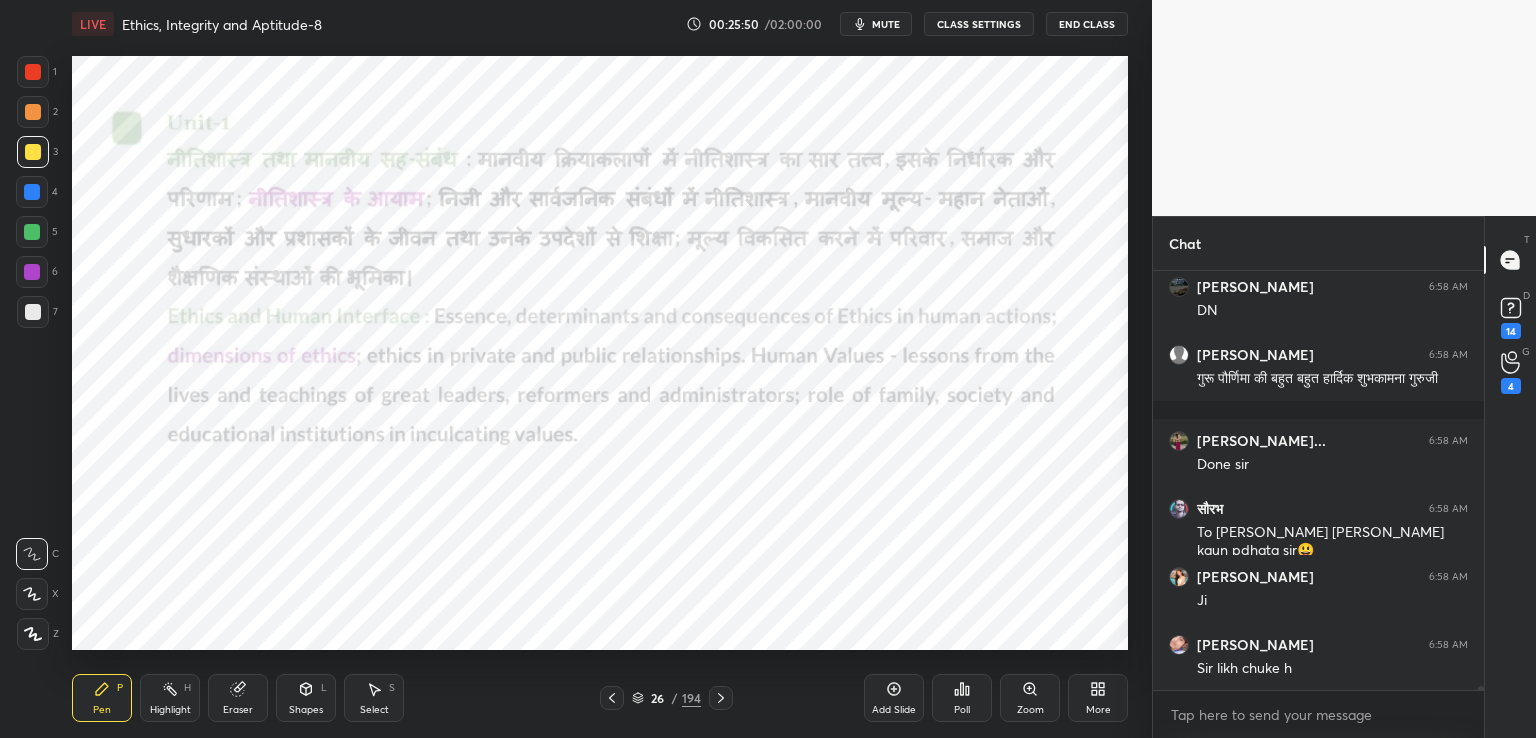 scroll, scrollTop: 43382, scrollLeft: 0, axis: vertical 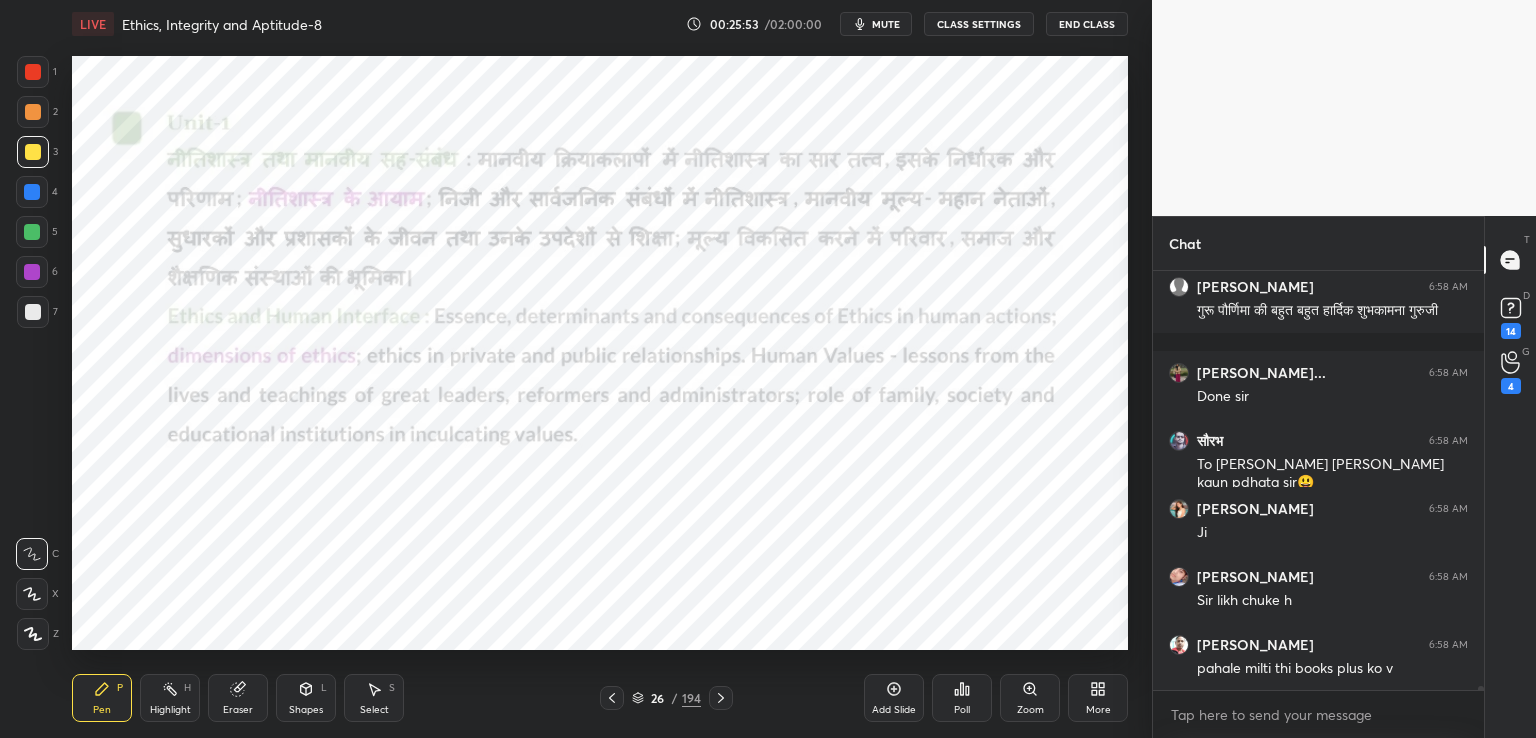 drag, startPoint x: 25, startPoint y: 192, endPoint x: 46, endPoint y: 195, distance: 21.213203 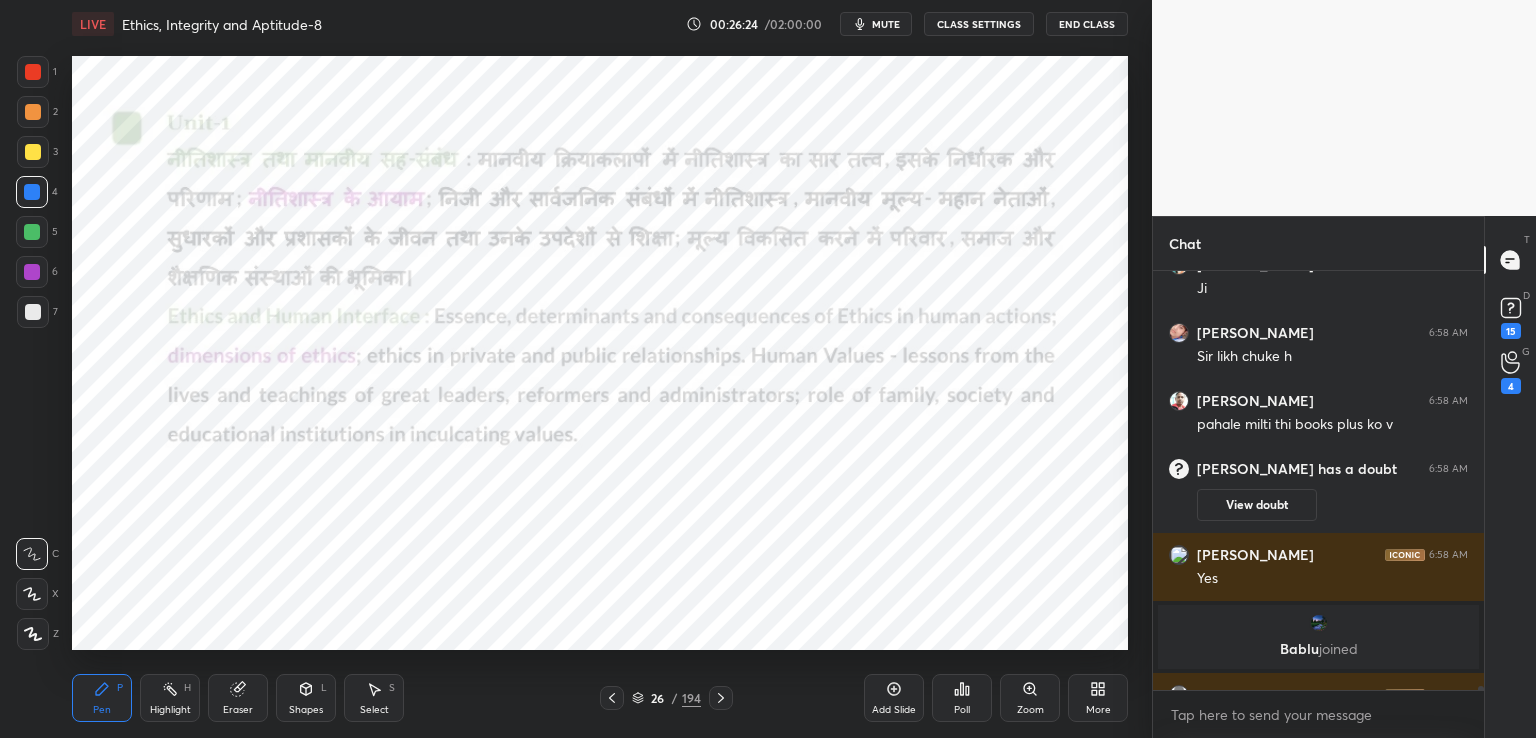 scroll, scrollTop: 43402, scrollLeft: 0, axis: vertical 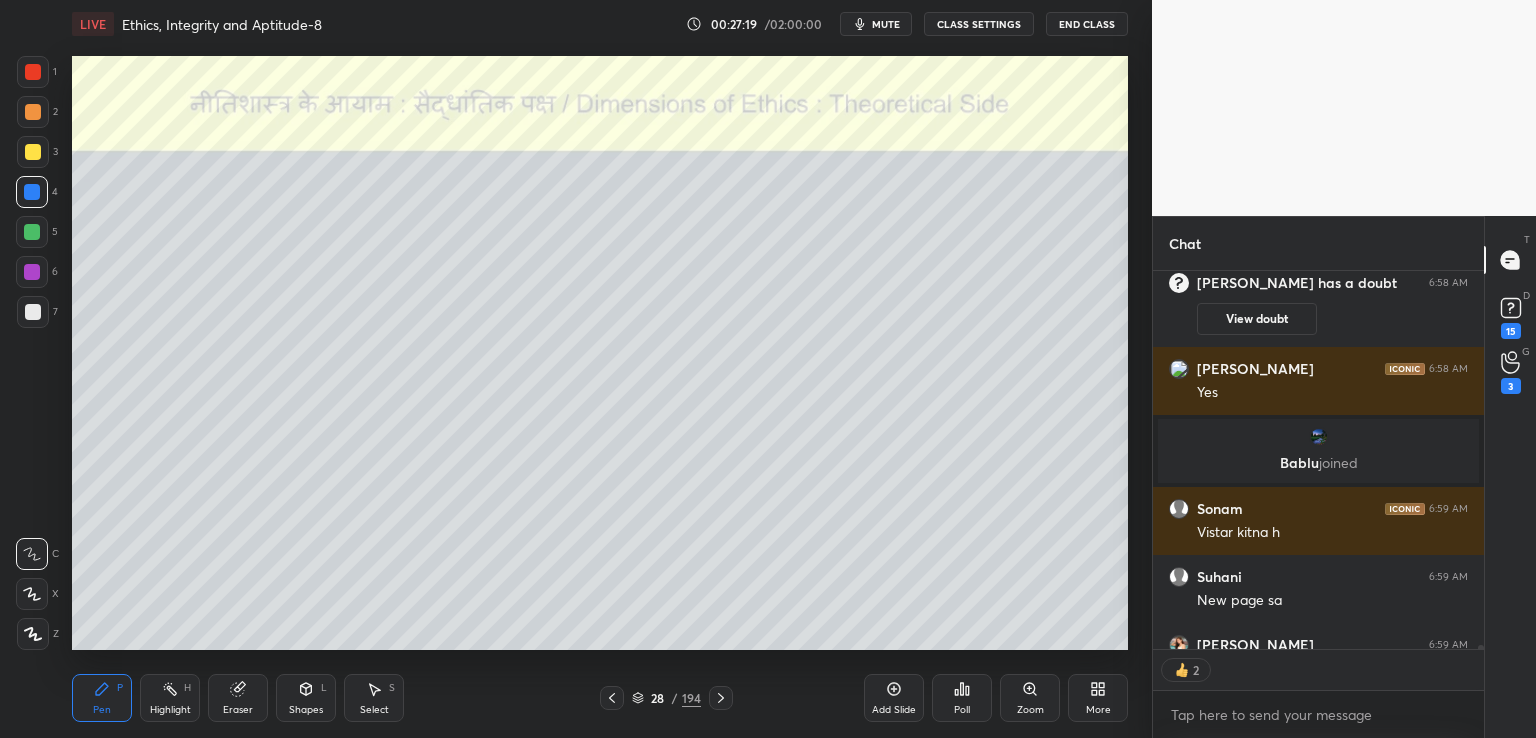 click at bounding box center [33, 152] 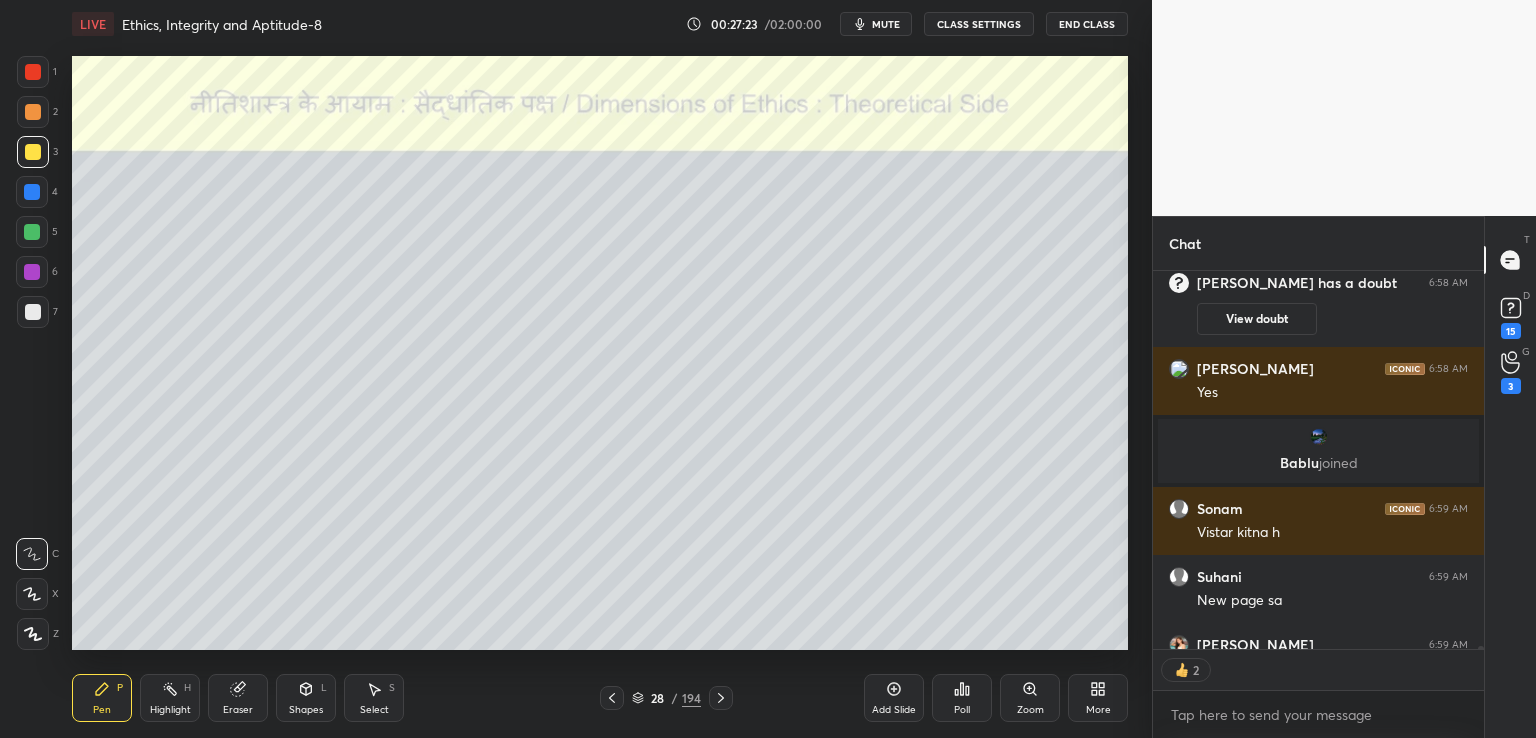 scroll, scrollTop: 43647, scrollLeft: 0, axis: vertical 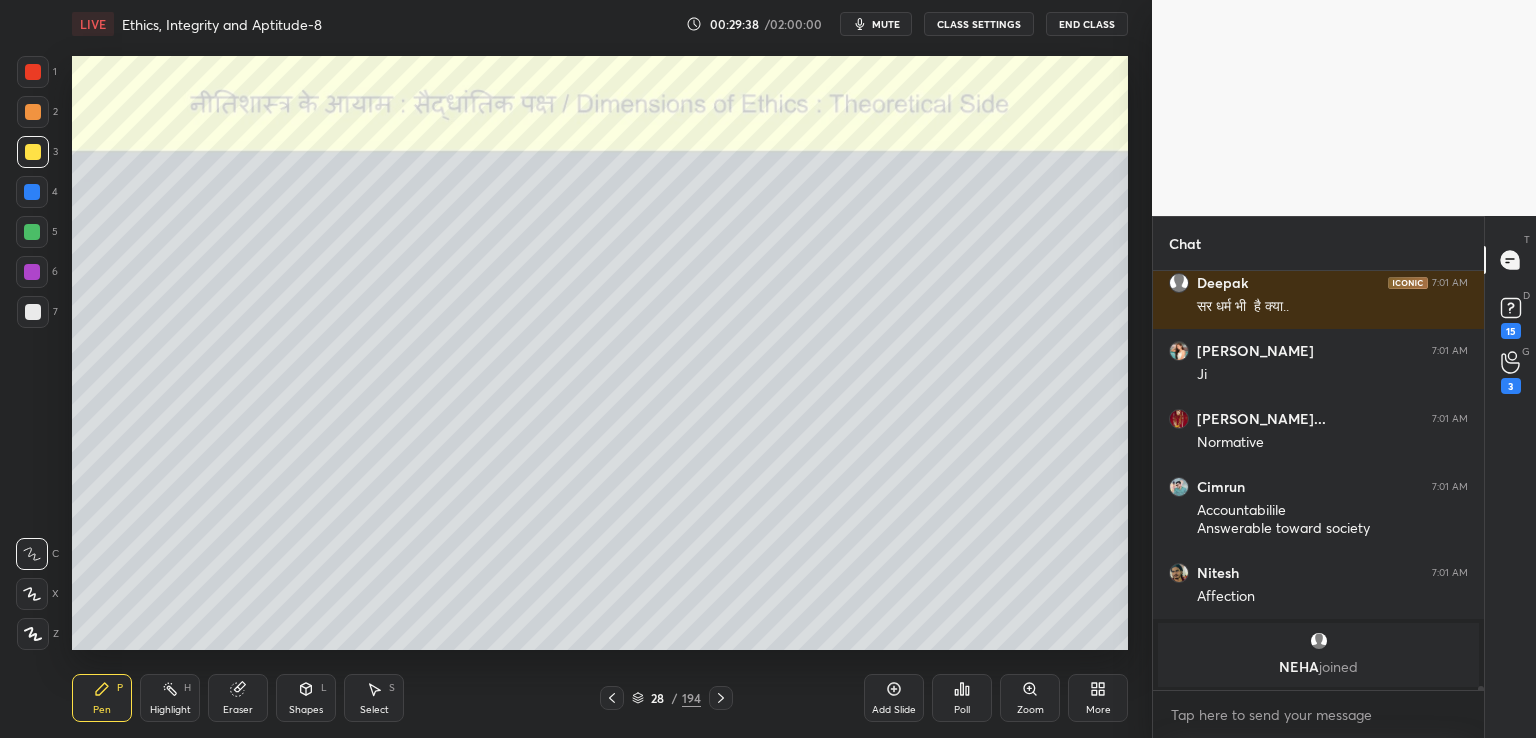 click 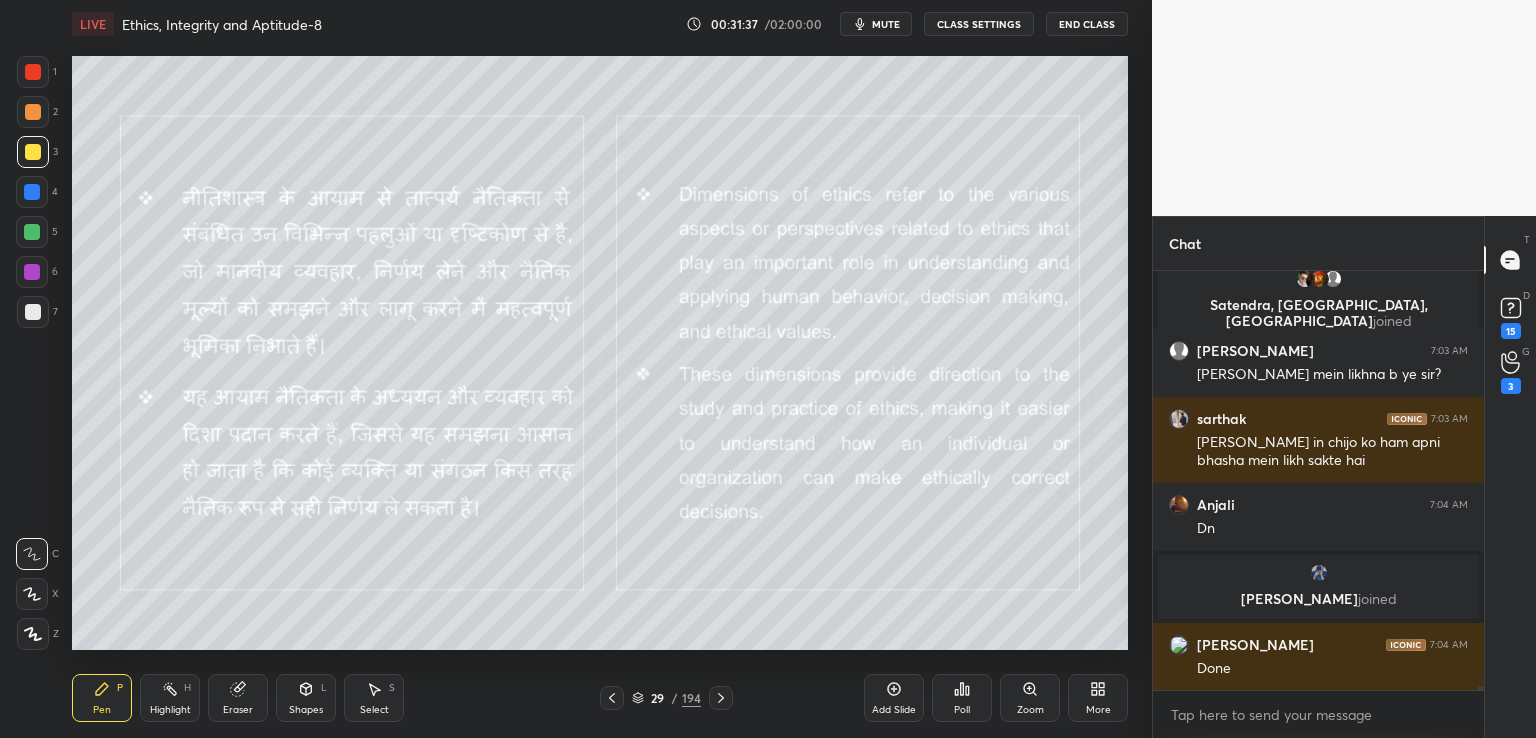 scroll, scrollTop: 44248, scrollLeft: 0, axis: vertical 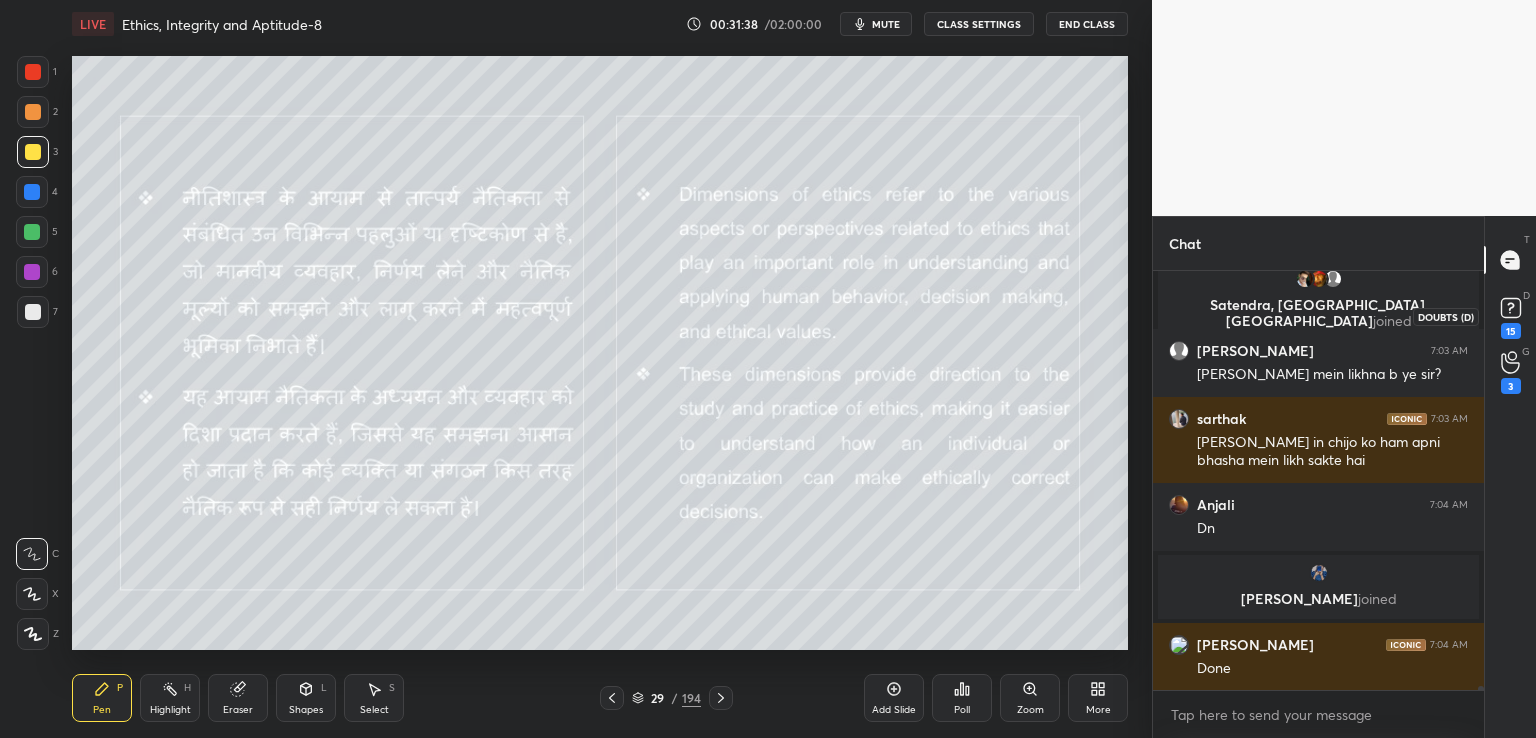 click on "15" at bounding box center [1511, 316] 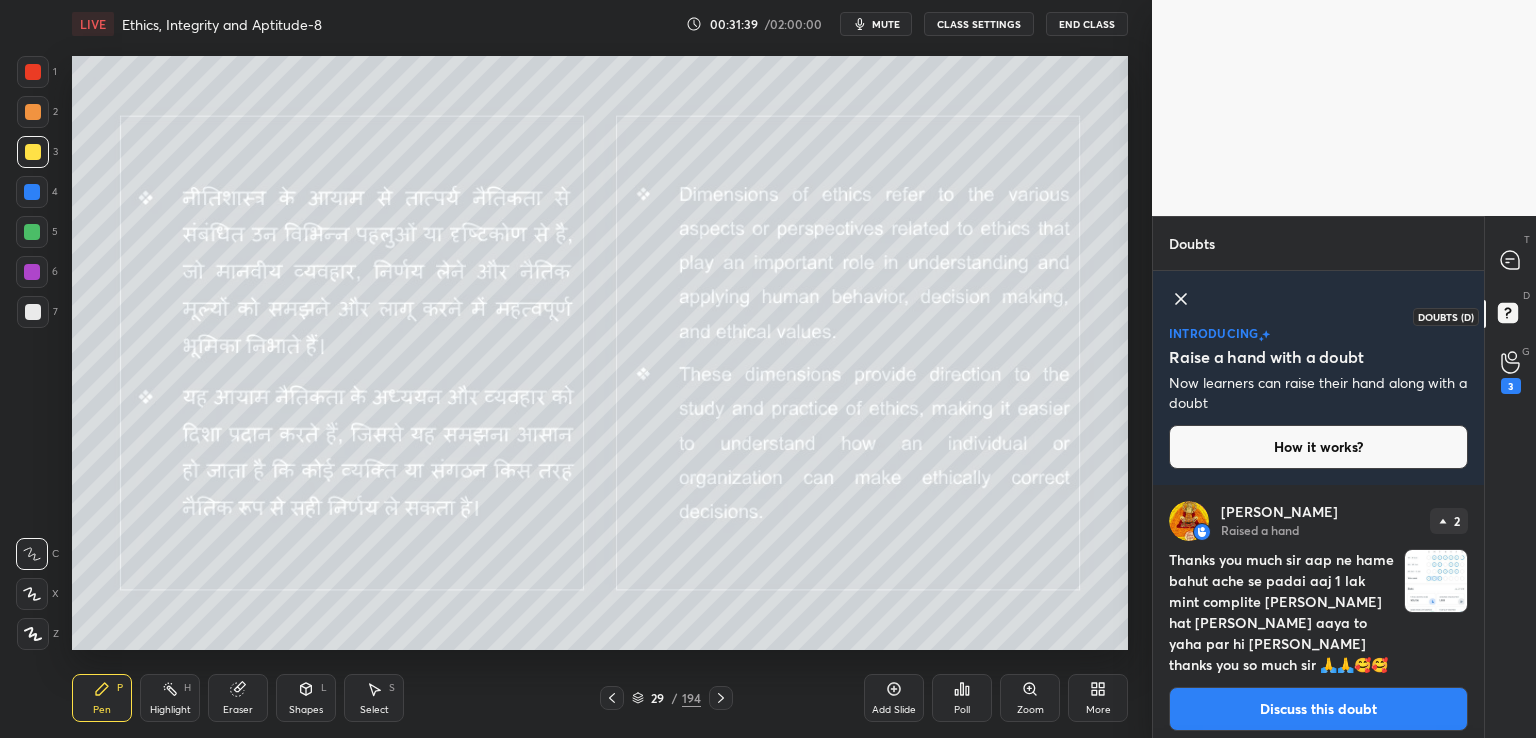 scroll, scrollTop: 10, scrollLeft: 0, axis: vertical 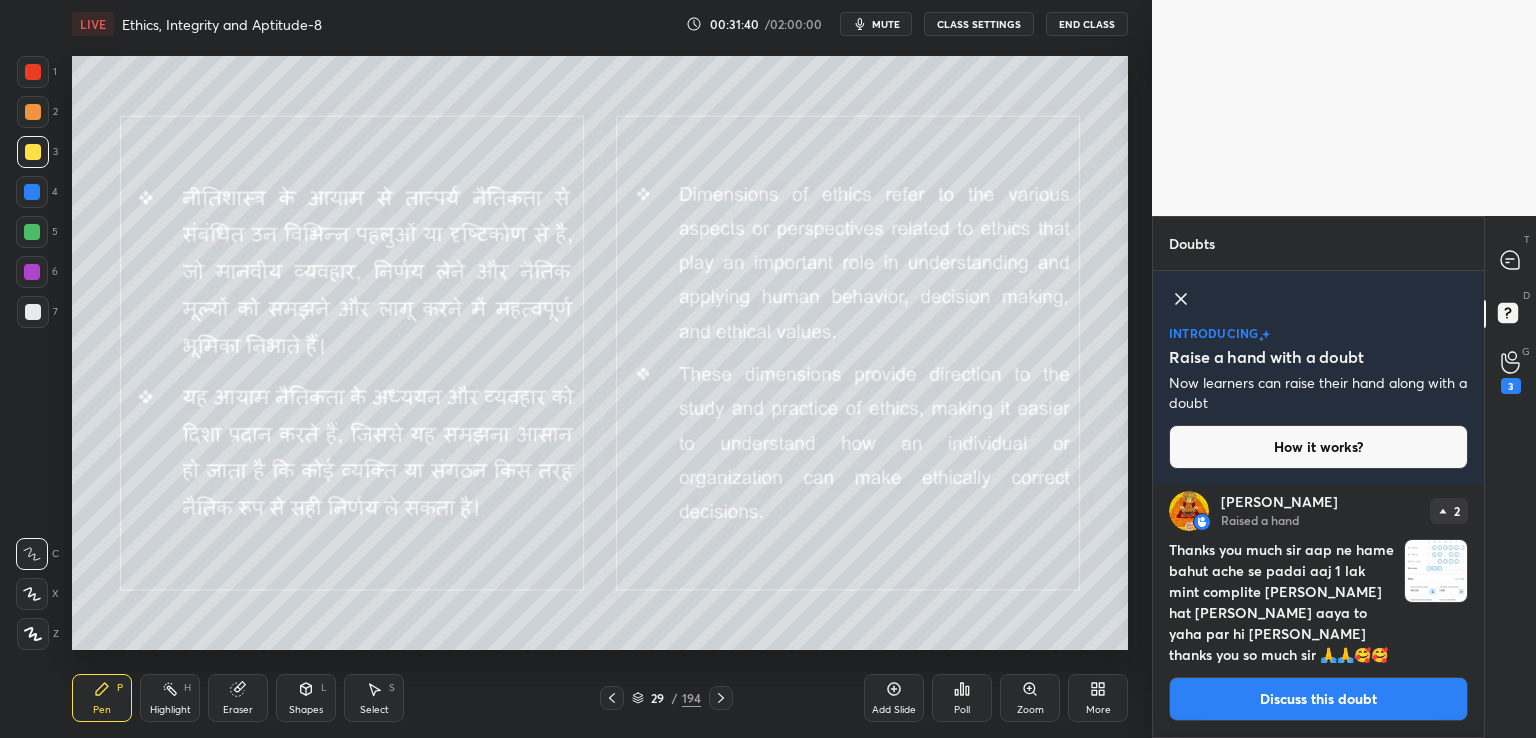 click 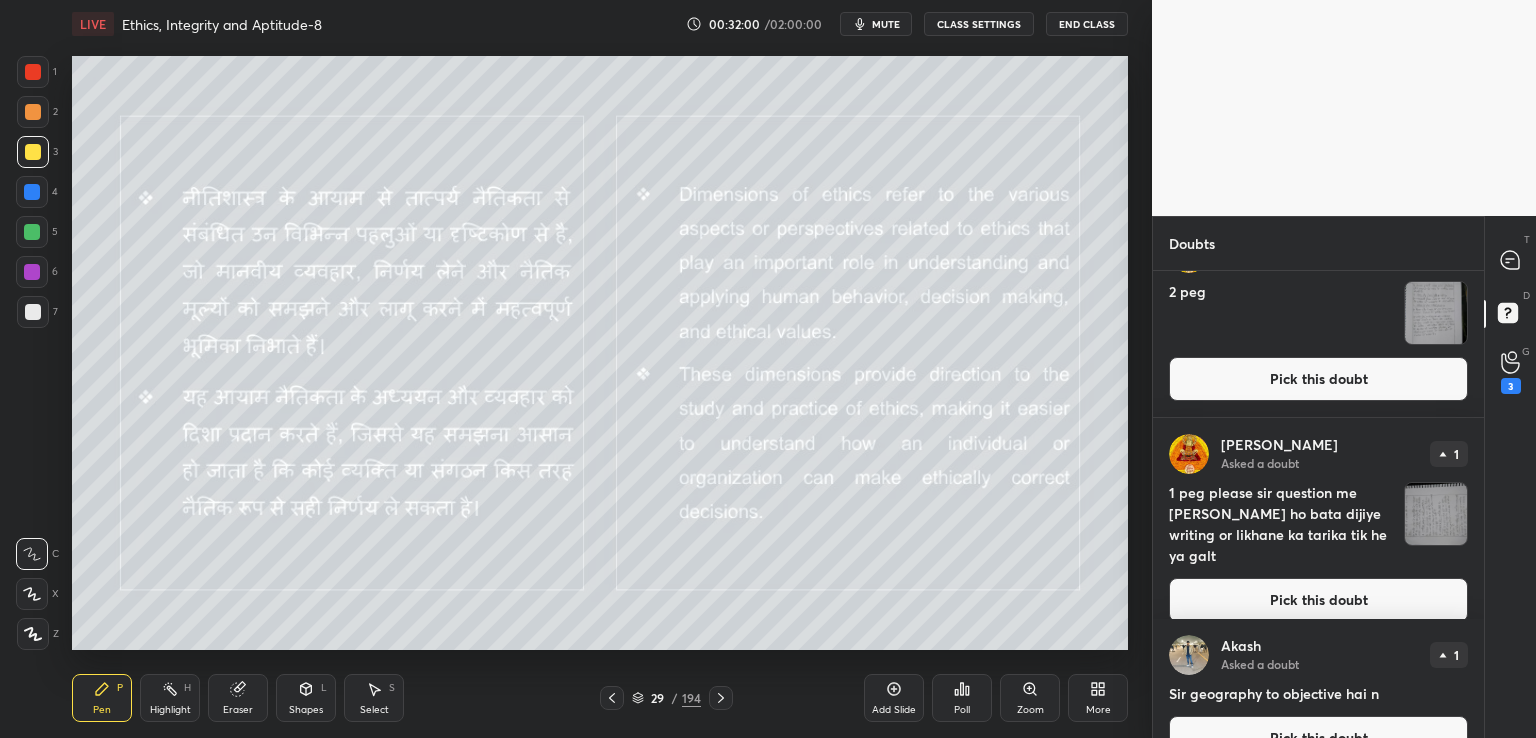 scroll, scrollTop: 468, scrollLeft: 0, axis: vertical 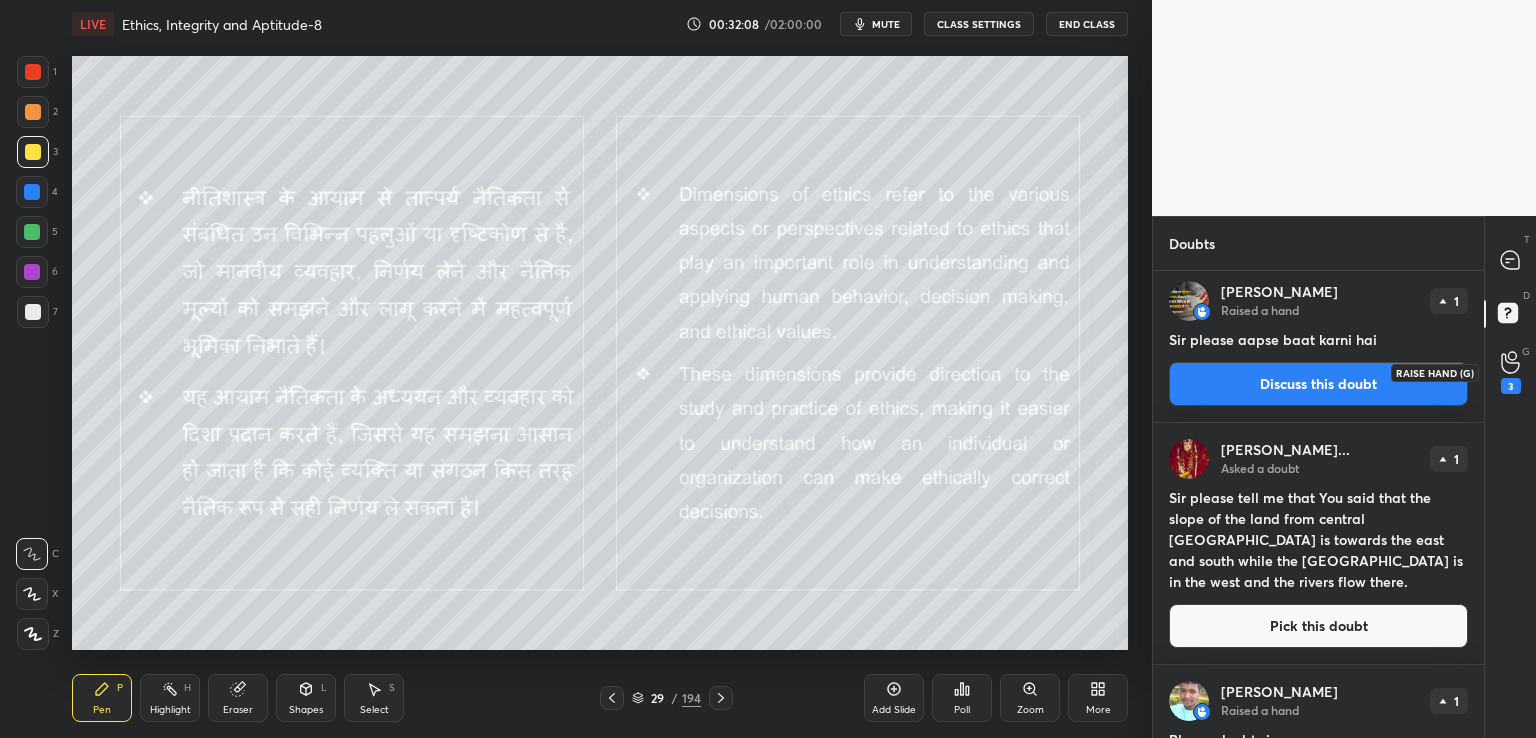 click on "3" at bounding box center (1511, 386) 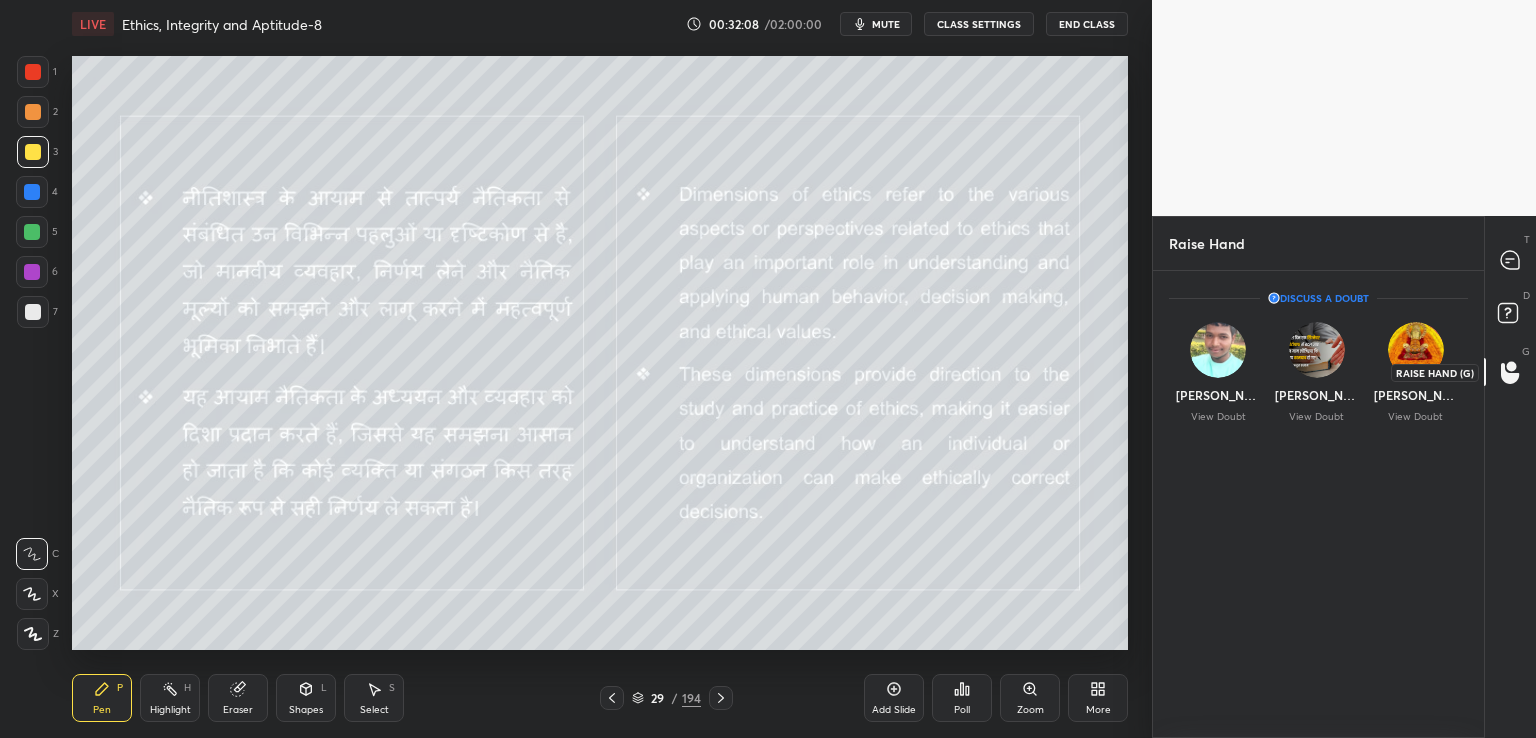 scroll, scrollTop: 461, scrollLeft: 325, axis: both 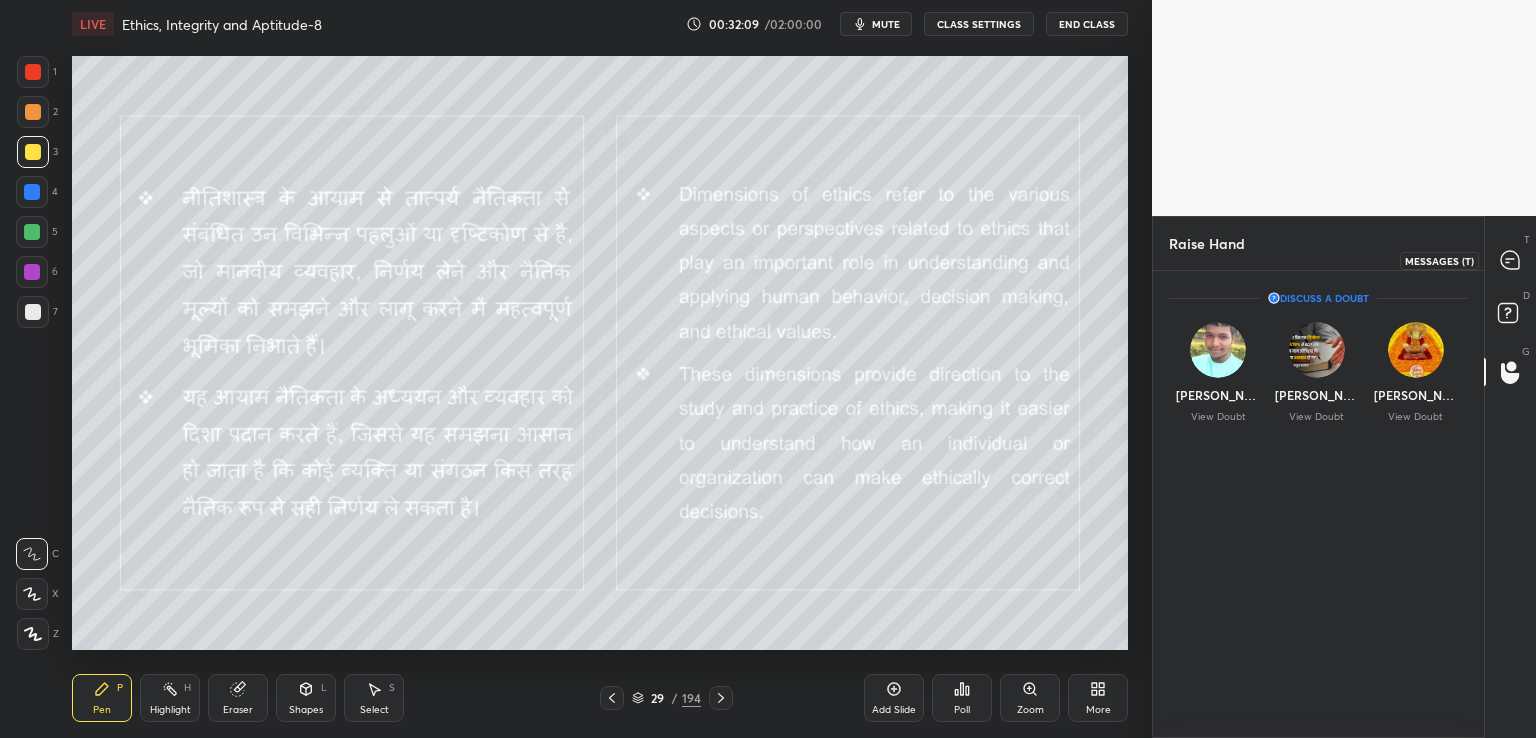 click 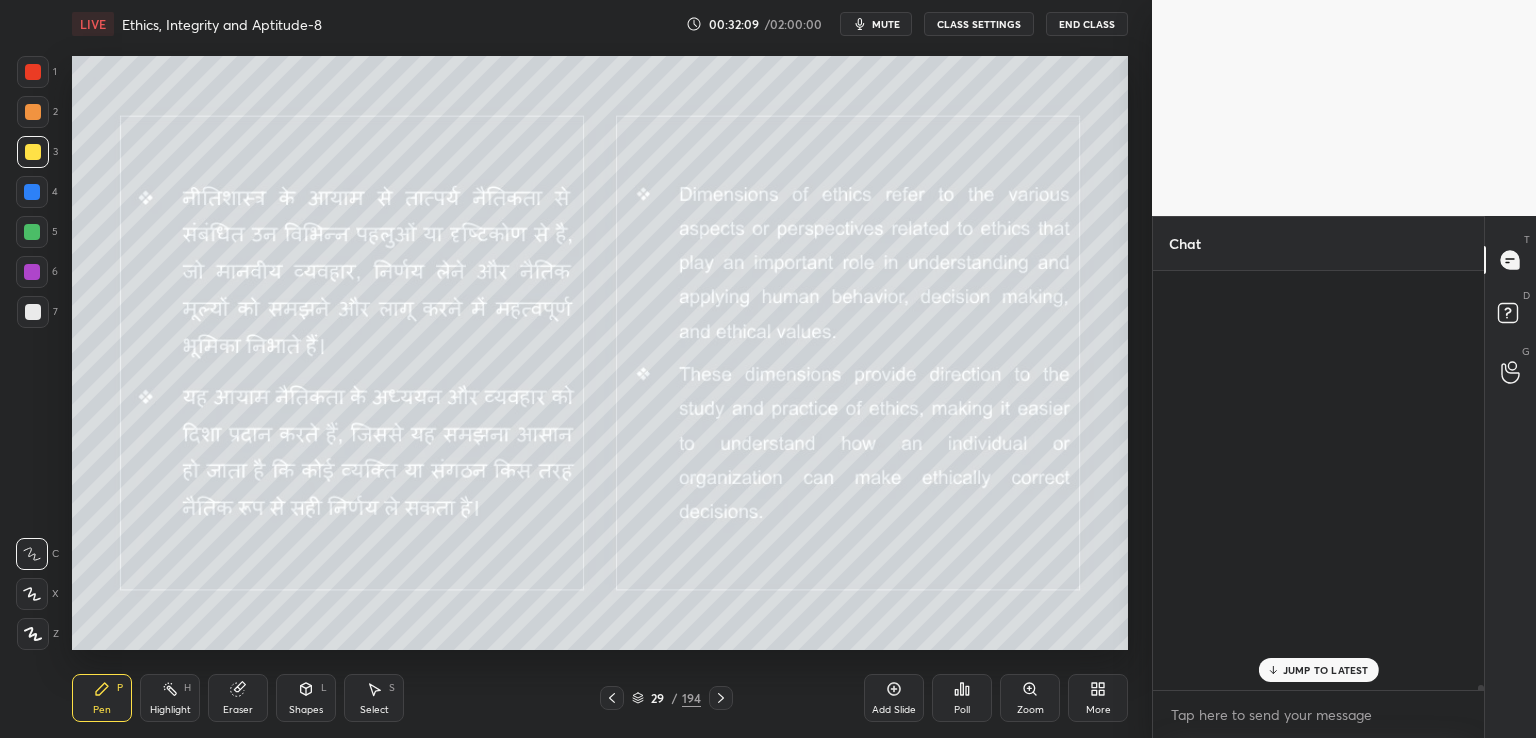 scroll, scrollTop: 45214, scrollLeft: 0, axis: vertical 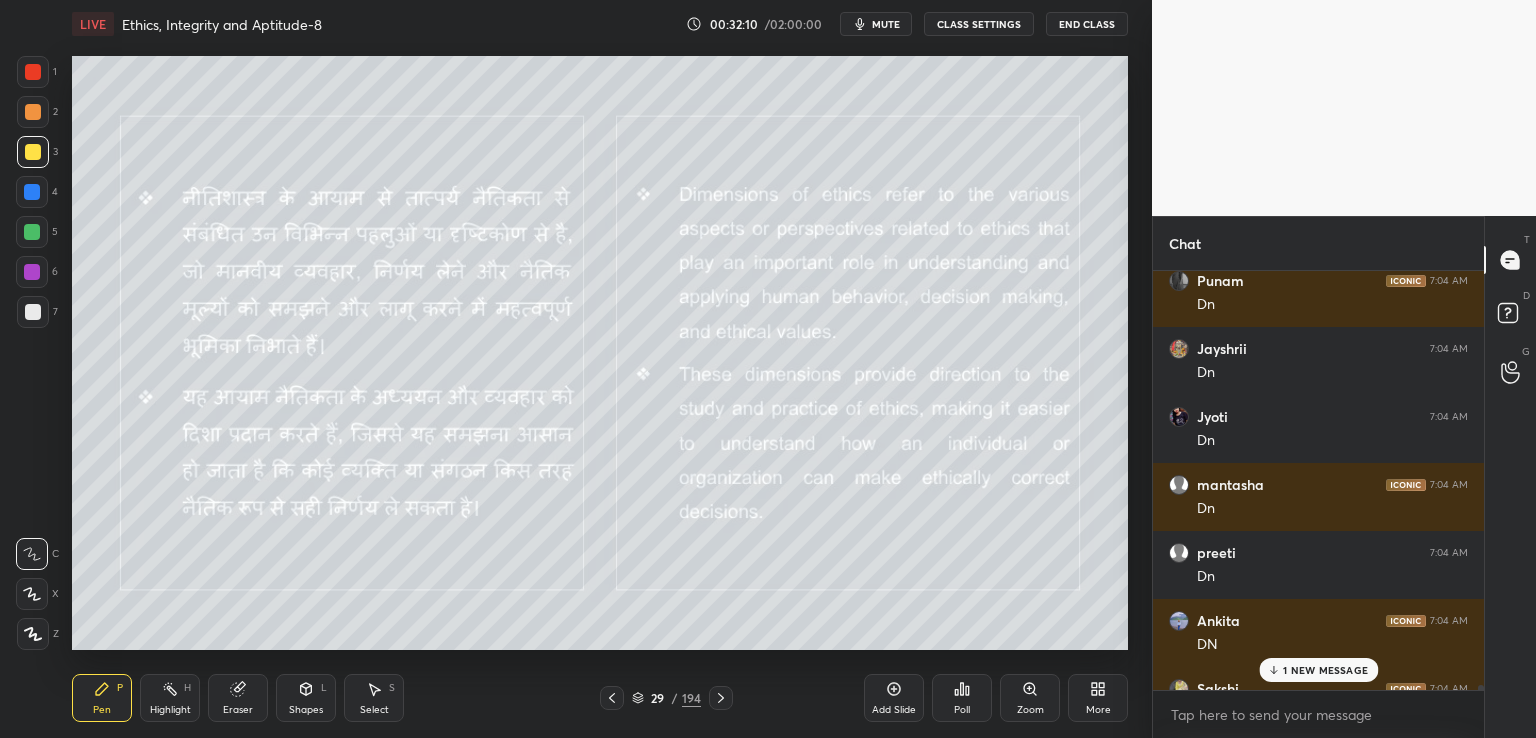 click on "1 NEW MESSAGE" at bounding box center [1325, 670] 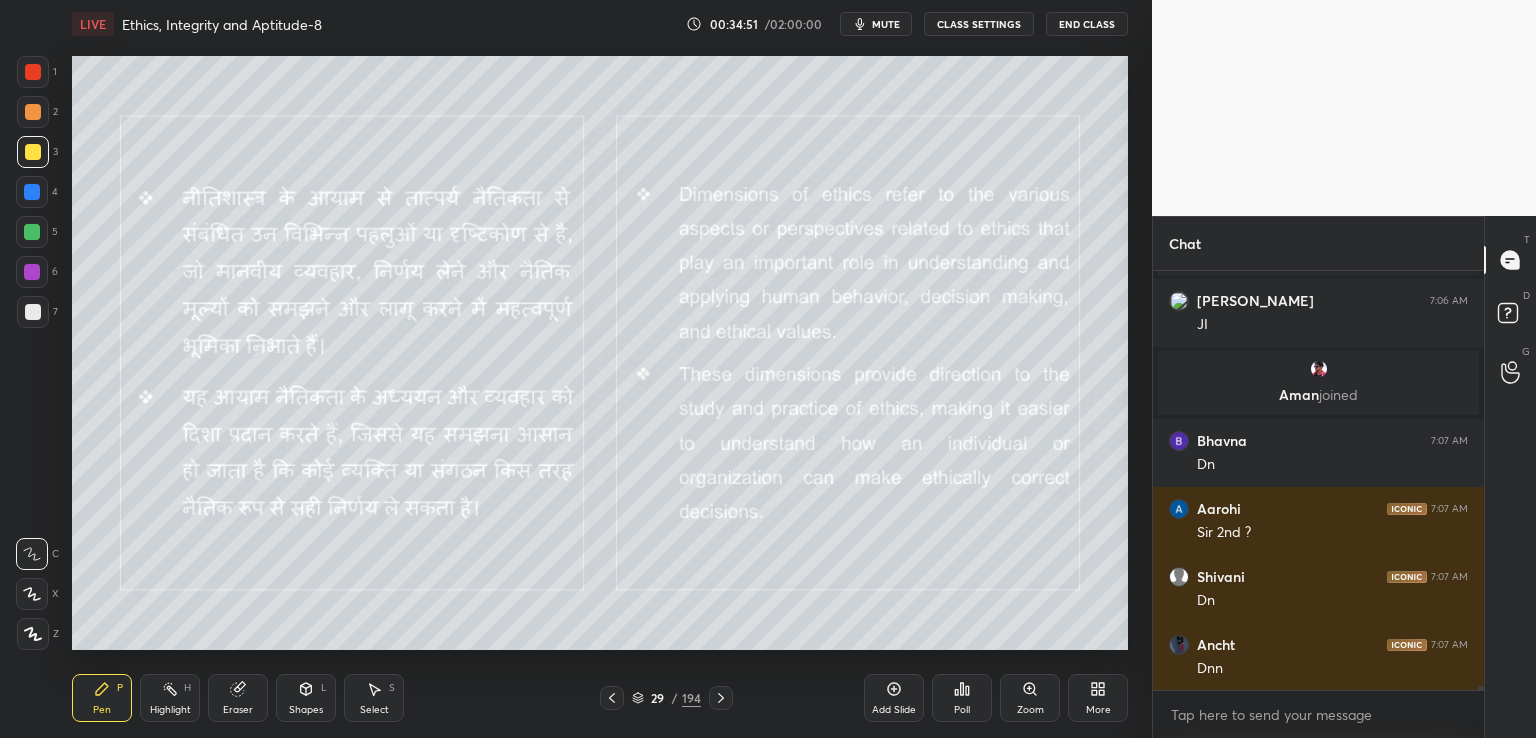 scroll, scrollTop: 45938, scrollLeft: 0, axis: vertical 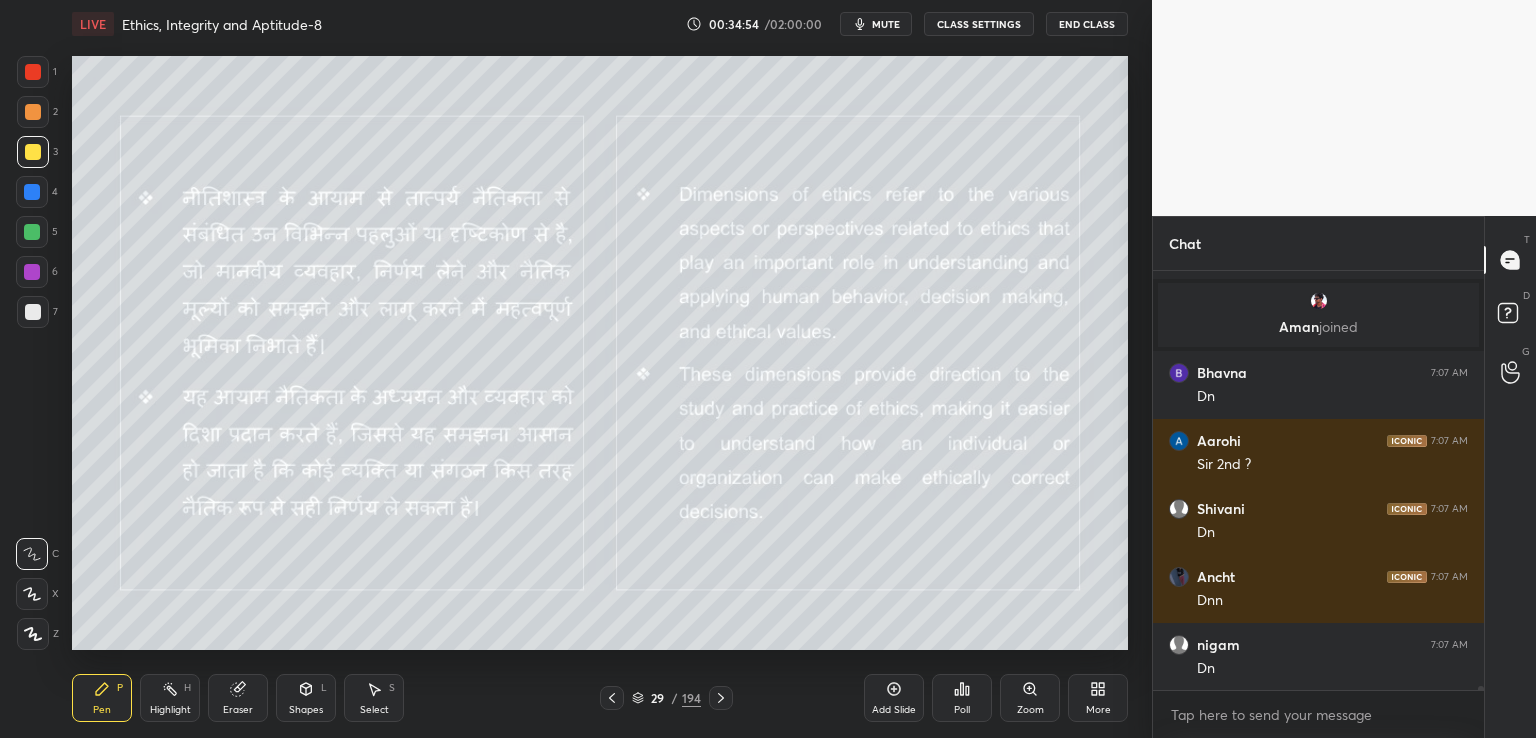 click 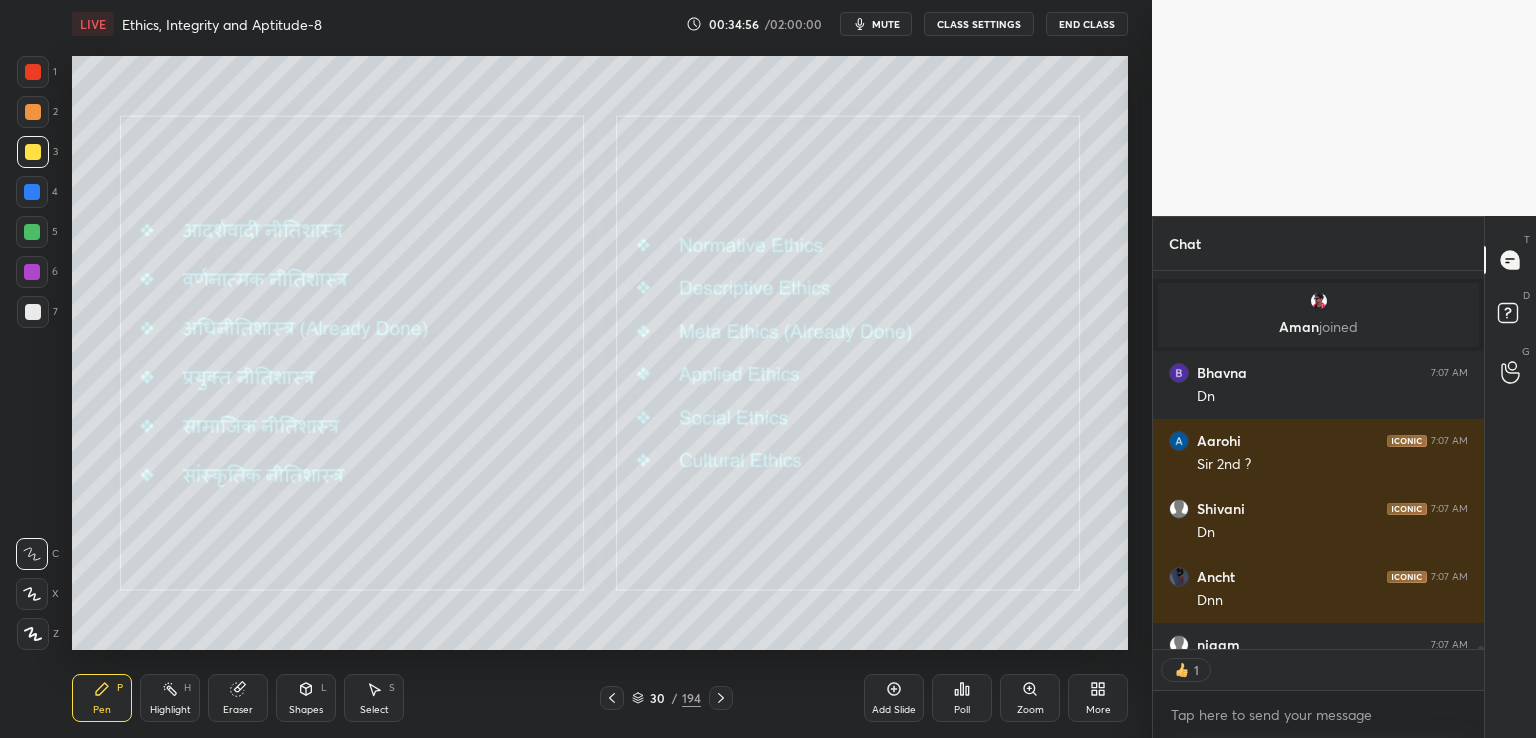 scroll, scrollTop: 373, scrollLeft: 325, axis: both 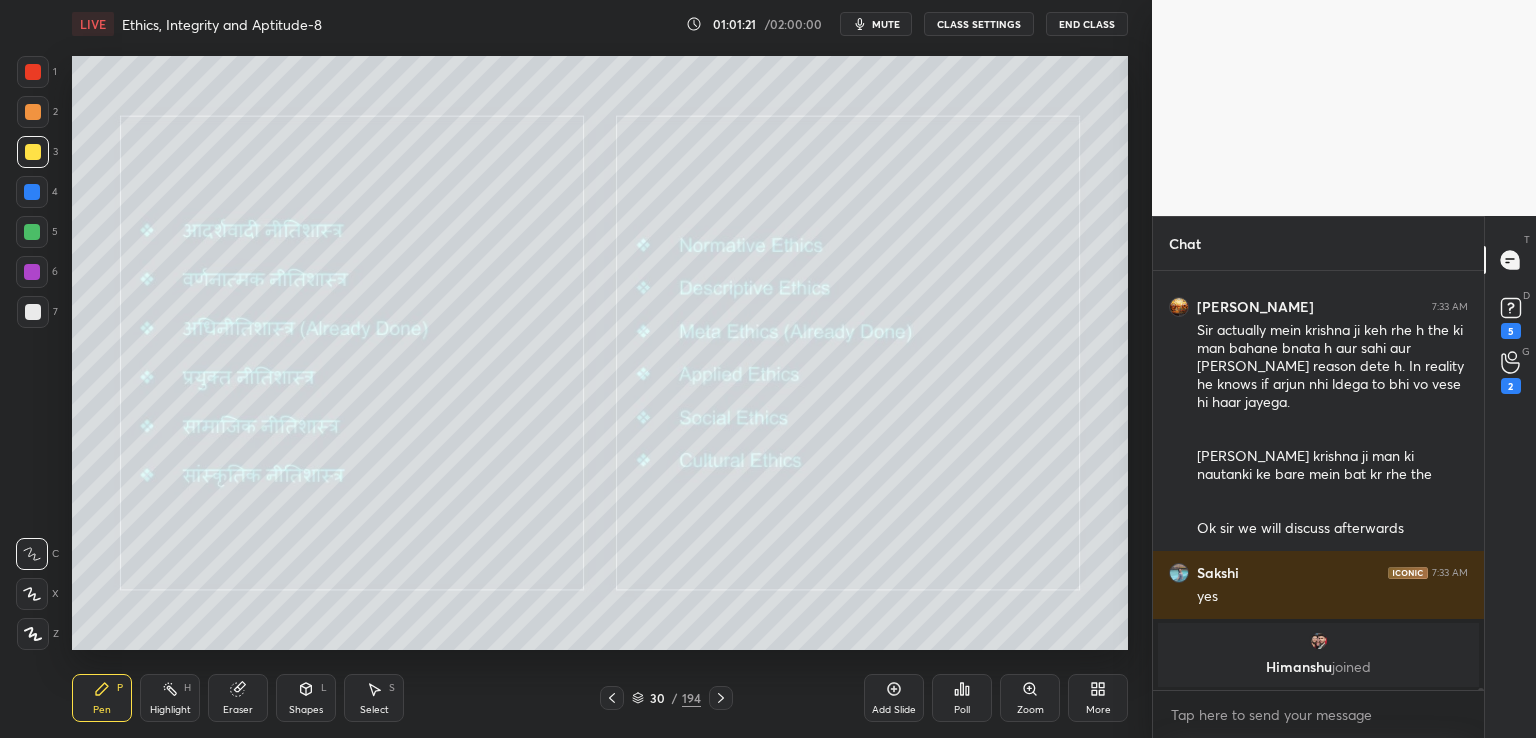 click 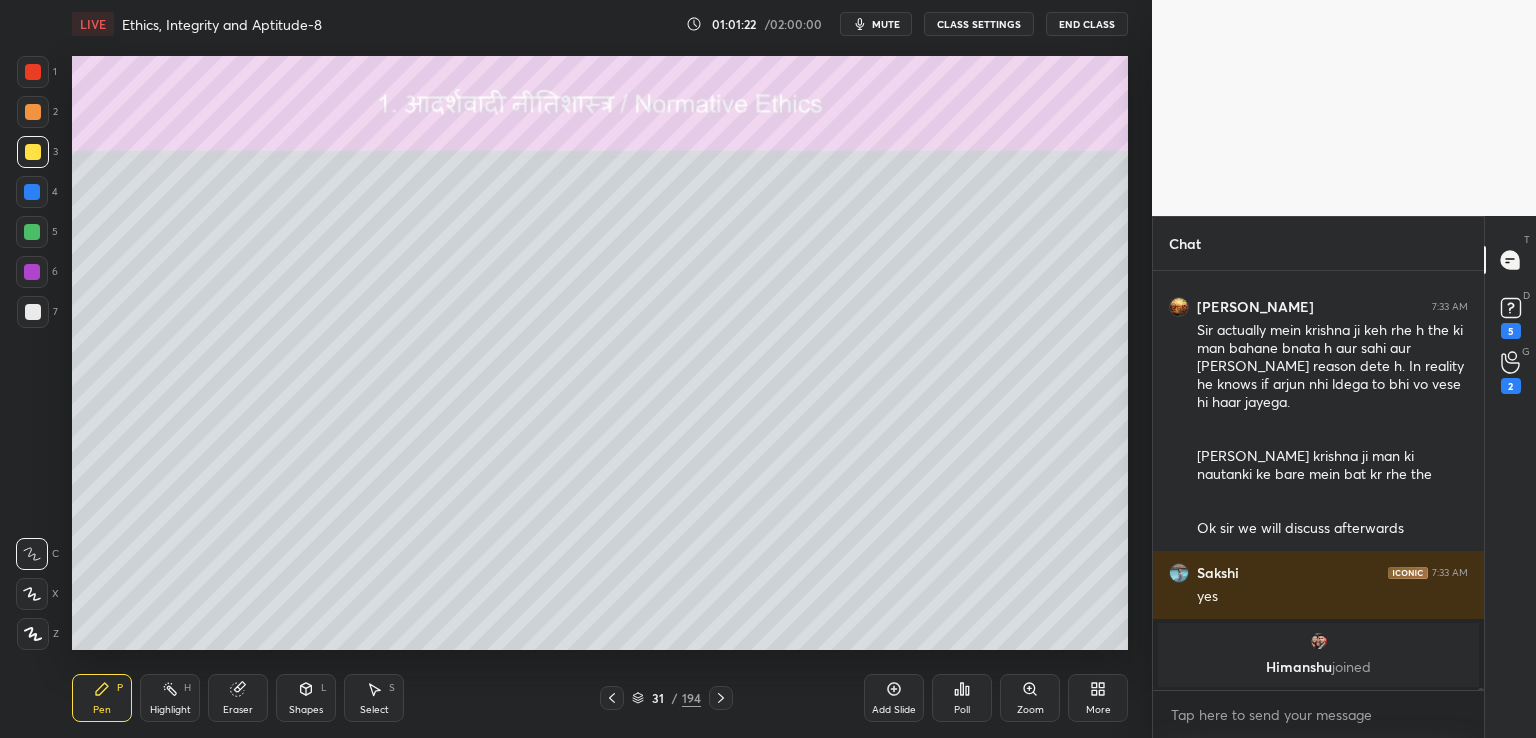 click 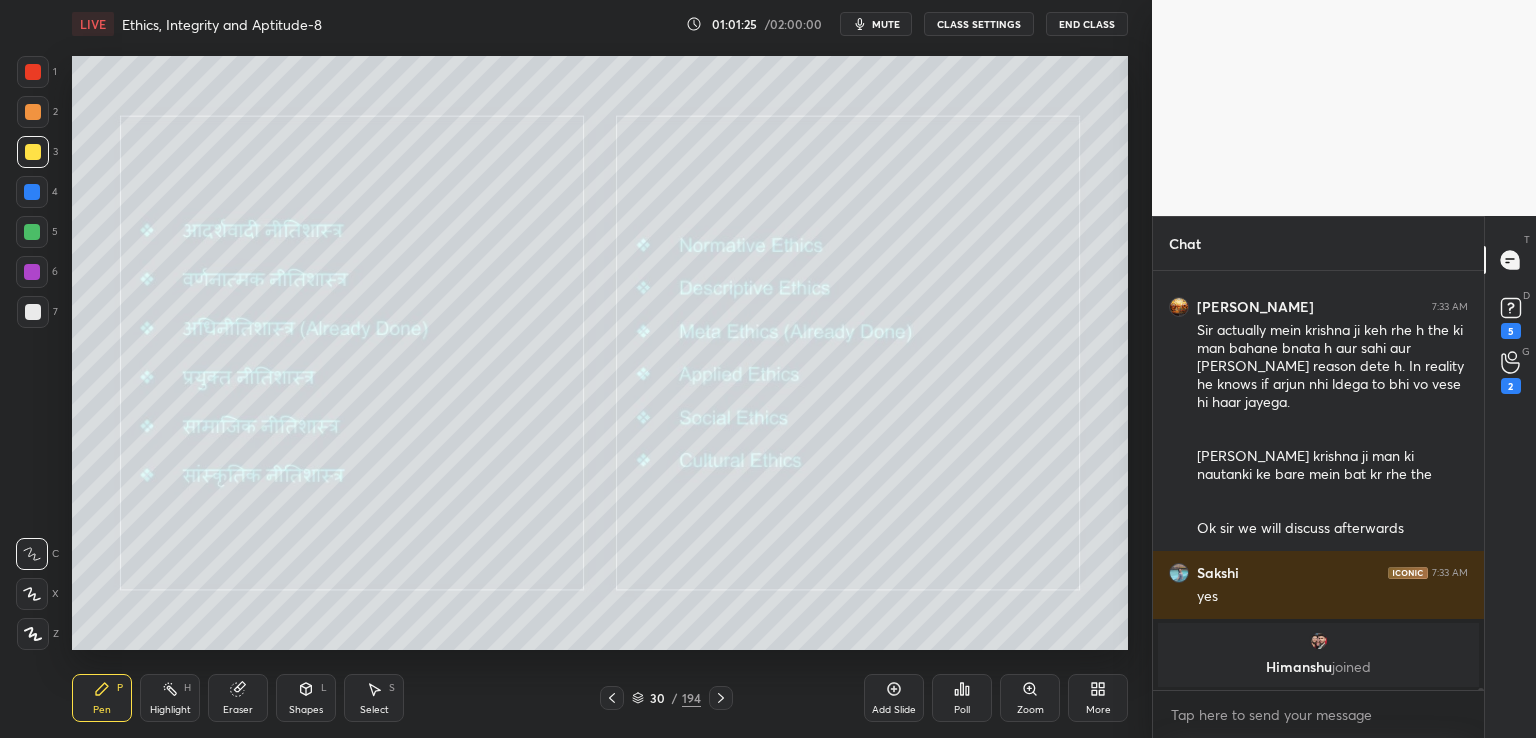 click 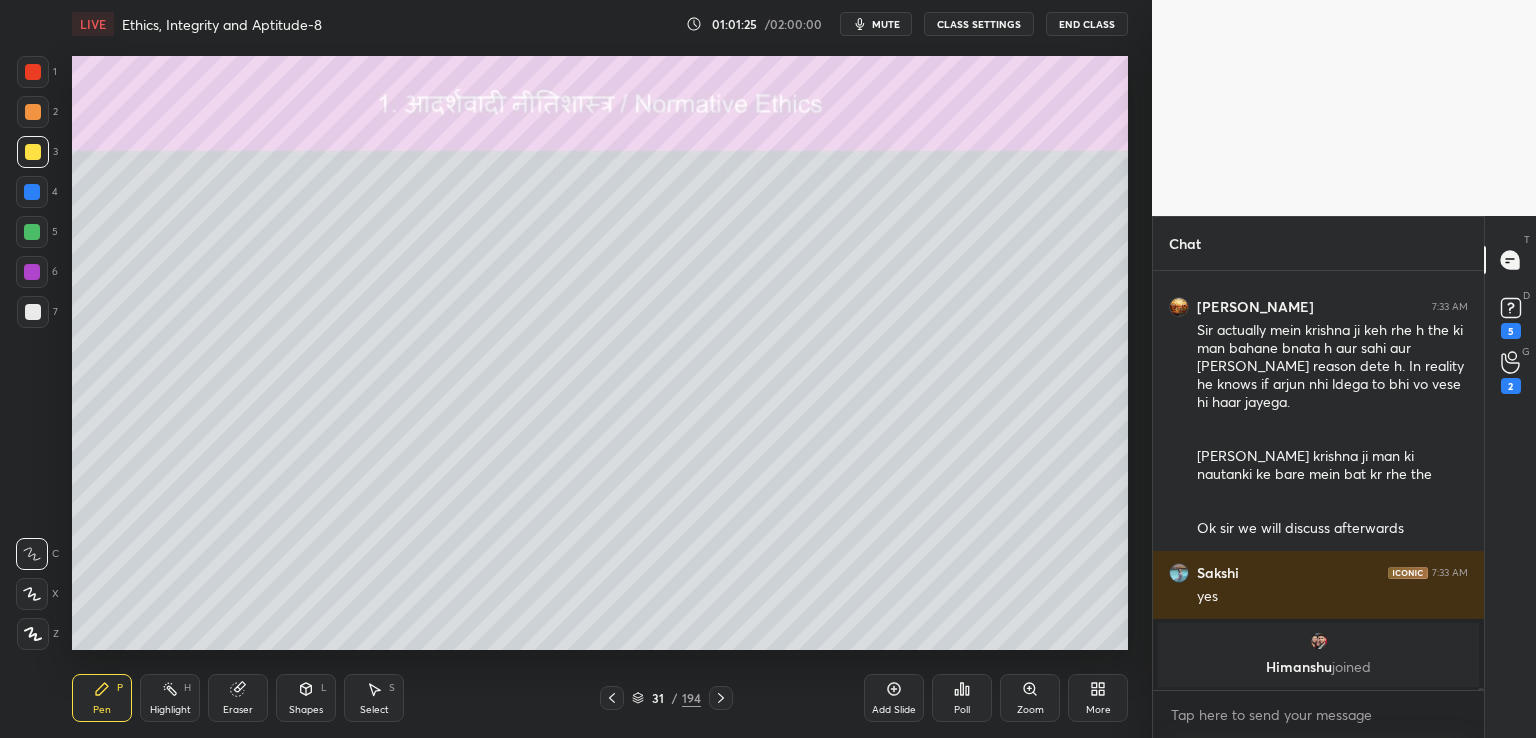 click 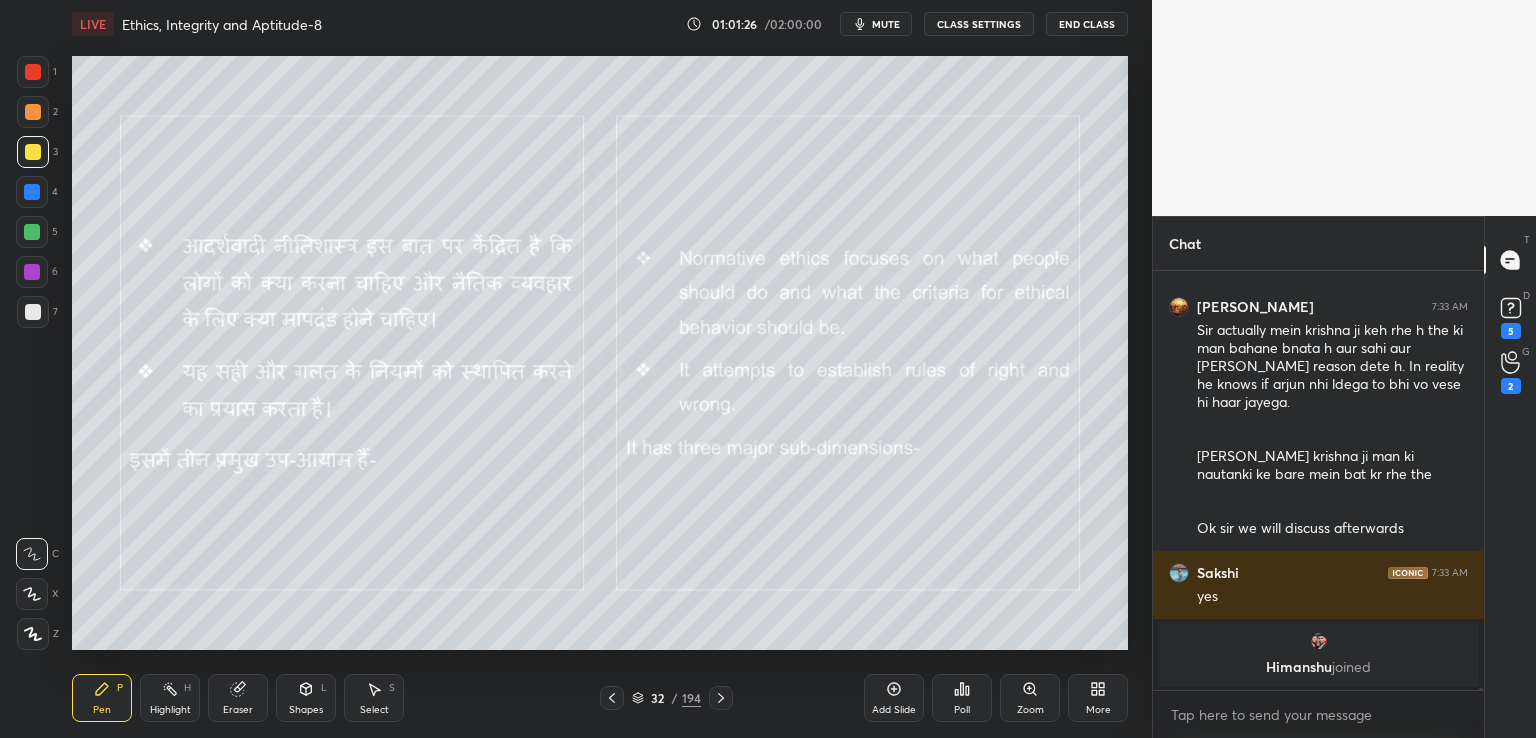 click 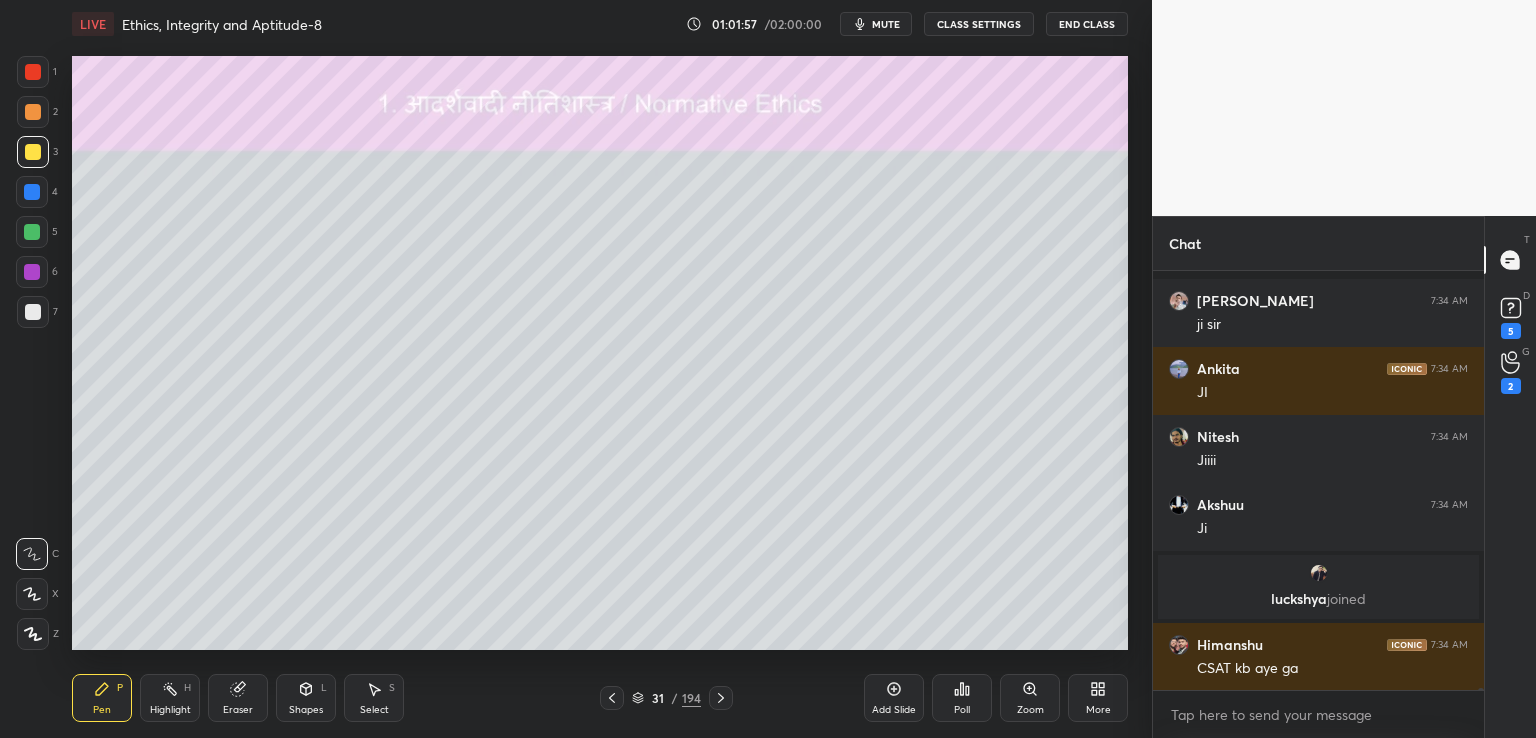 scroll, scrollTop: 82136, scrollLeft: 0, axis: vertical 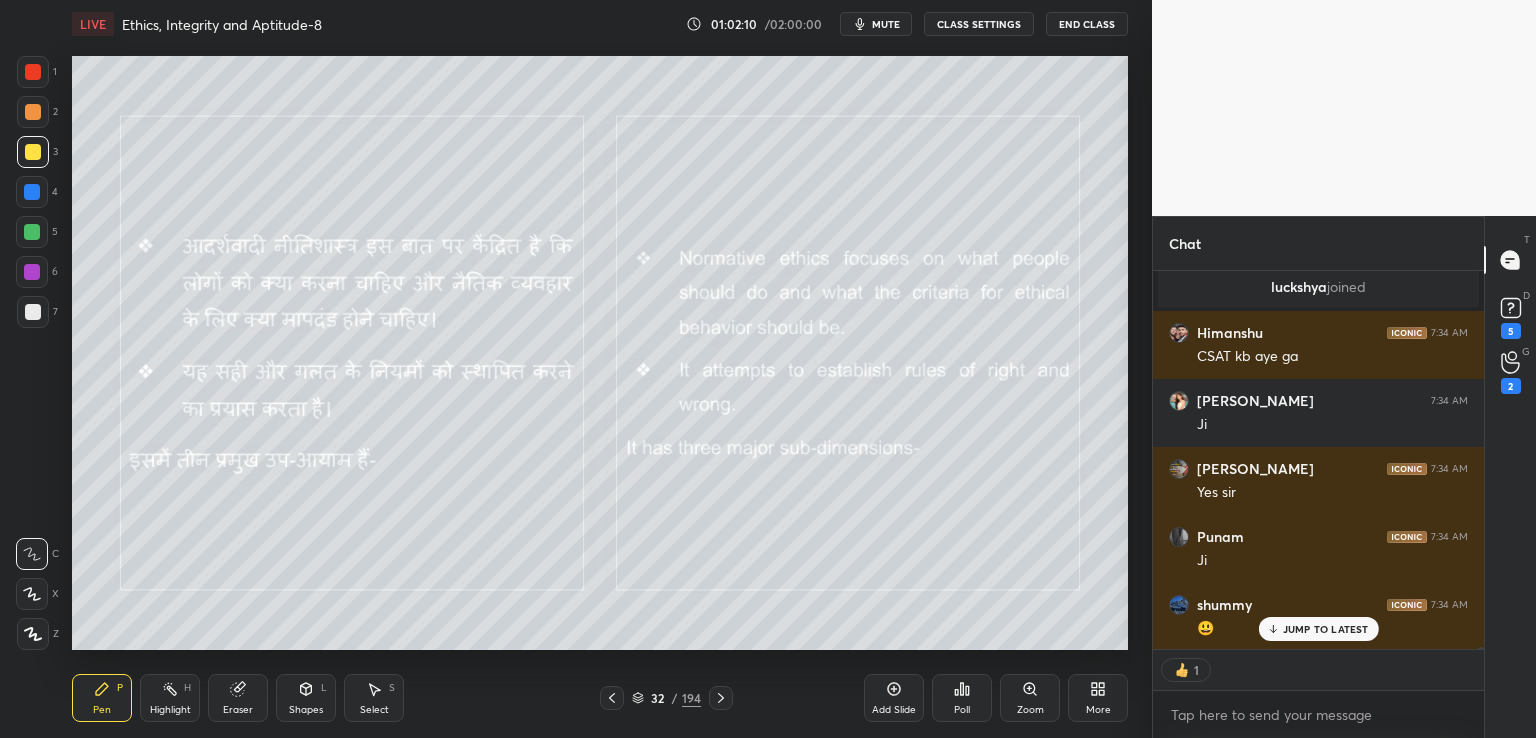 click 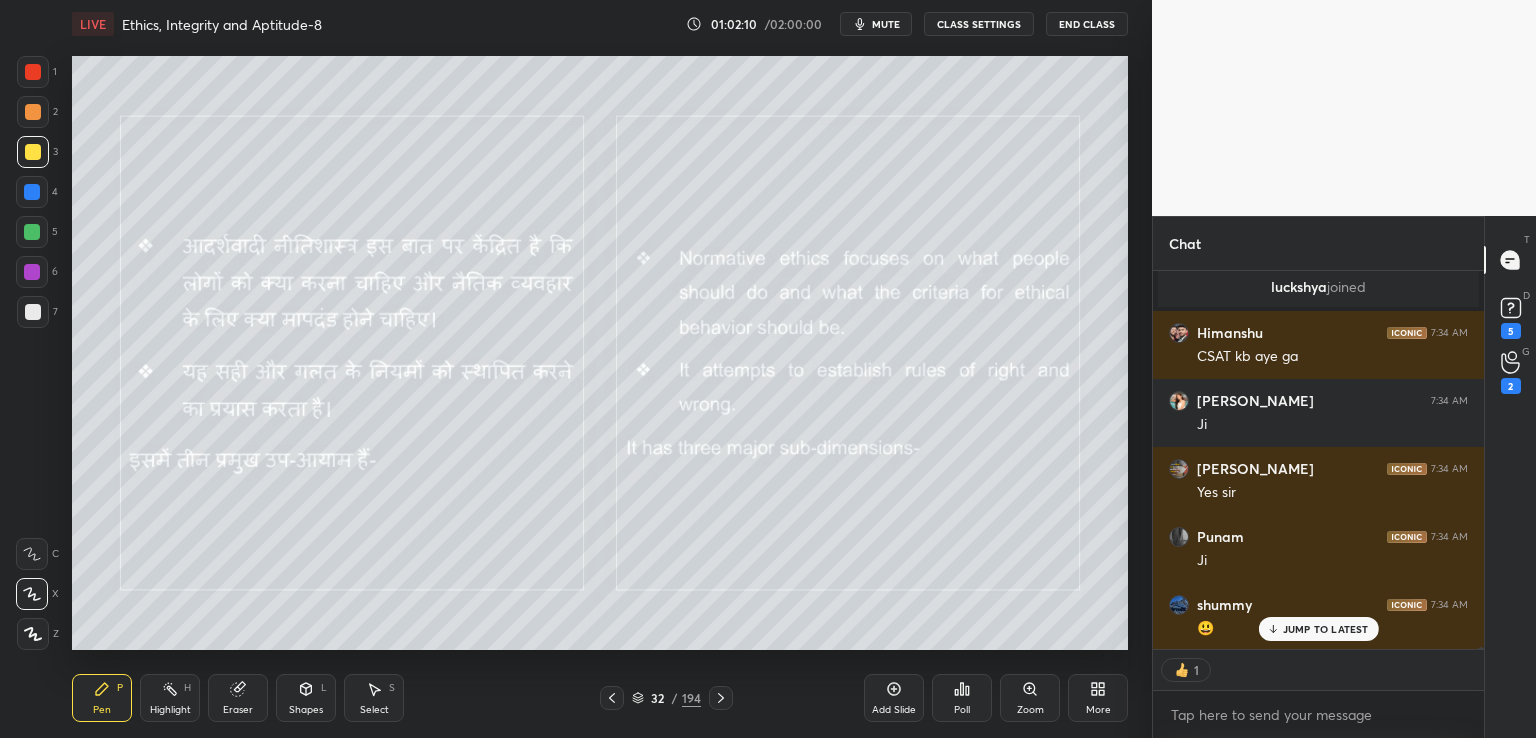 scroll, scrollTop: 82380, scrollLeft: 0, axis: vertical 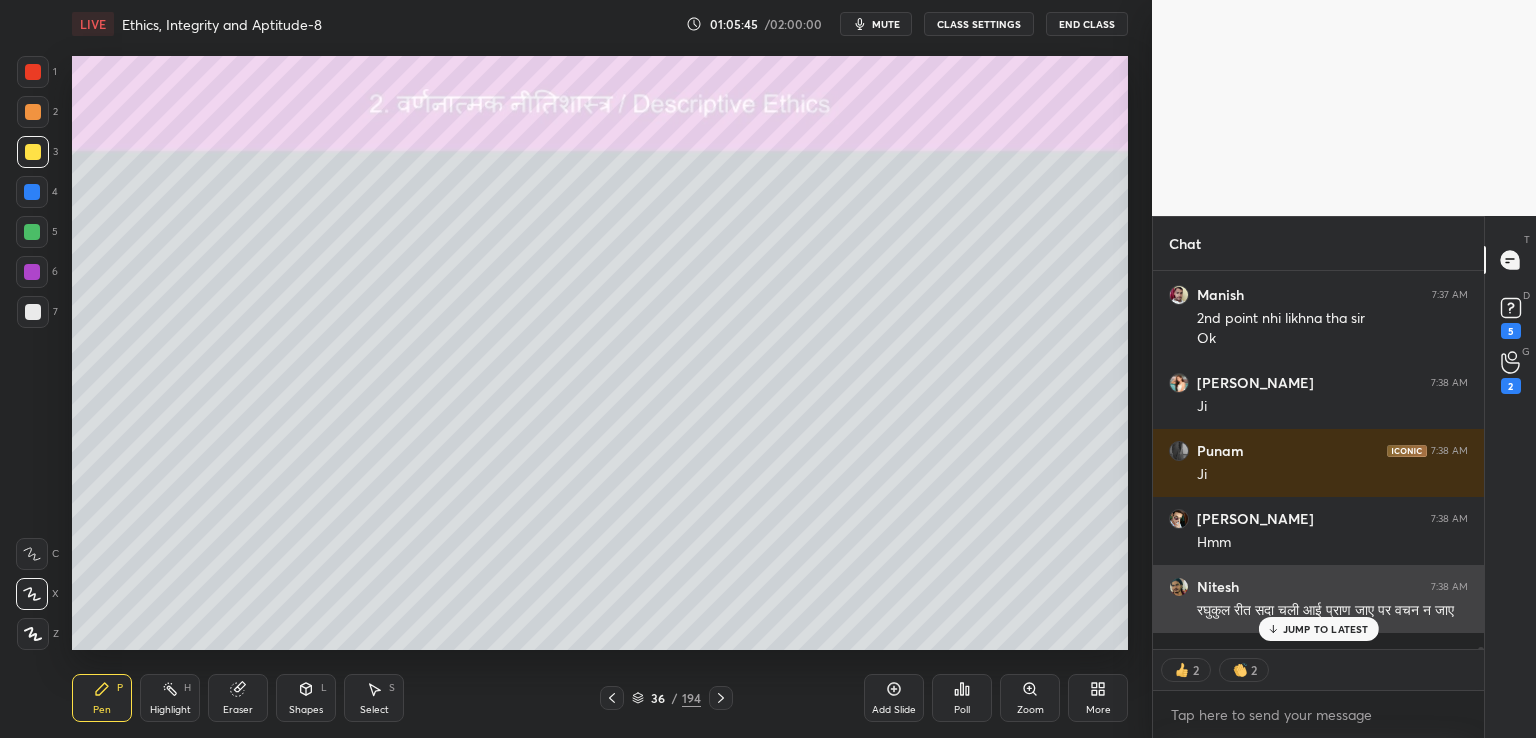 click on "JUMP TO LATEST" at bounding box center [1326, 629] 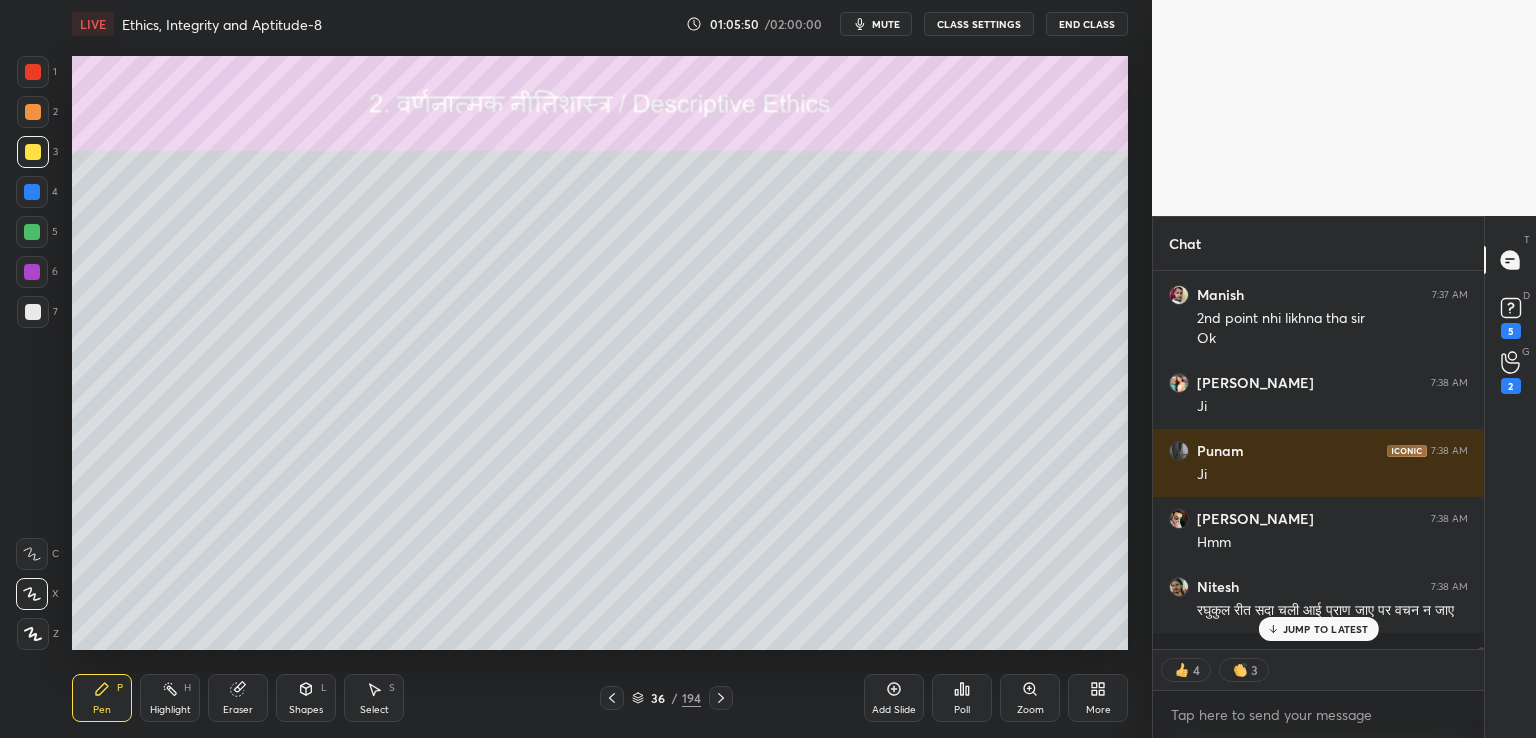 scroll, scrollTop: 84596, scrollLeft: 0, axis: vertical 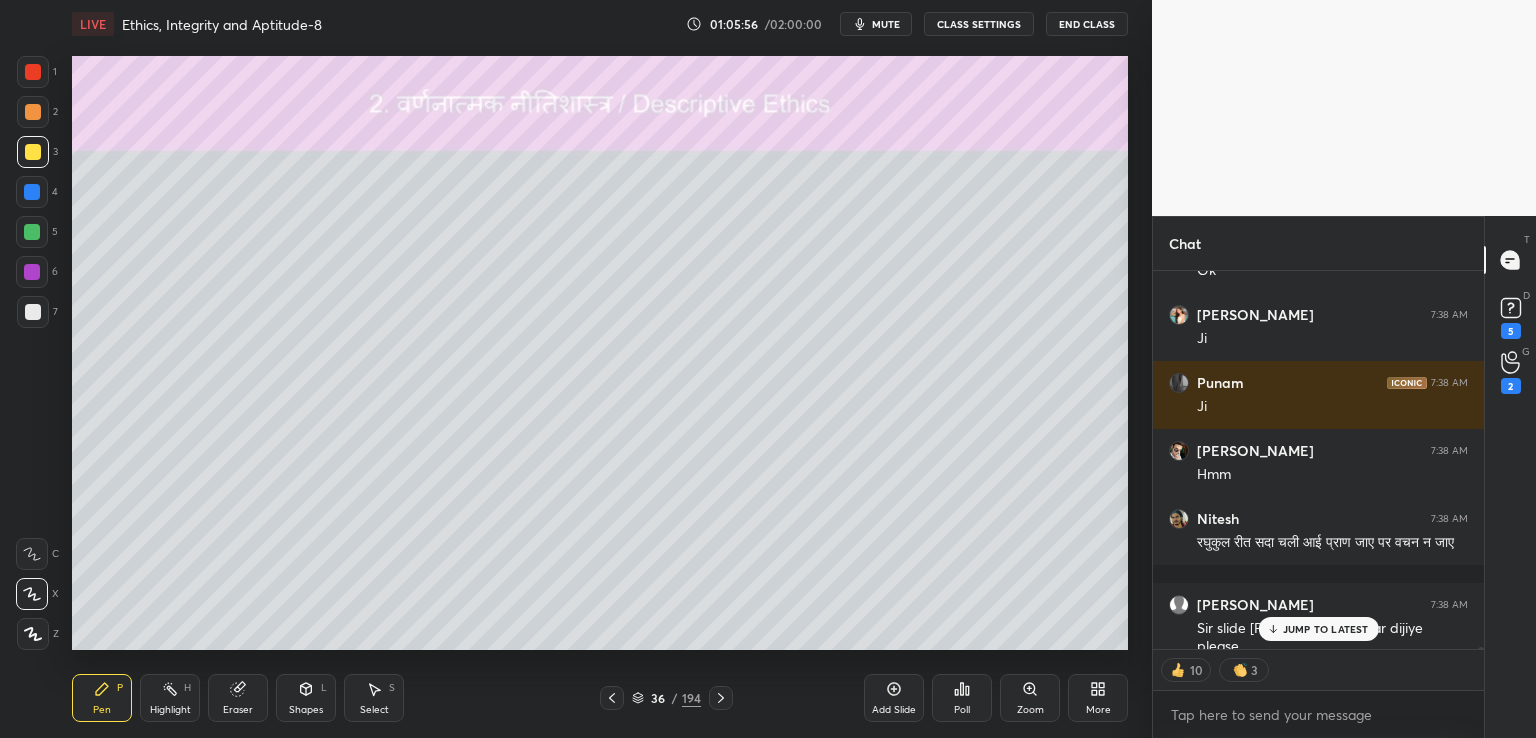 click 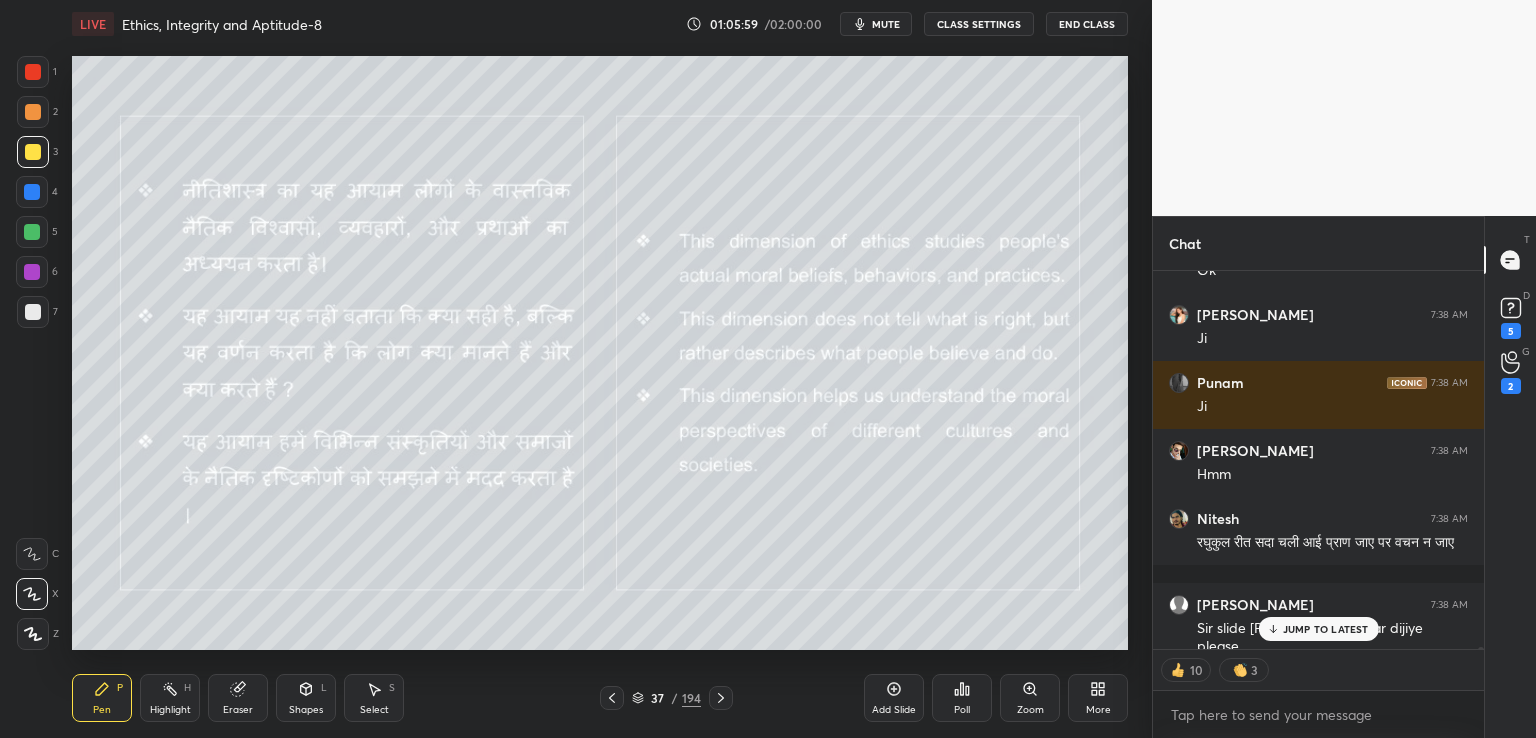 scroll, scrollTop: 84664, scrollLeft: 0, axis: vertical 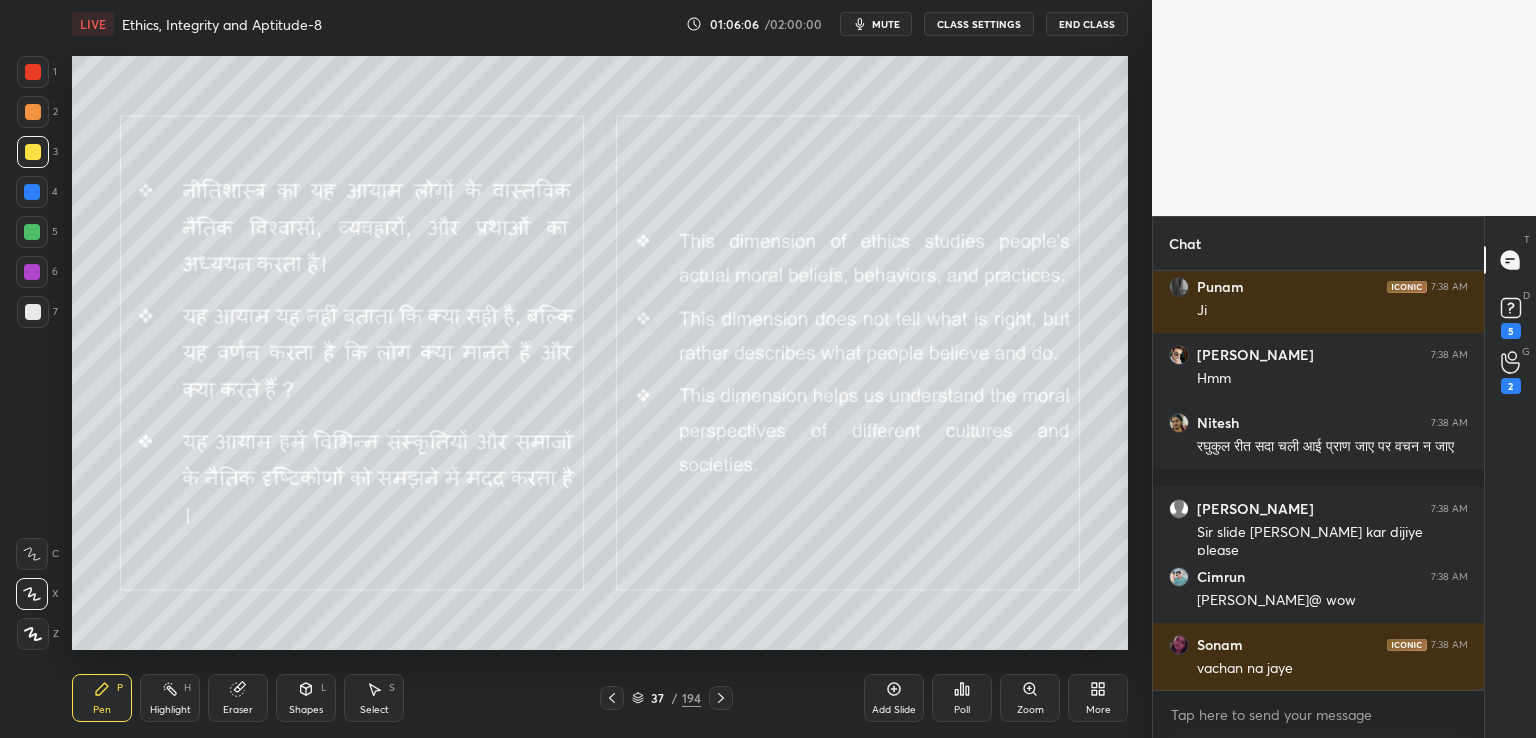 click 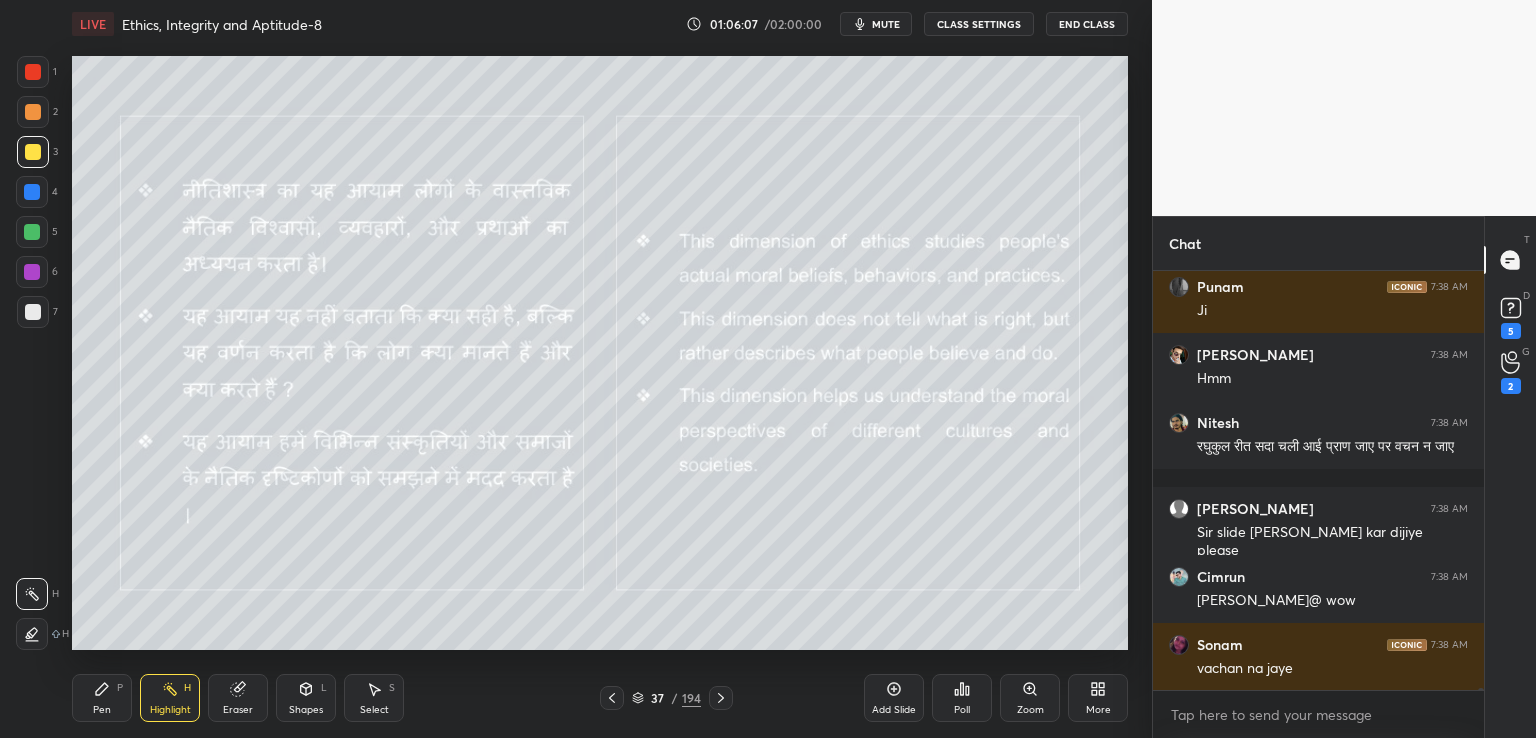 click 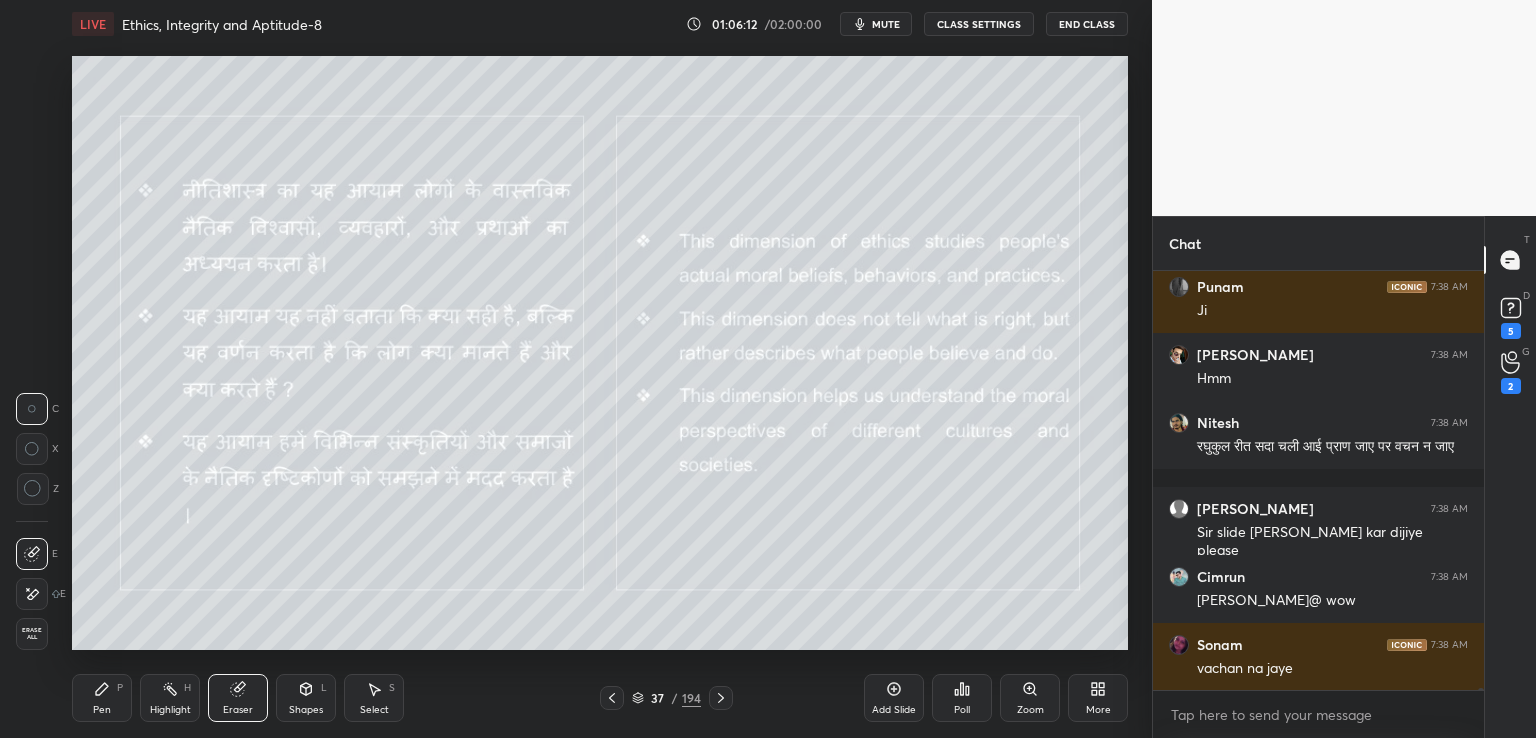 click on "Pen P Highlight H Eraser Shapes L Select S 37 / 194 Add Slide Poll Zoom More" at bounding box center (600, 698) 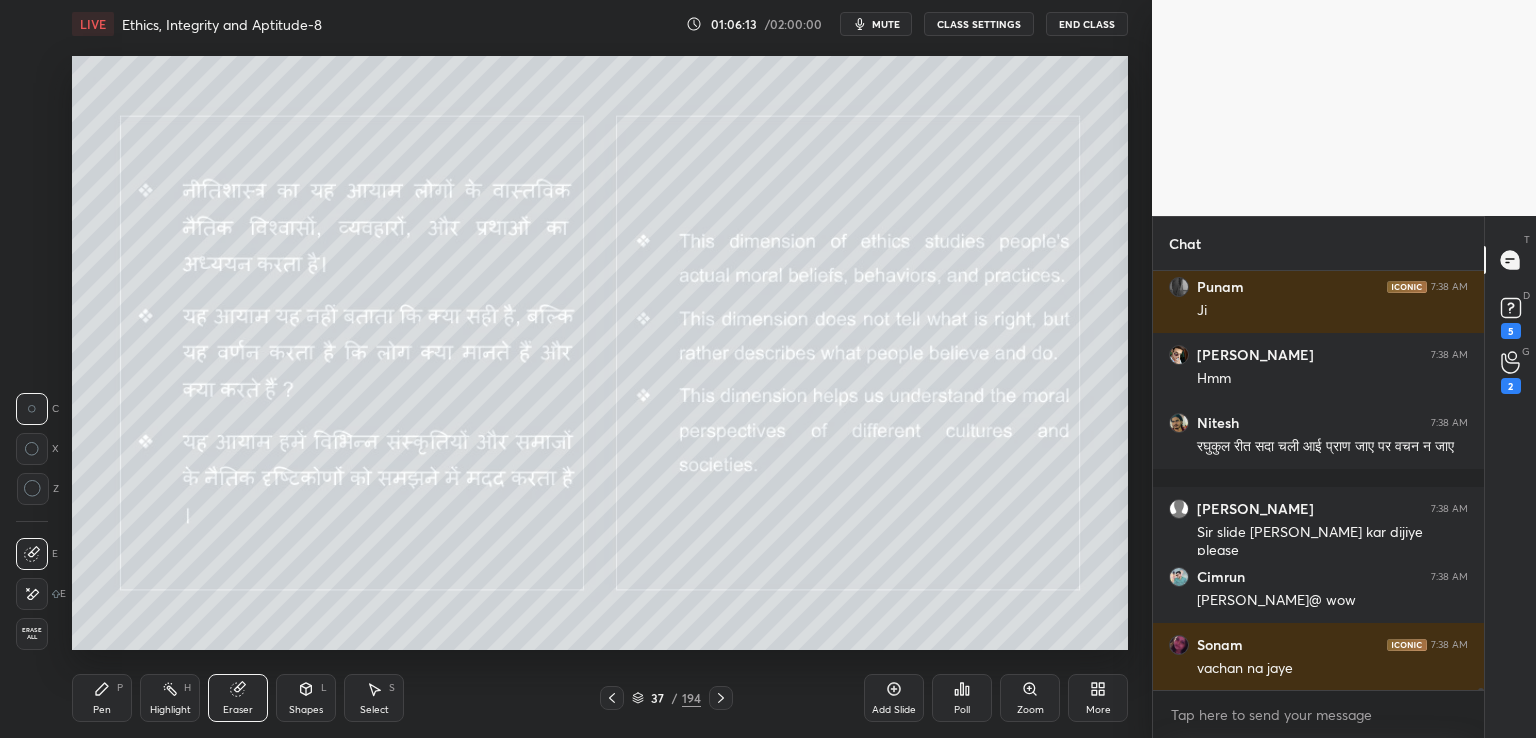 click 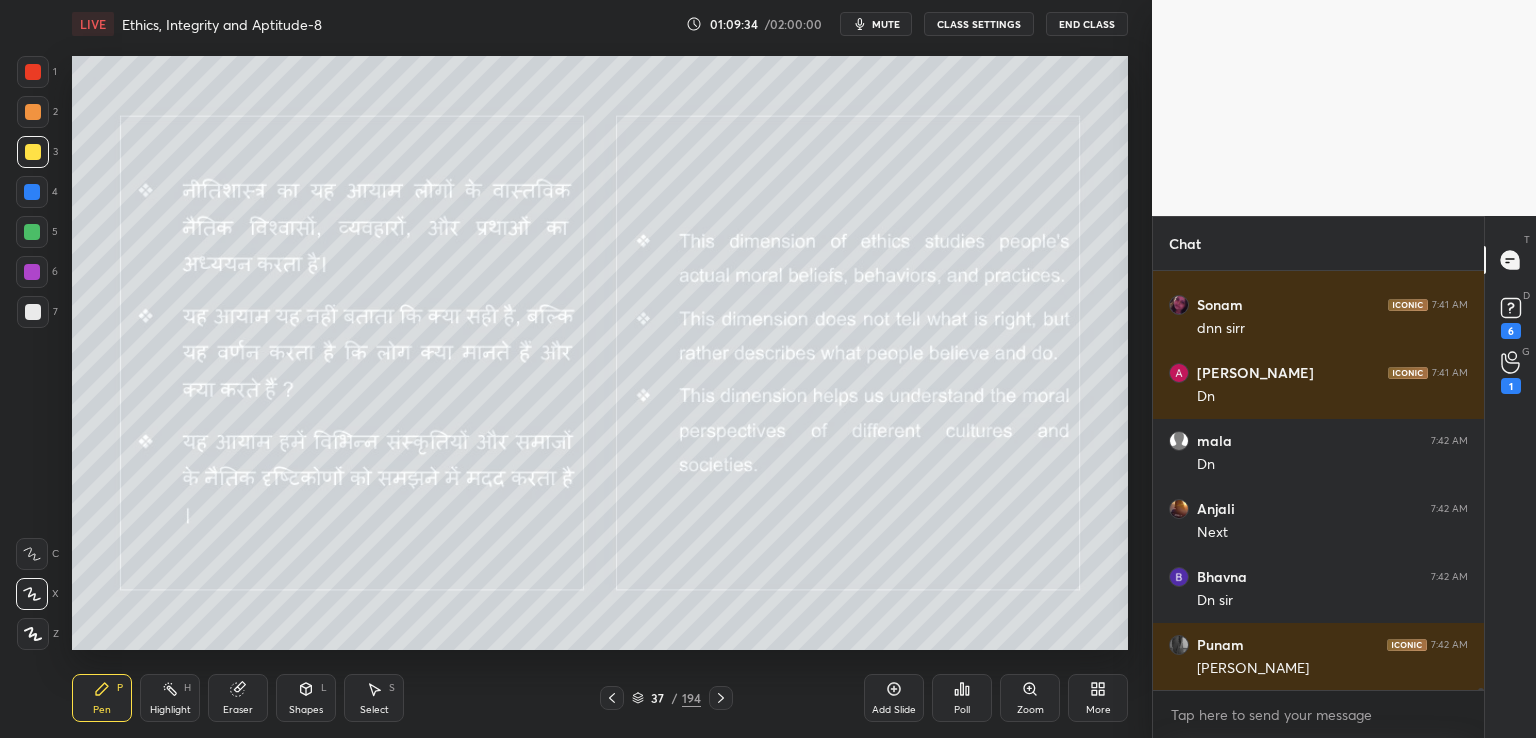 scroll, scrollTop: 86400, scrollLeft: 0, axis: vertical 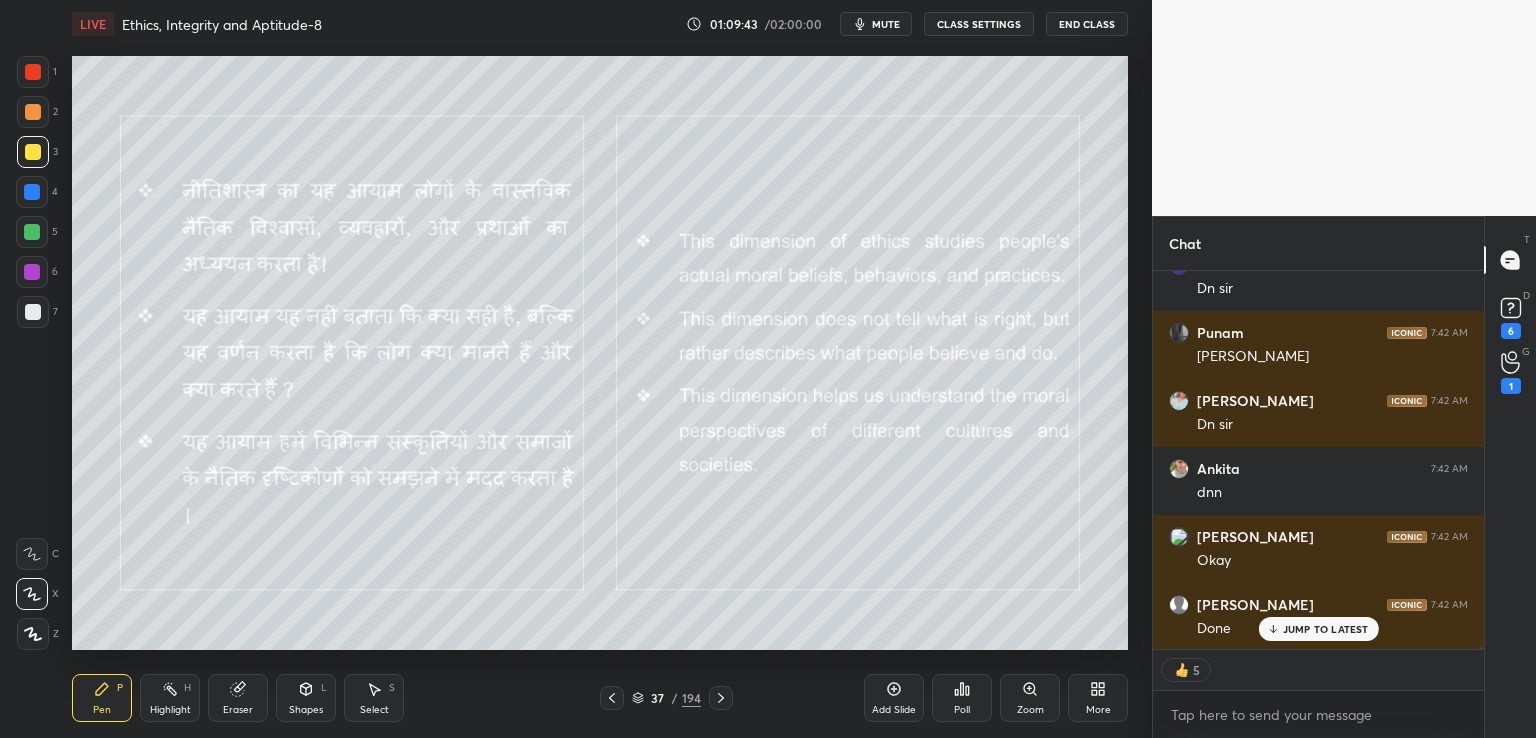 click 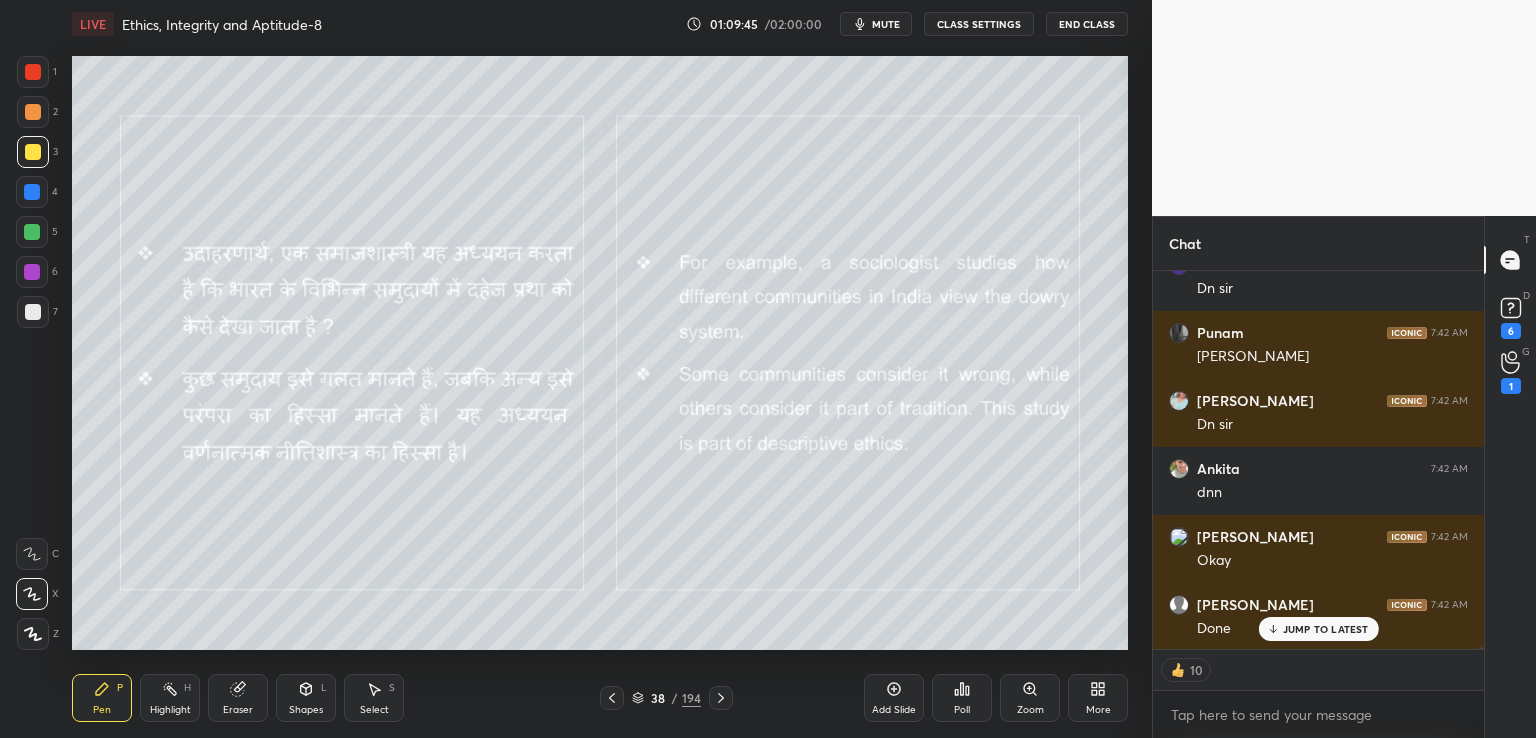 scroll, scrollTop: 86712, scrollLeft: 0, axis: vertical 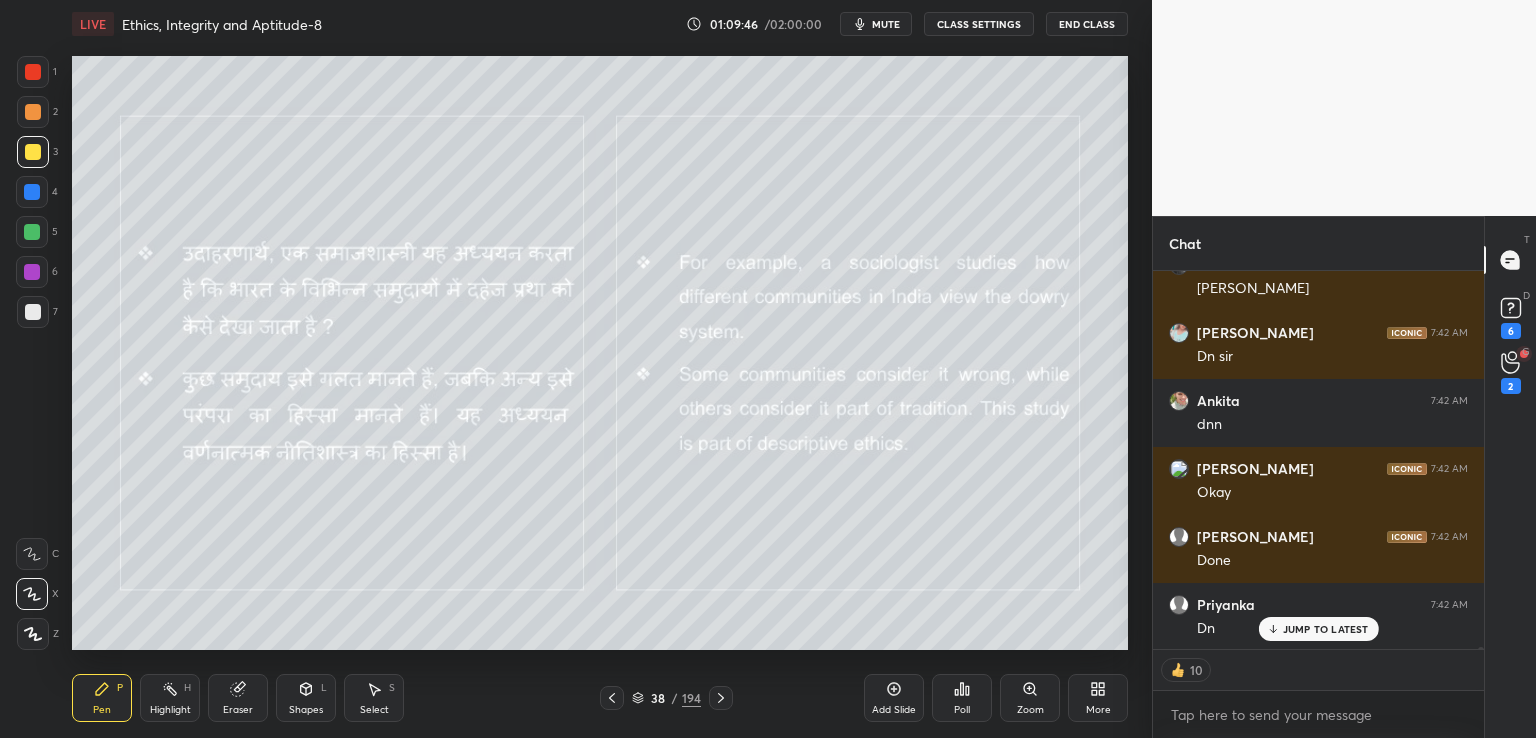 click 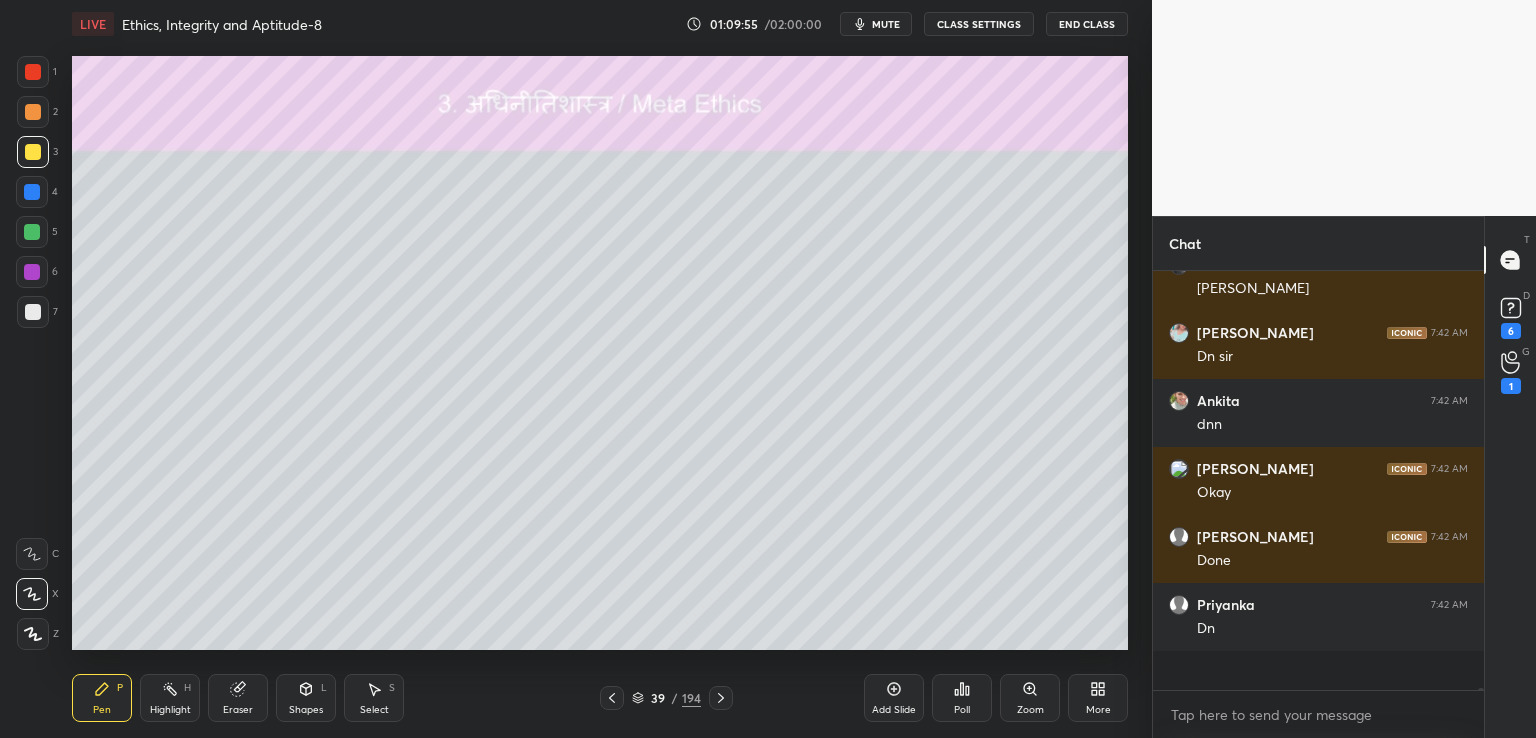 scroll, scrollTop: 6, scrollLeft: 6, axis: both 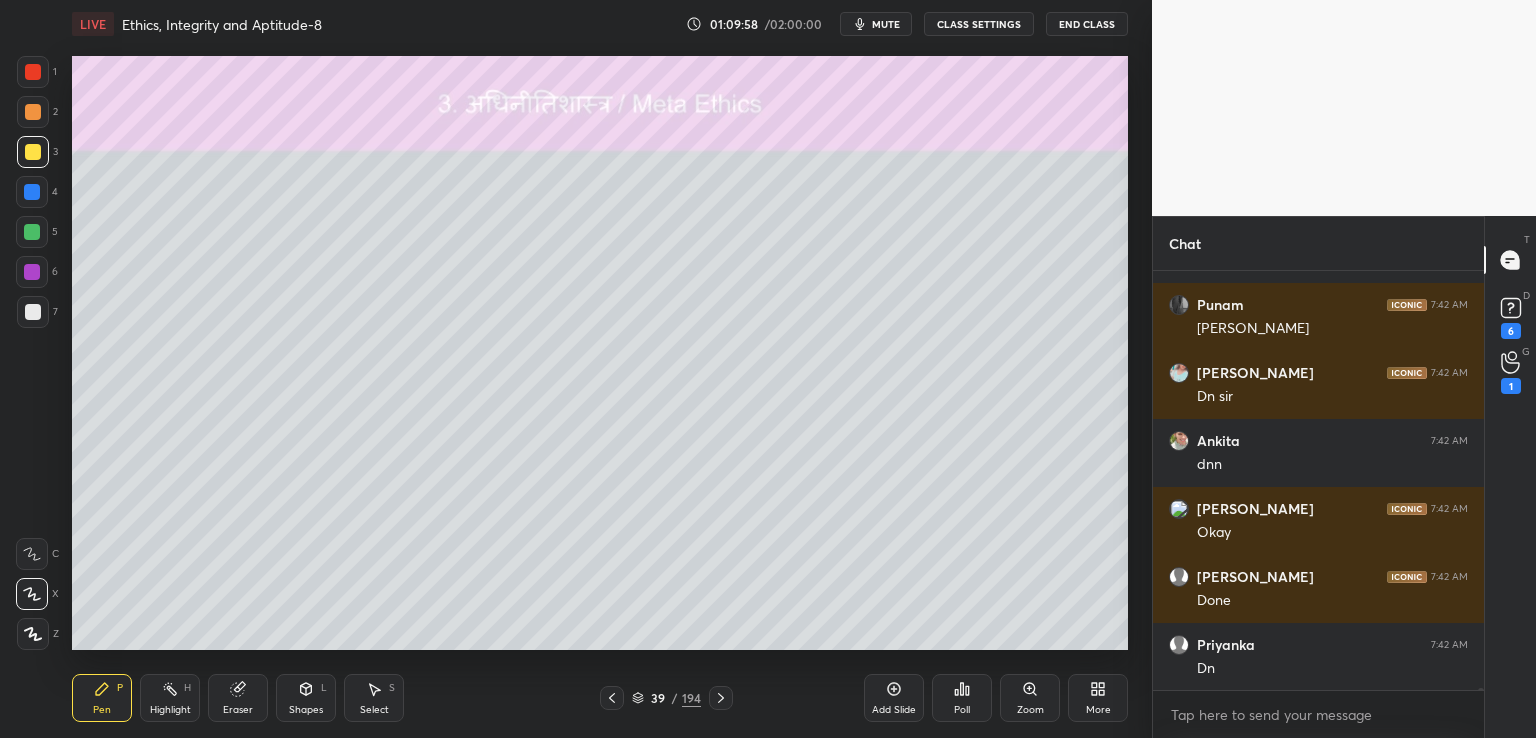 click 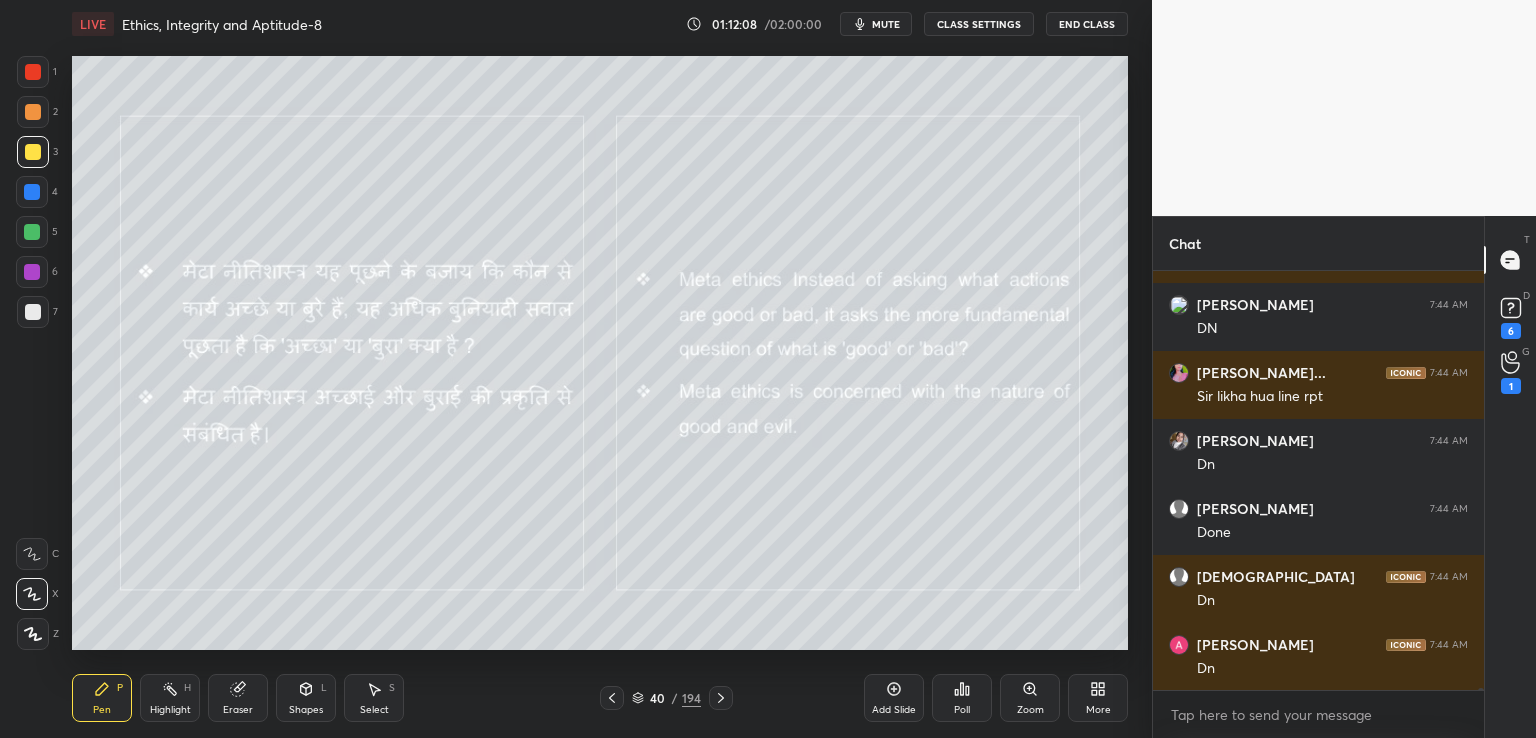 scroll, scrollTop: 87328, scrollLeft: 0, axis: vertical 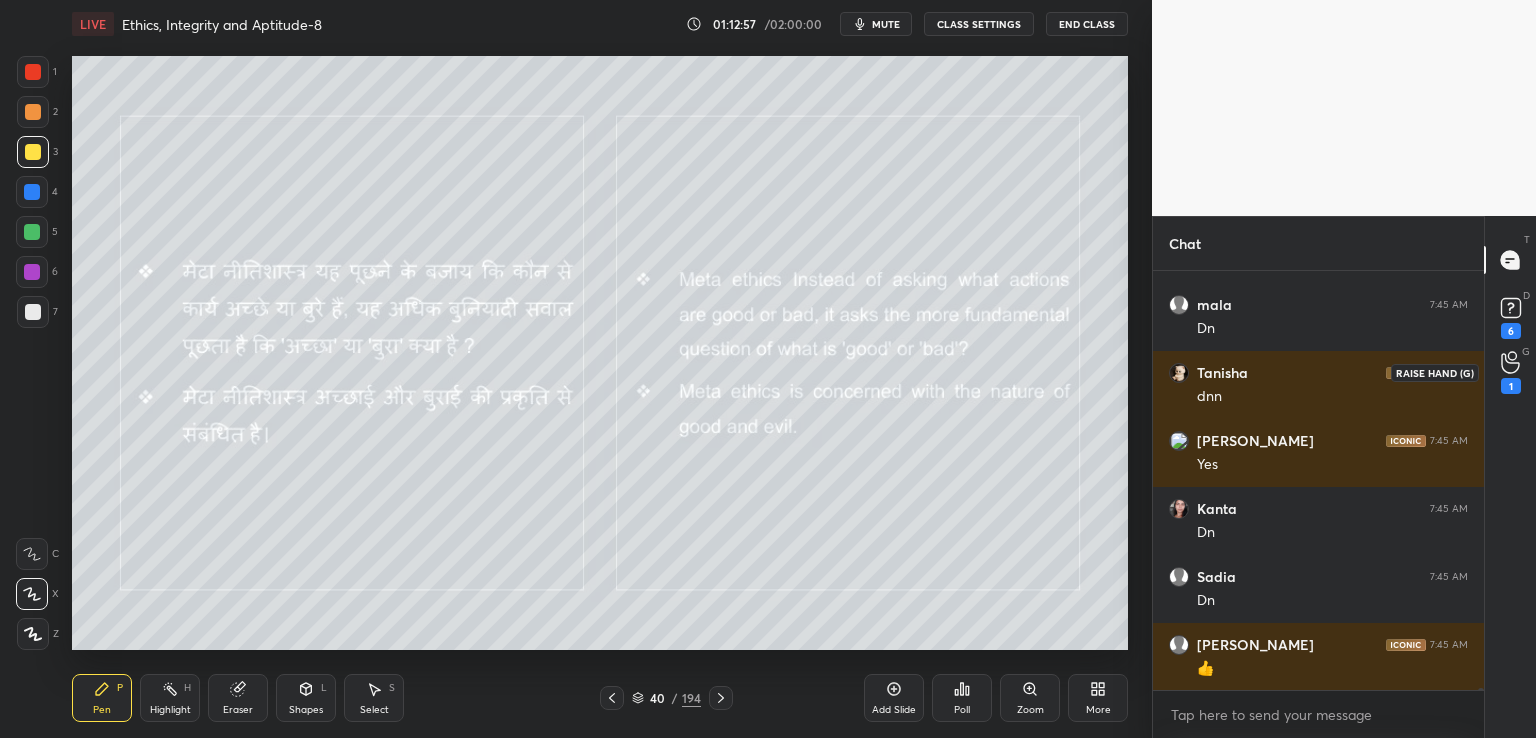 click on "1" at bounding box center (1511, 386) 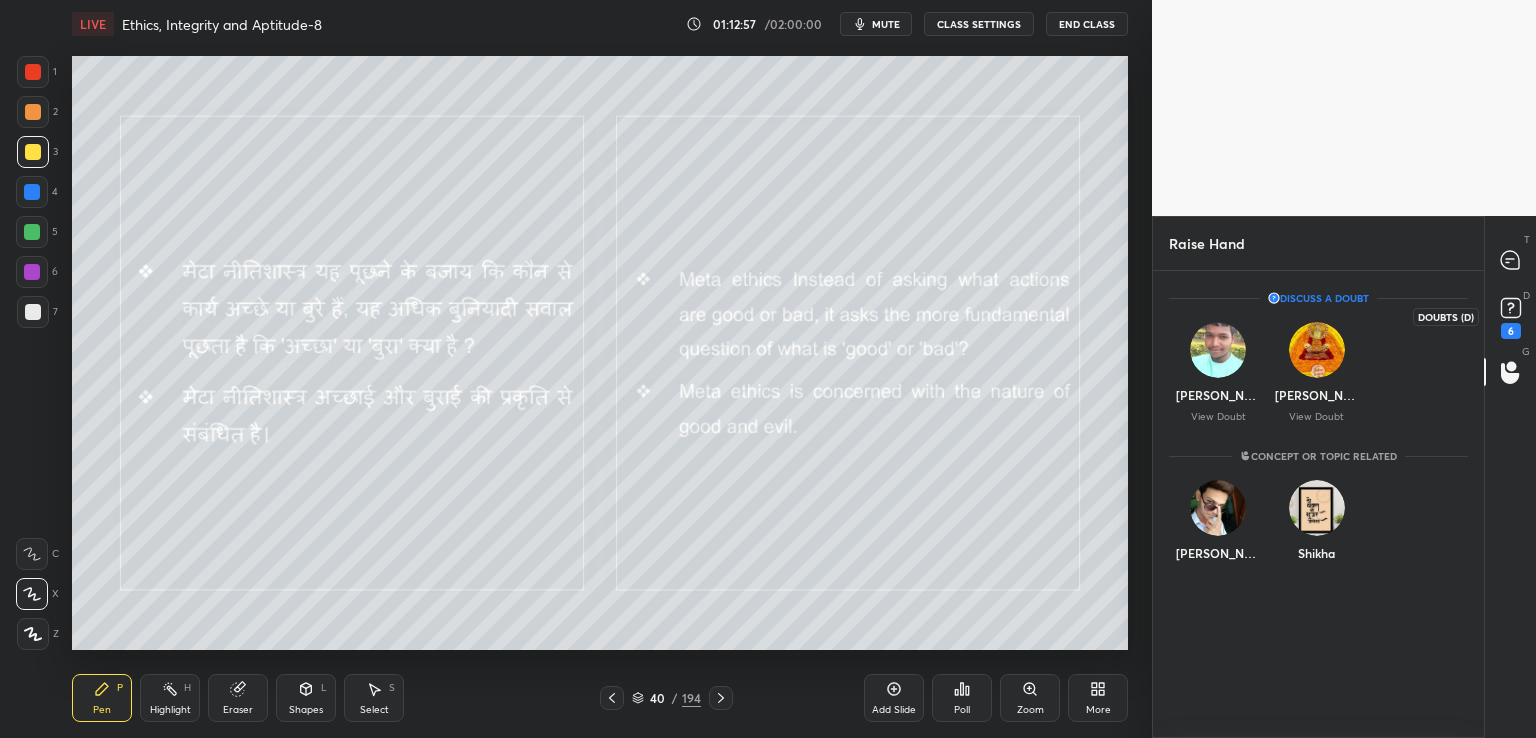 click on "6" at bounding box center [1511, 331] 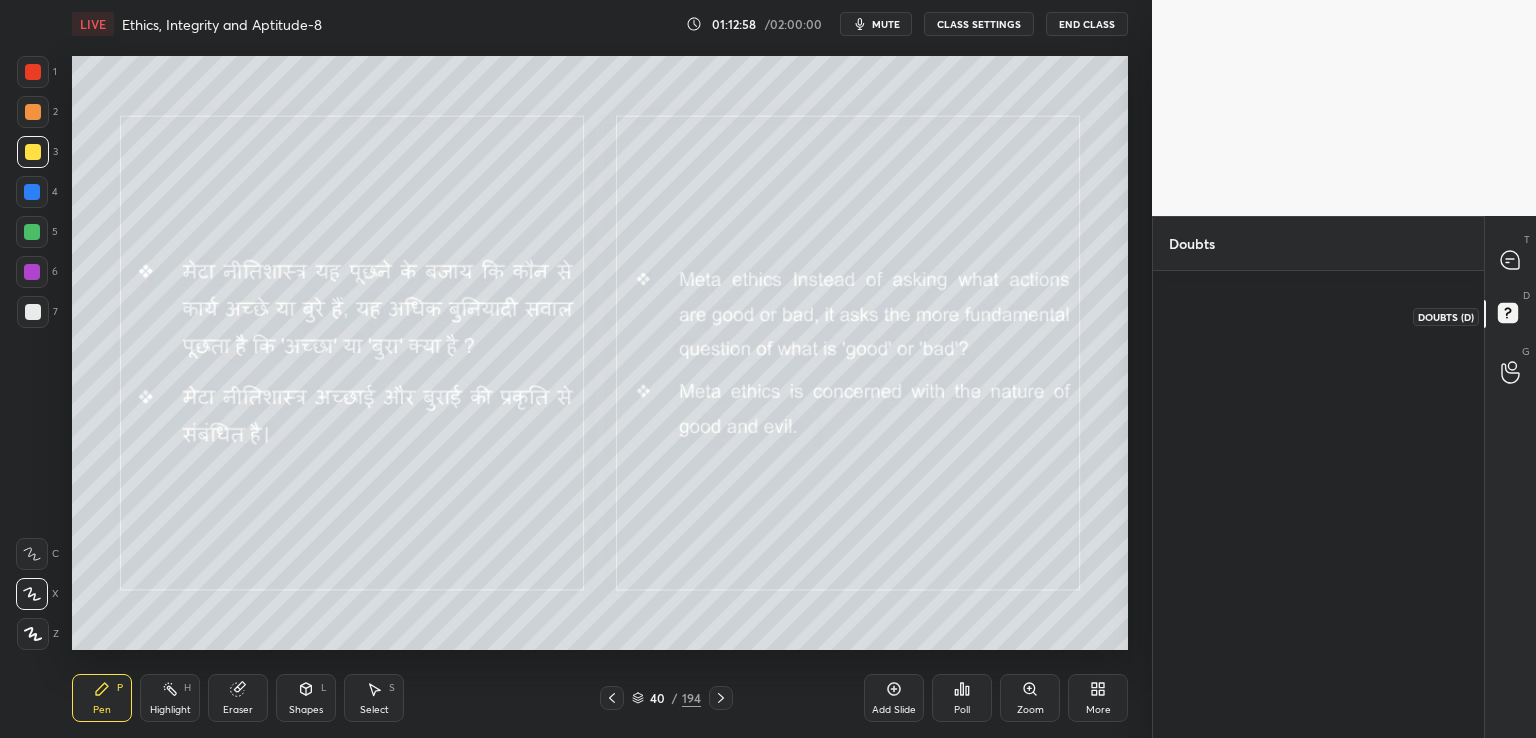 scroll, scrollTop: 0, scrollLeft: 0, axis: both 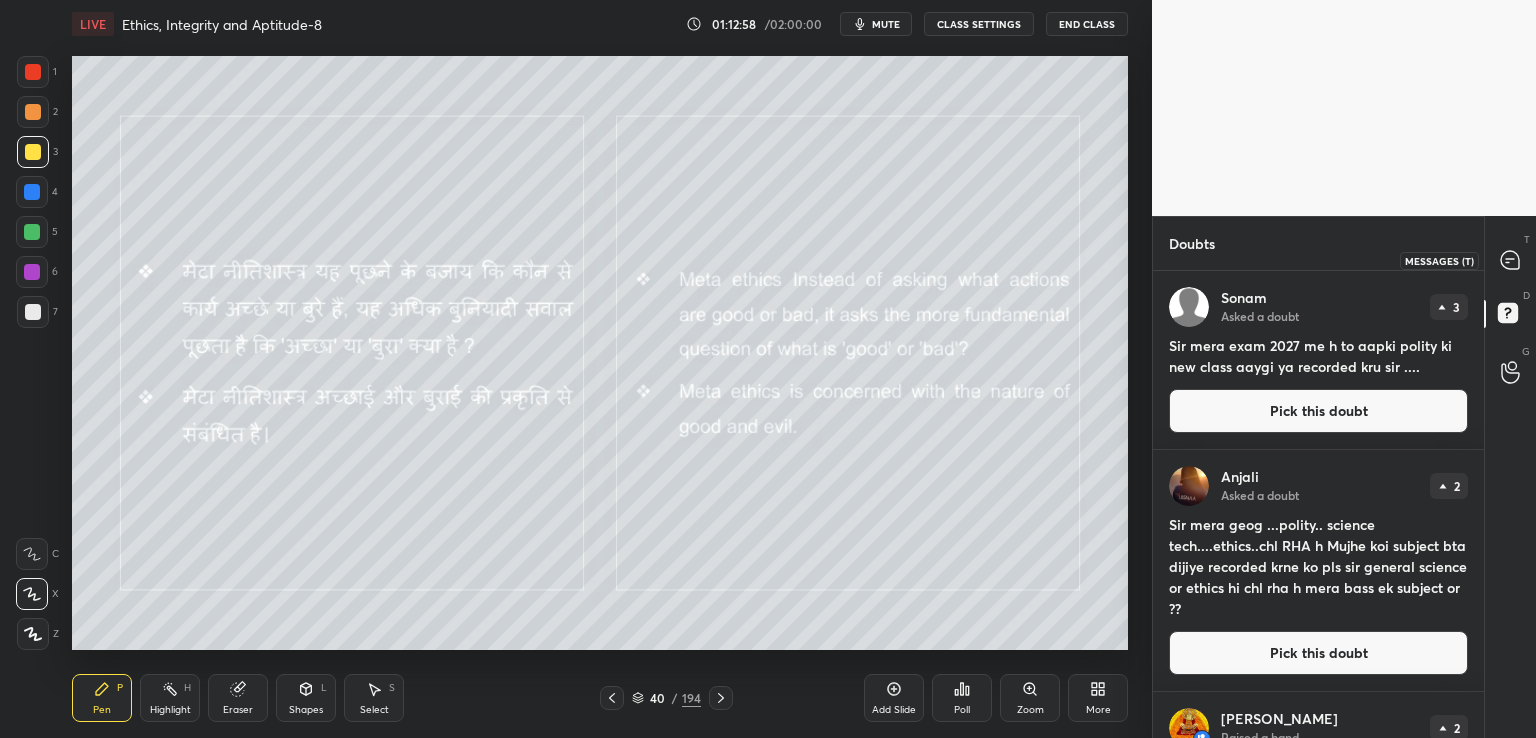 click 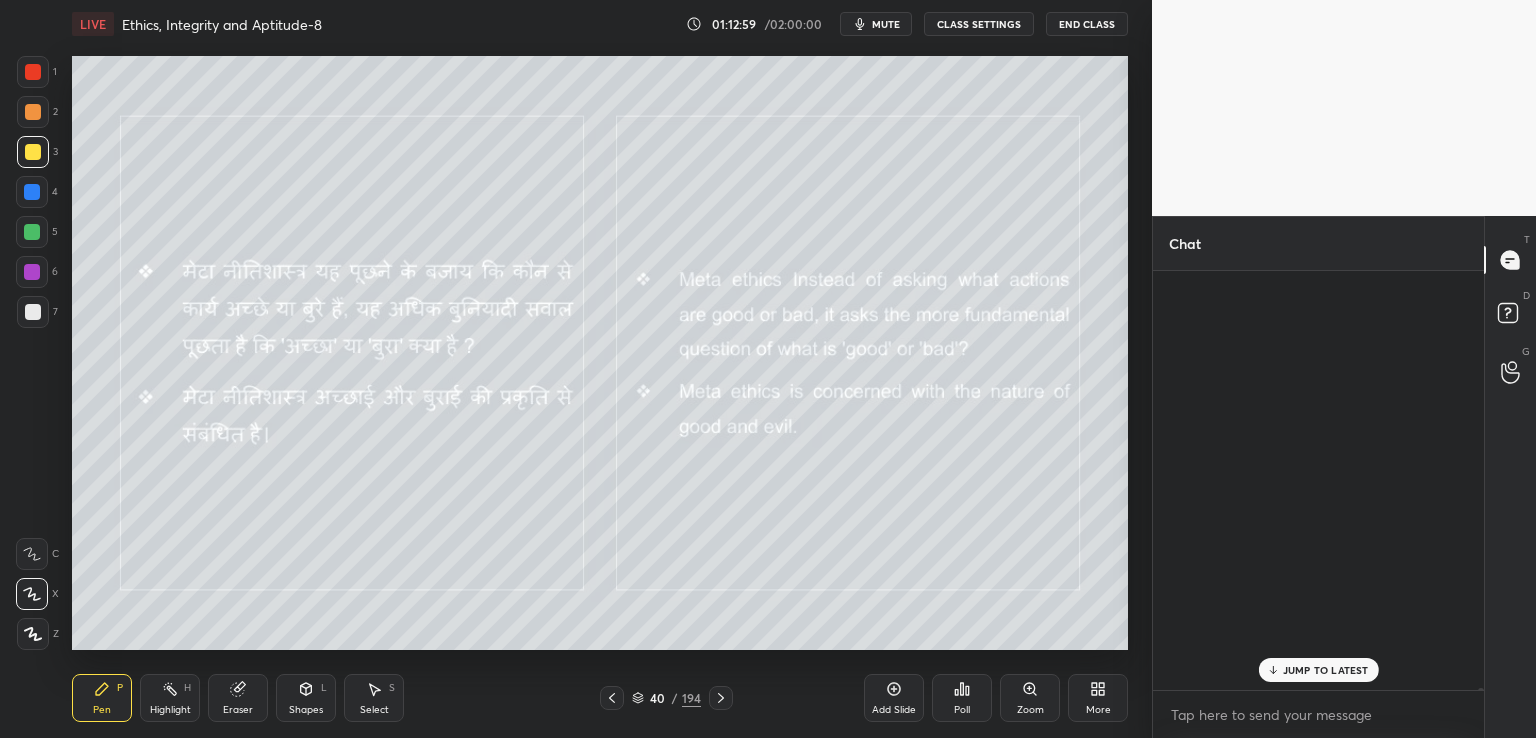 scroll, scrollTop: 88542, scrollLeft: 0, axis: vertical 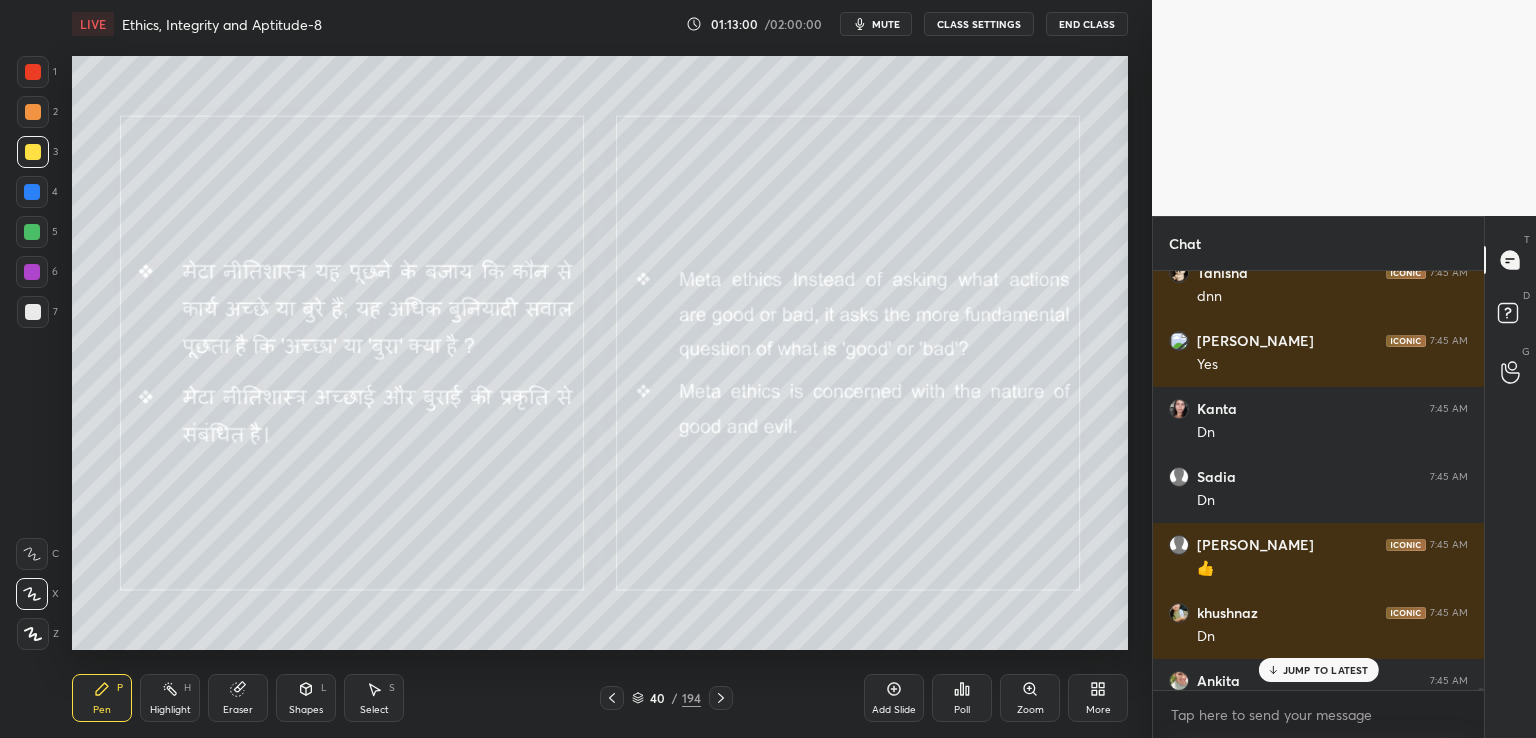 click on "JUMP TO LATEST" at bounding box center [1326, 670] 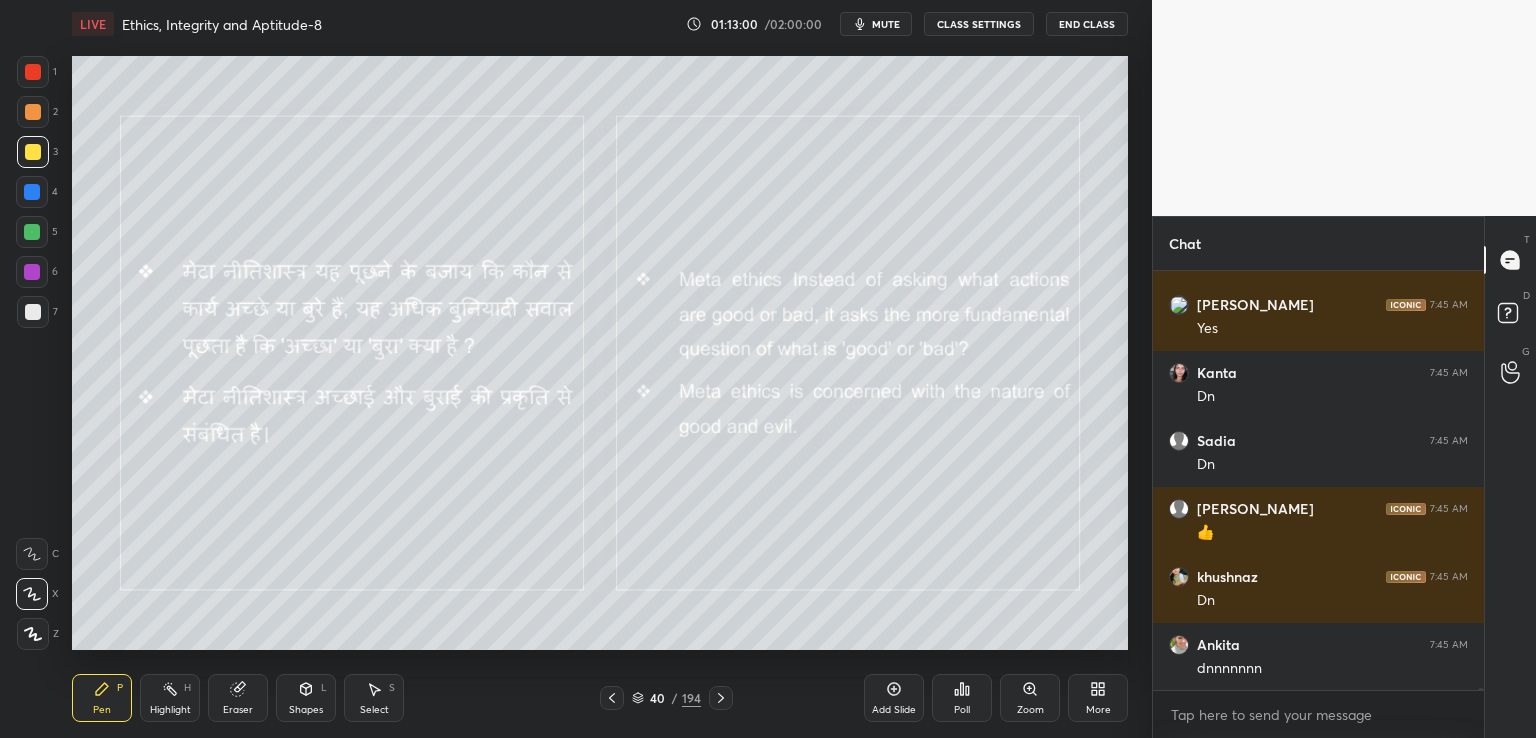 scroll, scrollTop: 88646, scrollLeft: 0, axis: vertical 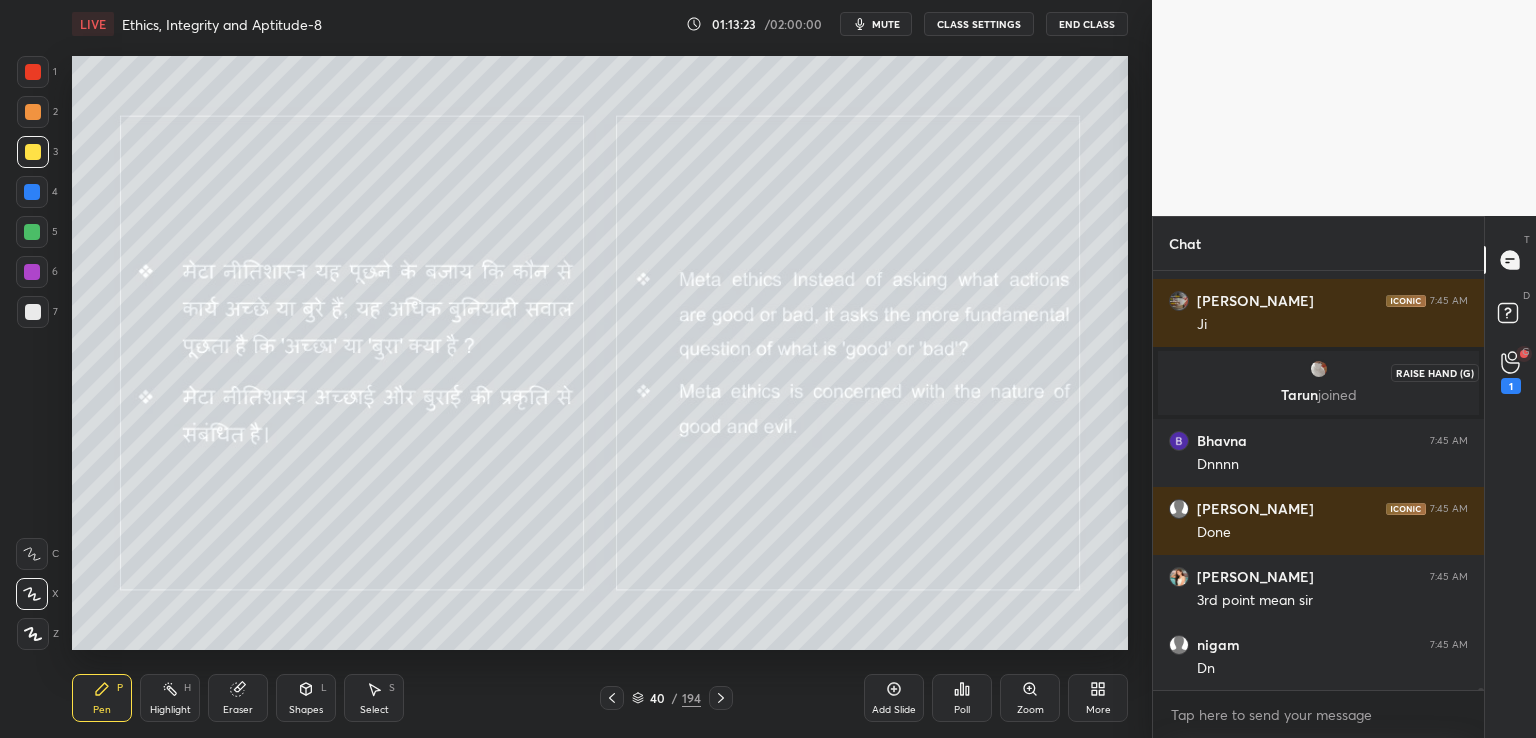 click on "1" at bounding box center (1511, 386) 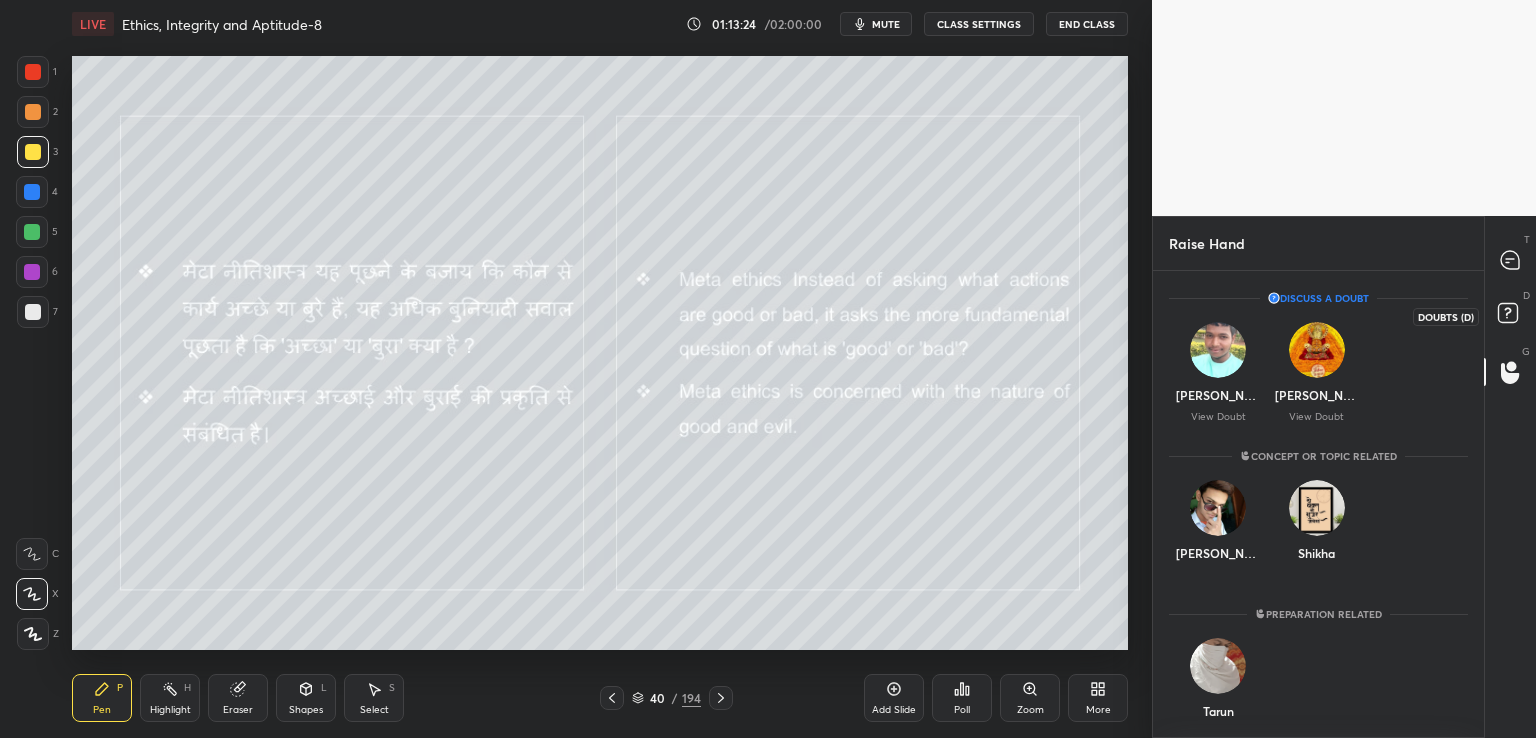 click 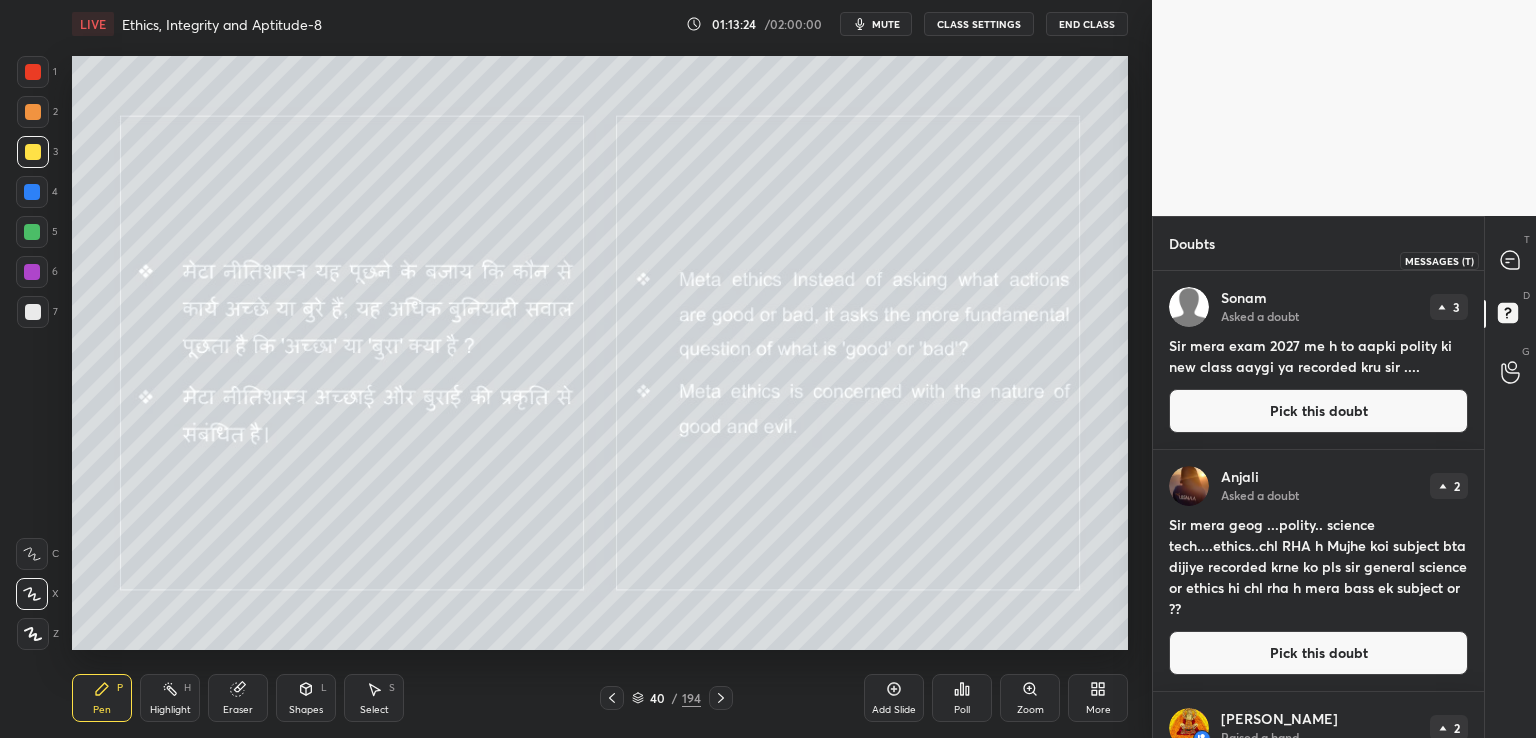click 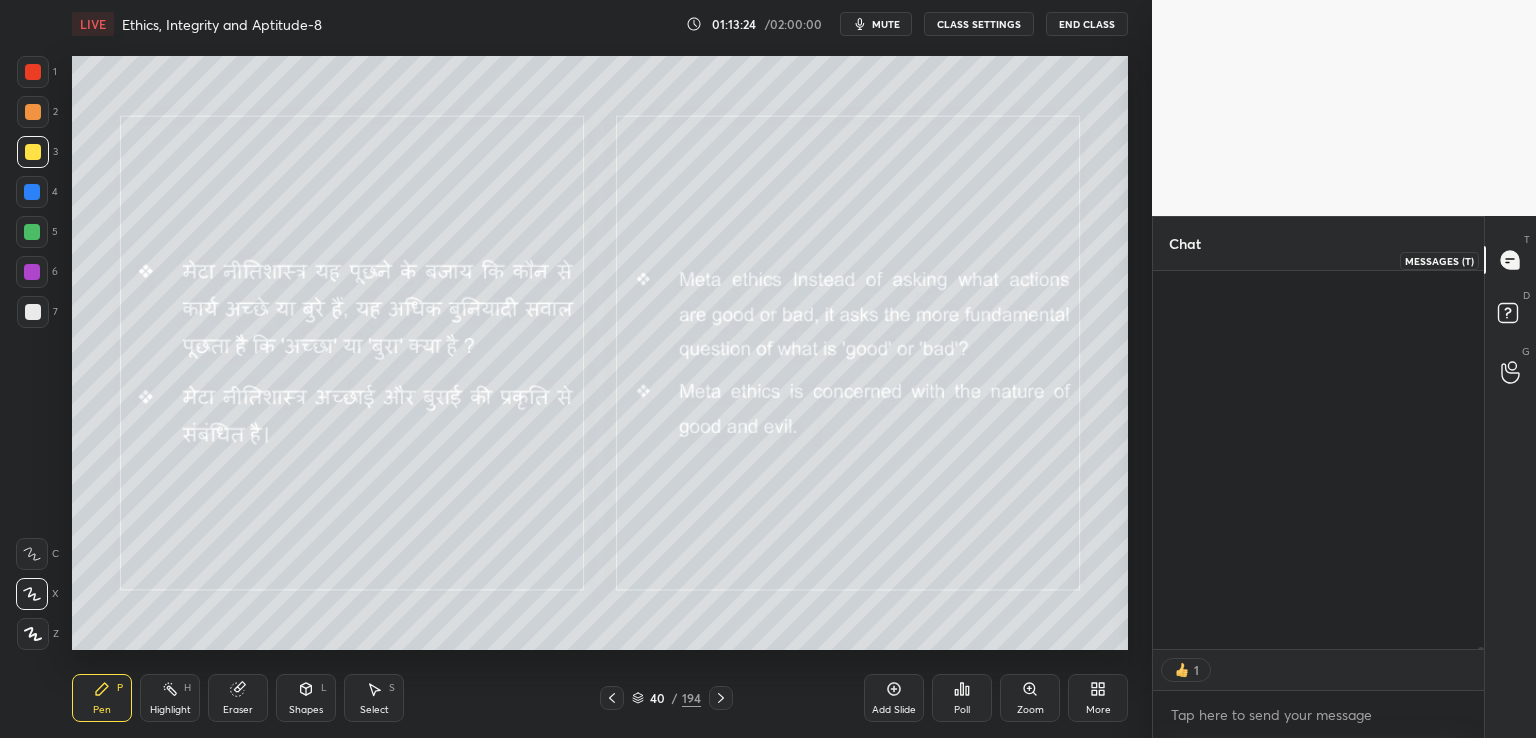 scroll, scrollTop: 88496, scrollLeft: 0, axis: vertical 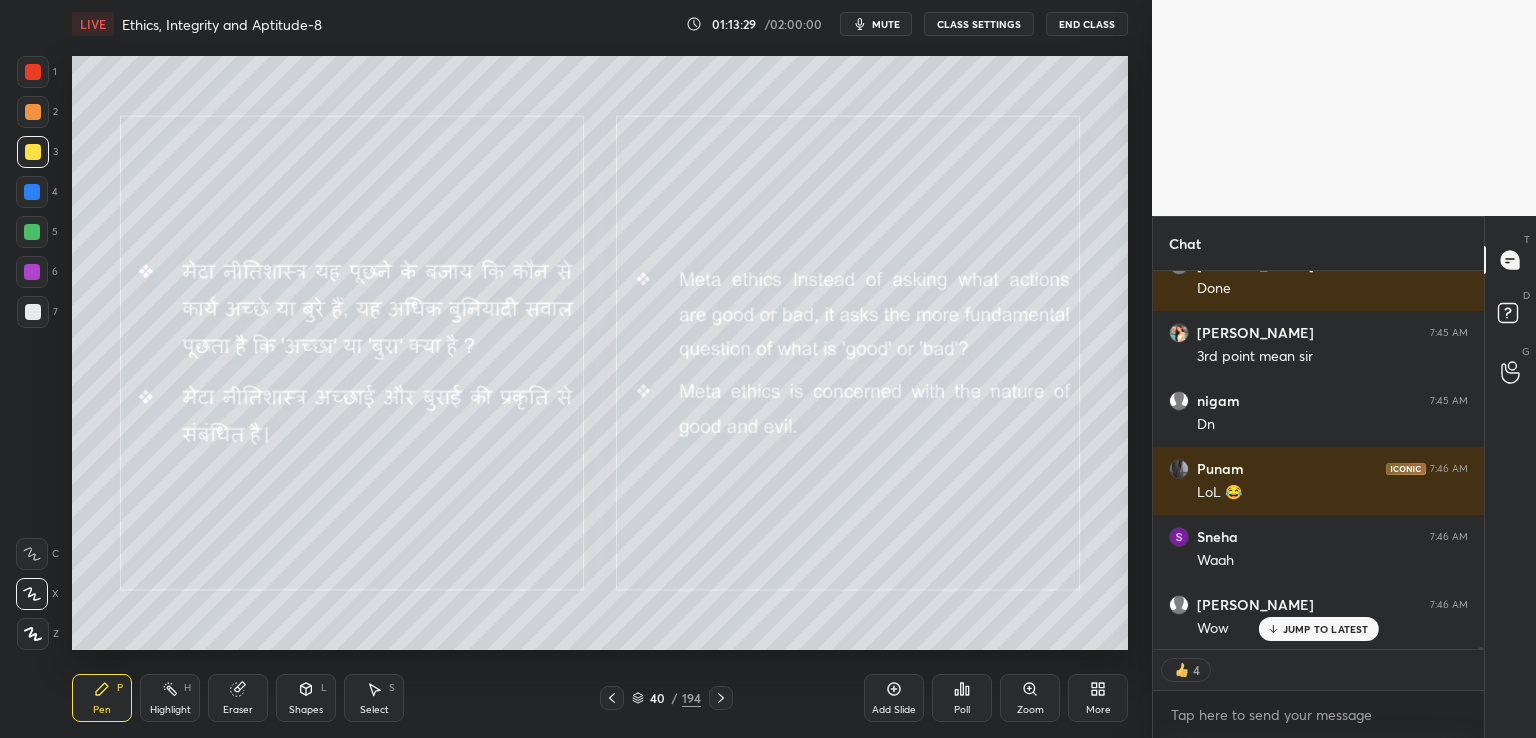 click 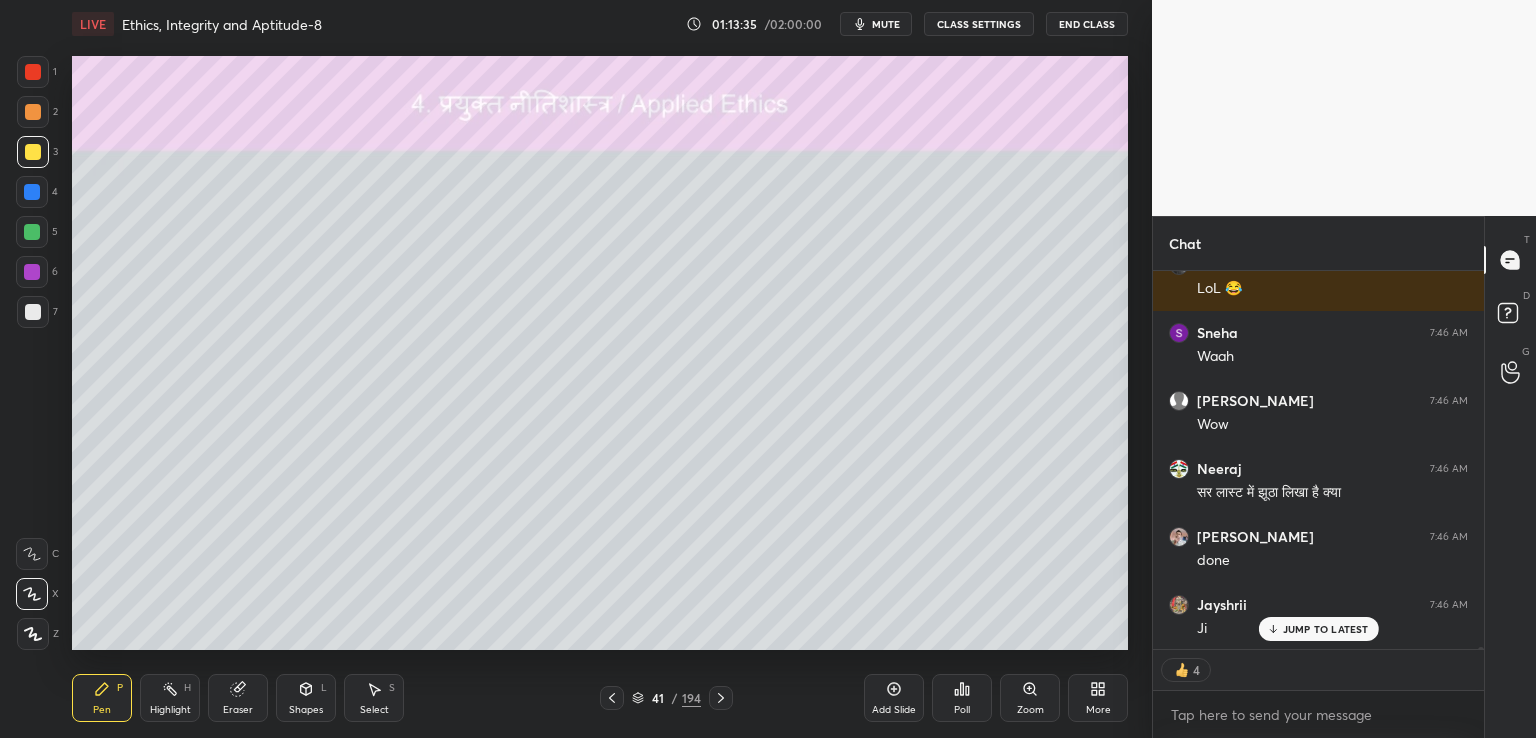 click at bounding box center (612, 698) 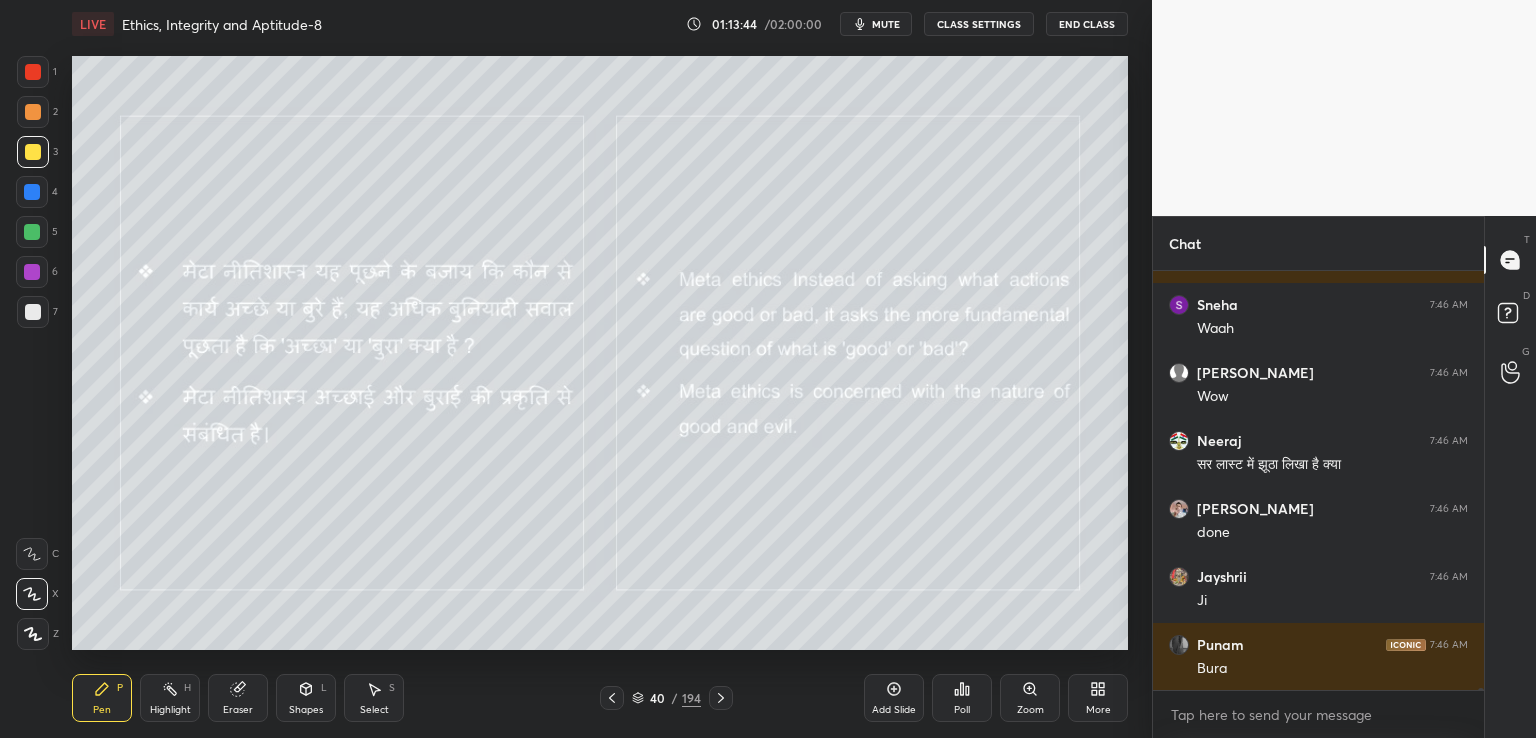 click 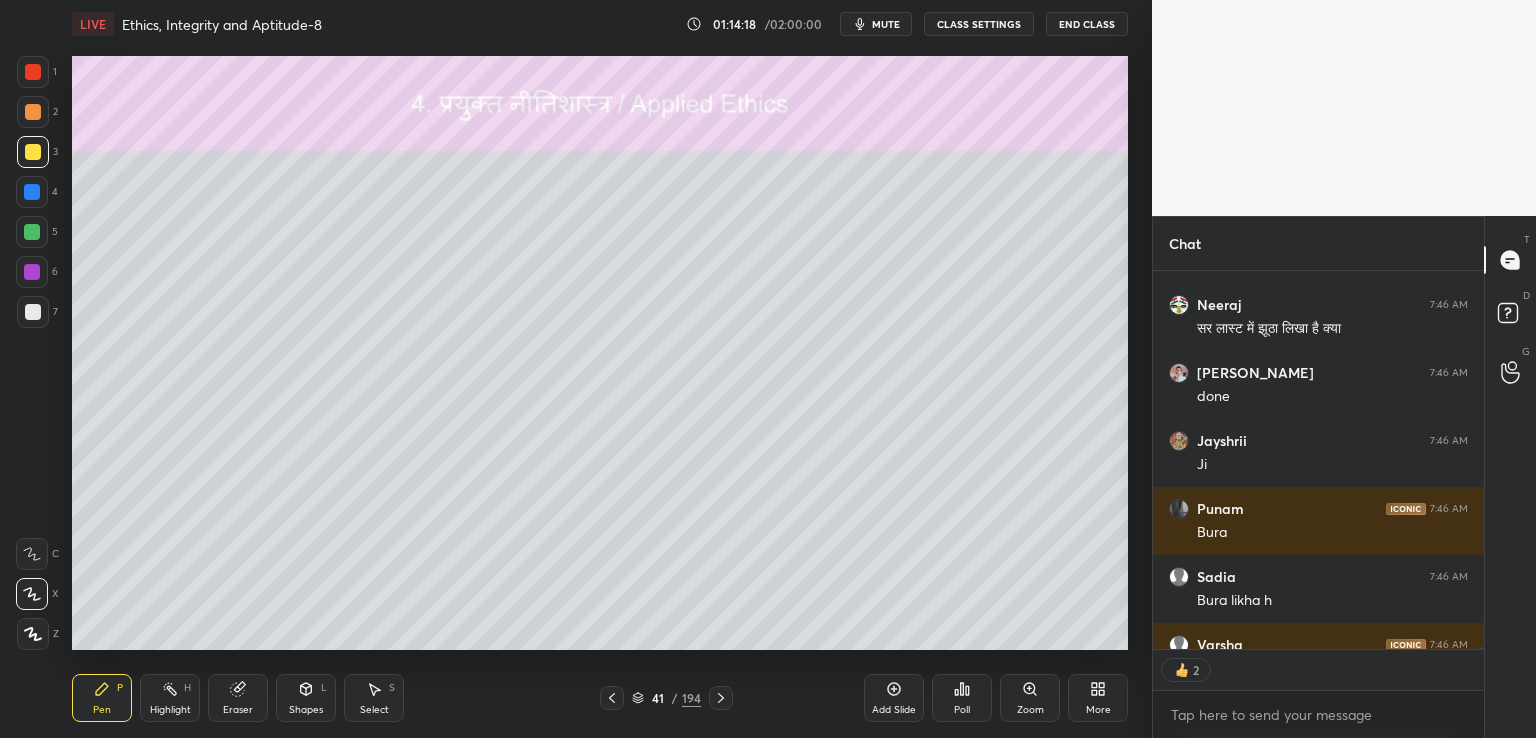 scroll, scrollTop: 89856, scrollLeft: 0, axis: vertical 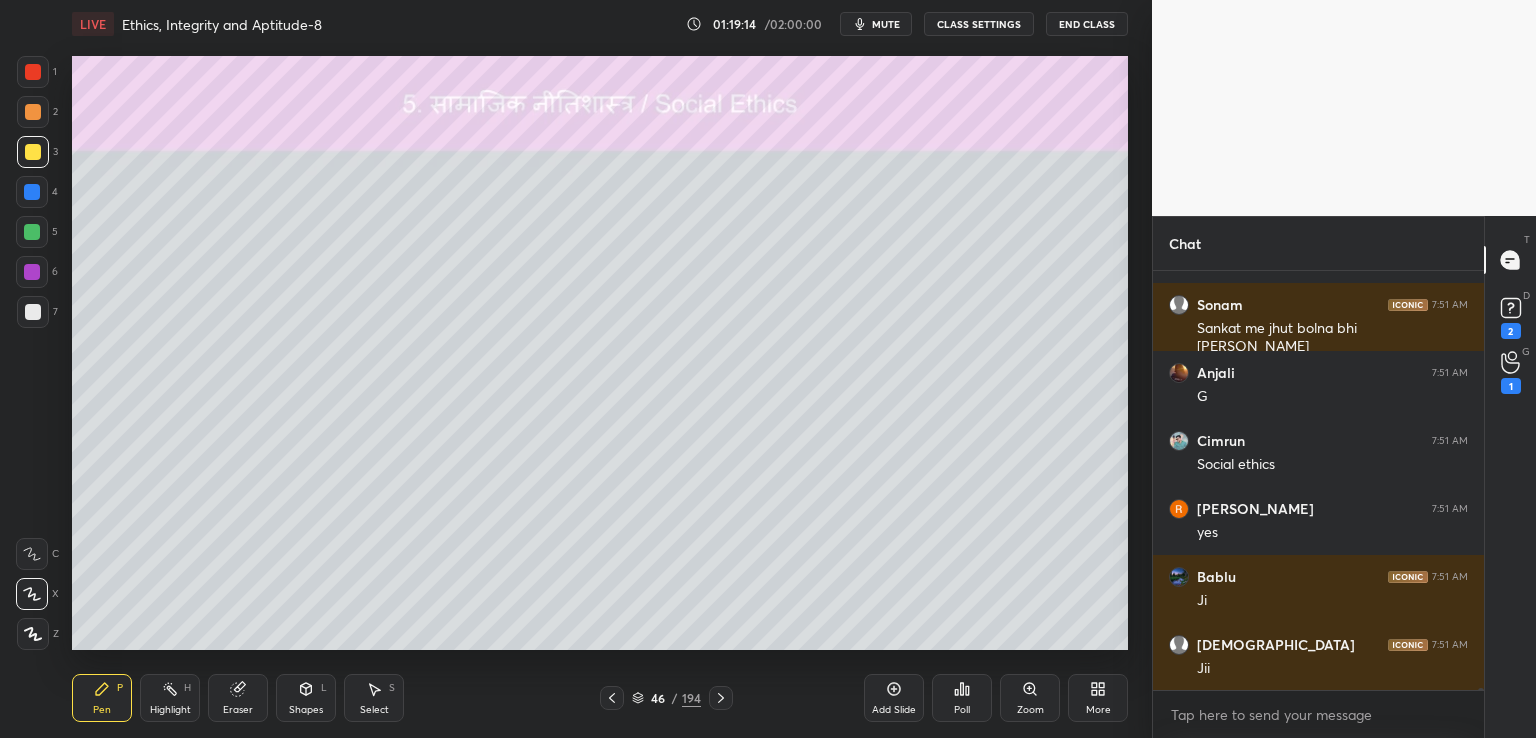 click 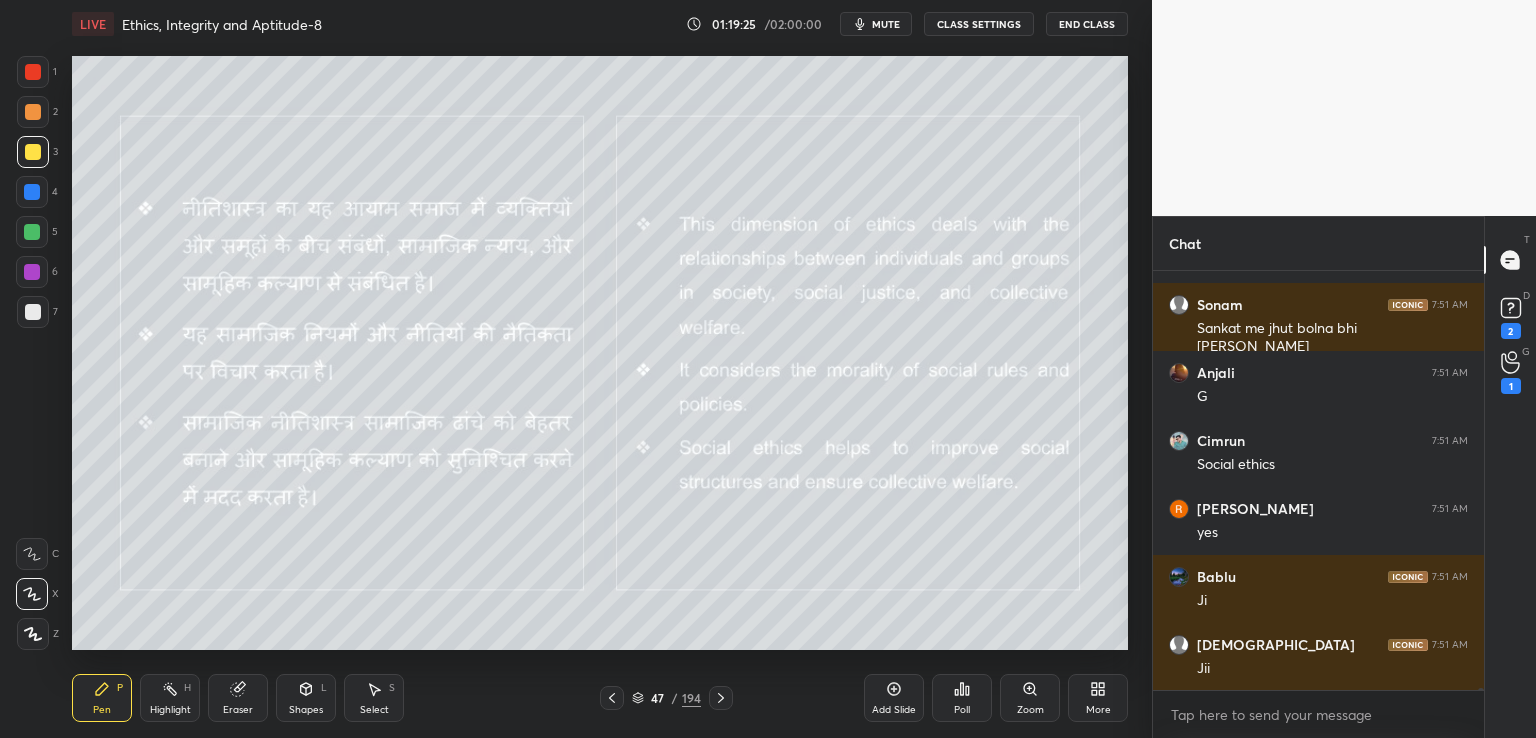 scroll, scrollTop: 93538, scrollLeft: 0, axis: vertical 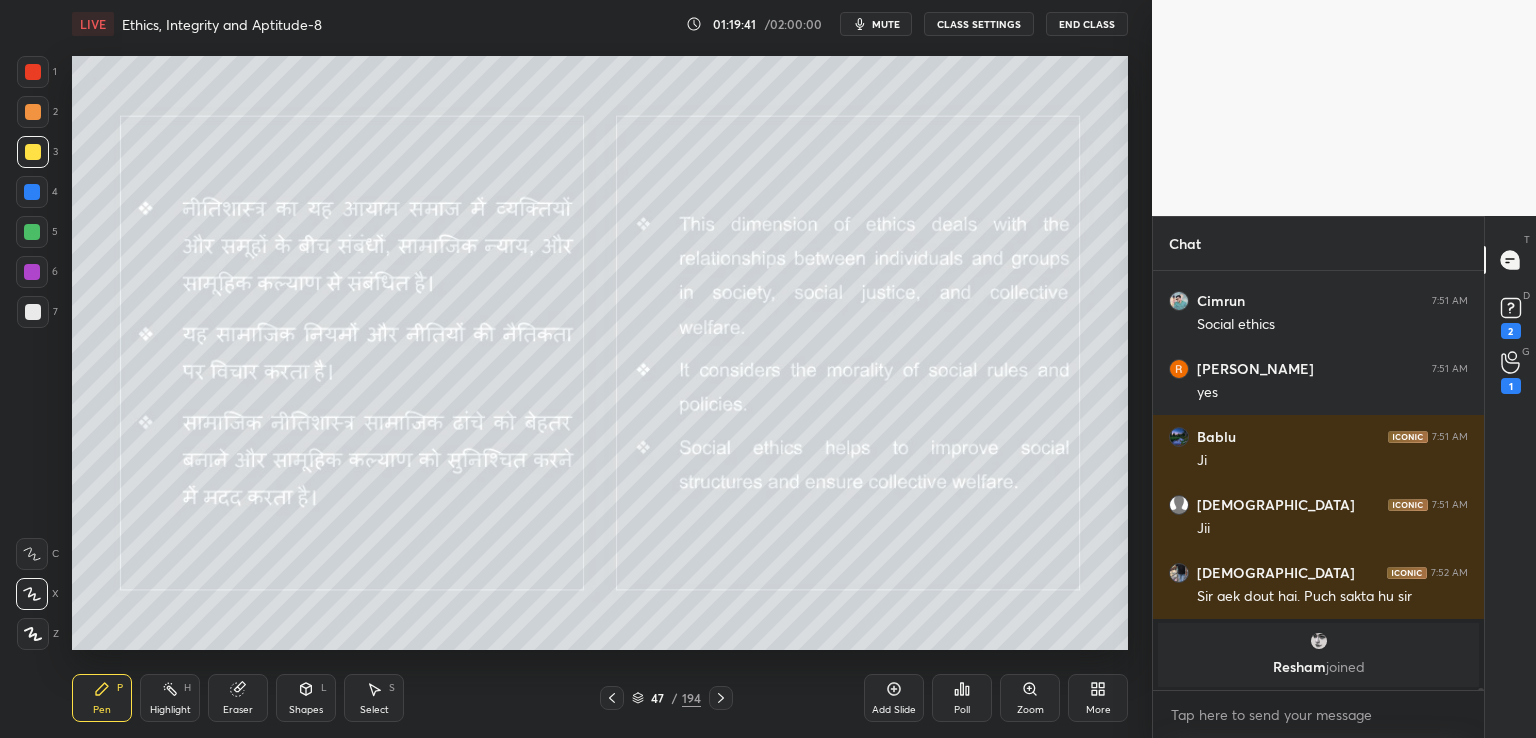 click 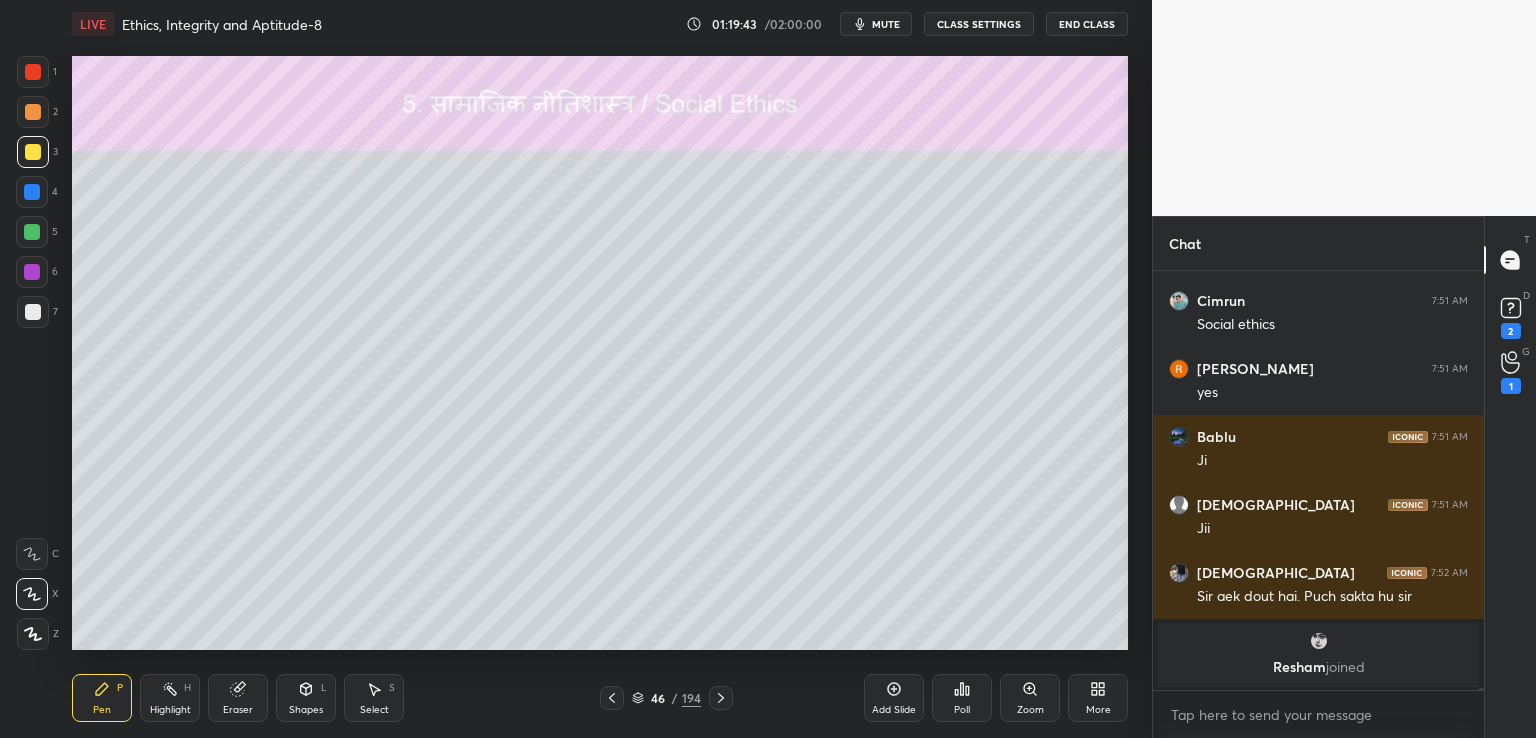 click 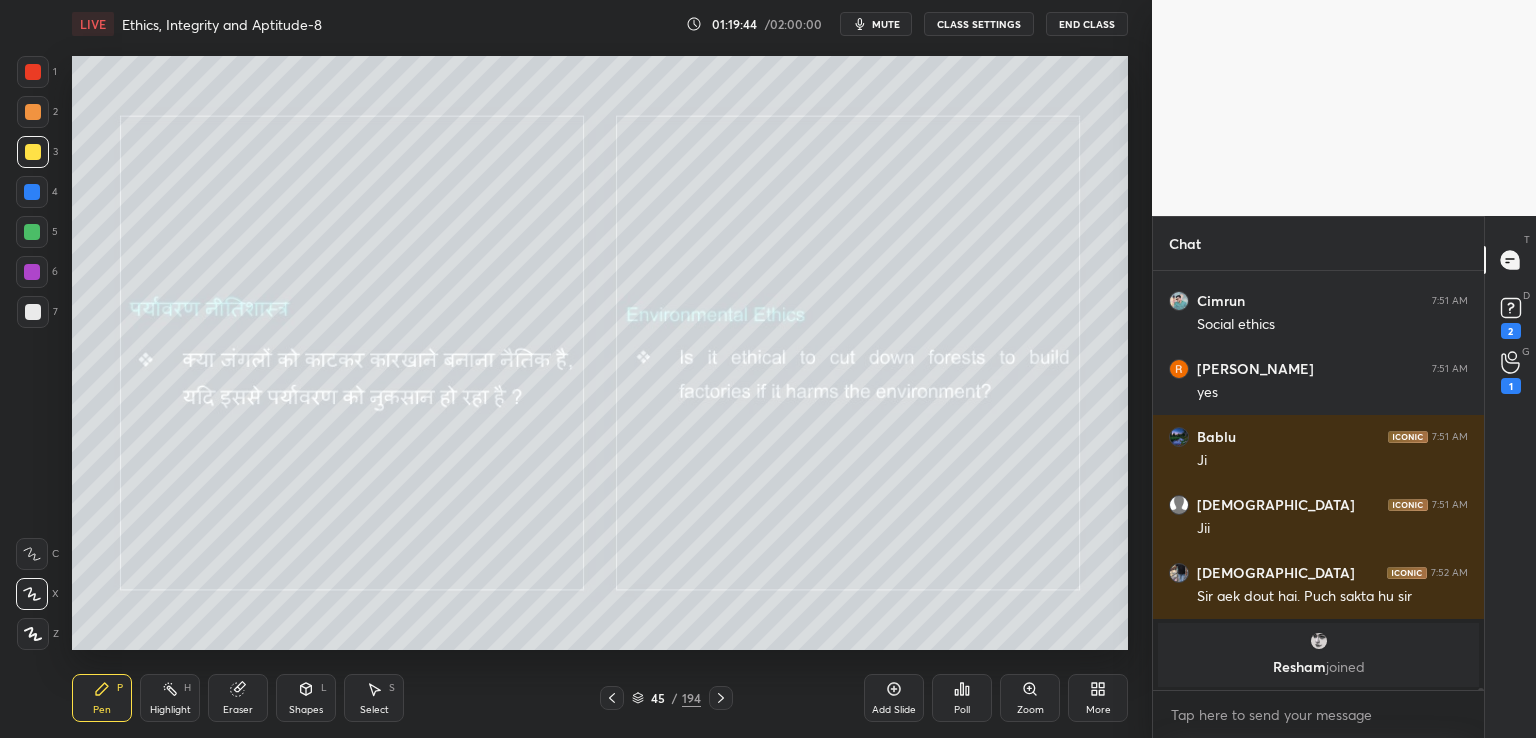 click 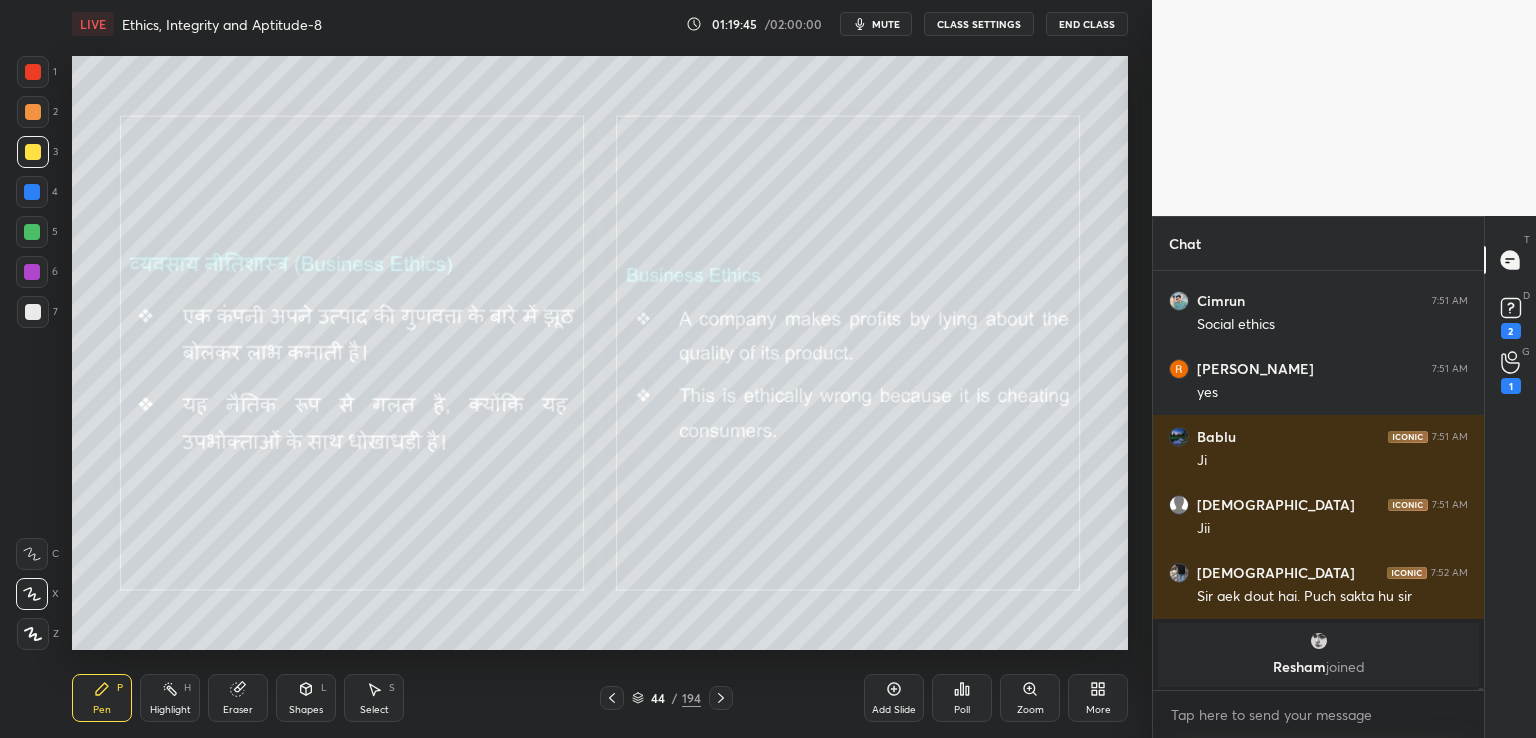 click 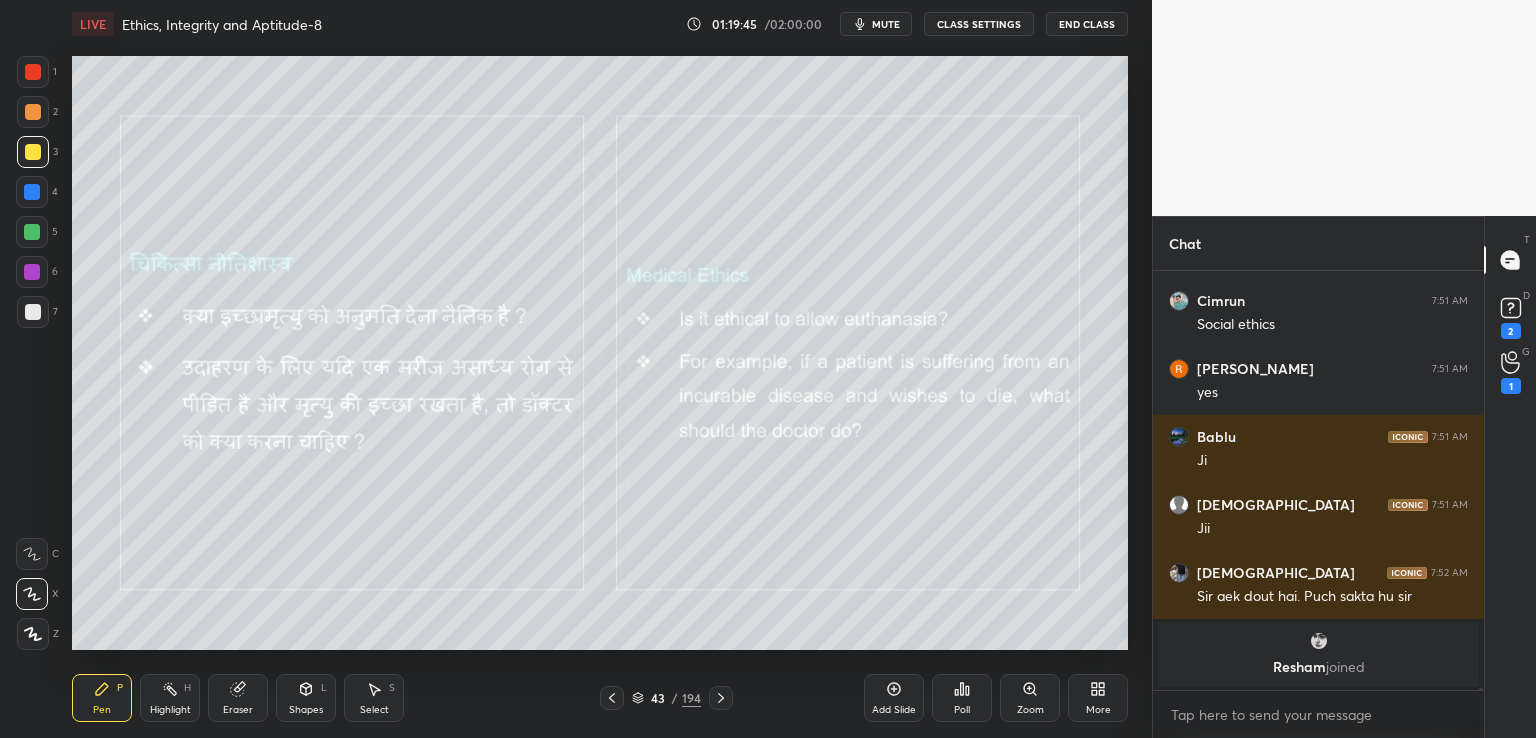 click 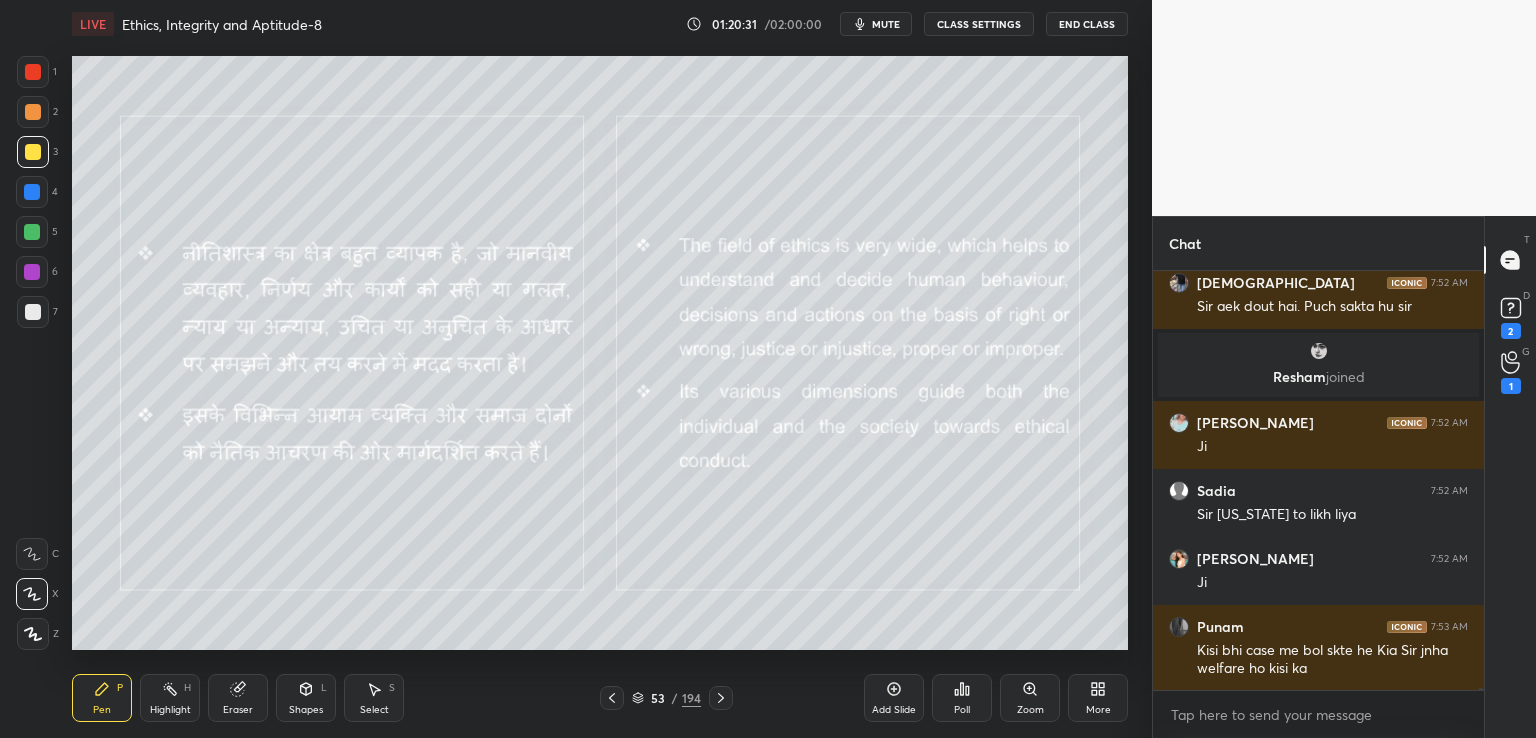 scroll, scrollTop: 93202, scrollLeft: 0, axis: vertical 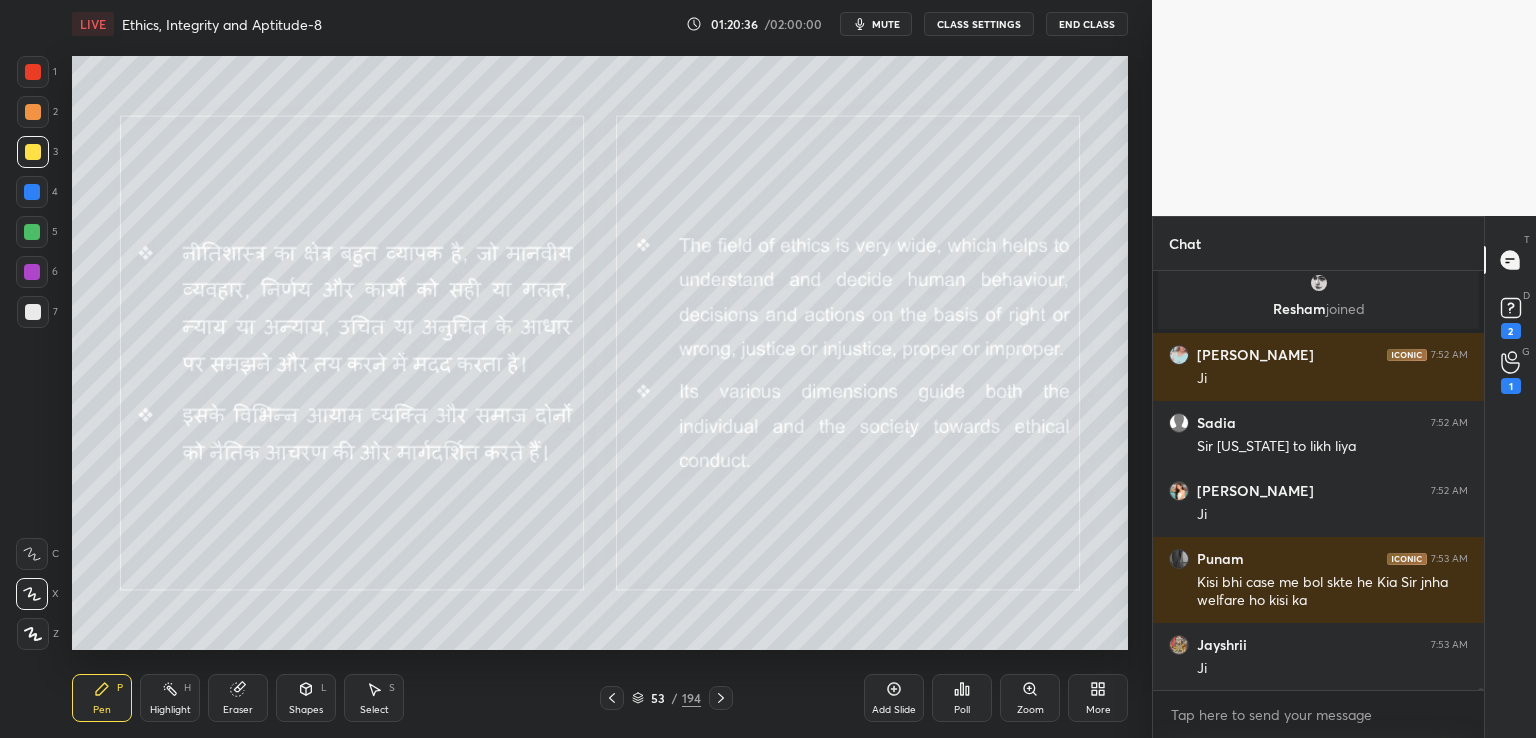 click 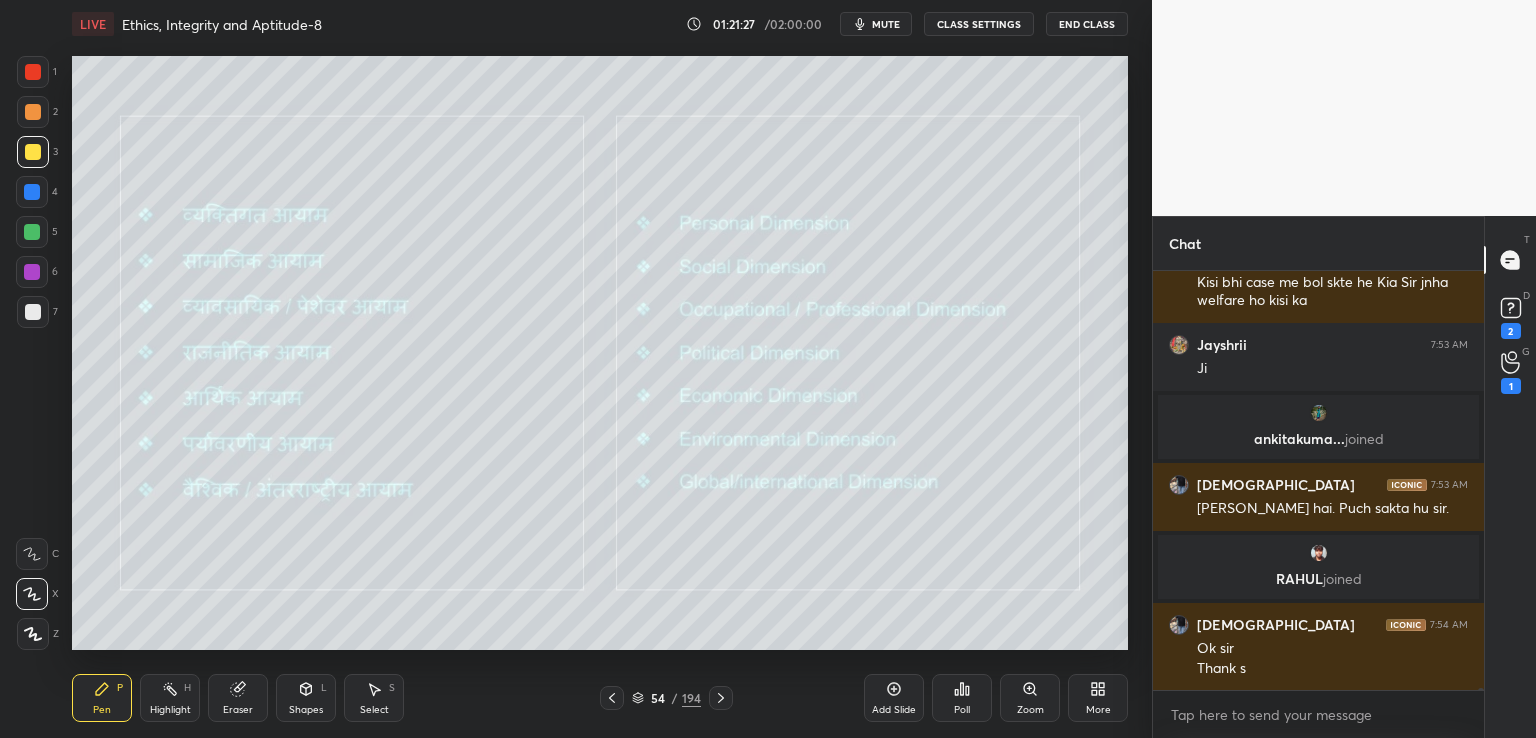 scroll, scrollTop: 93390, scrollLeft: 0, axis: vertical 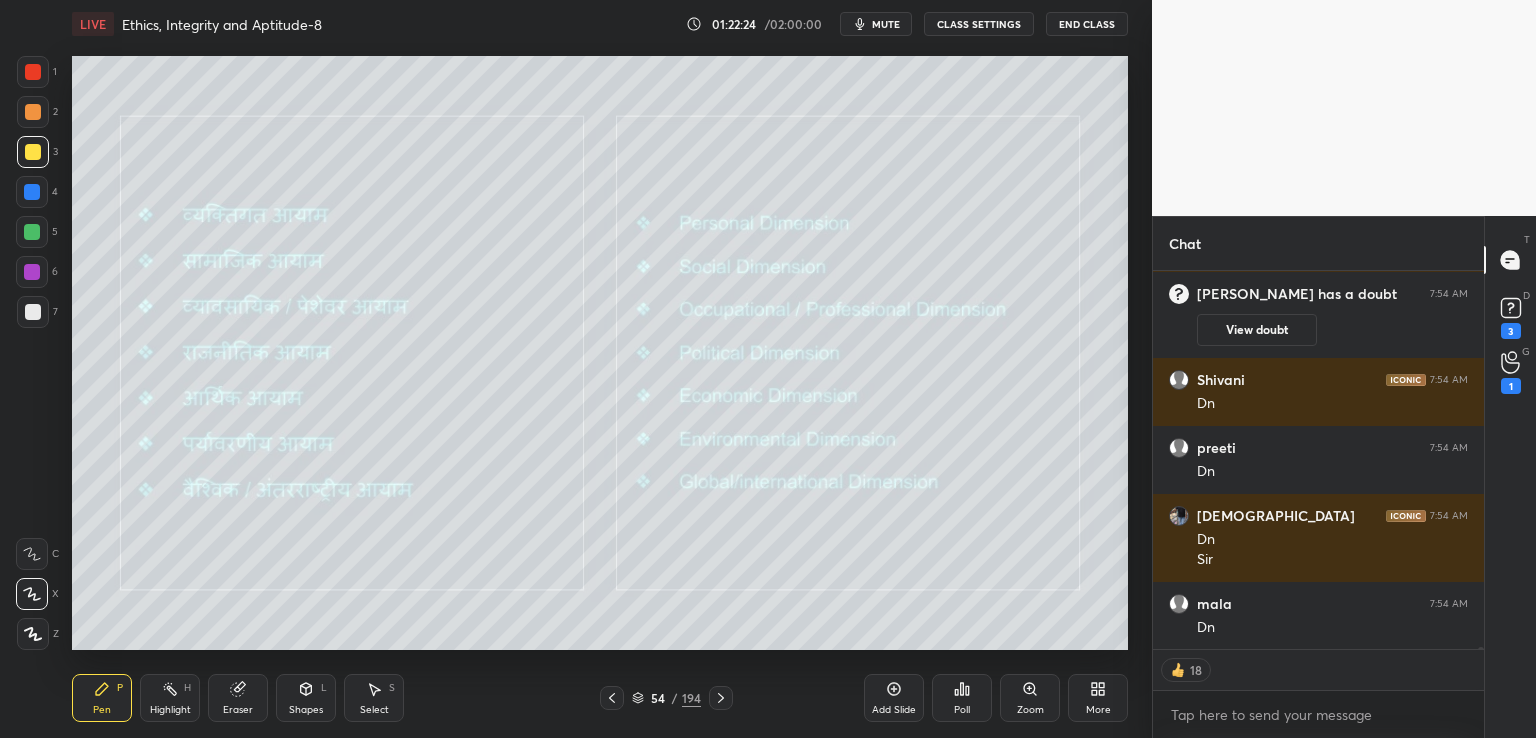 click 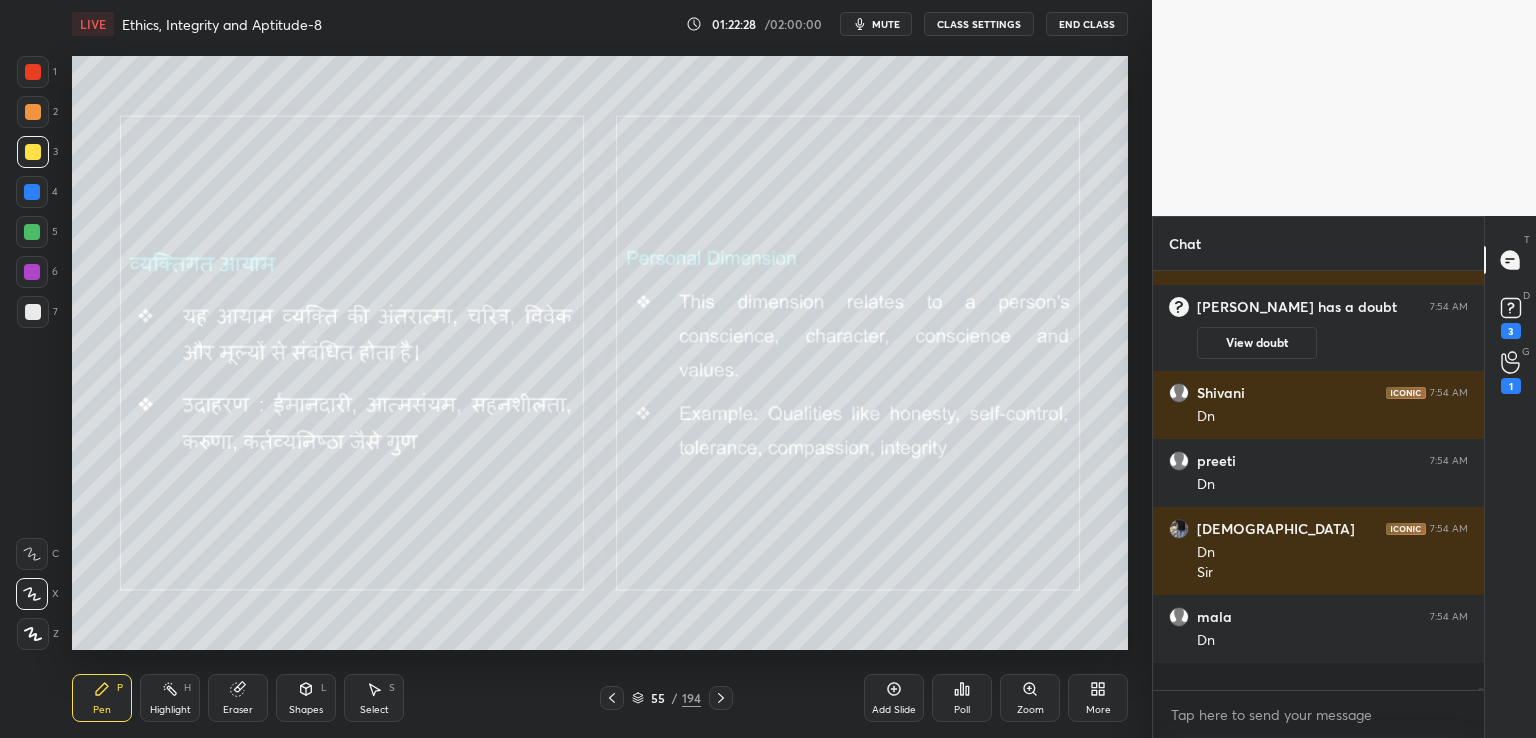 scroll, scrollTop: 6, scrollLeft: 6, axis: both 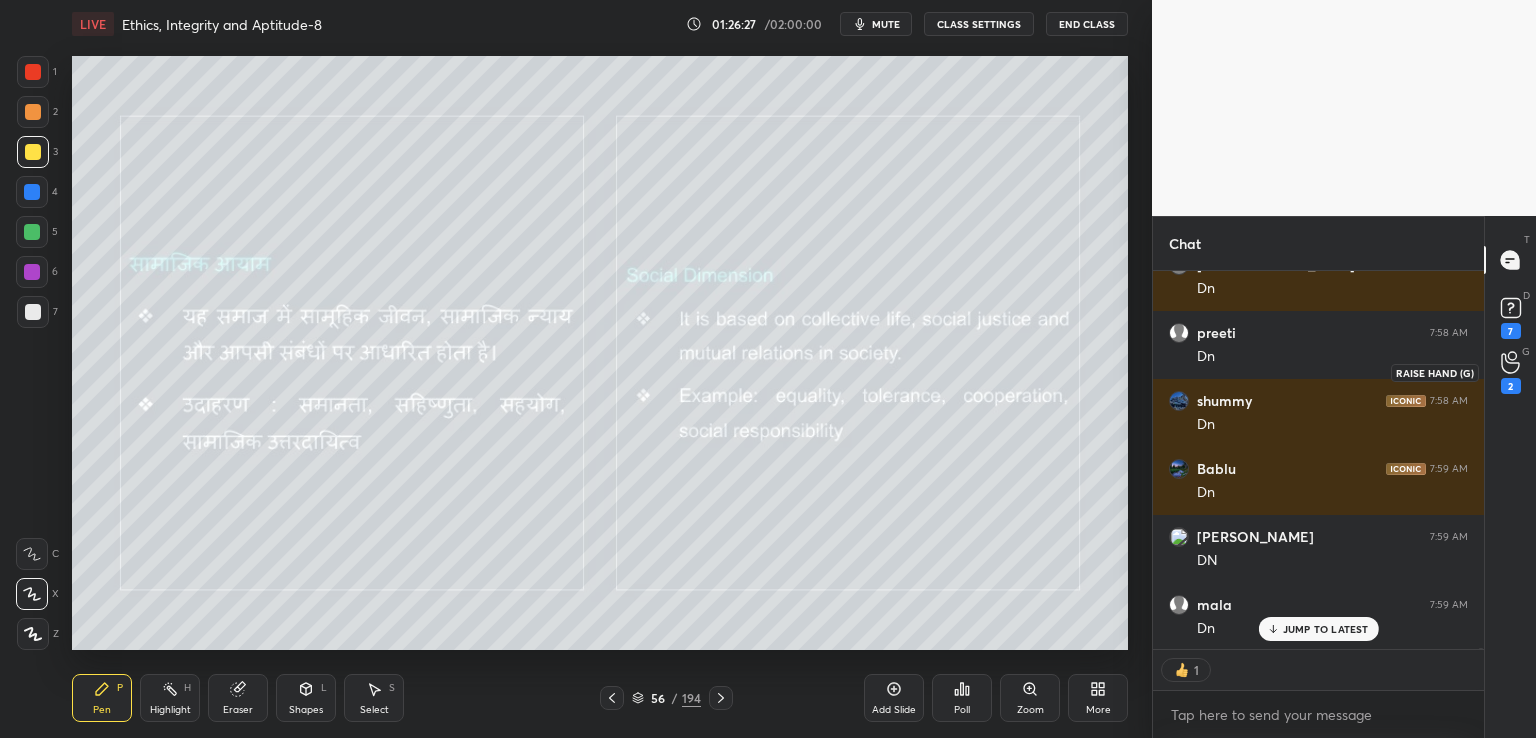 click on "2" at bounding box center (1511, 386) 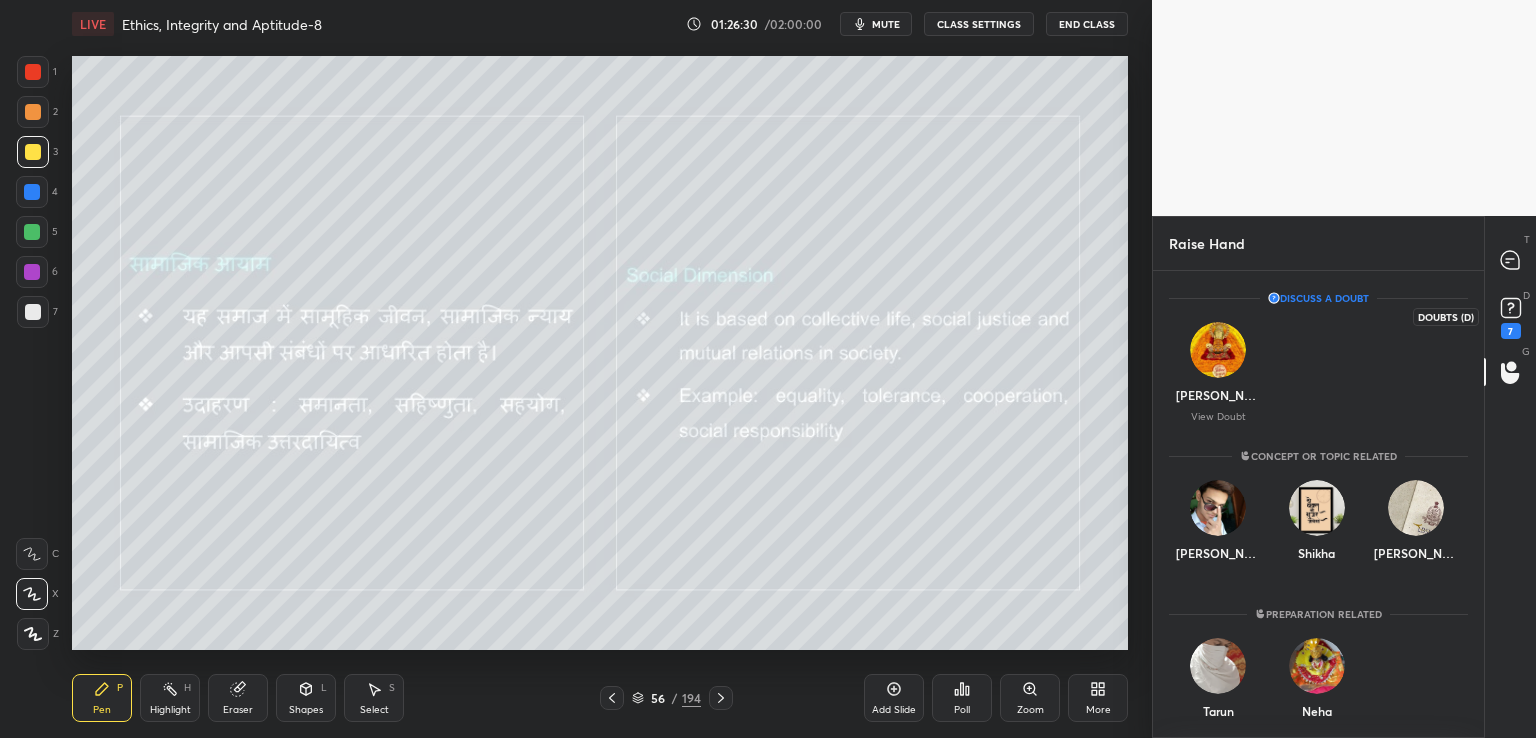 click on "7" at bounding box center (1511, 331) 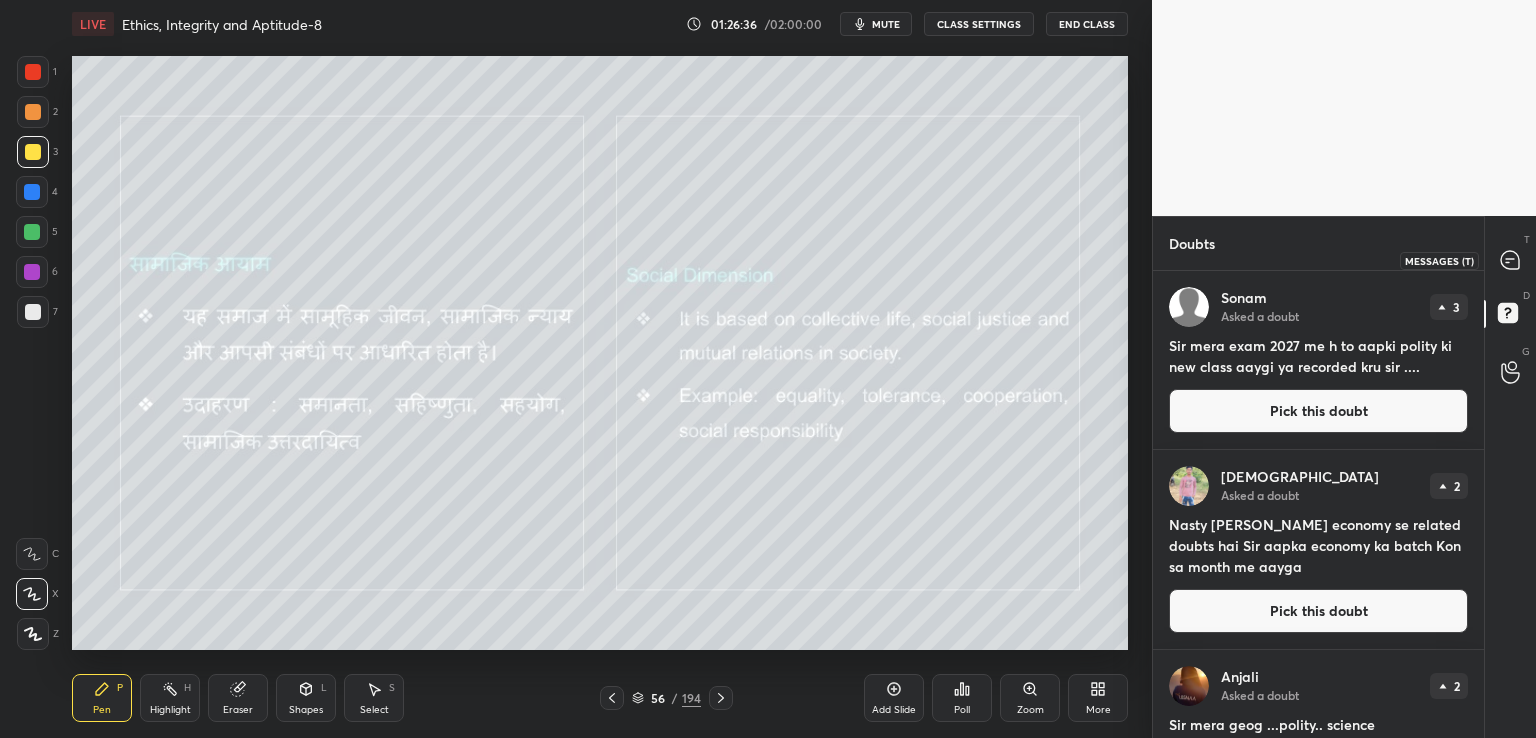 click at bounding box center [1511, 260] 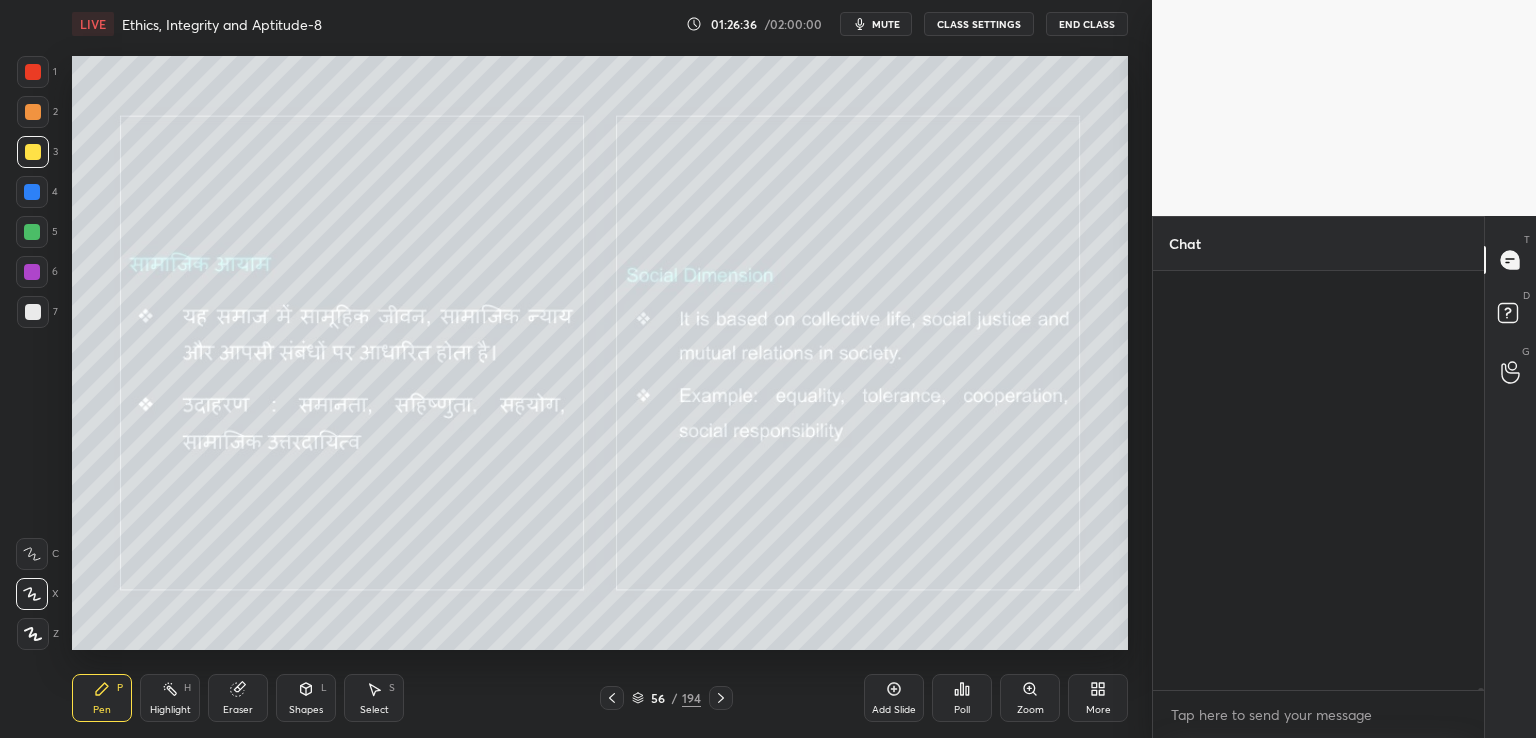 scroll, scrollTop: 96644, scrollLeft: 0, axis: vertical 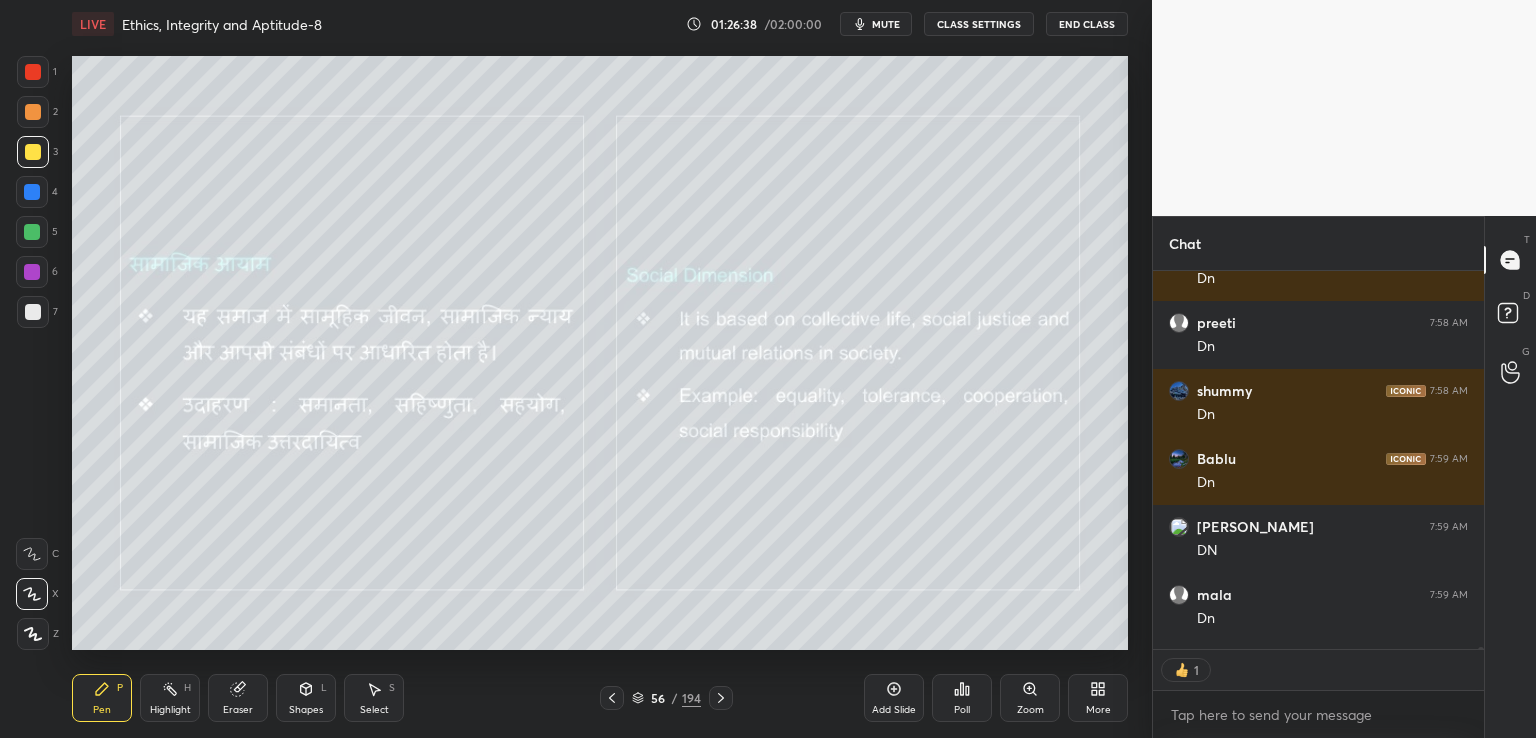 click 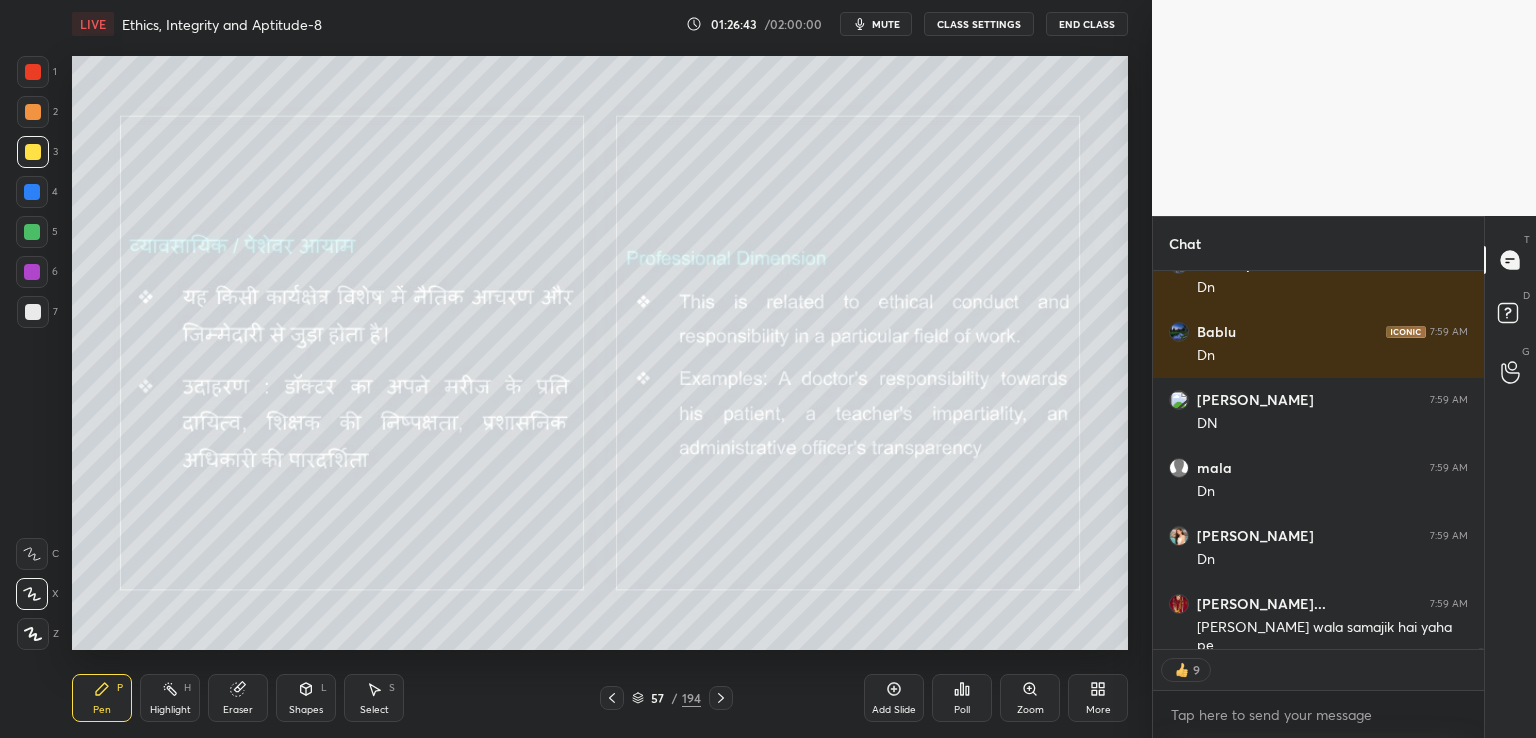 scroll, scrollTop: 96839, scrollLeft: 0, axis: vertical 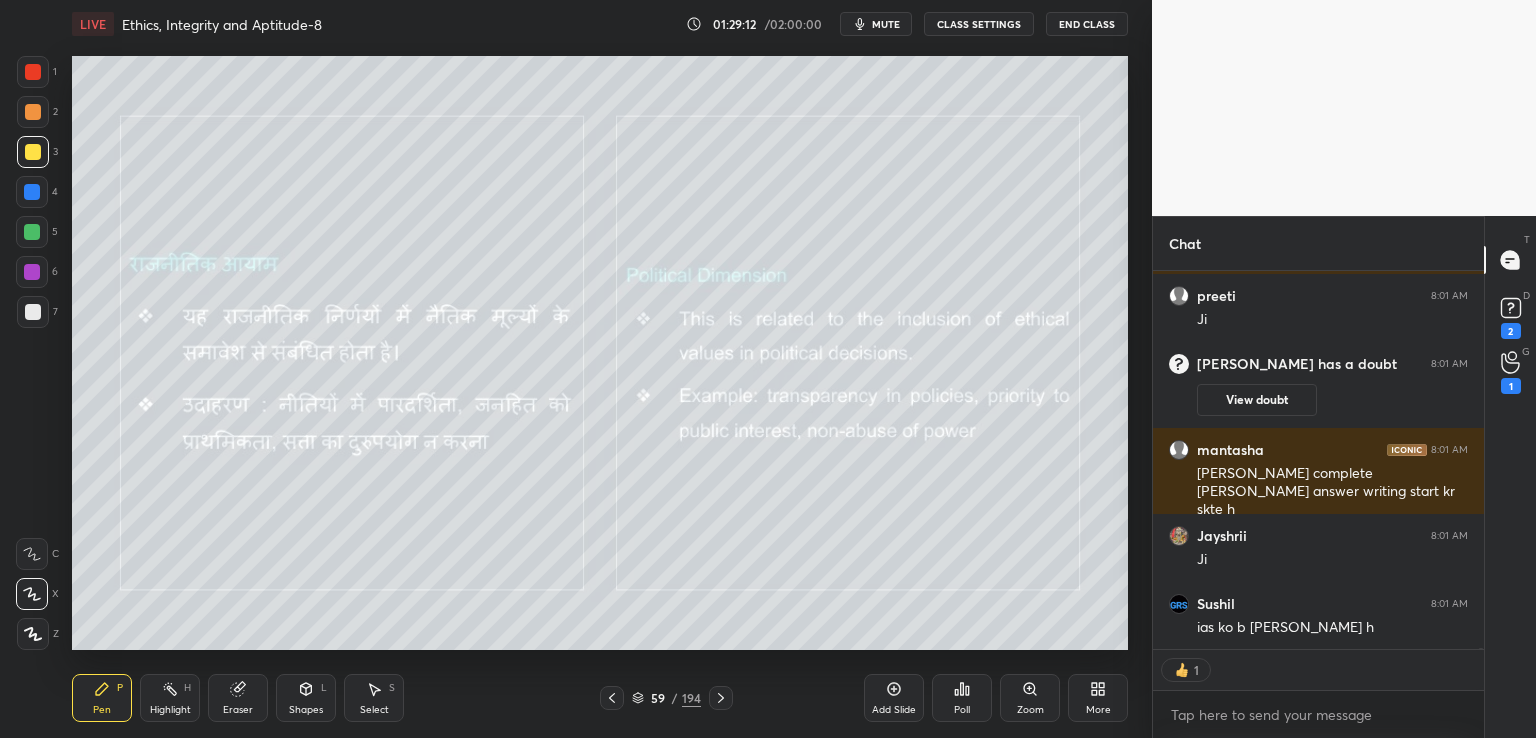 type on "x" 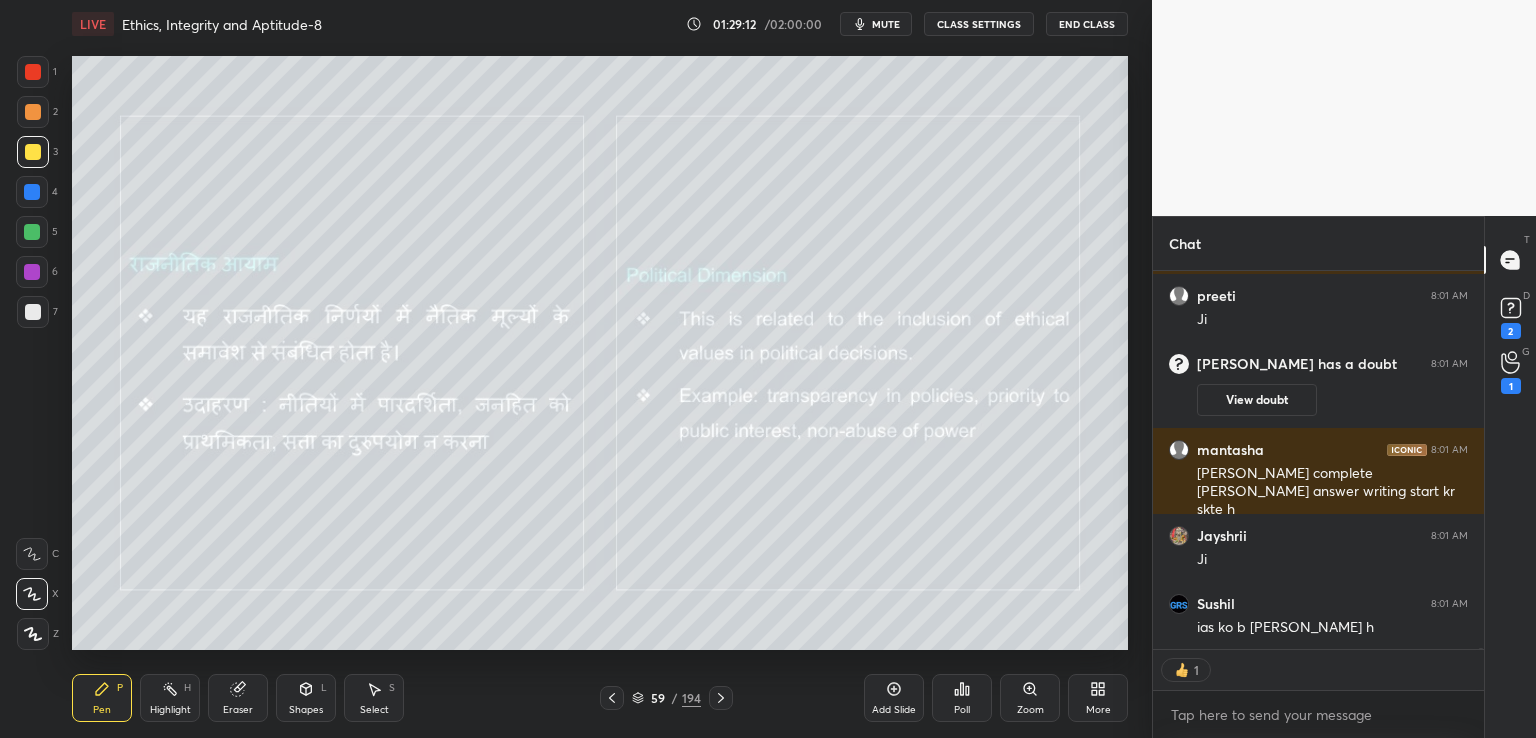scroll, scrollTop: 6, scrollLeft: 6, axis: both 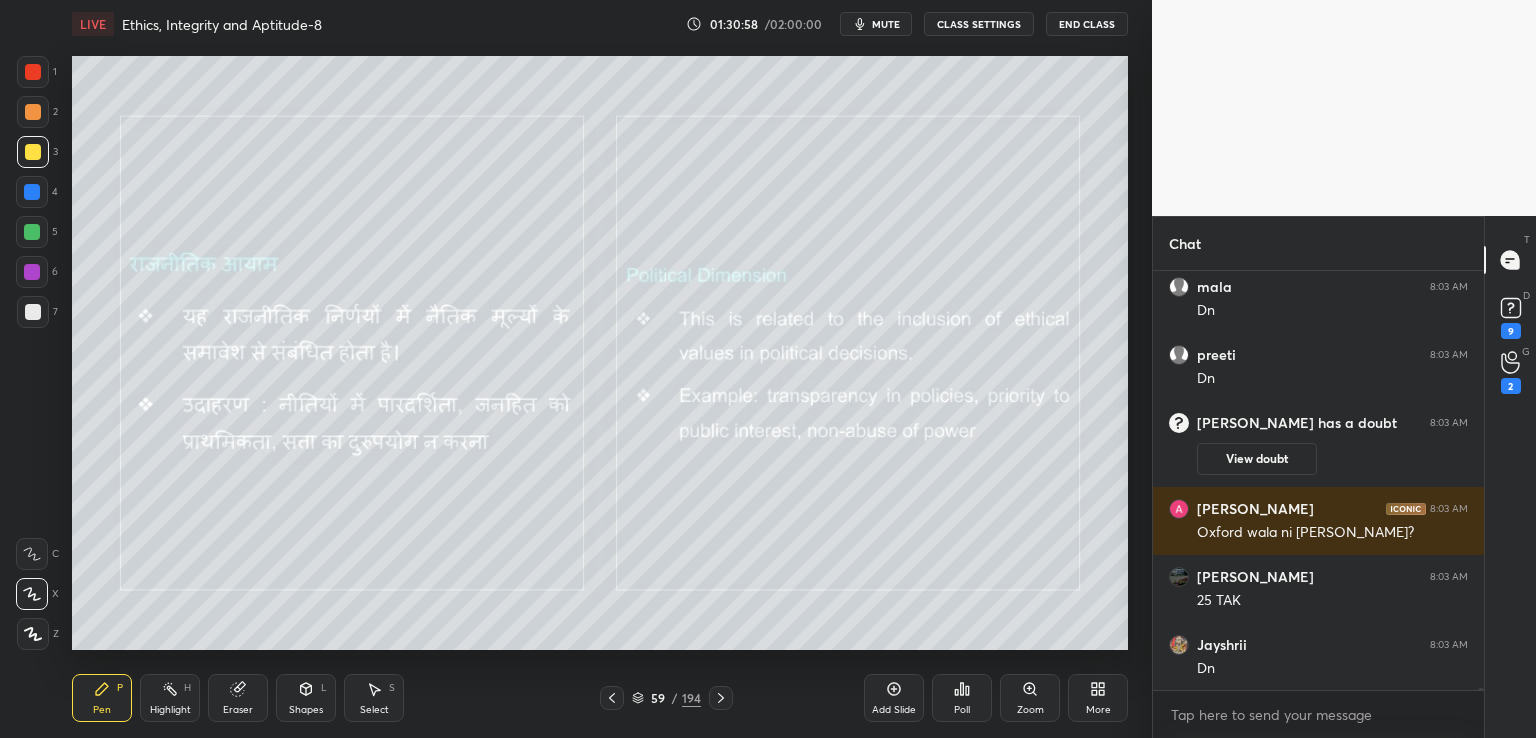 click 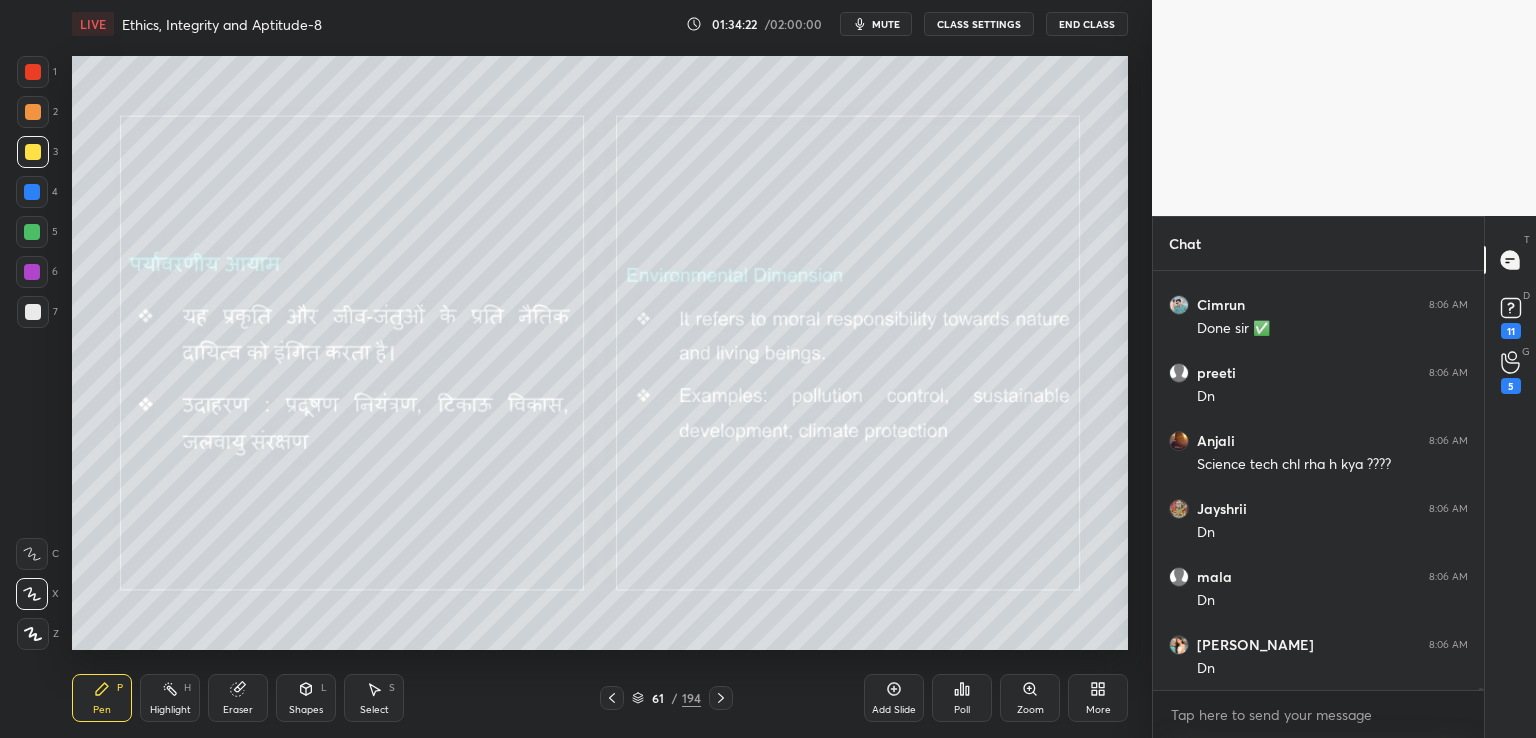 scroll, scrollTop: 102104, scrollLeft: 0, axis: vertical 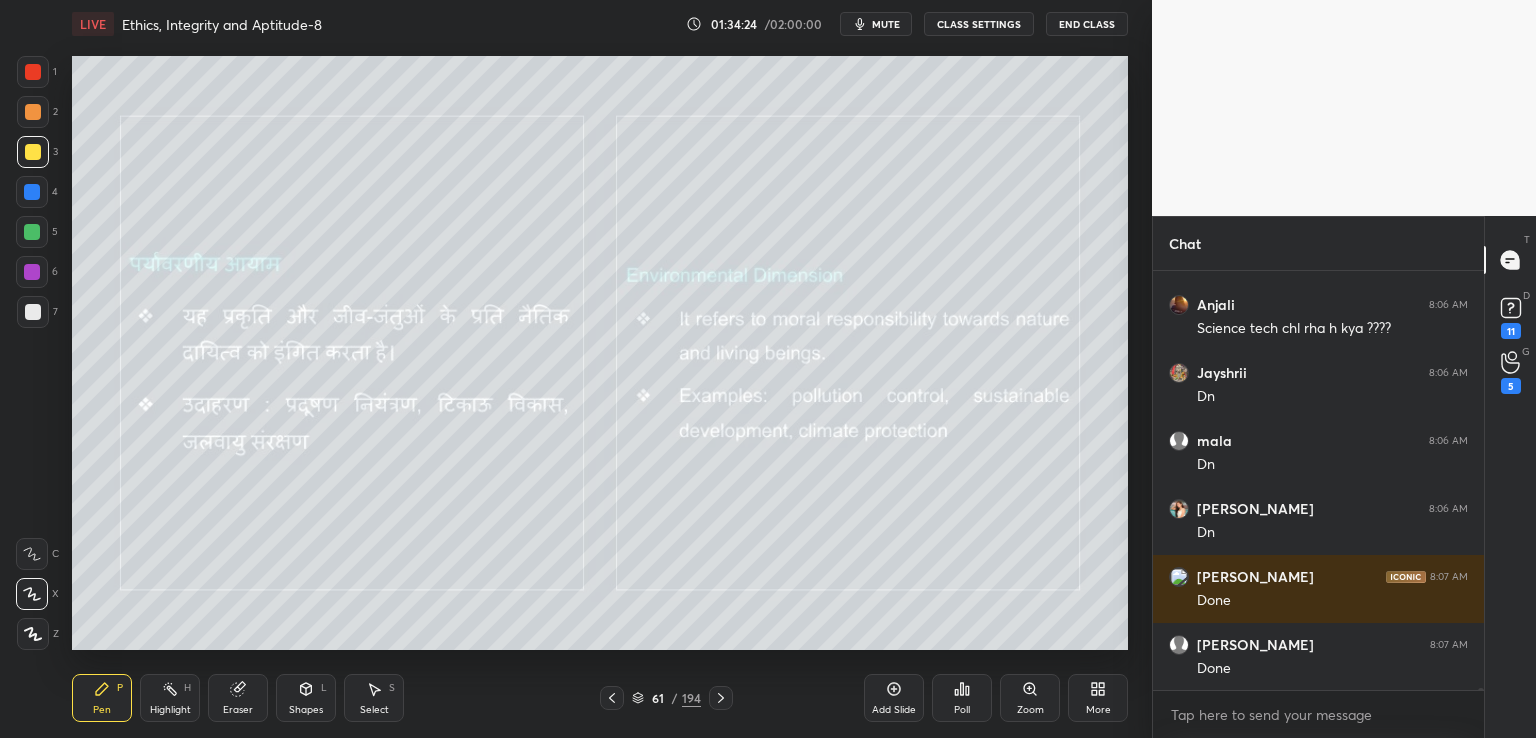 click 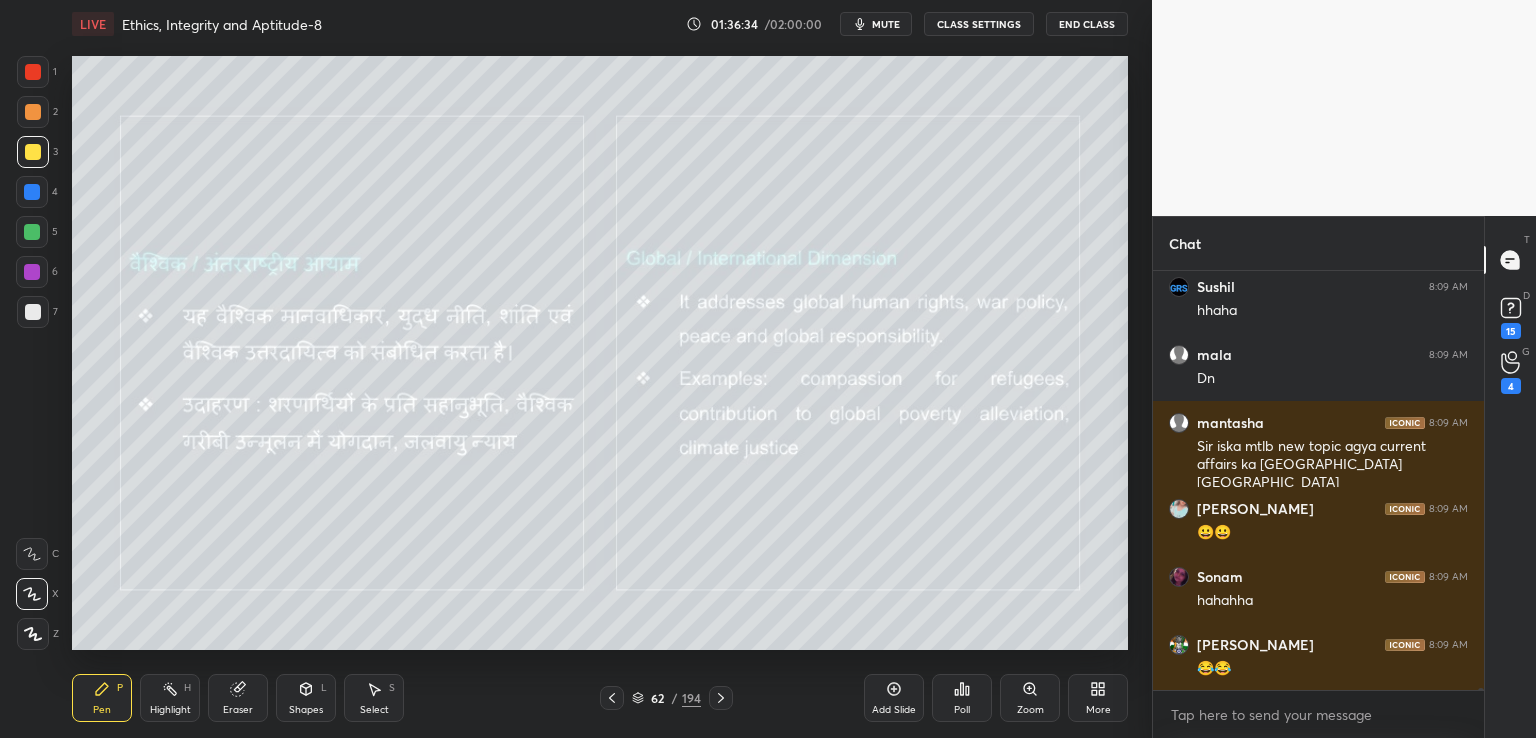 scroll, scrollTop: 104058, scrollLeft: 0, axis: vertical 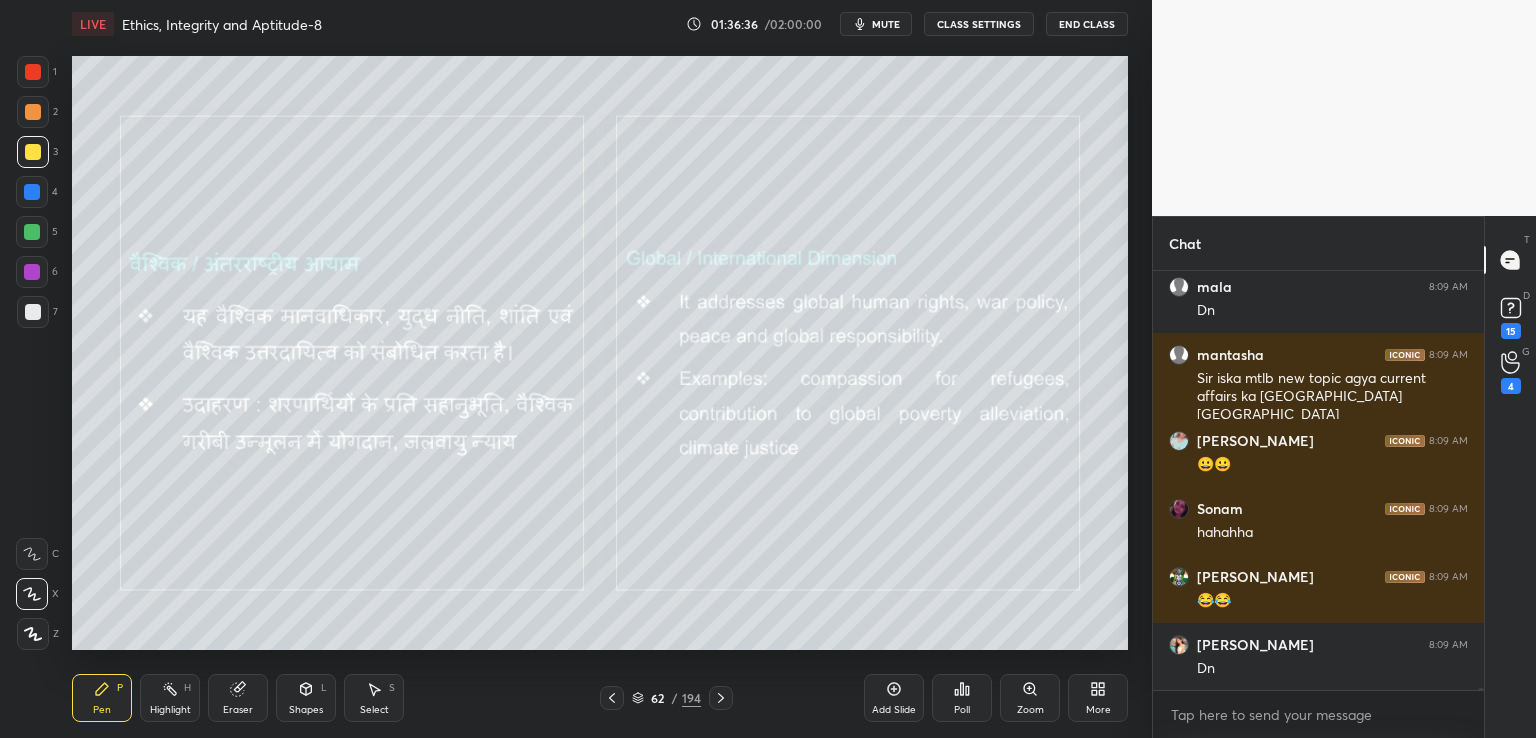 click 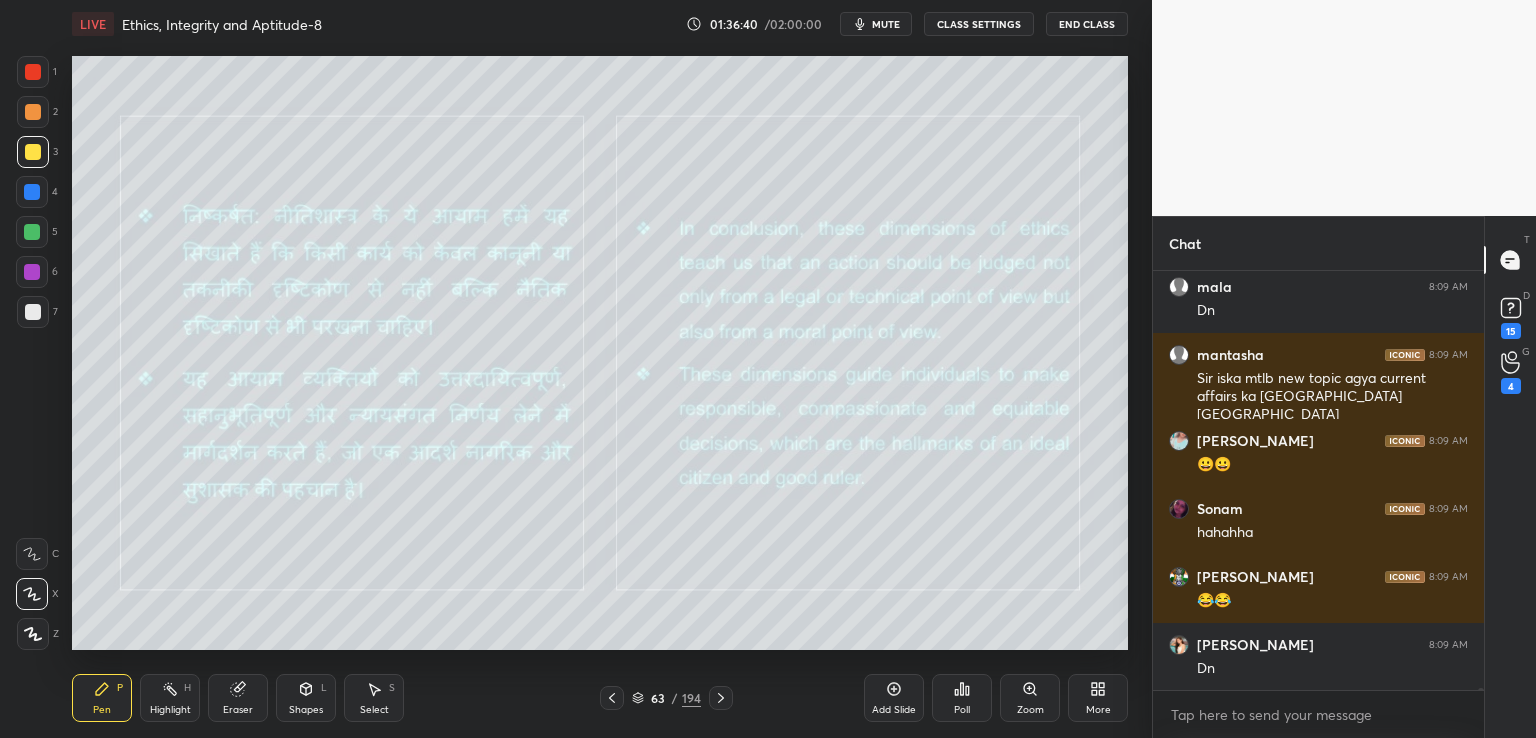 scroll, scrollTop: 104126, scrollLeft: 0, axis: vertical 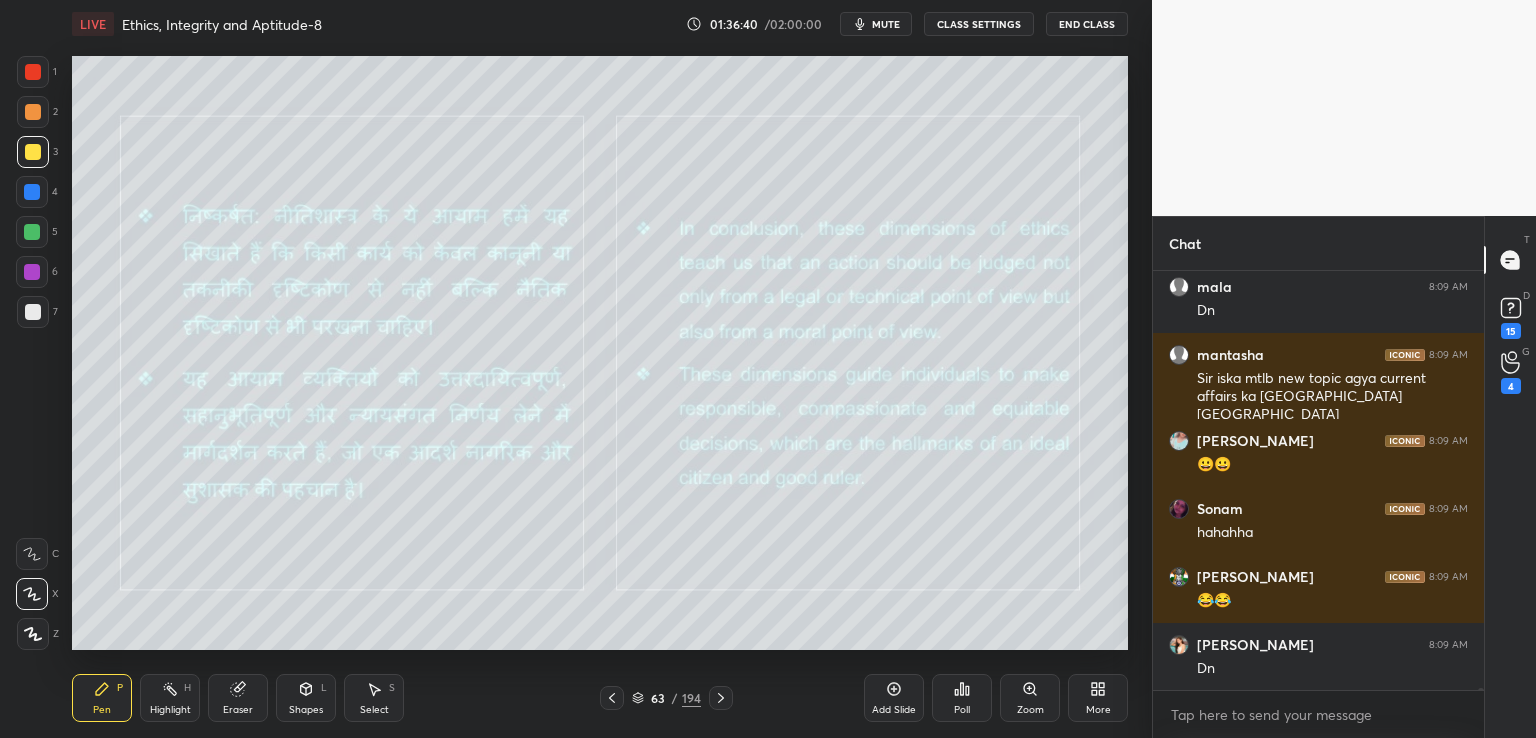 click at bounding box center [721, 698] 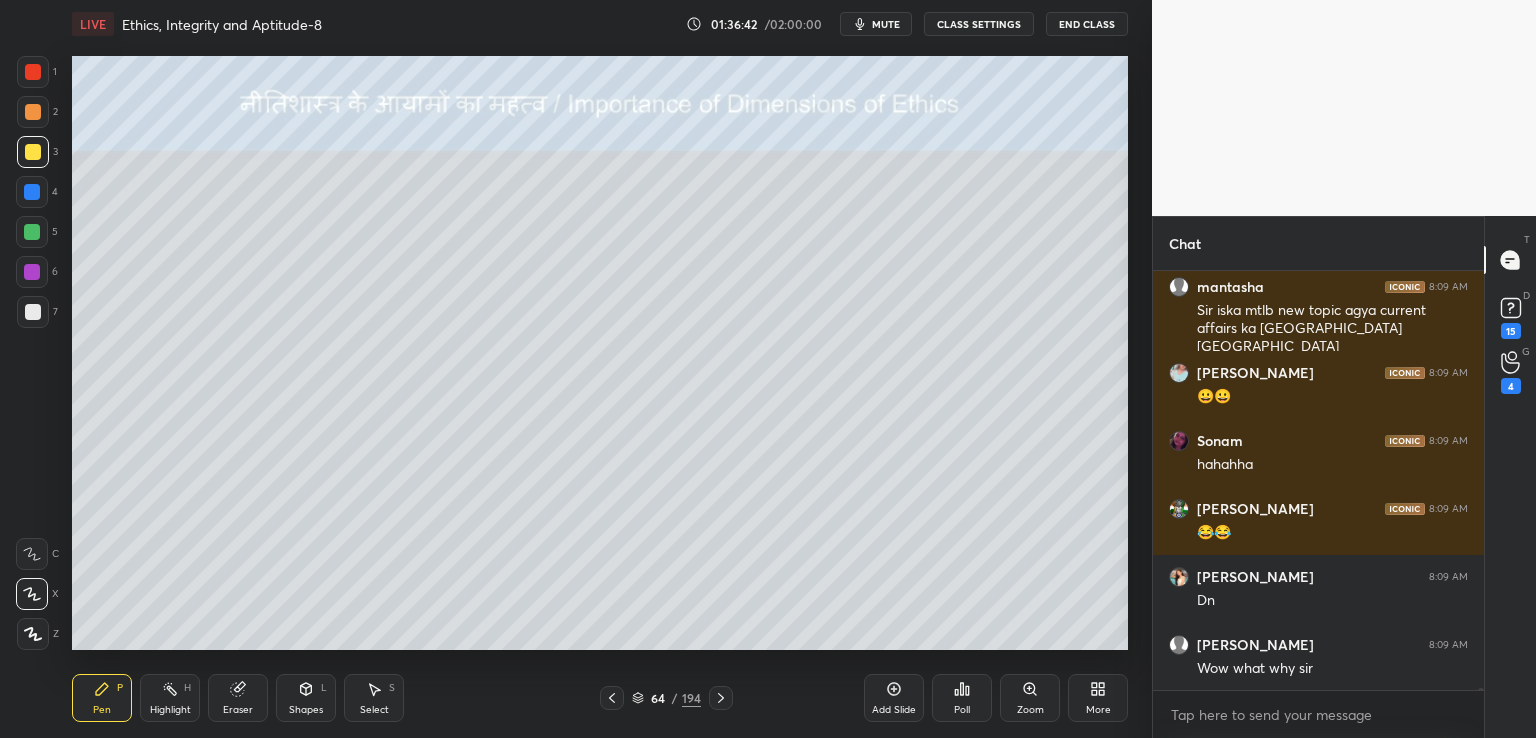 scroll, scrollTop: 104194, scrollLeft: 0, axis: vertical 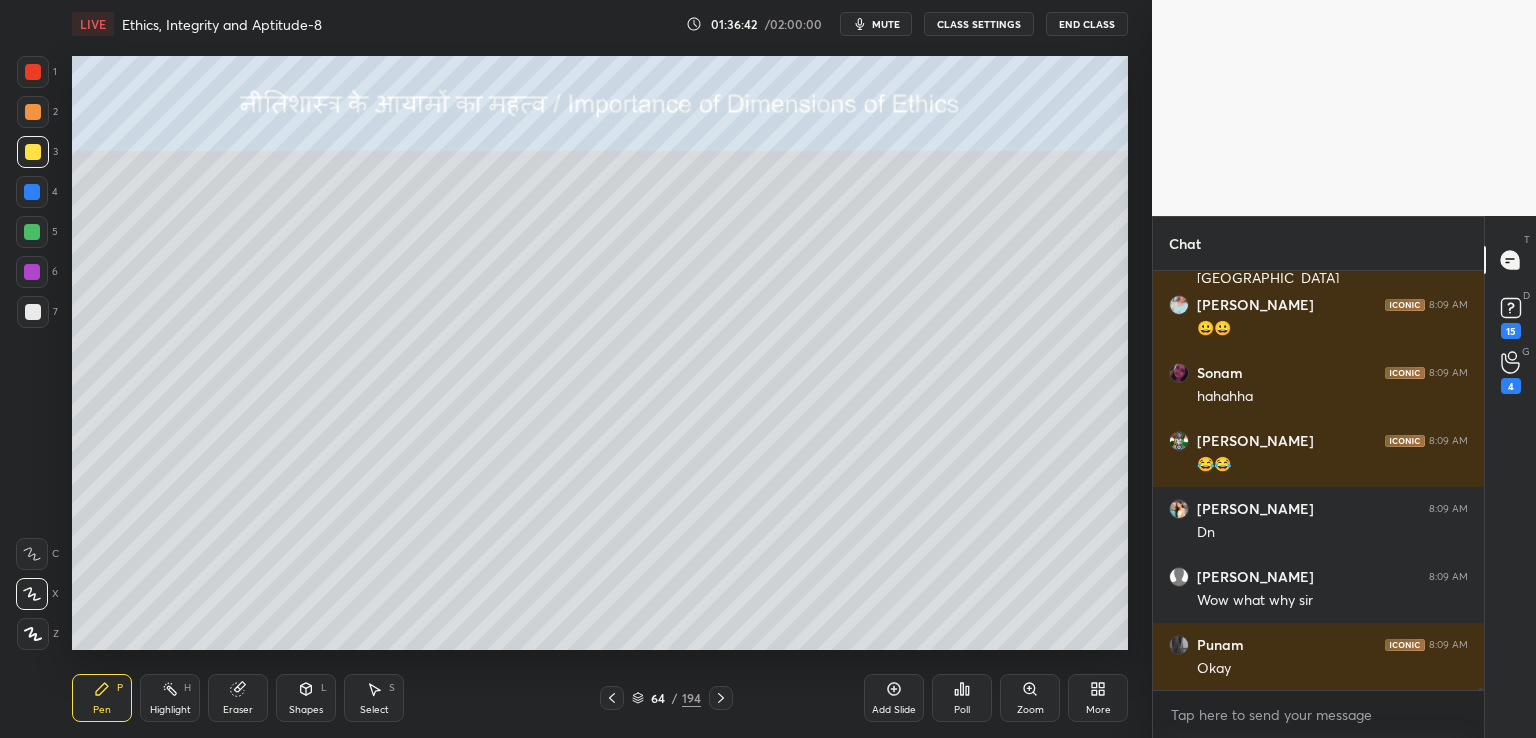 click 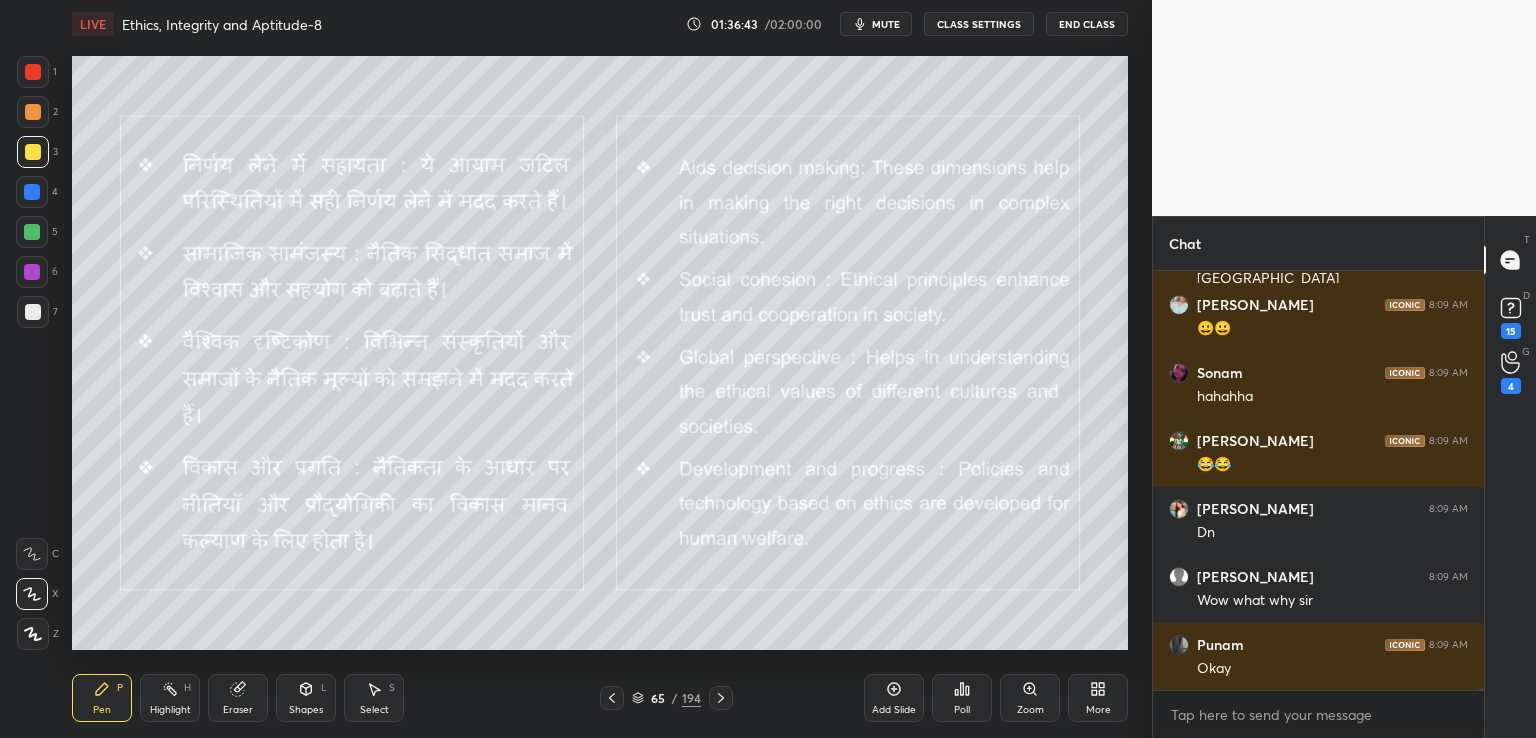 scroll, scrollTop: 104262, scrollLeft: 0, axis: vertical 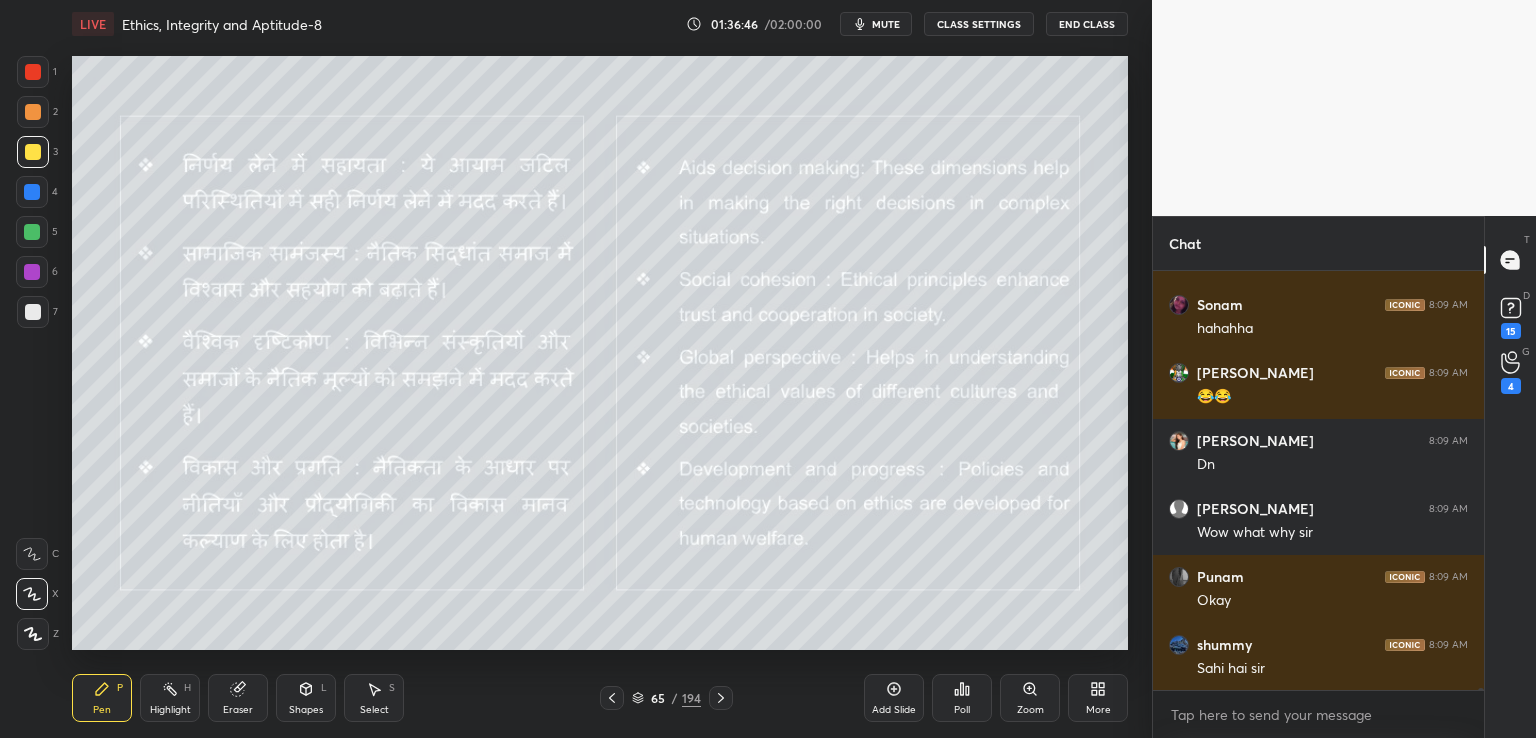click 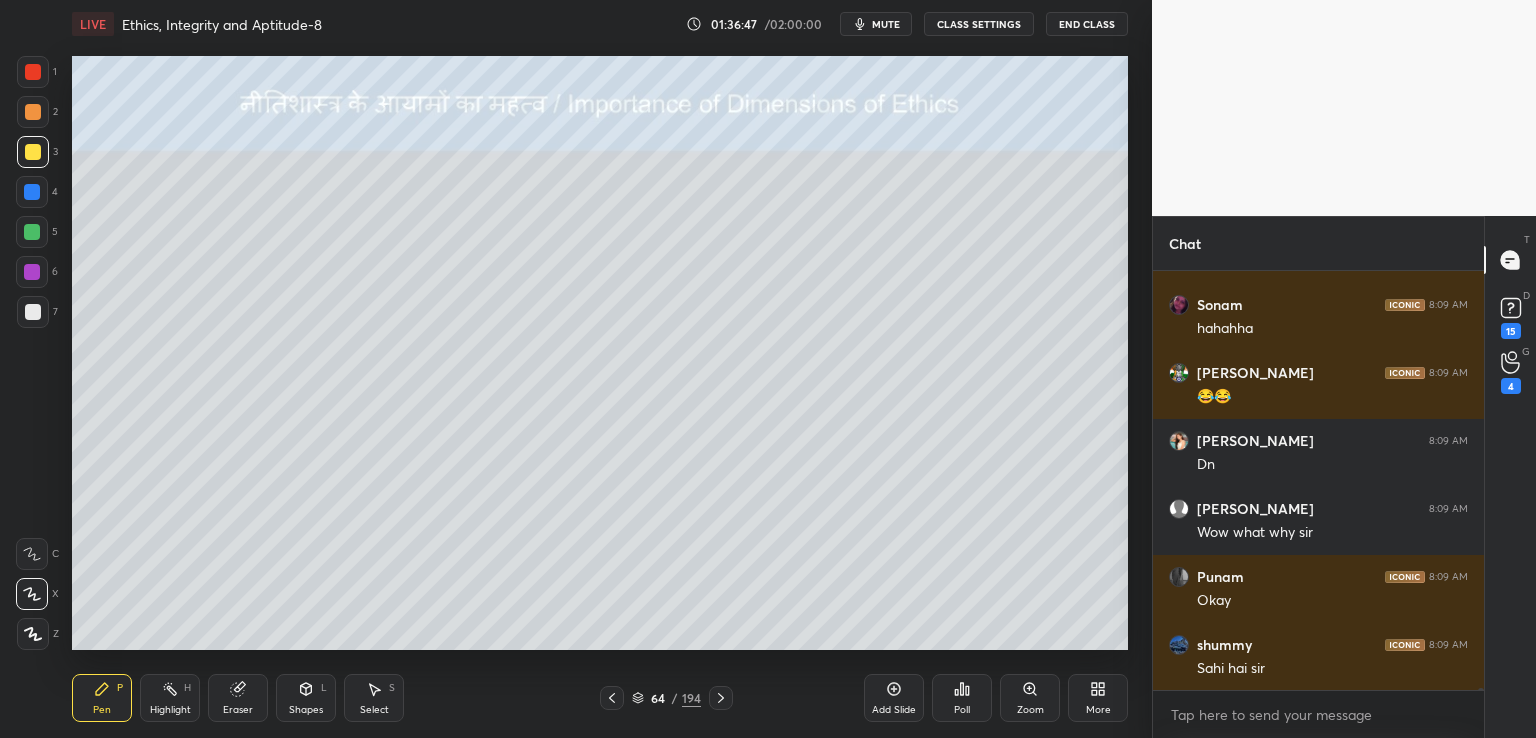 click 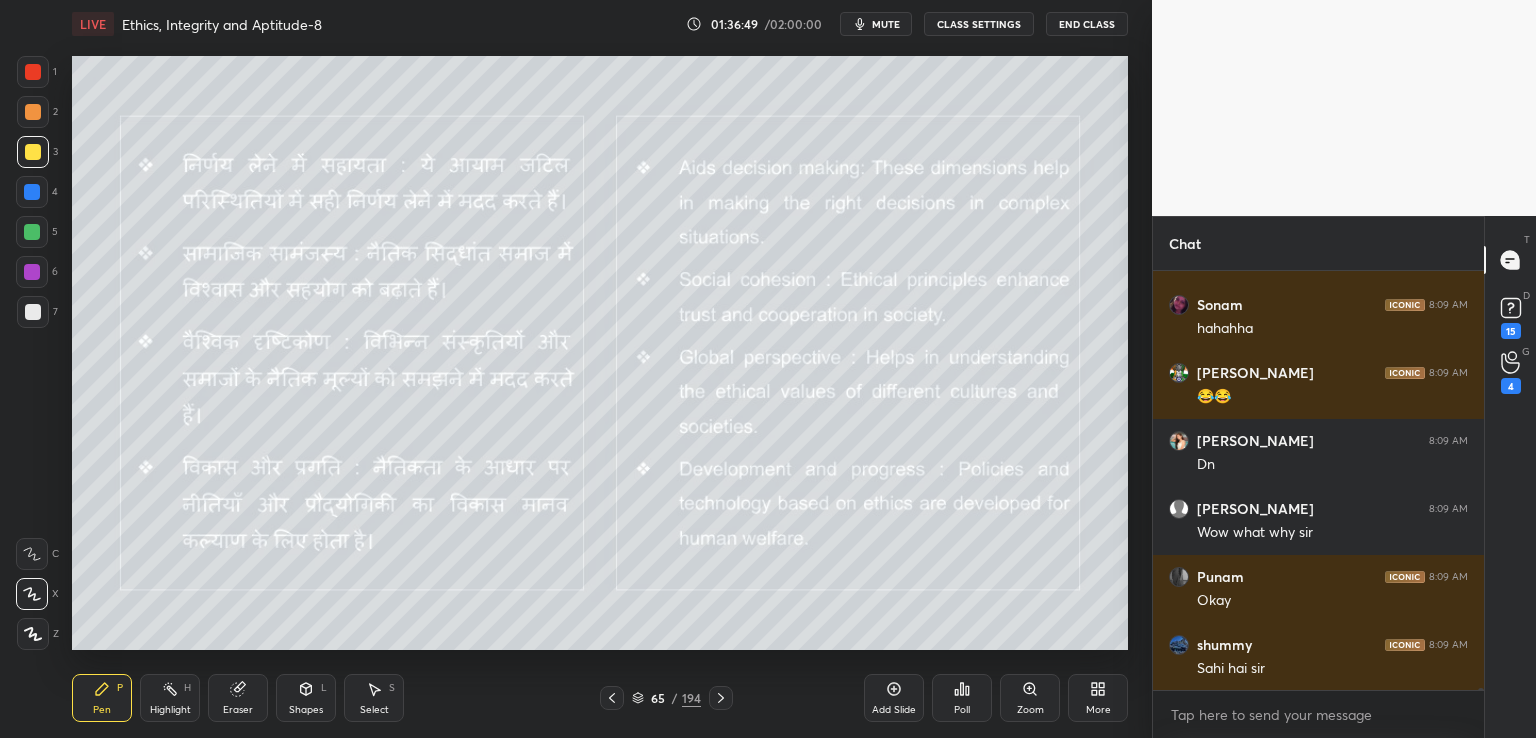 click 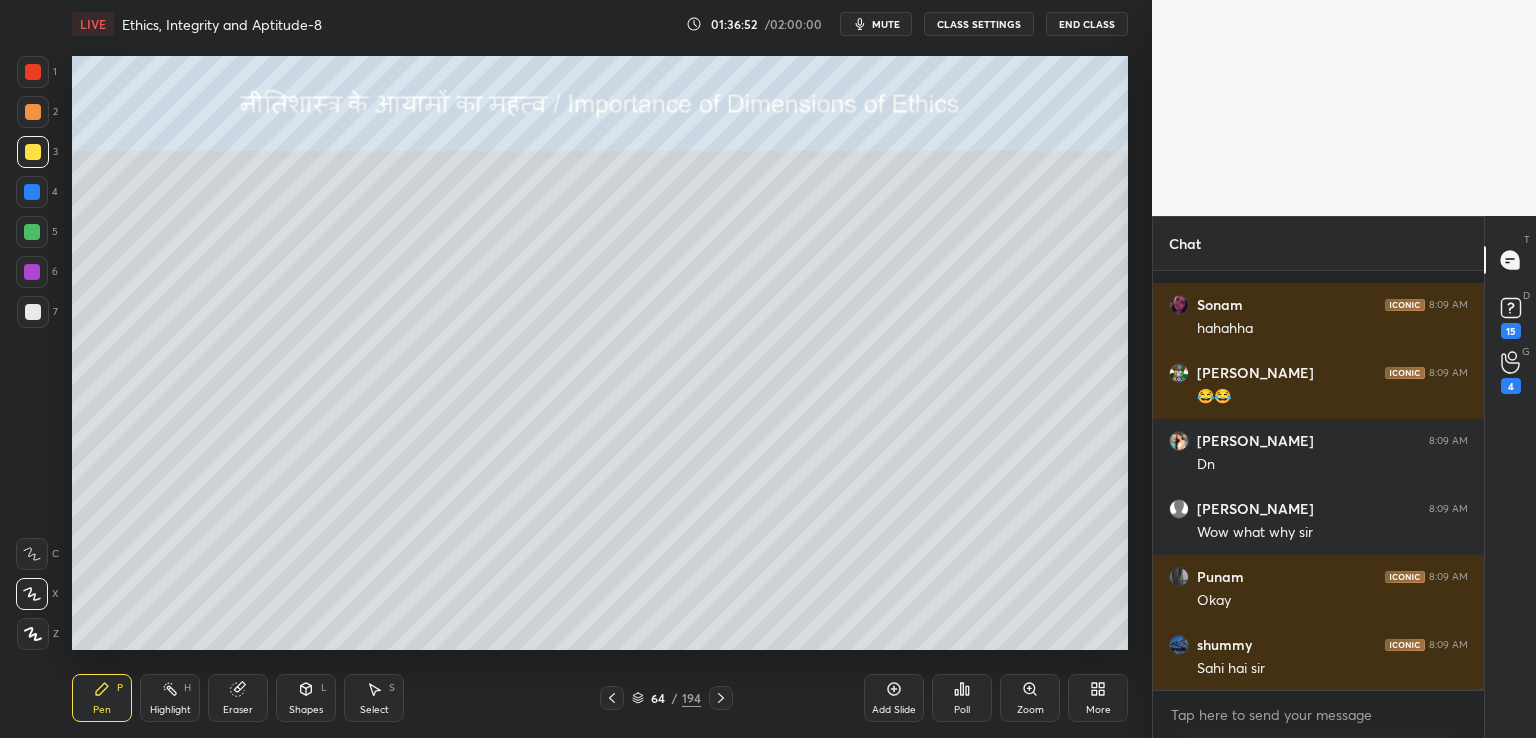 scroll, scrollTop: 104348, scrollLeft: 0, axis: vertical 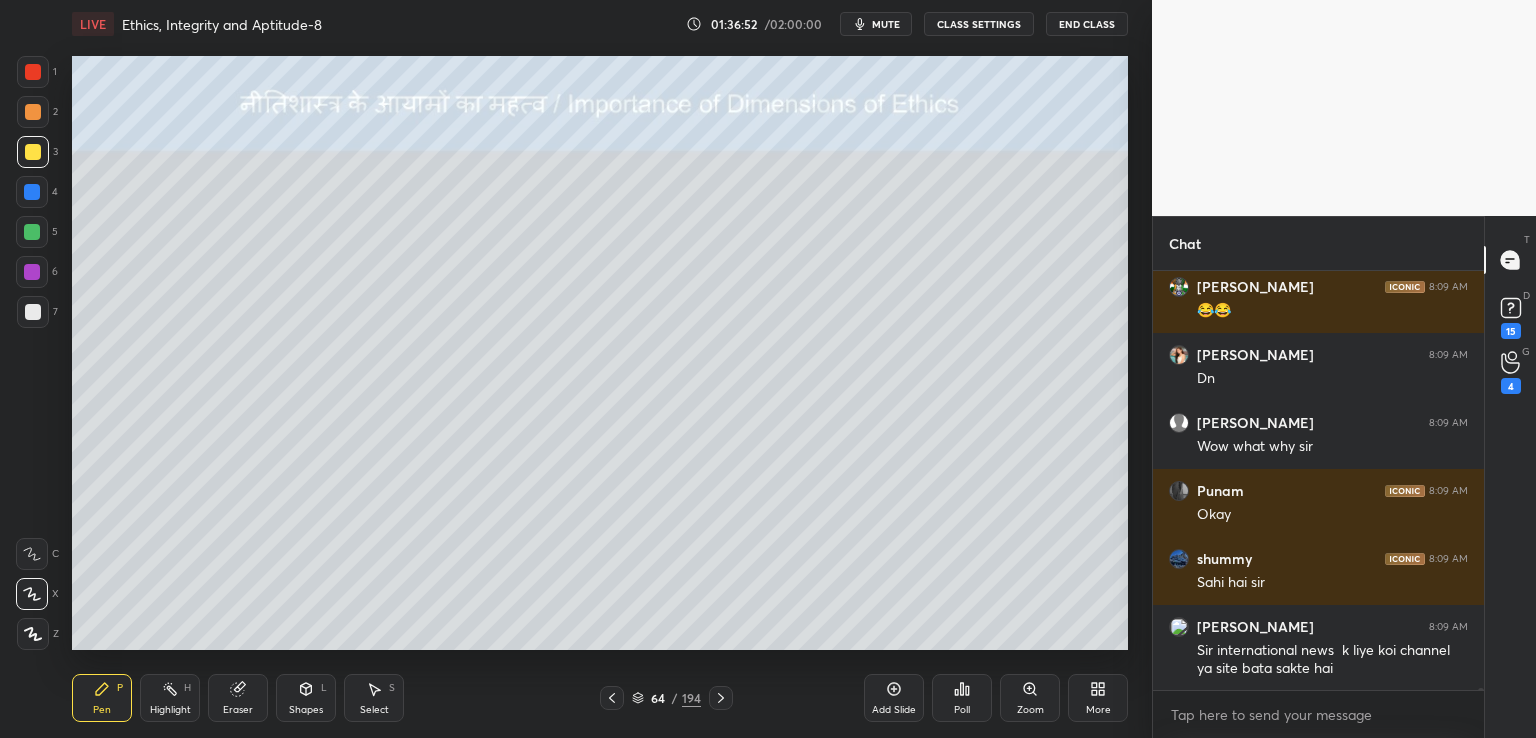 click 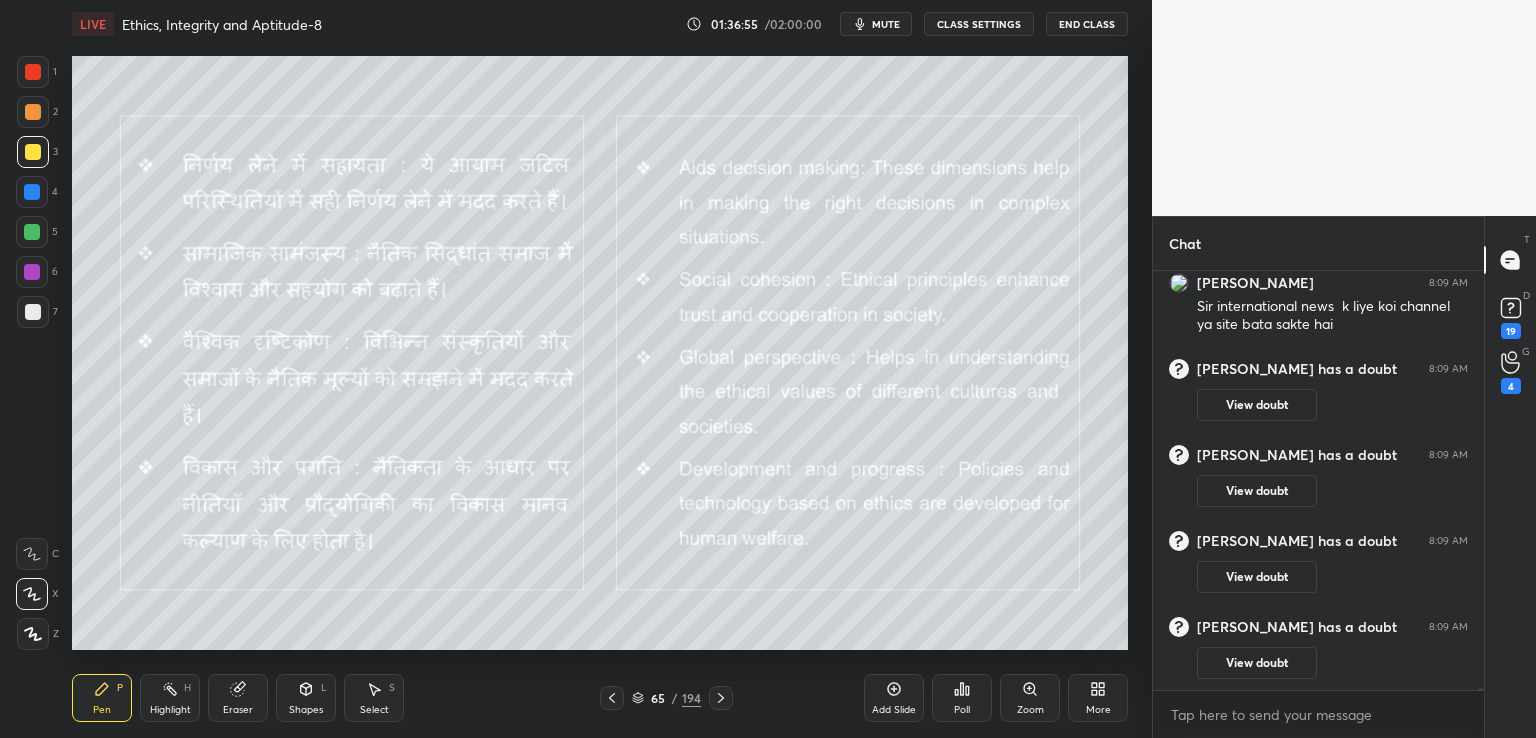 click 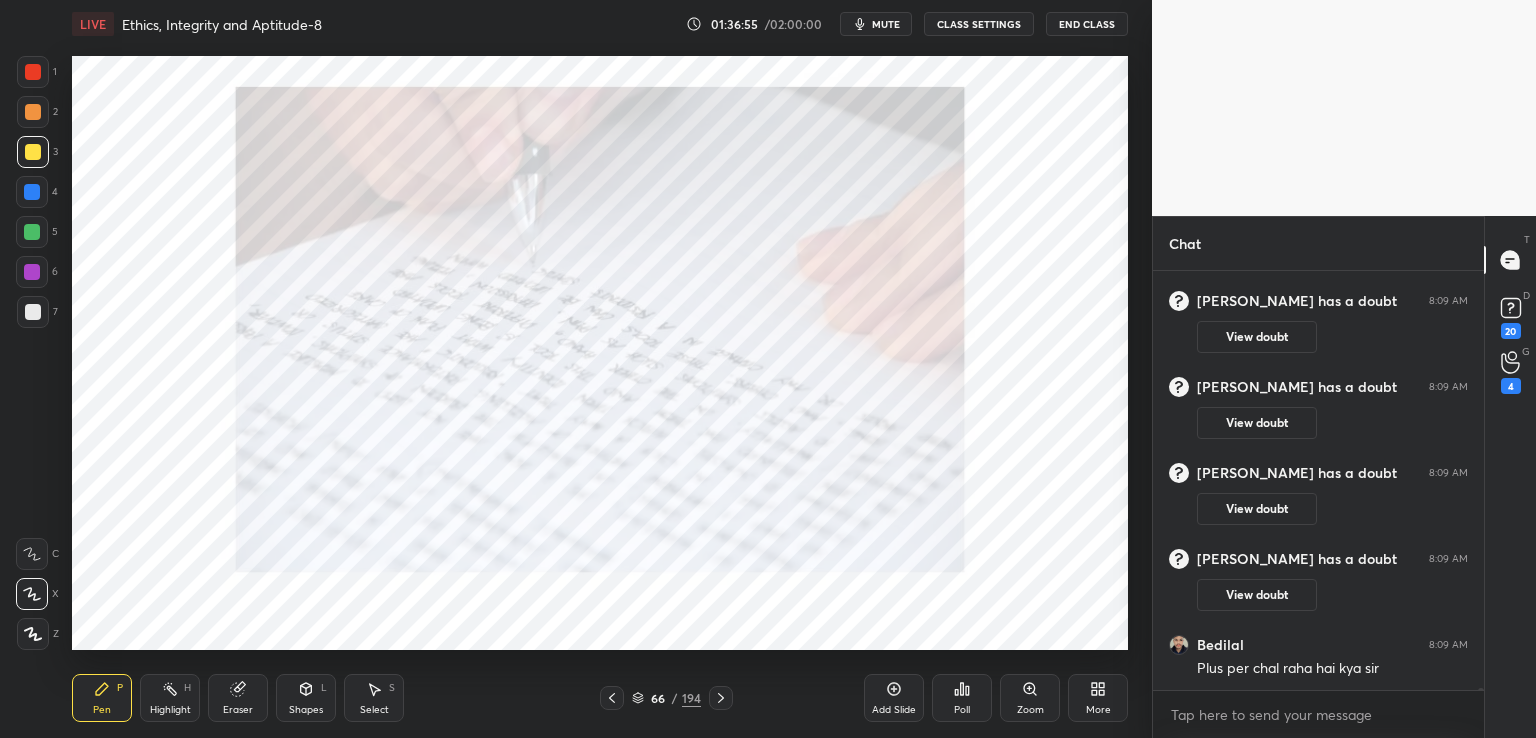scroll, scrollTop: 104280, scrollLeft: 0, axis: vertical 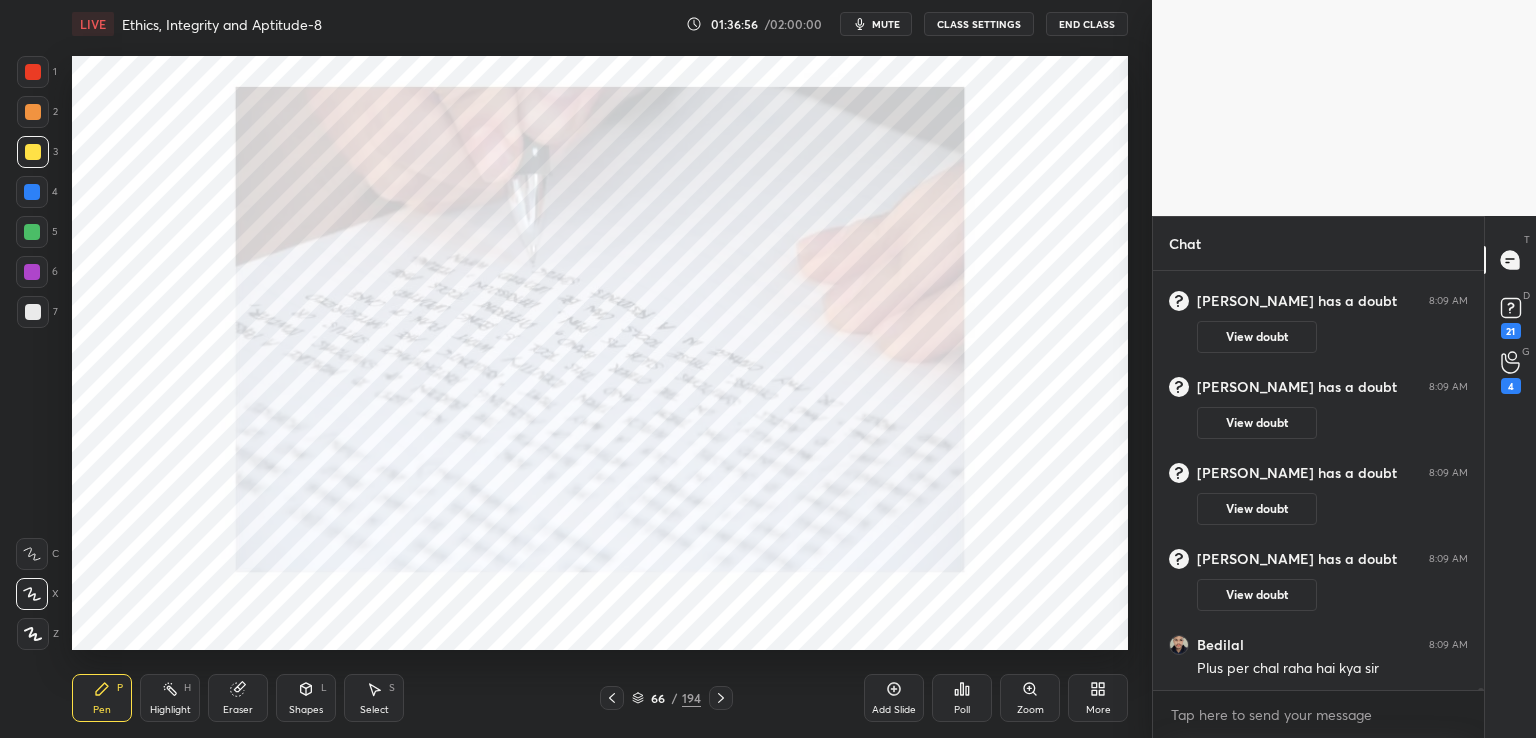 click 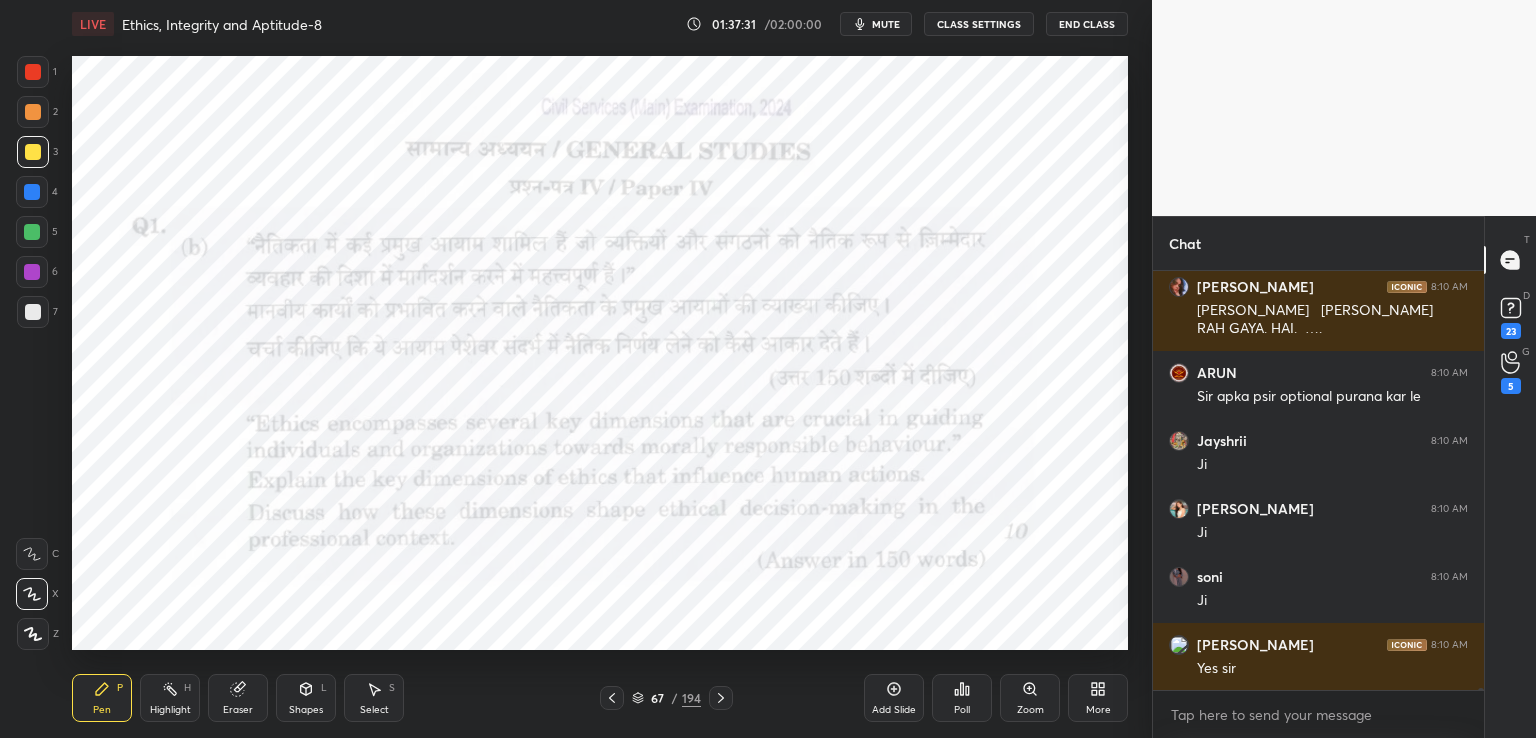scroll, scrollTop: 105078, scrollLeft: 0, axis: vertical 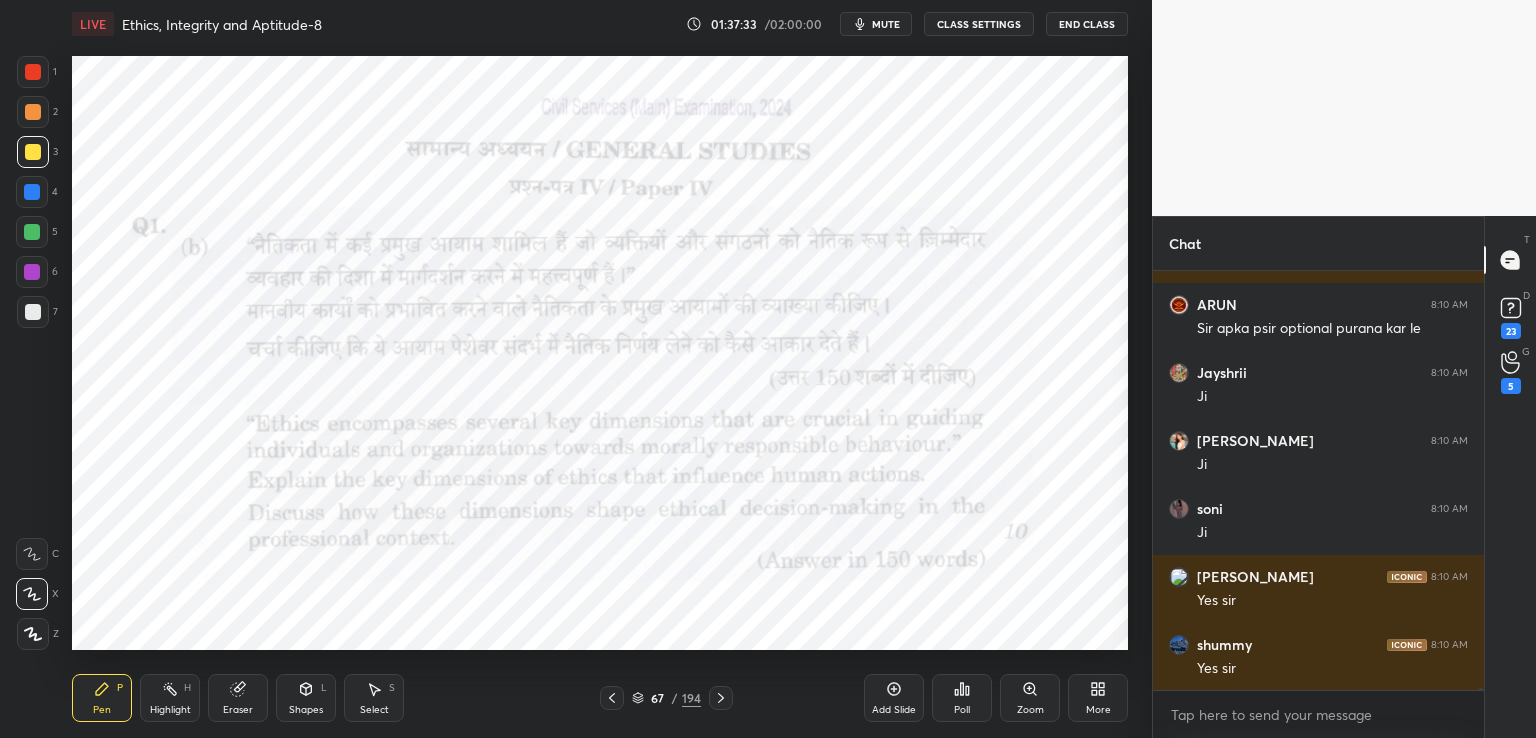click 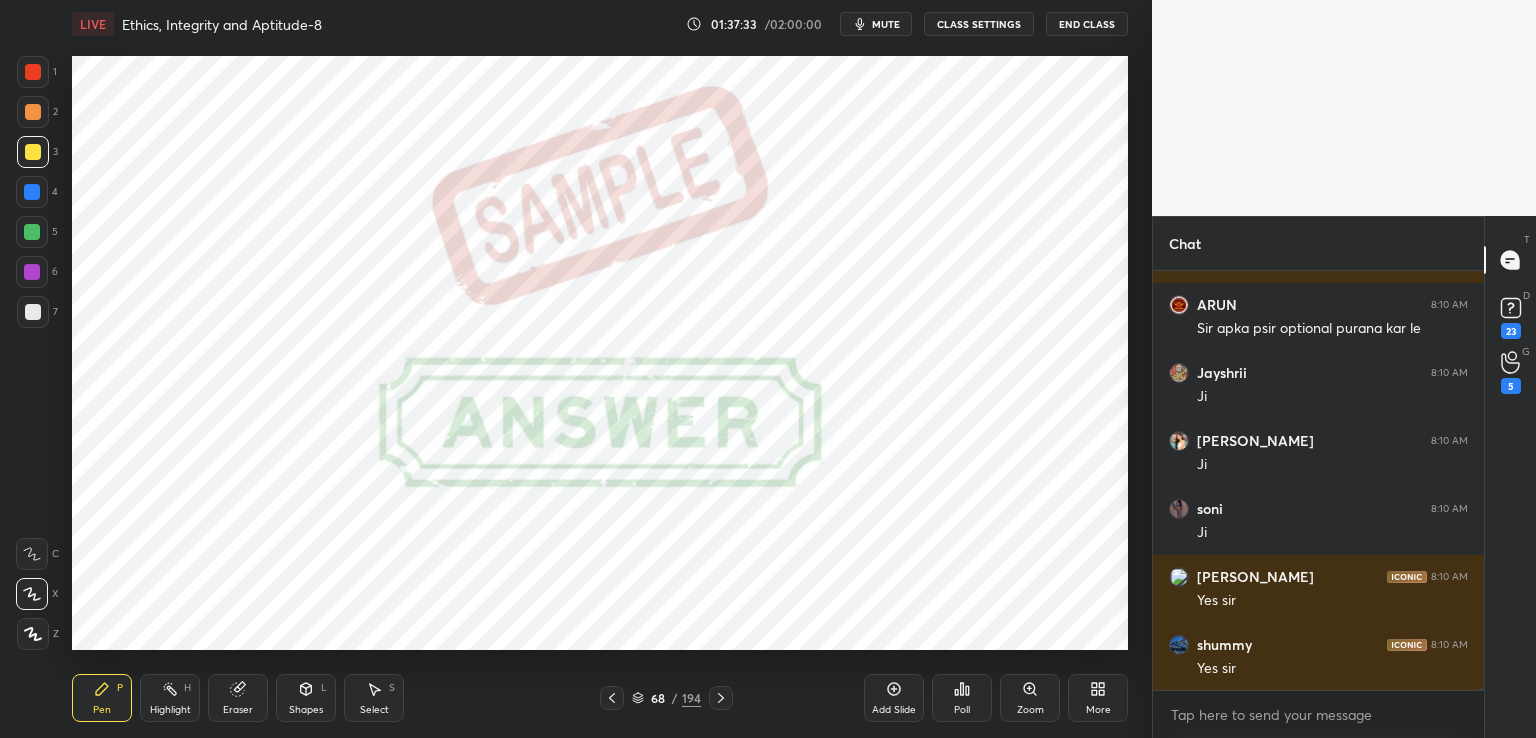 click 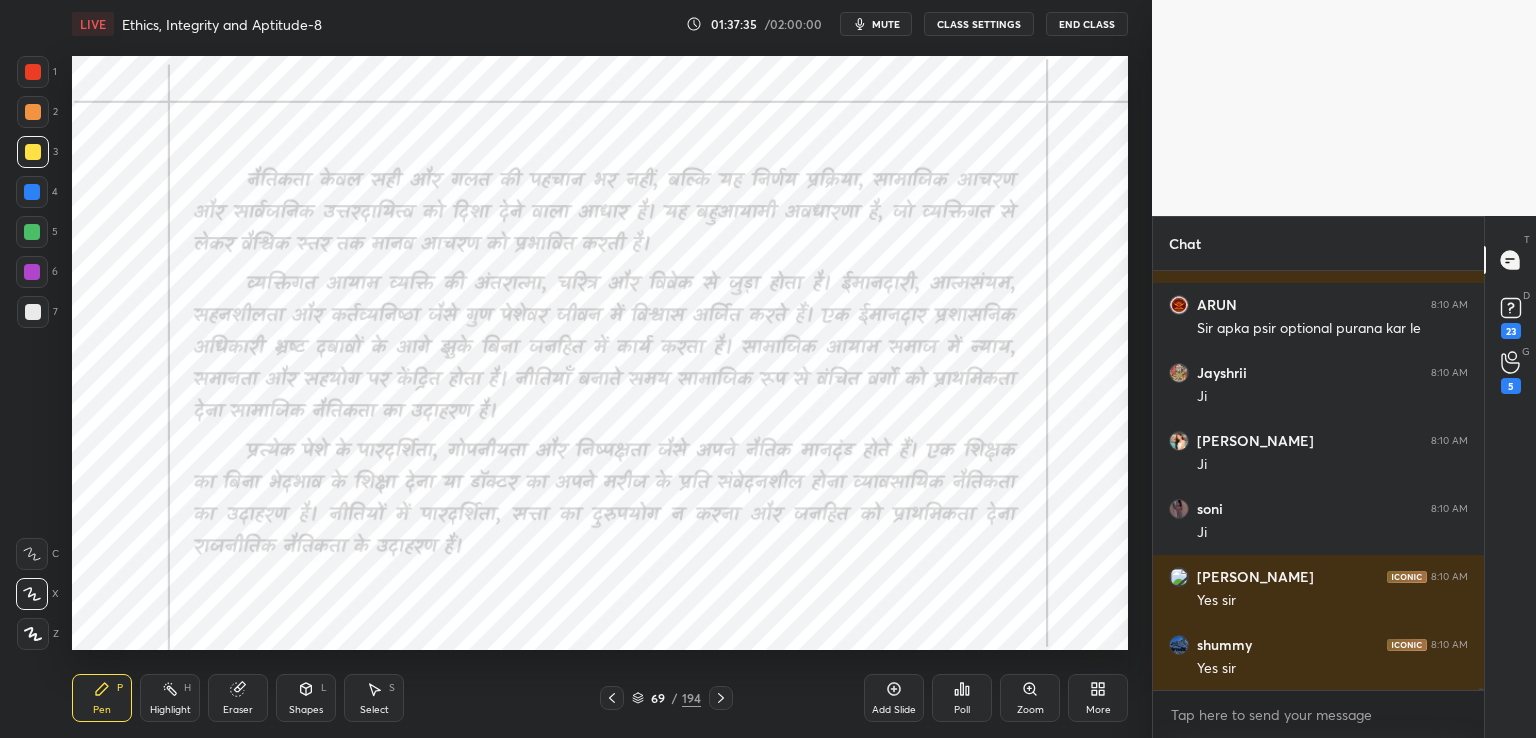 scroll, scrollTop: 105146, scrollLeft: 0, axis: vertical 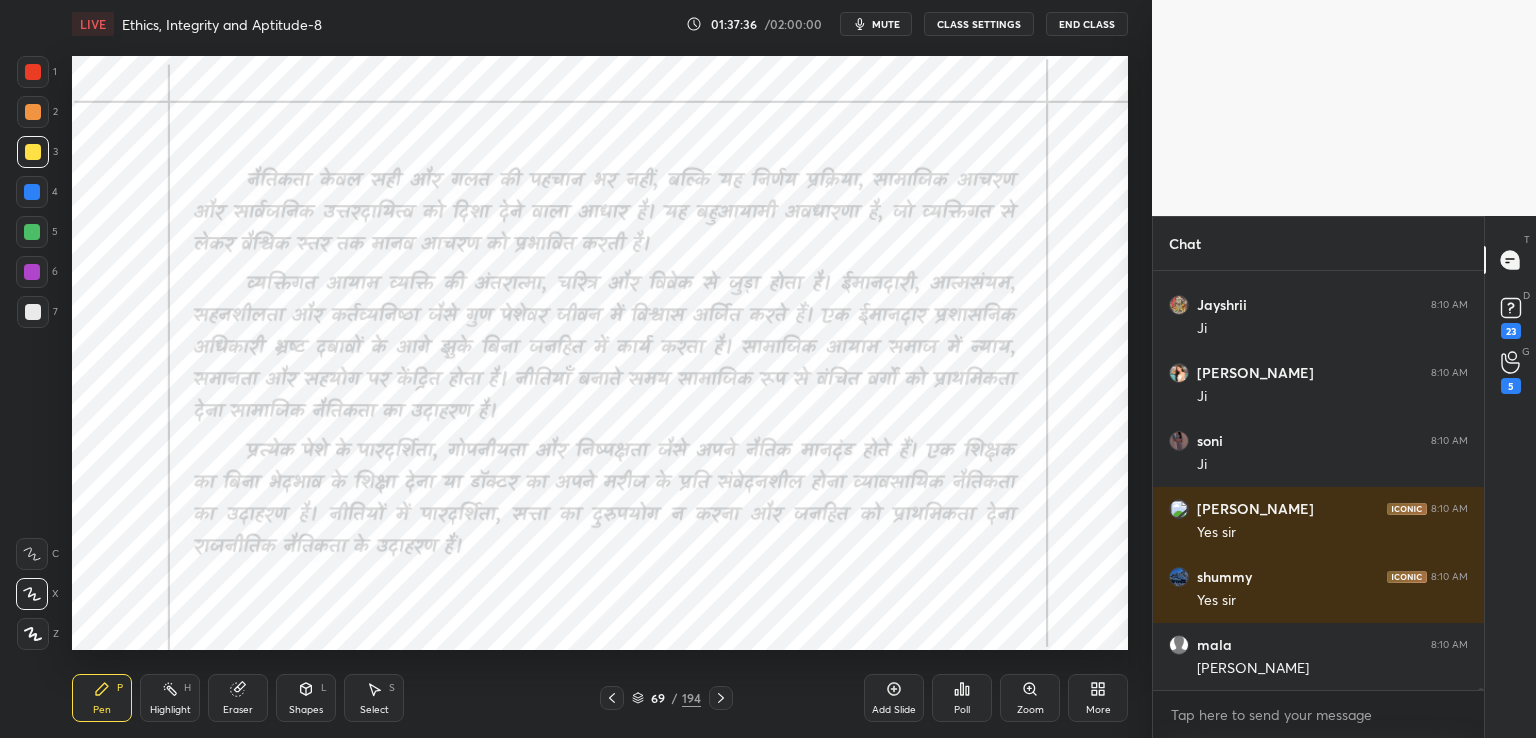 click at bounding box center (32, 192) 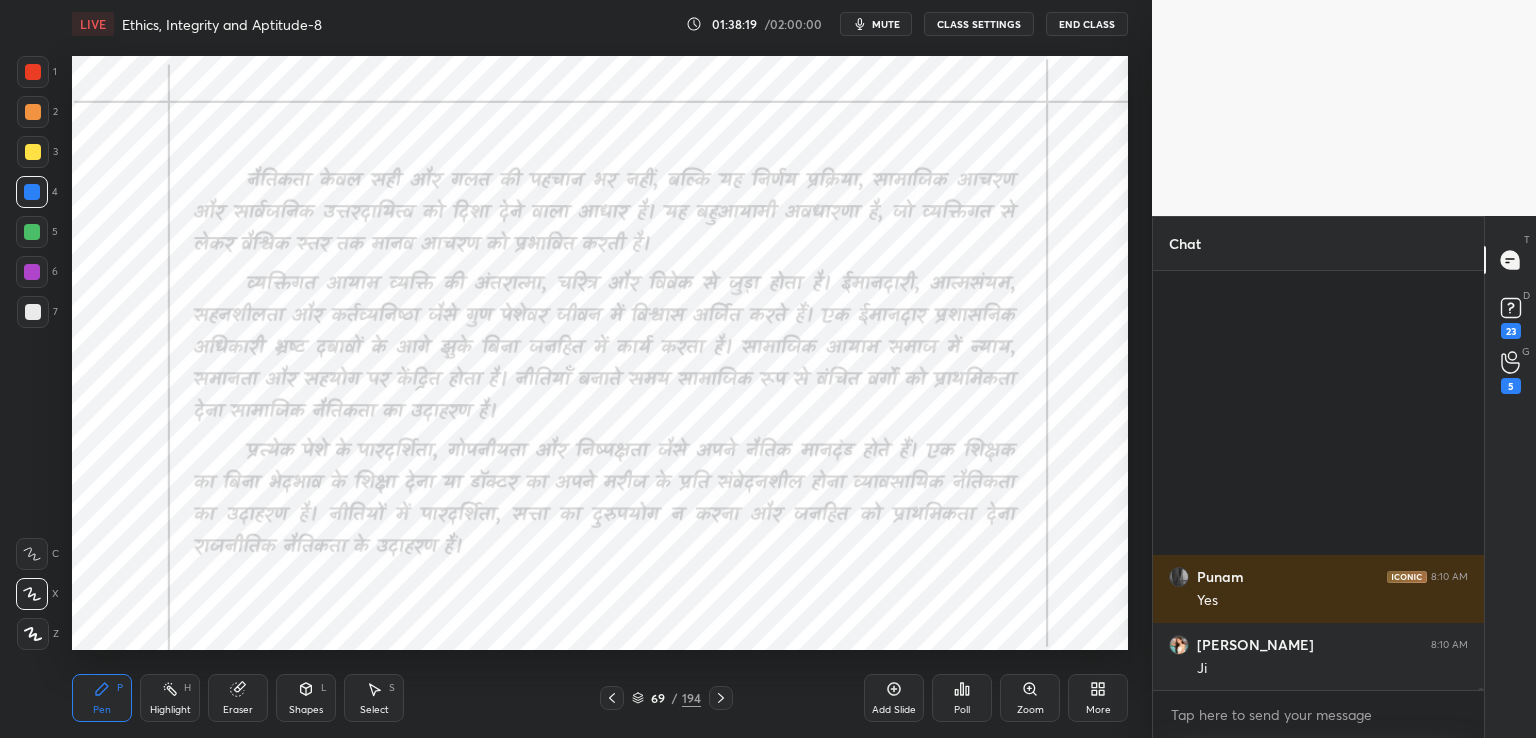 scroll, scrollTop: 105220, scrollLeft: 0, axis: vertical 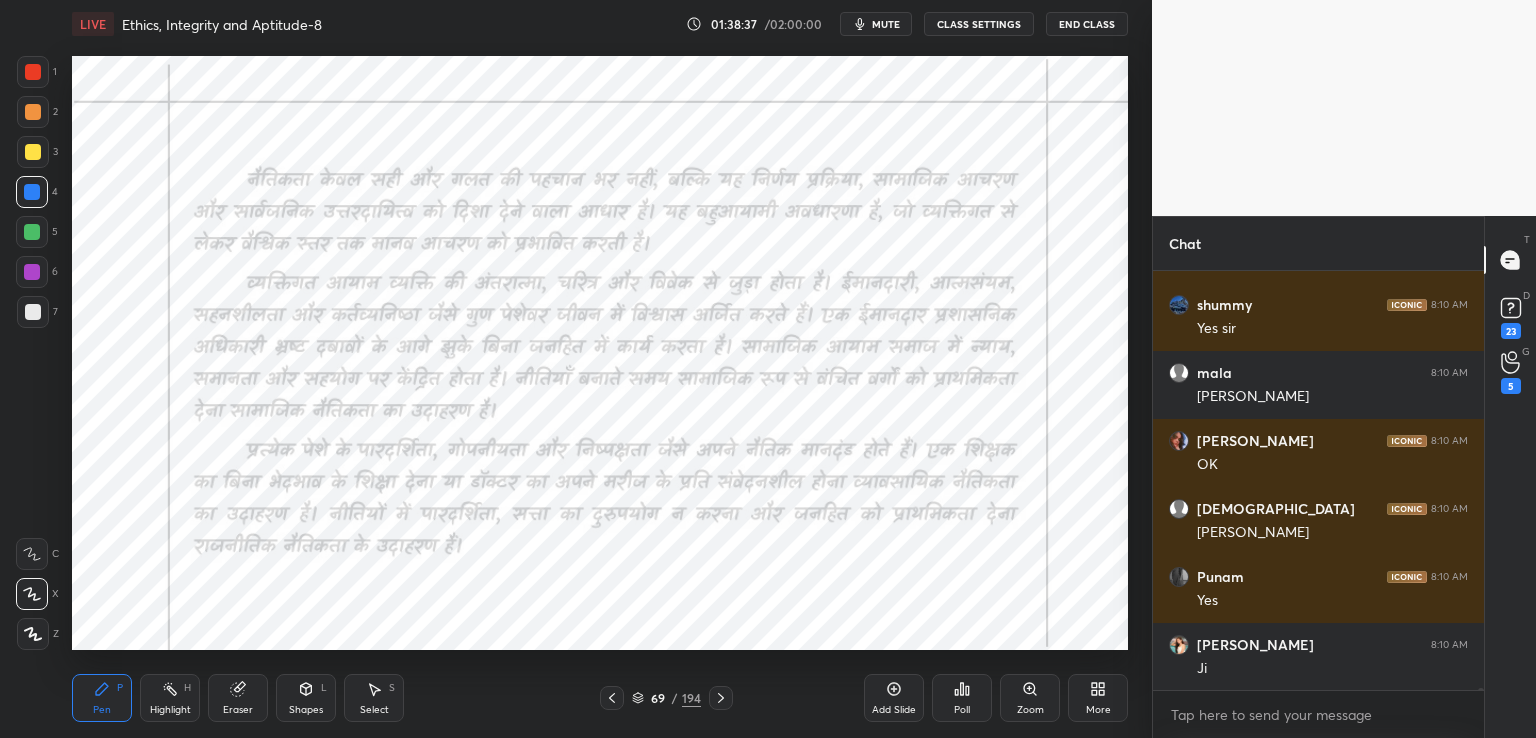 click 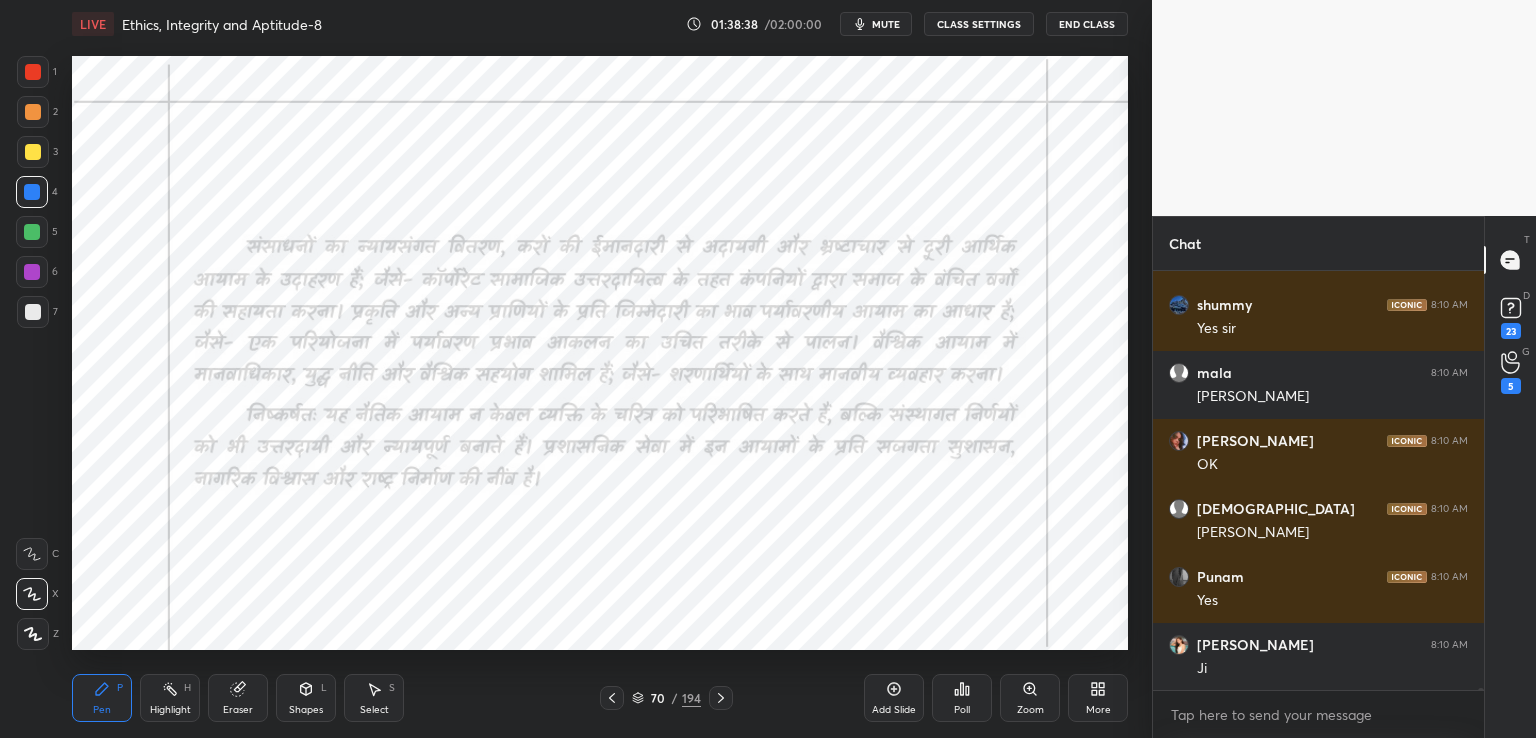 drag, startPoint x: 611, startPoint y: 696, endPoint x: 601, endPoint y: 693, distance: 10.440307 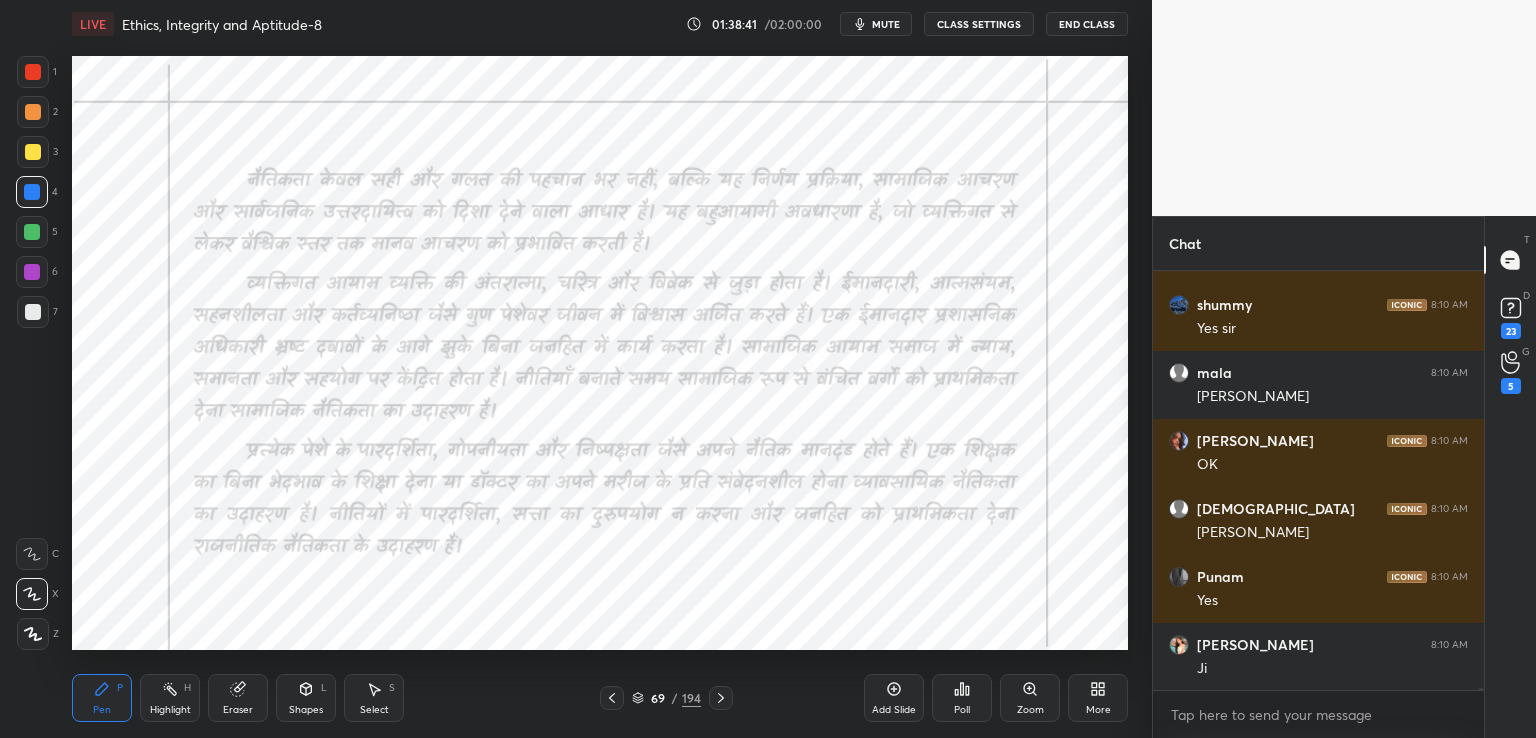 click 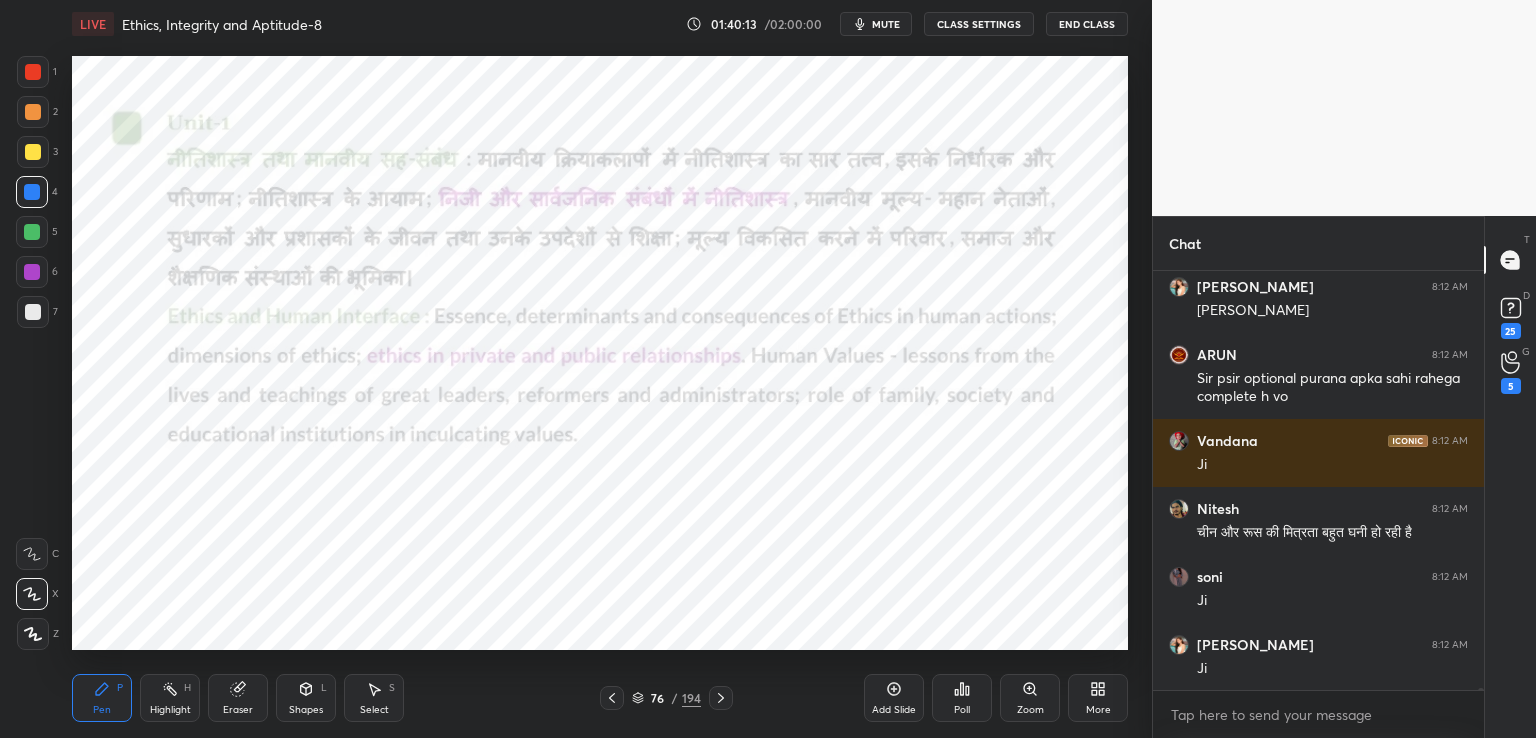 scroll, scrollTop: 106160, scrollLeft: 0, axis: vertical 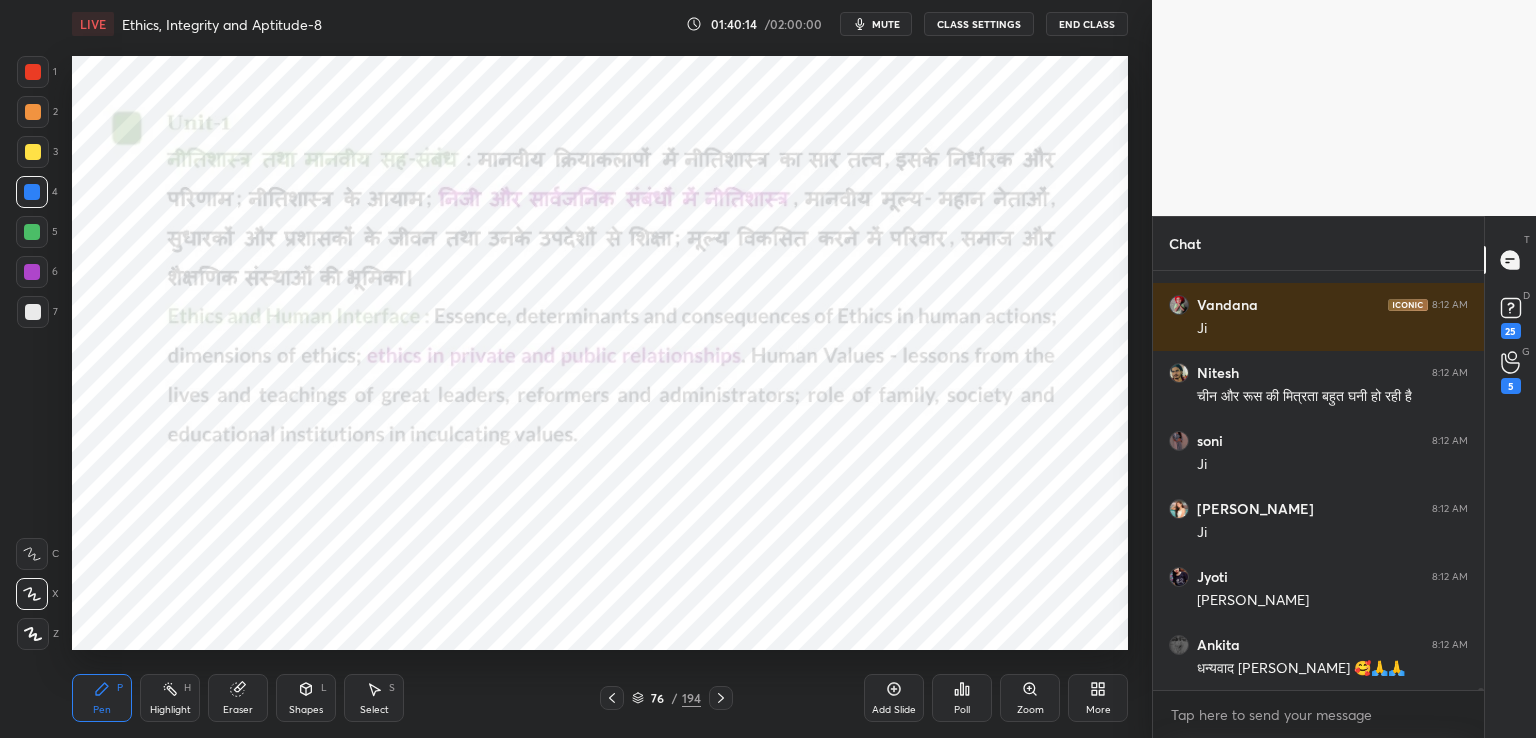 click on "CLASS SETTINGS" at bounding box center [979, 24] 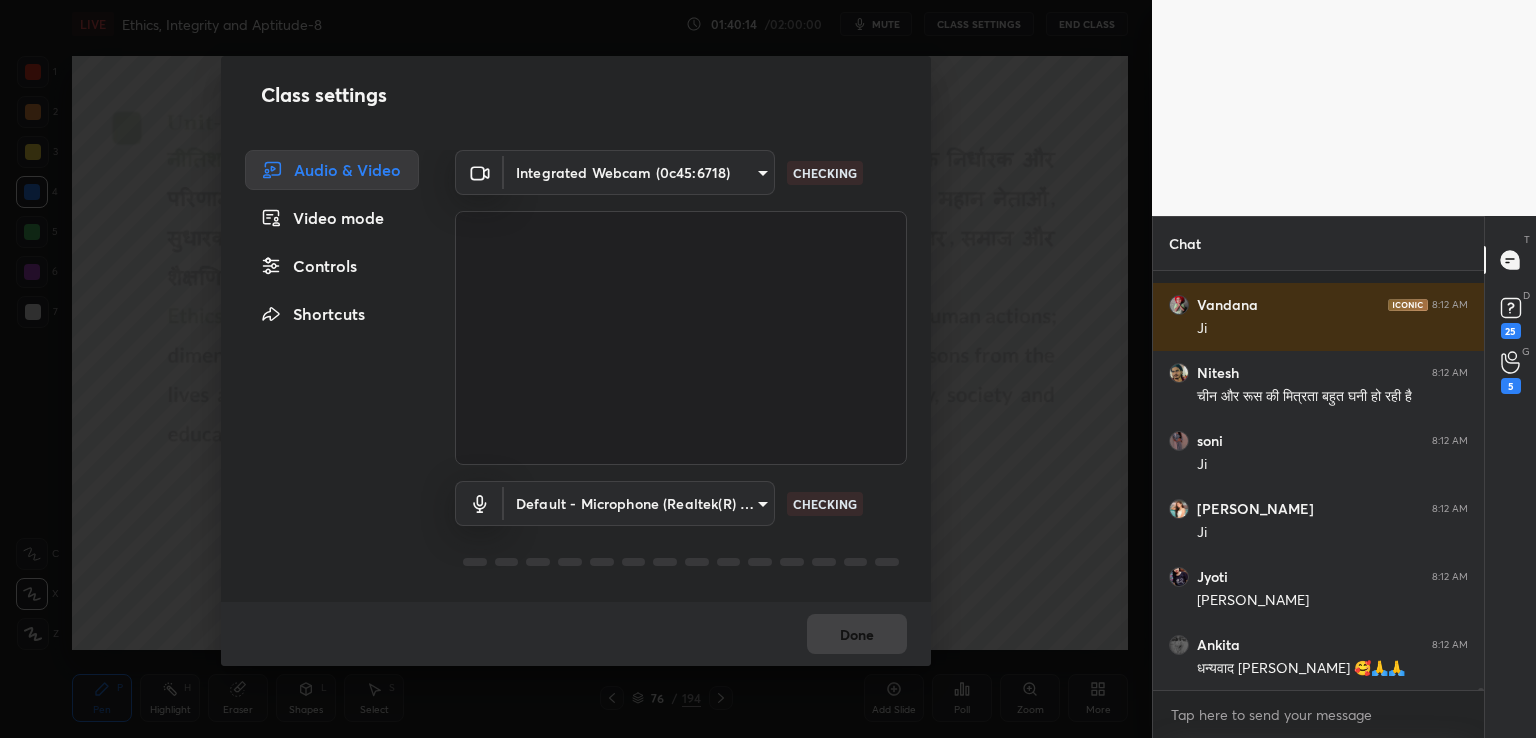 scroll, scrollTop: 106296, scrollLeft: 0, axis: vertical 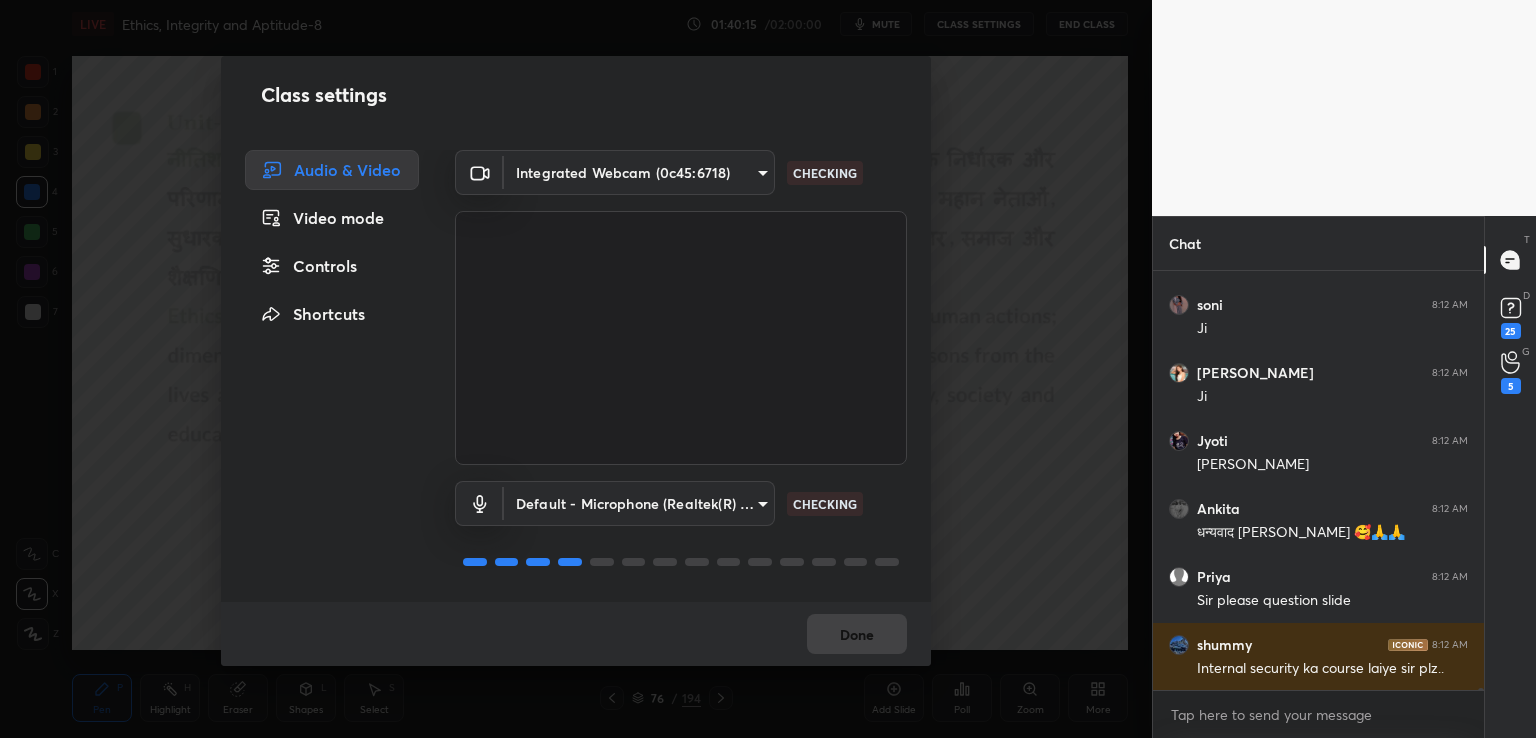 click on "Controls" at bounding box center (332, 266) 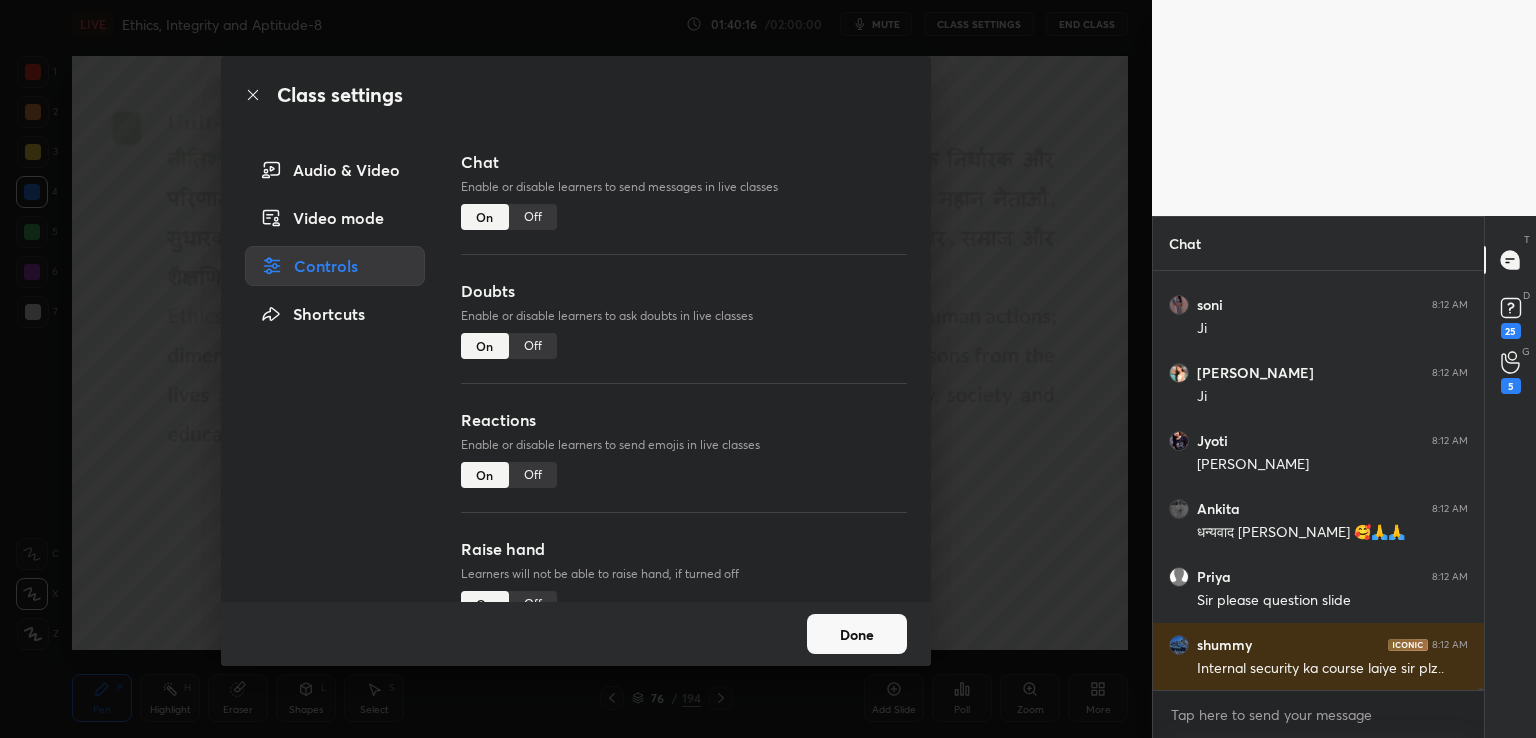 click on "Off" at bounding box center [533, 217] 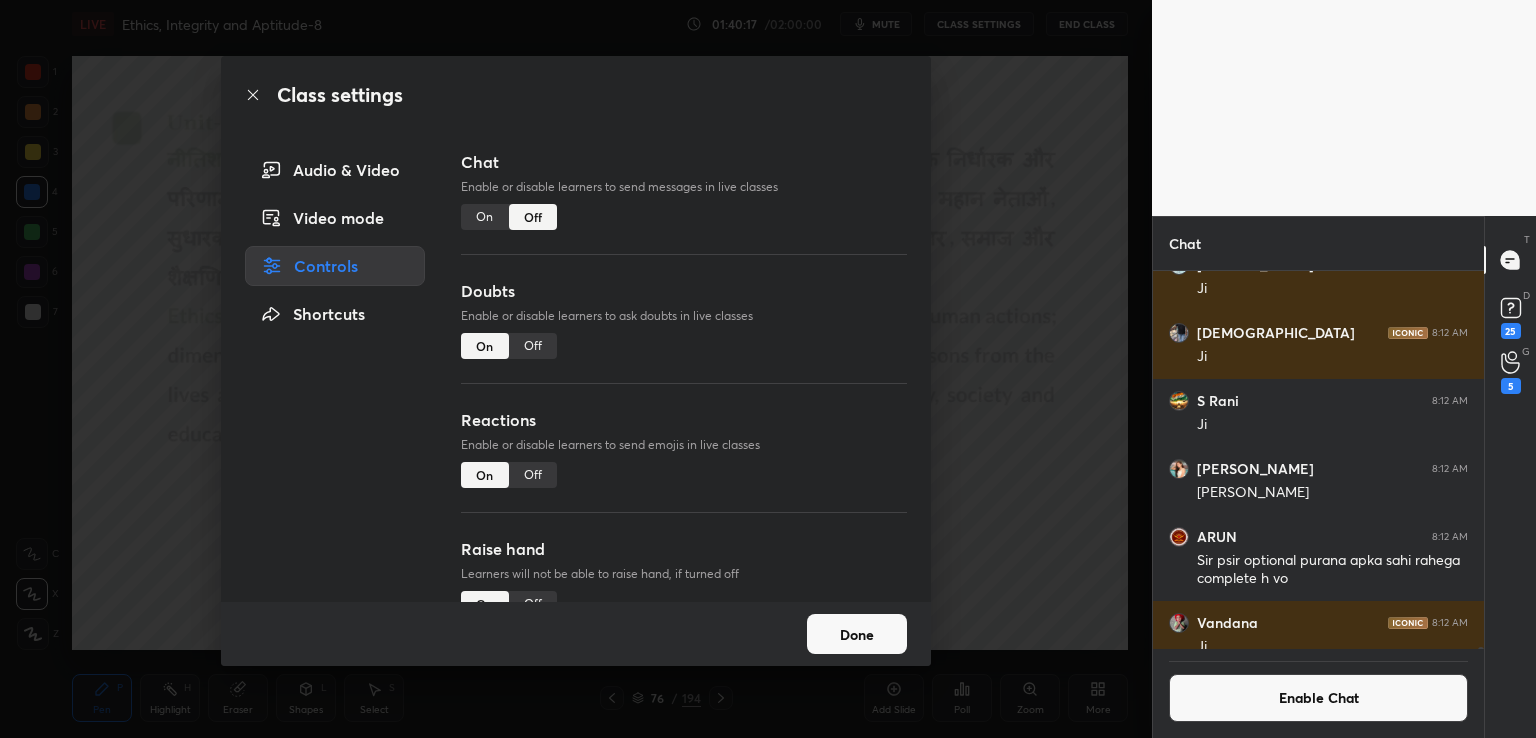 click on "Off" at bounding box center [533, 475] 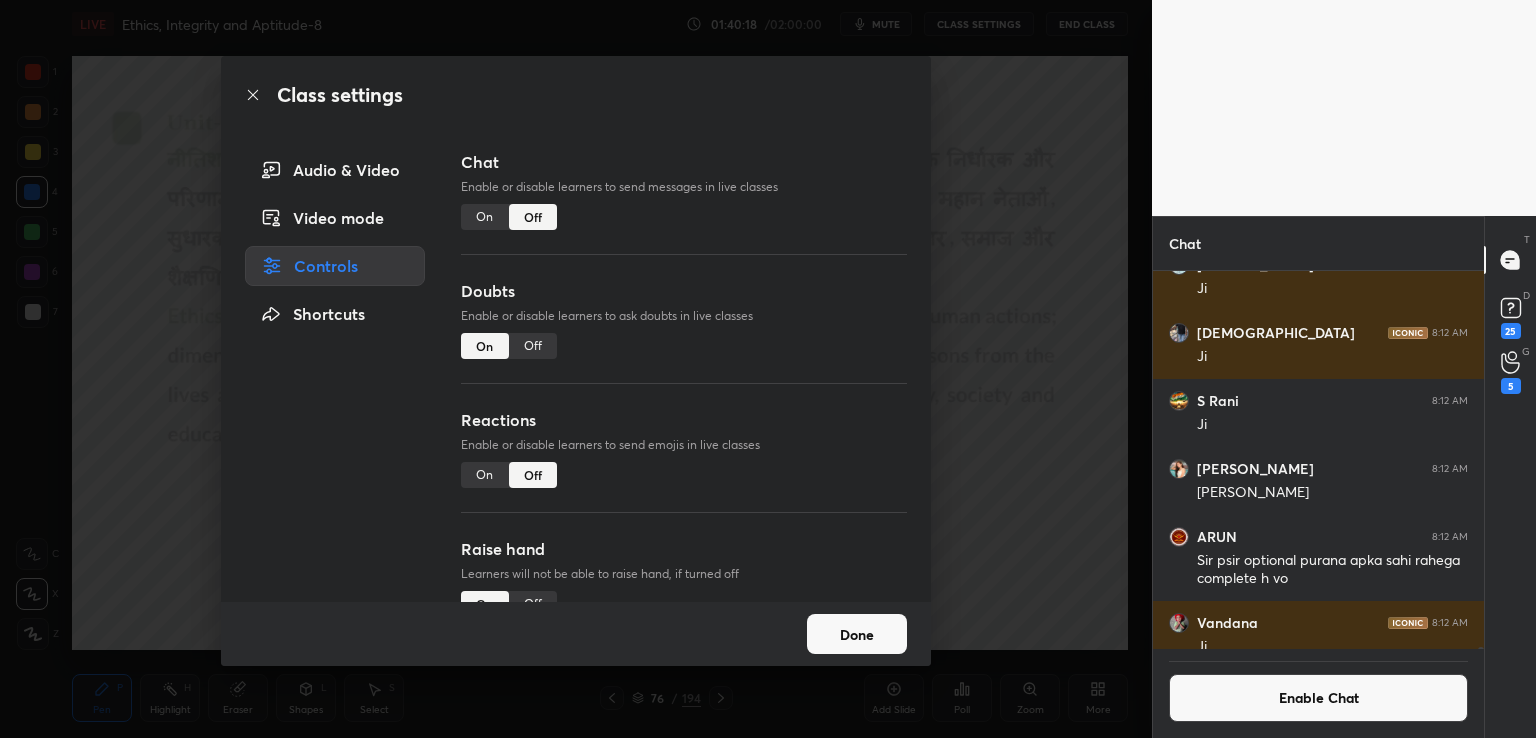 click on "Class settings Audio & Video Video mode Controls Shortcuts Chat Enable or disable learners to send messages in live classes On Off Doubts Enable or disable learners to ask doubts in live classes On Off Reactions Enable or disable learners to send emojis in live classes On Off Raise hand Learners will not be able to raise hand, if turned off On Off Poll Prediction Enable or disable poll prediction in case of a question on the slide On Off Done" at bounding box center (576, 369) 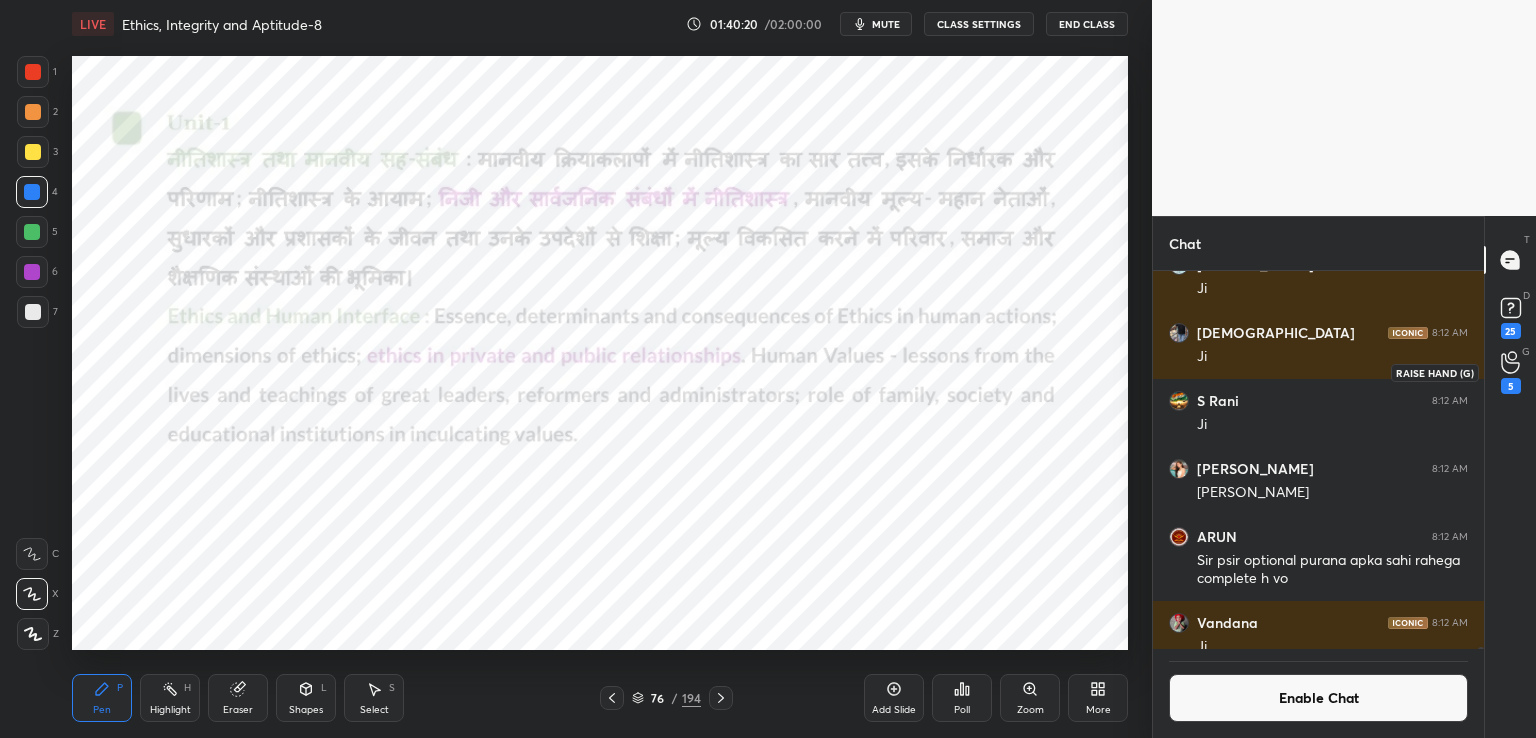 click on "5" at bounding box center [1511, 386] 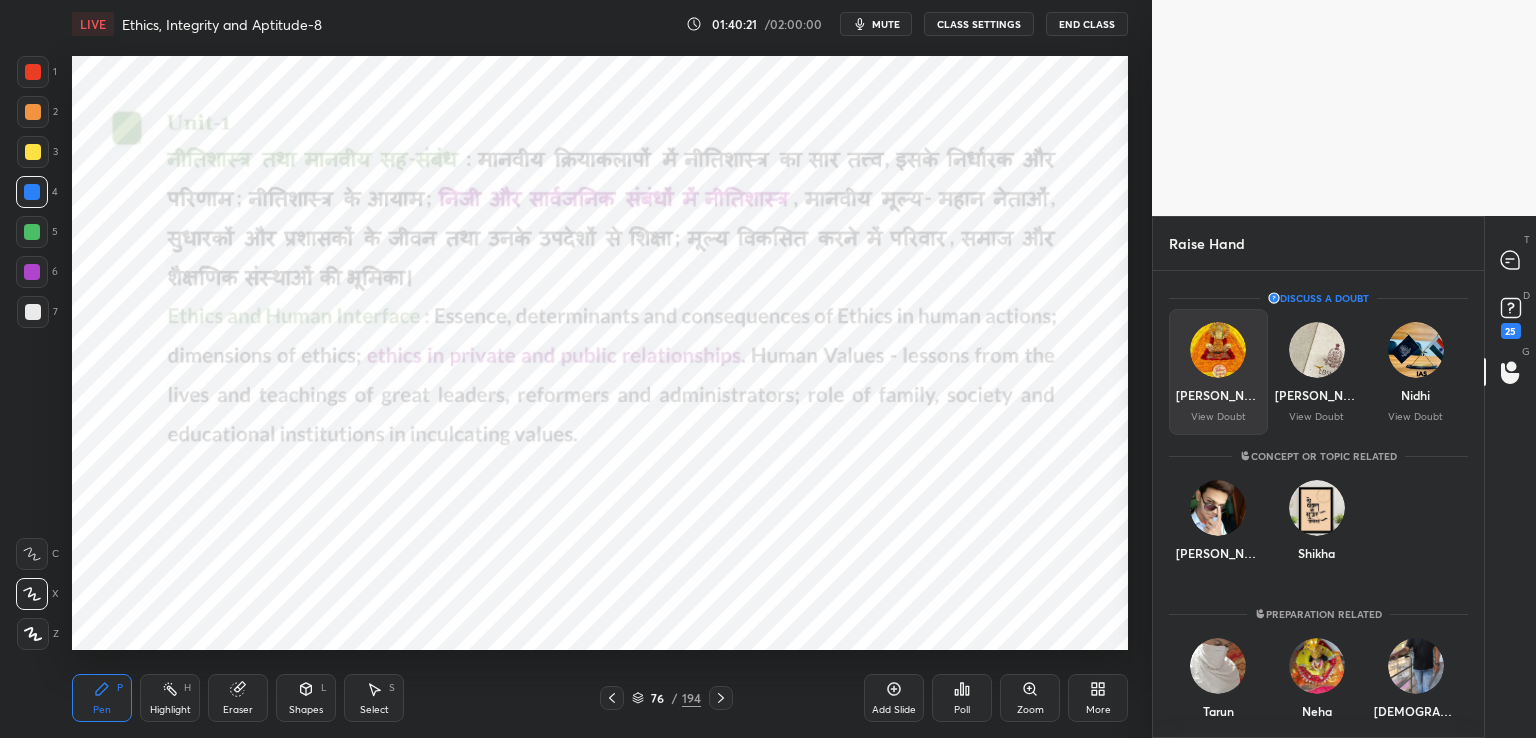 click on "[PERSON_NAME]" at bounding box center (1218, 395) 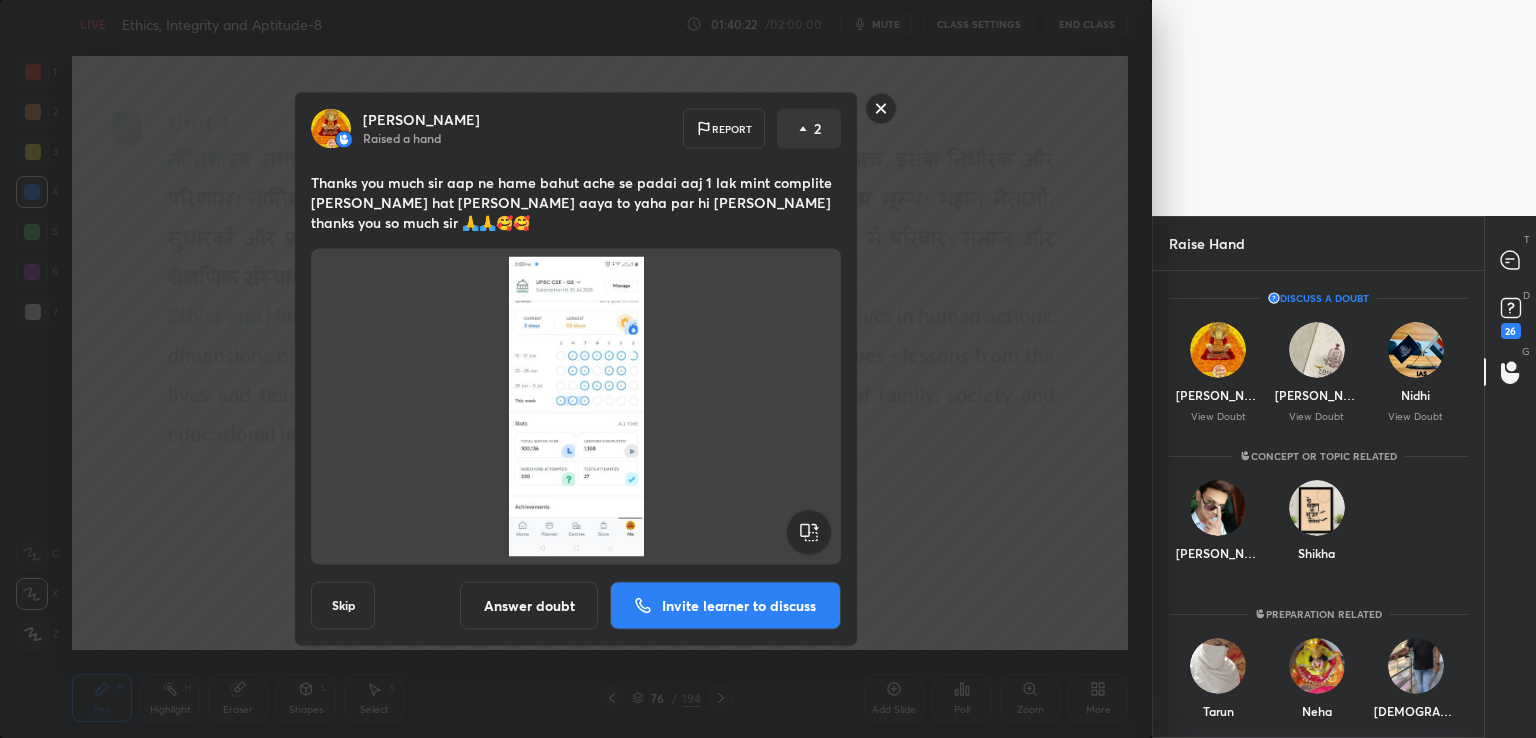 click on "Answer doubt" at bounding box center [529, 606] 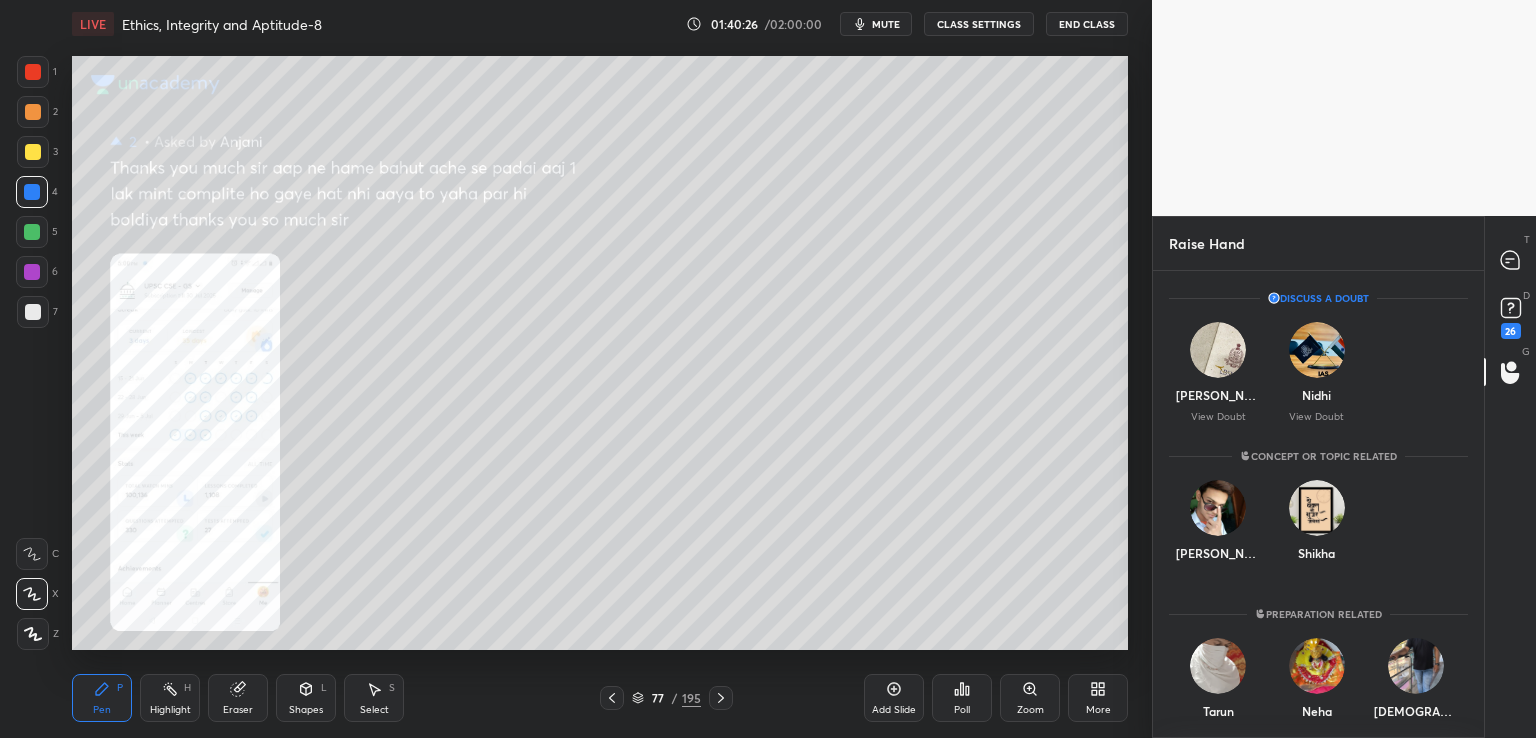 click 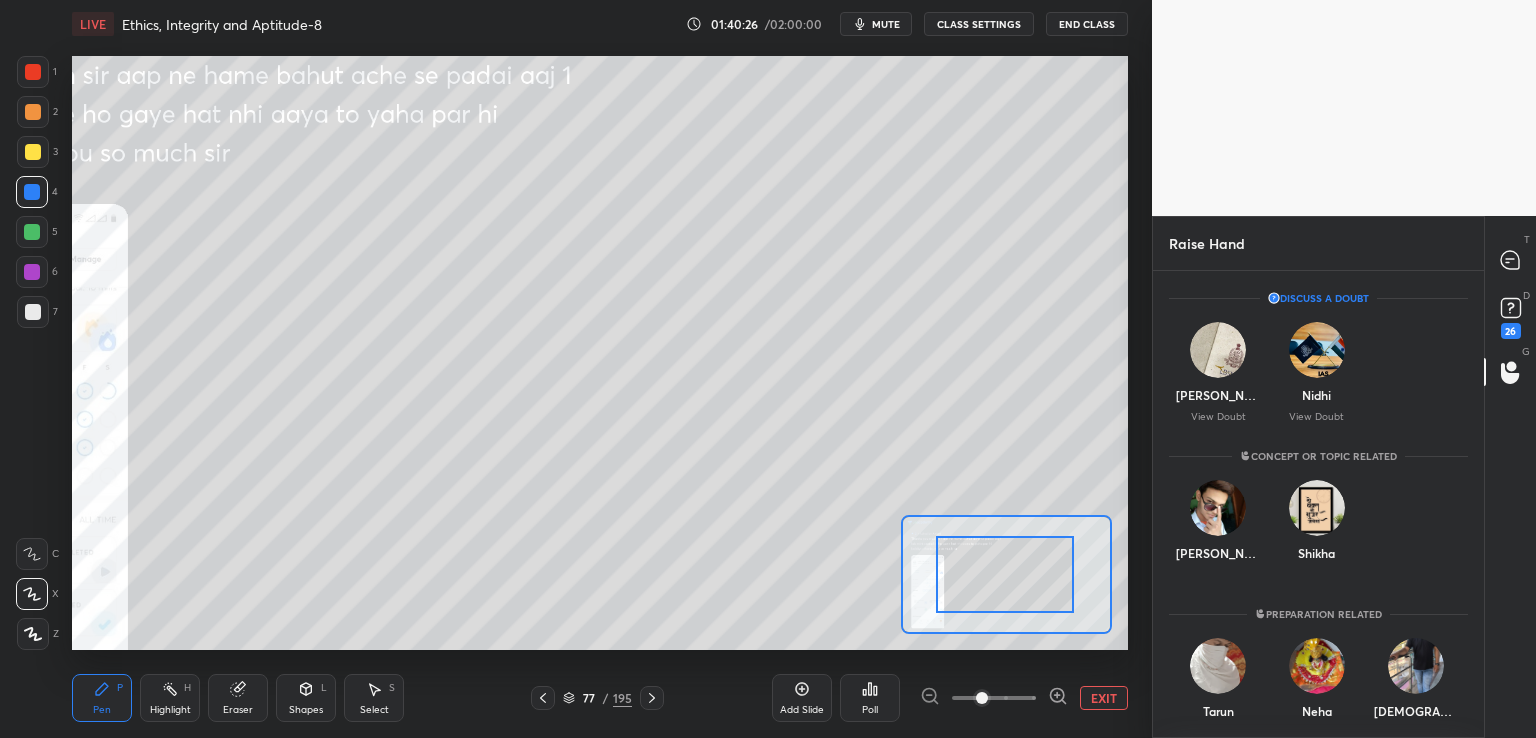 drag, startPoint x: 1031, startPoint y: 550, endPoint x: 970, endPoint y: 577, distance: 66.70832 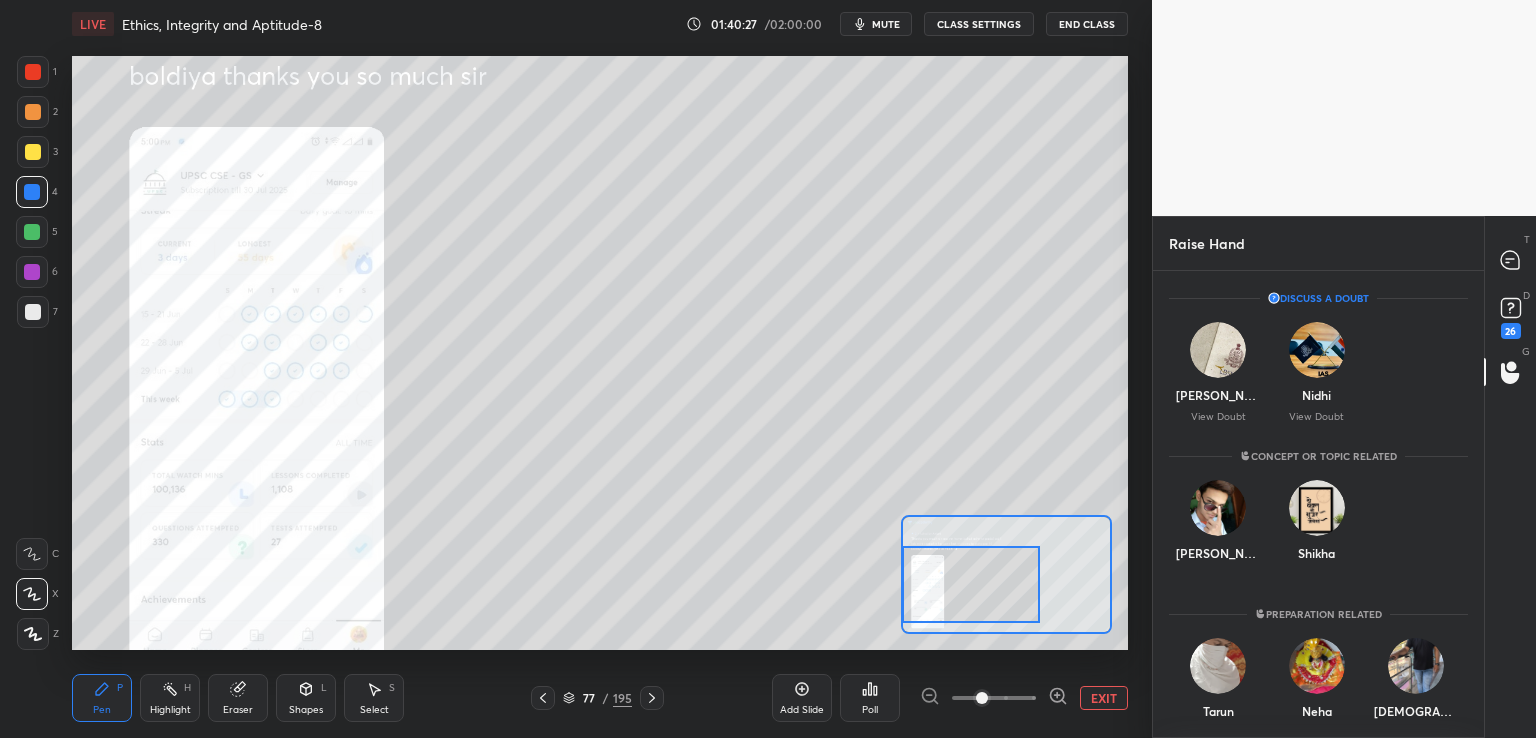drag, startPoint x: 990, startPoint y: 577, endPoint x: 972, endPoint y: 580, distance: 18.248287 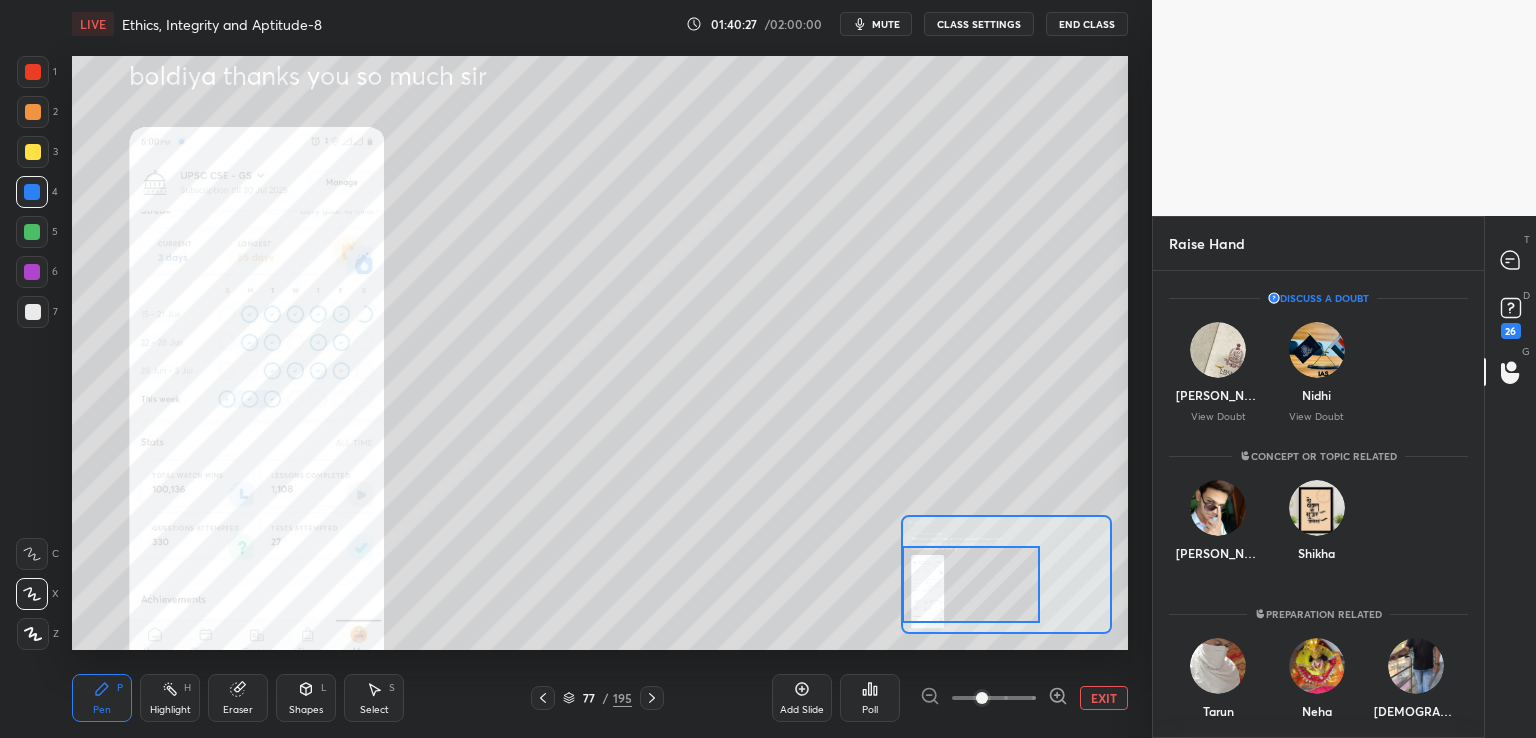 click at bounding box center [971, 584] 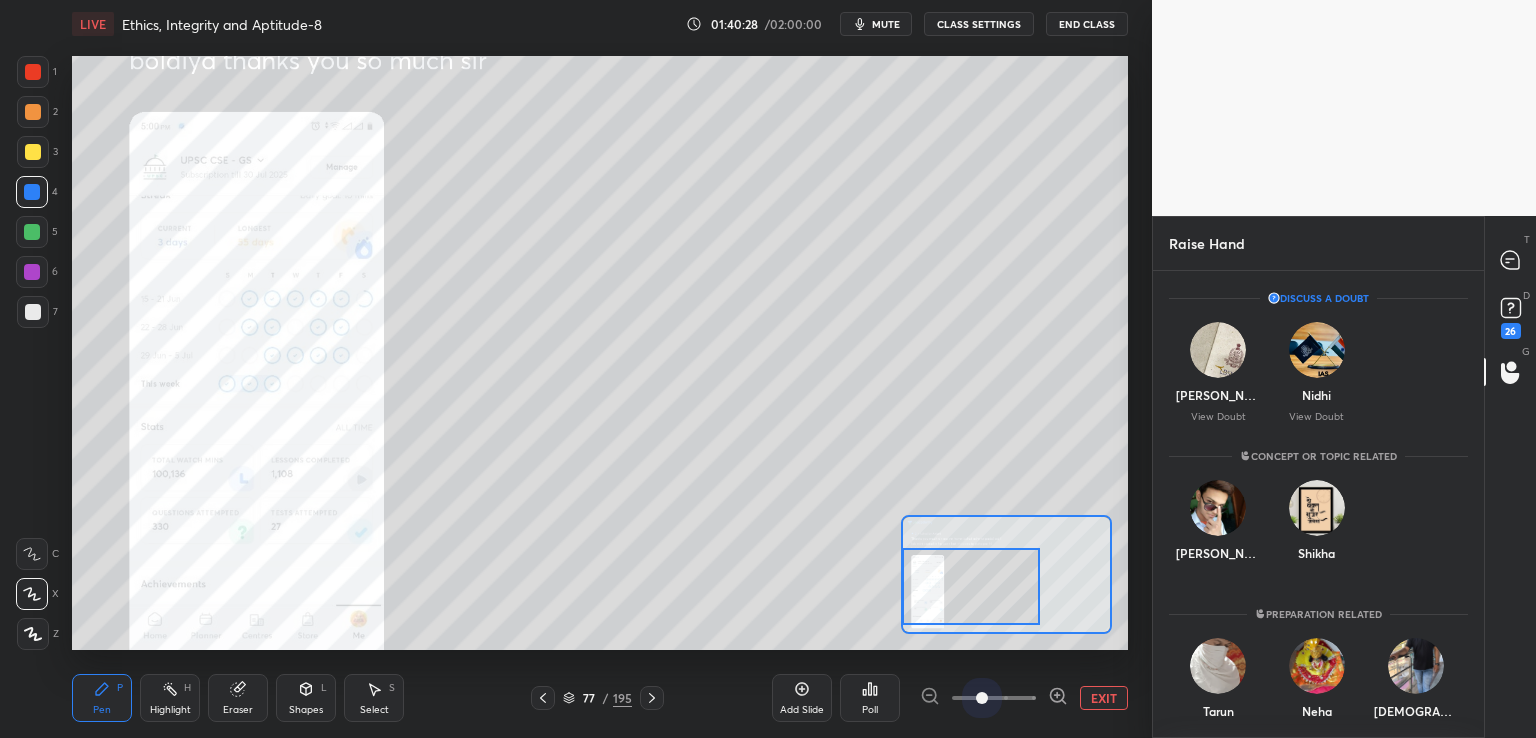 drag, startPoint x: 990, startPoint y: 697, endPoint x: 1052, endPoint y: 663, distance: 70.71068 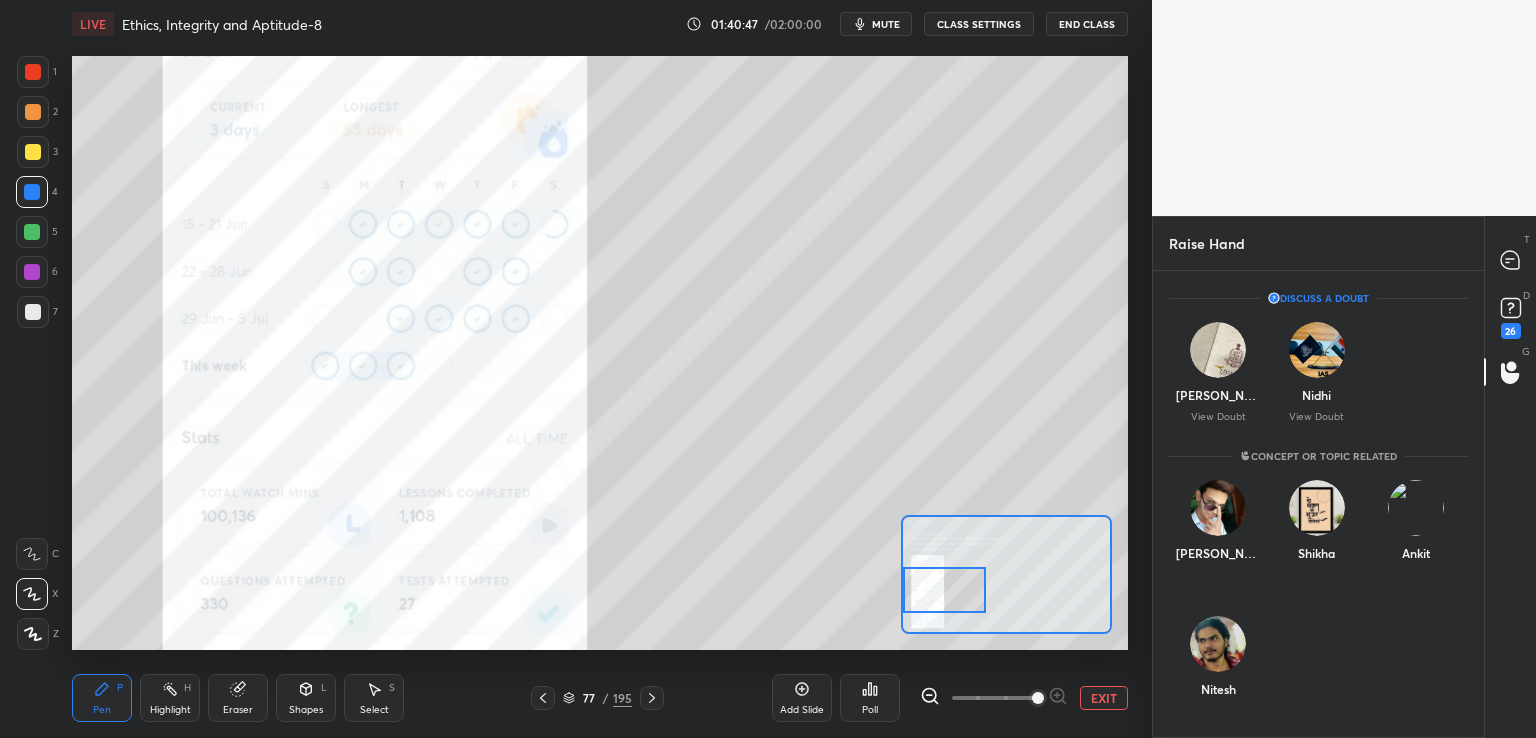 drag, startPoint x: 972, startPoint y: 581, endPoint x: 933, endPoint y: 586, distance: 39.319206 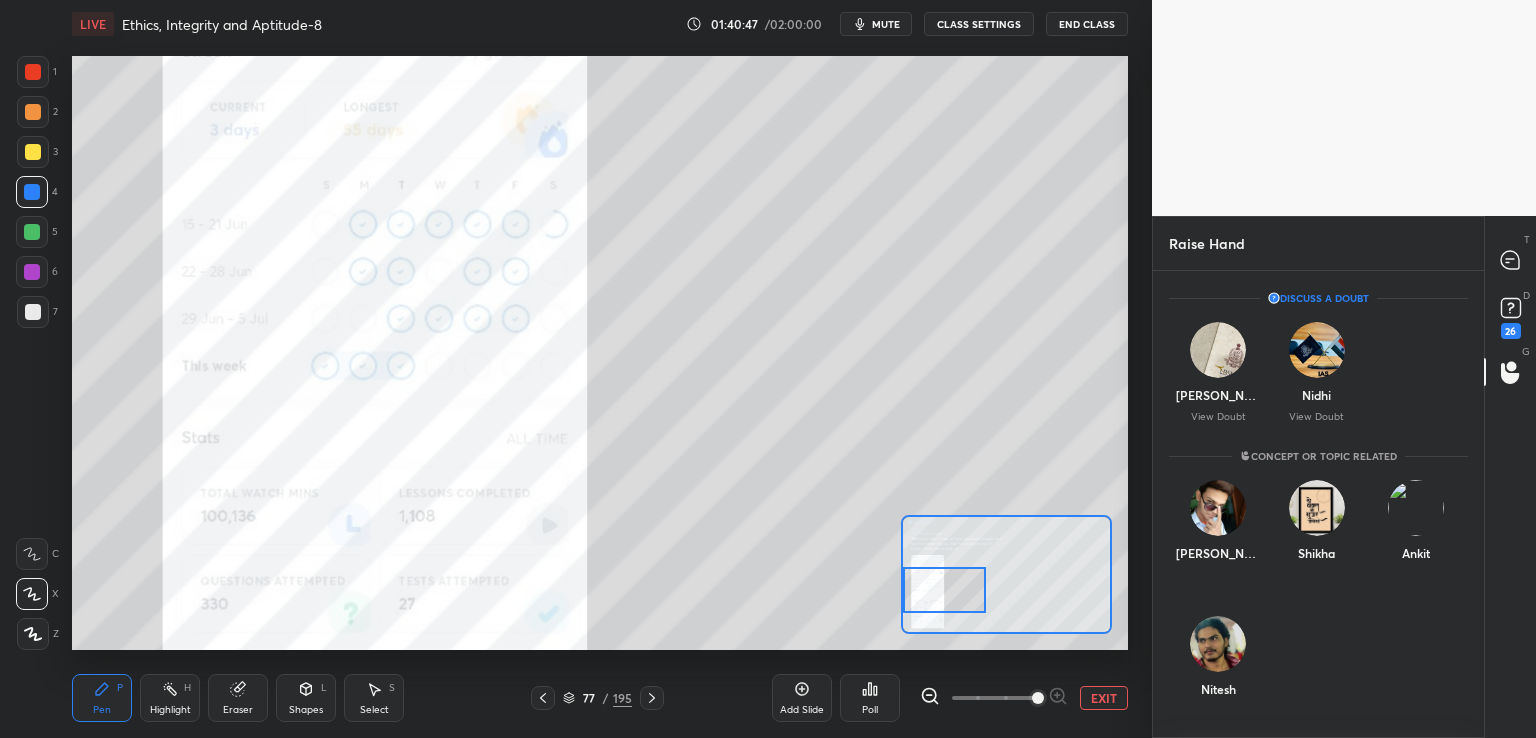 click at bounding box center (944, 590) 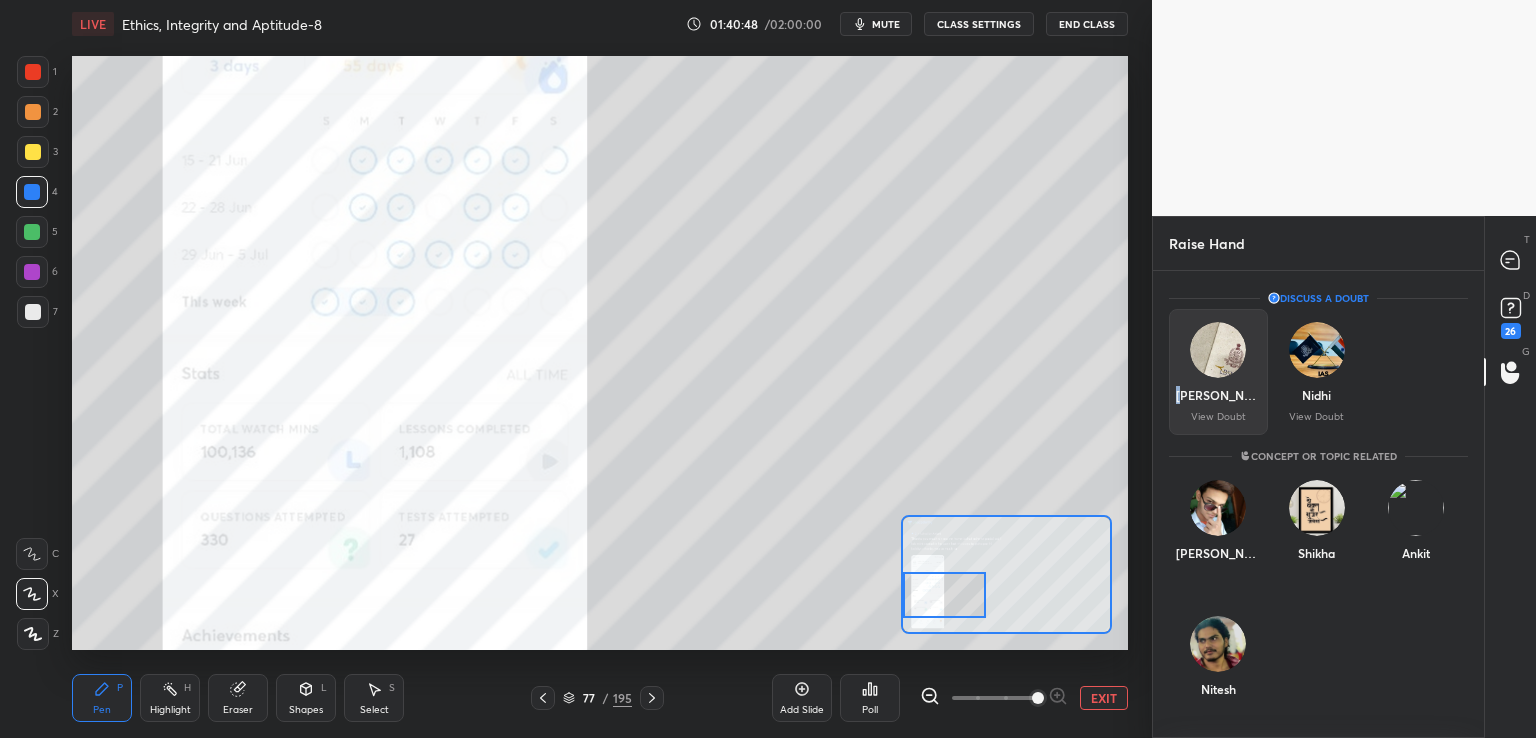 click on "[PERSON_NAME] View Doubt" at bounding box center [1218, 372] 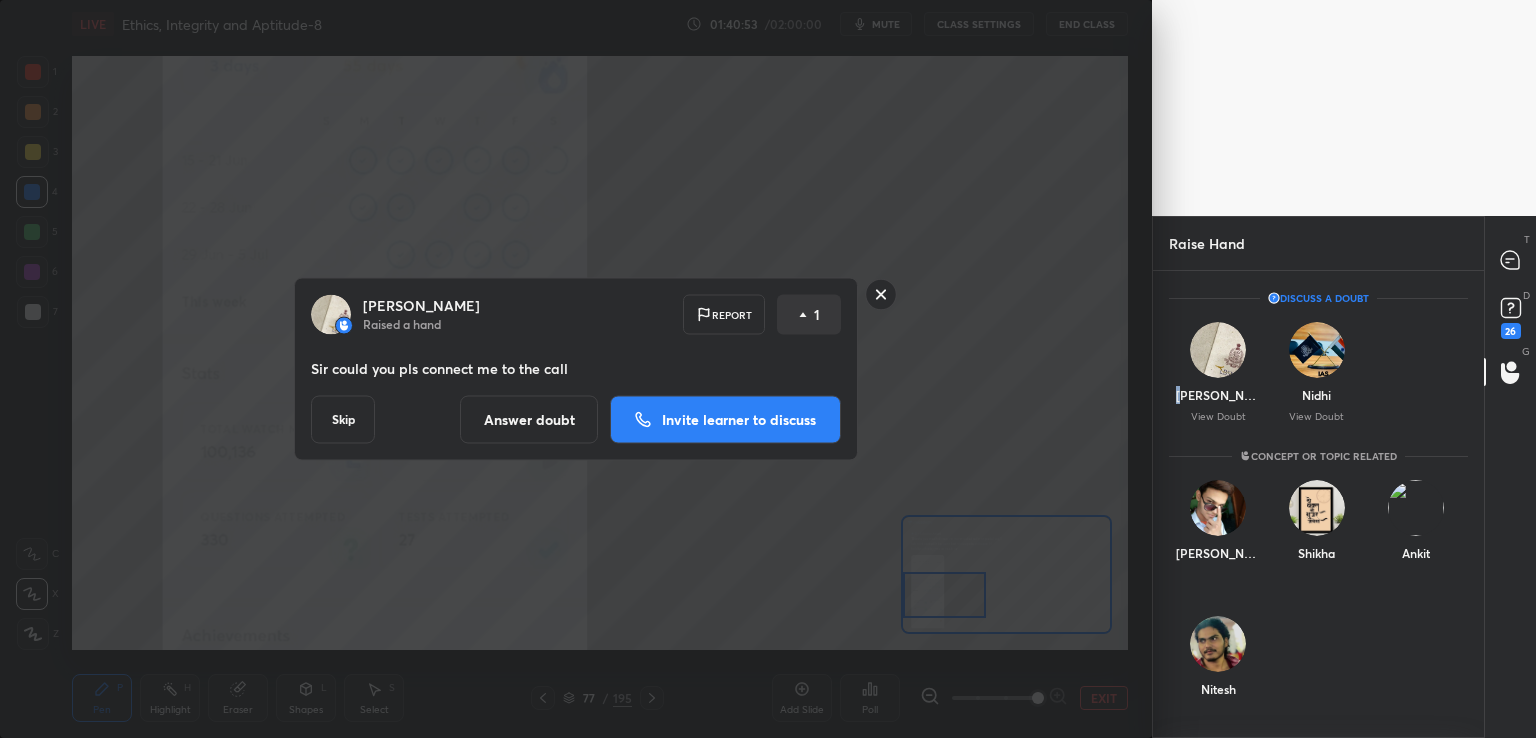 click on "Invite learner to discuss" at bounding box center [739, 420] 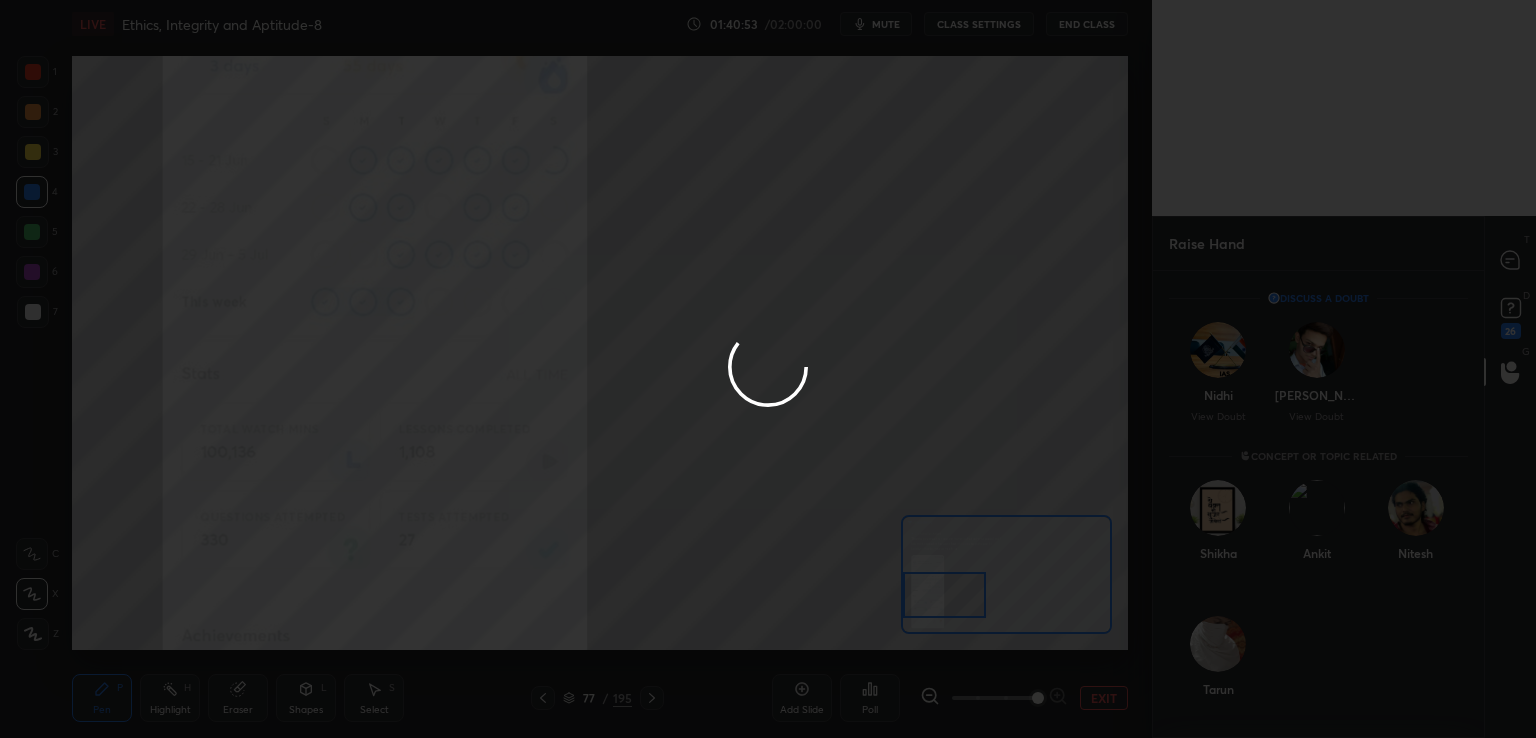 scroll, scrollTop: 381, scrollLeft: 325, axis: both 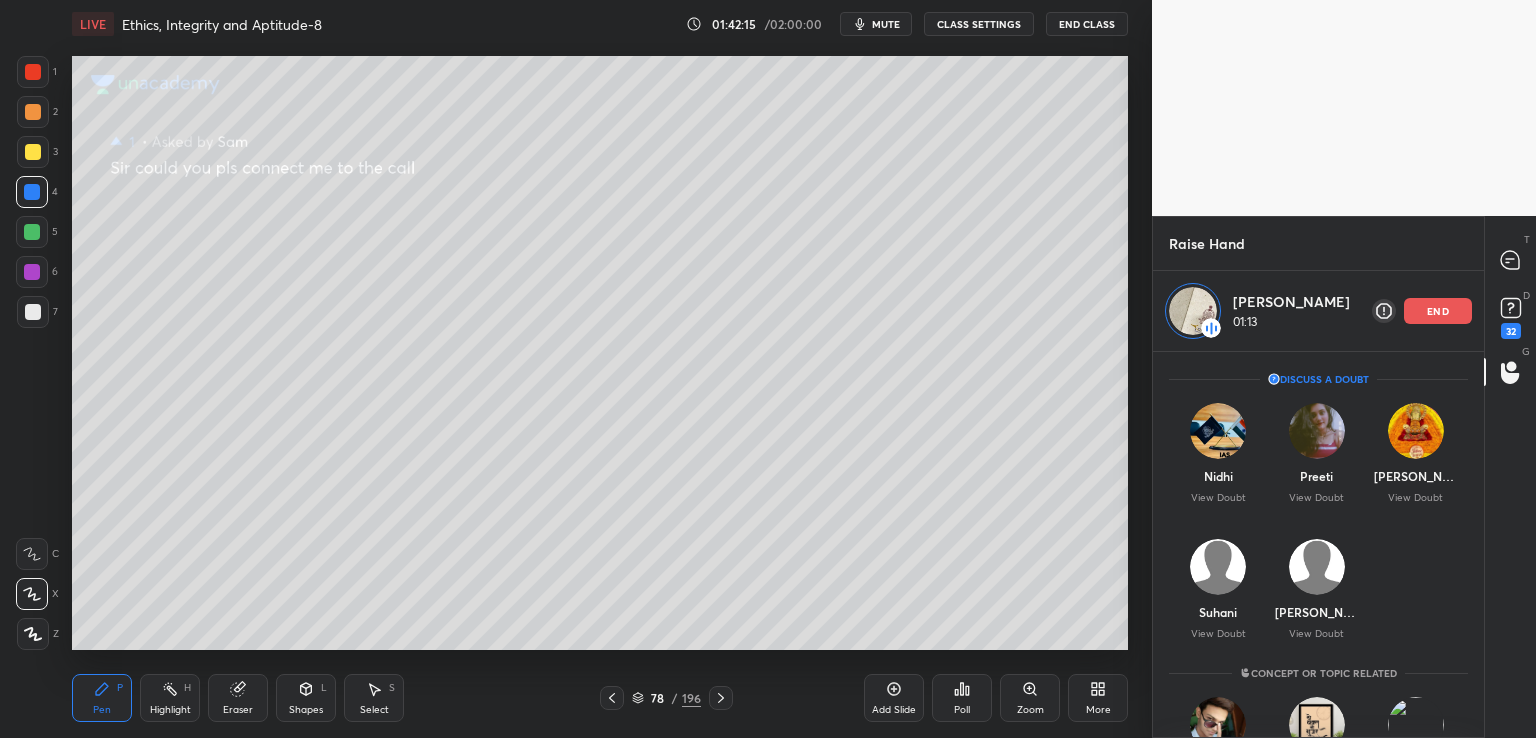 click at bounding box center [33, 152] 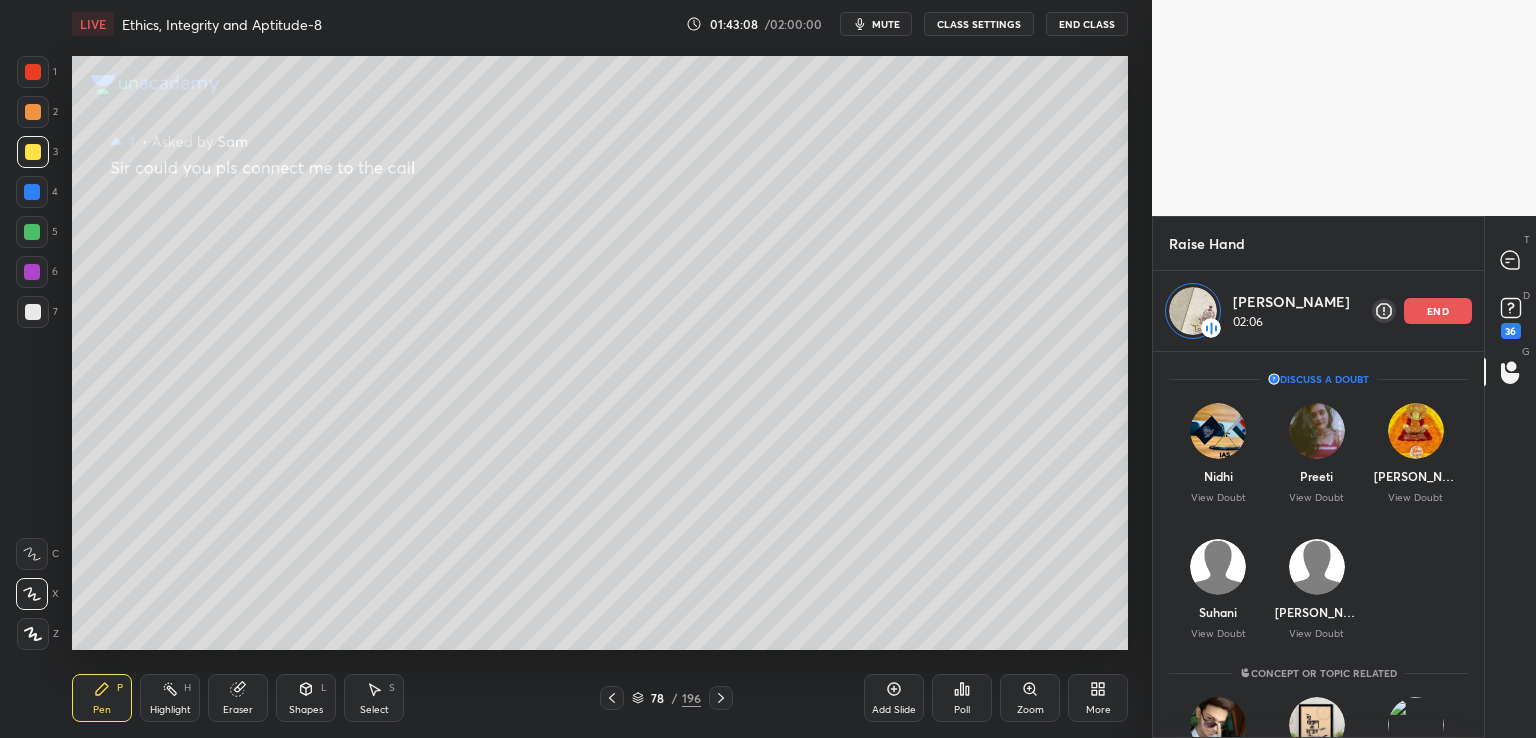 click on "end" at bounding box center (1438, 311) 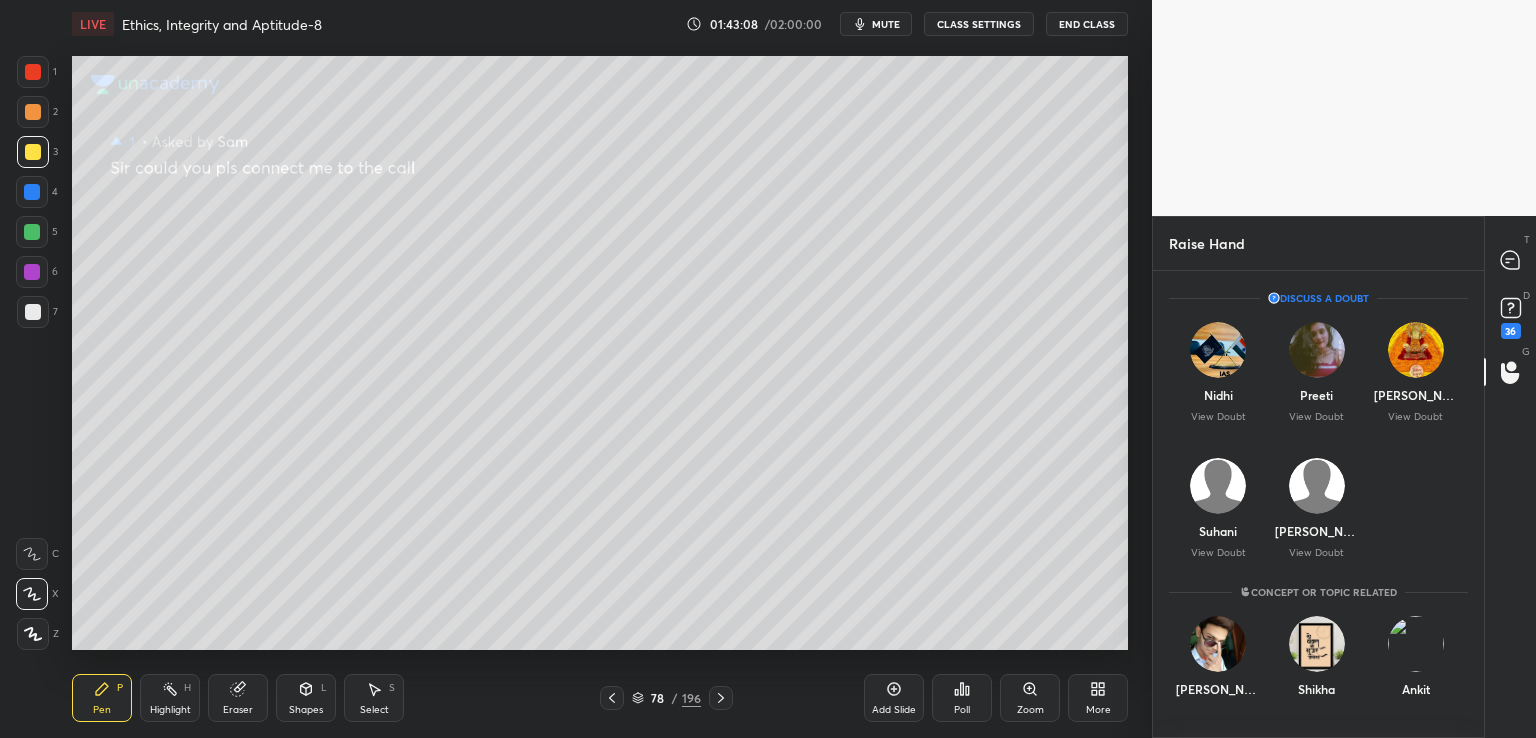 scroll, scrollTop: 6, scrollLeft: 6, axis: both 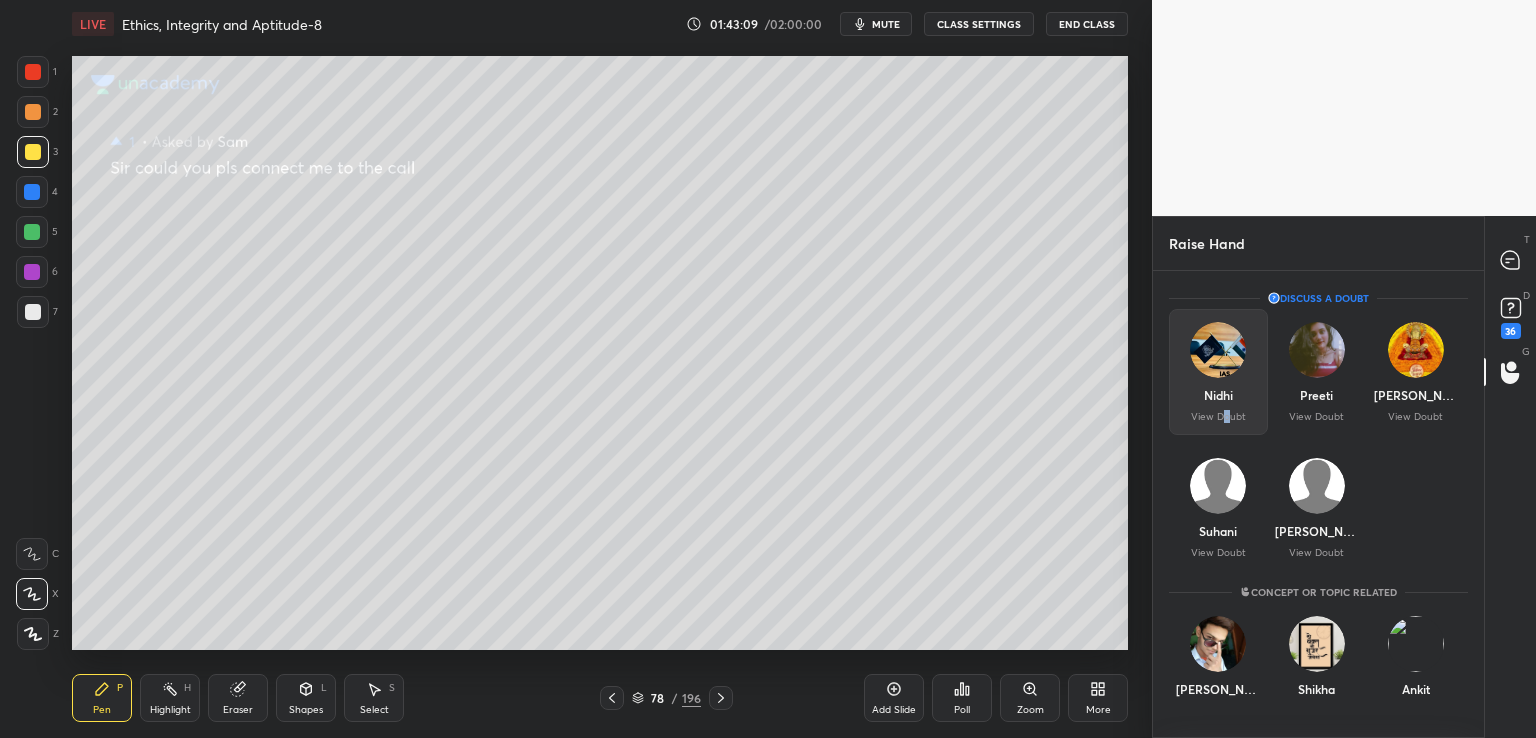 click on "[PERSON_NAME] View Doubt" at bounding box center (1218, 372) 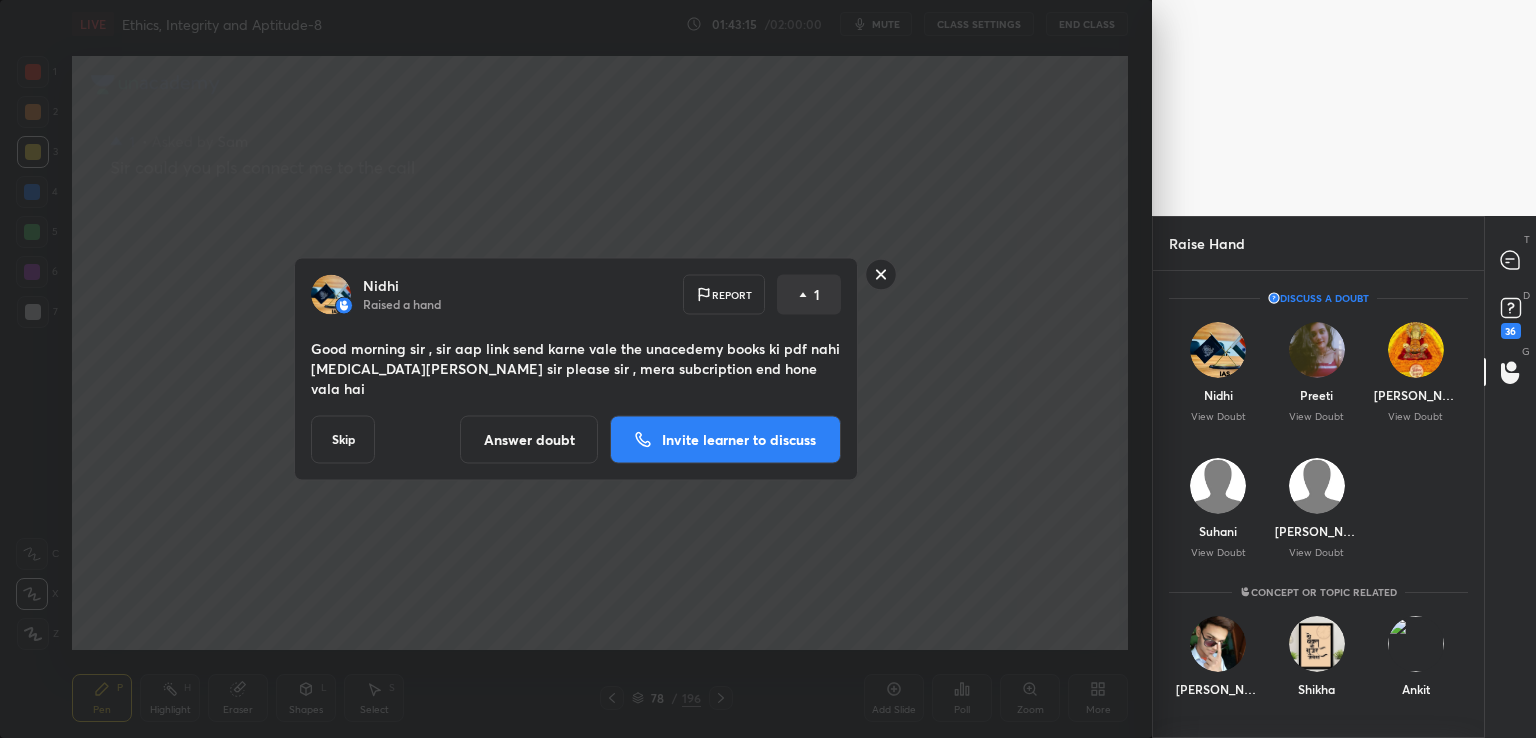 click on "Answer doubt" at bounding box center [529, 440] 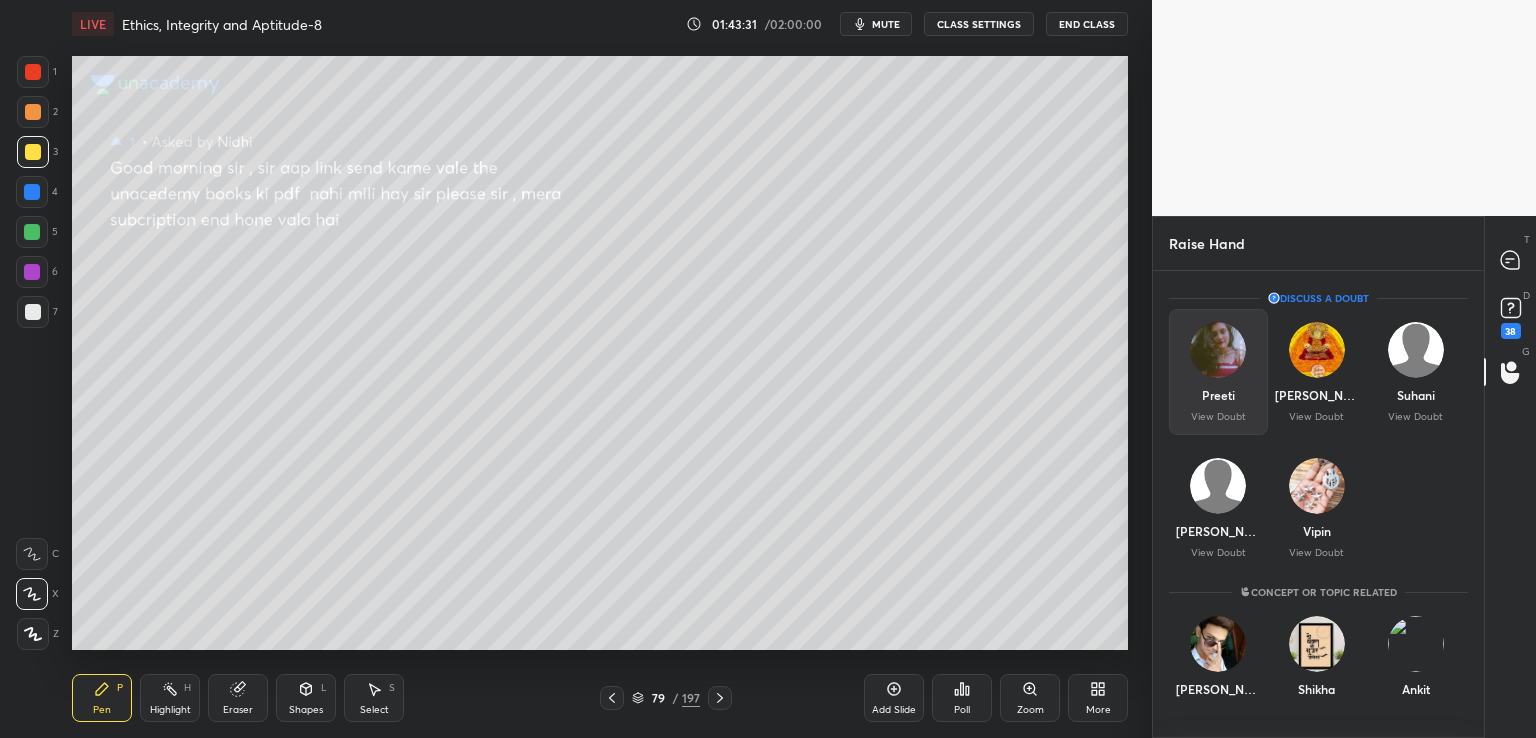 click on "View Doubt" at bounding box center (1218, 417) 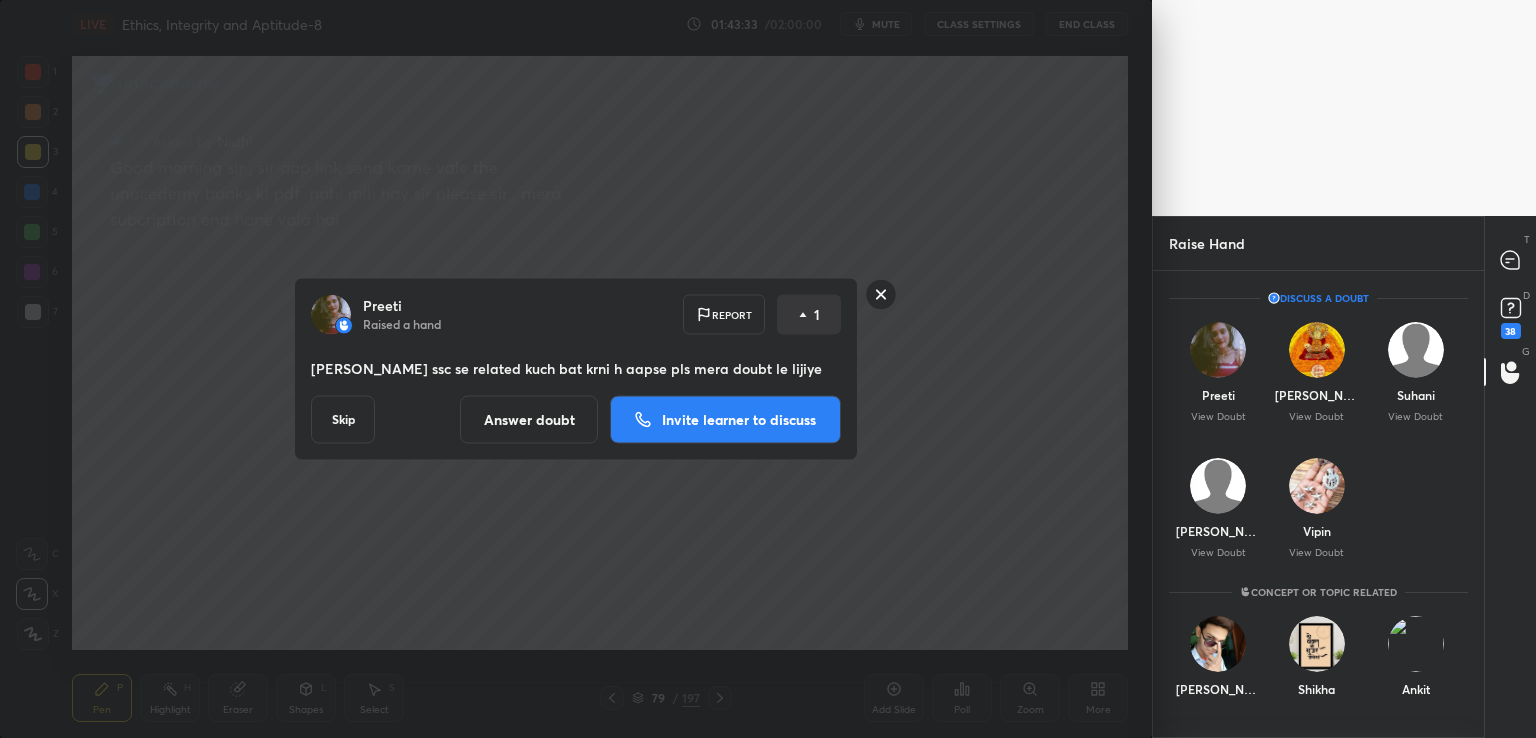 click on "Invite learner to discuss" at bounding box center [725, 420] 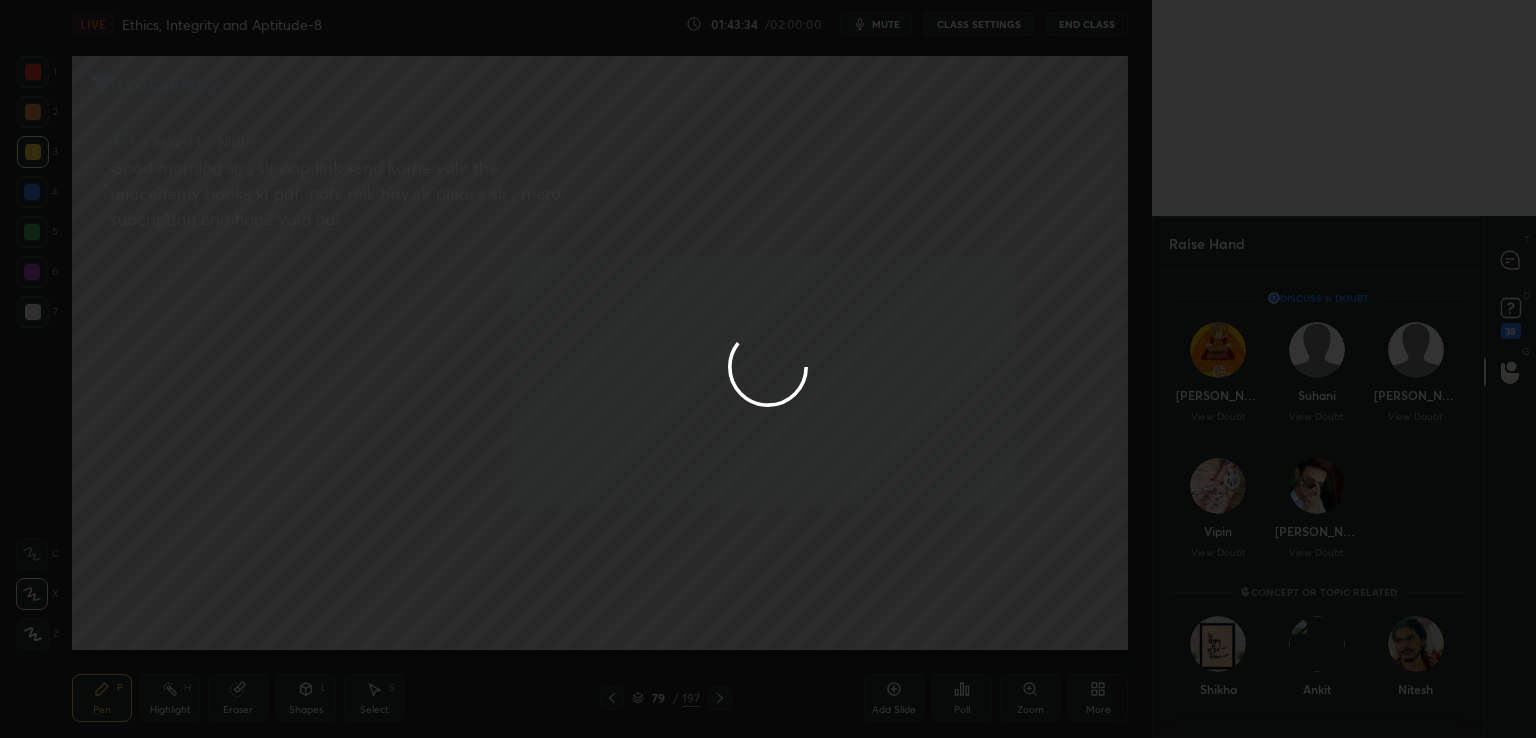 scroll, scrollTop: 381, scrollLeft: 325, axis: both 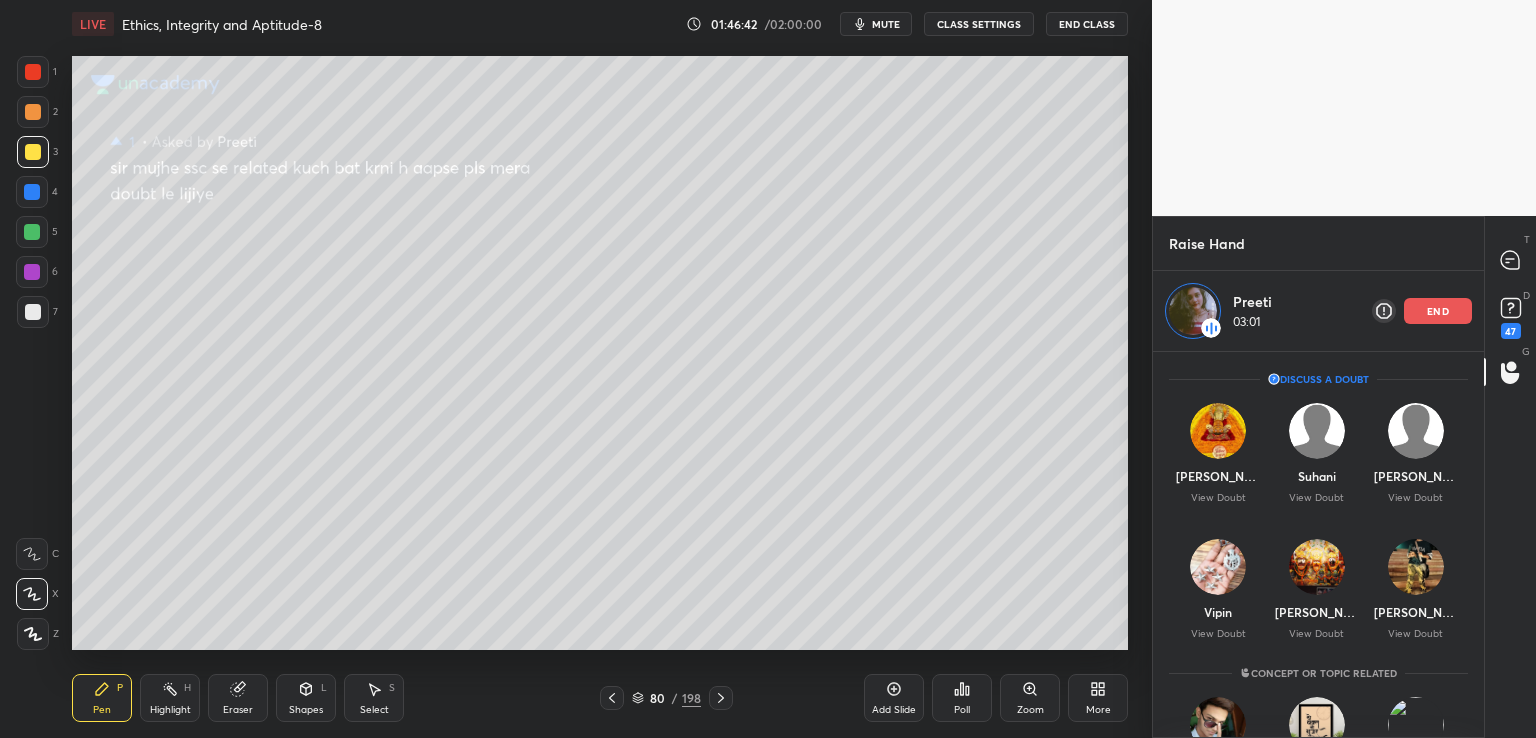 click on "end" at bounding box center (1438, 311) 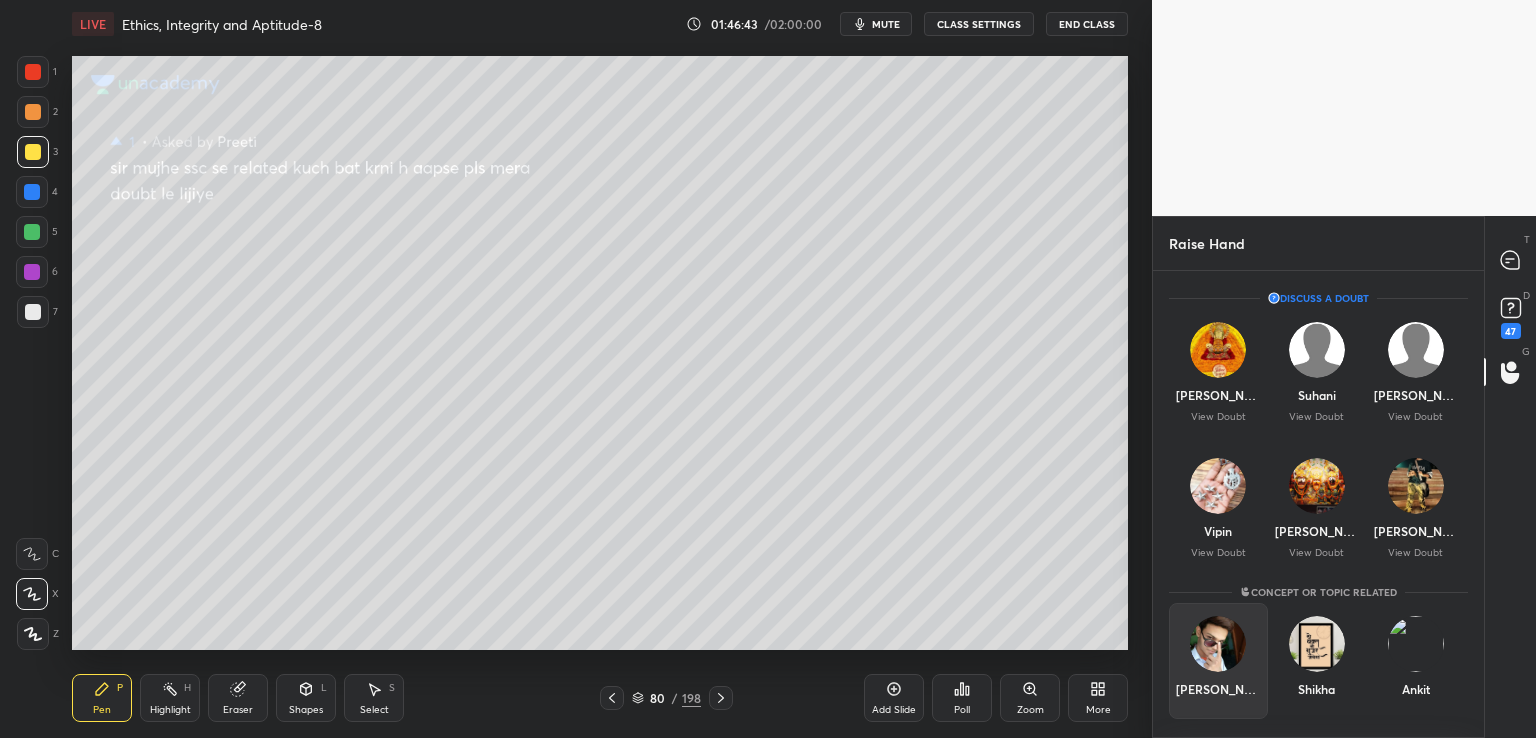 click at bounding box center (1218, 644) 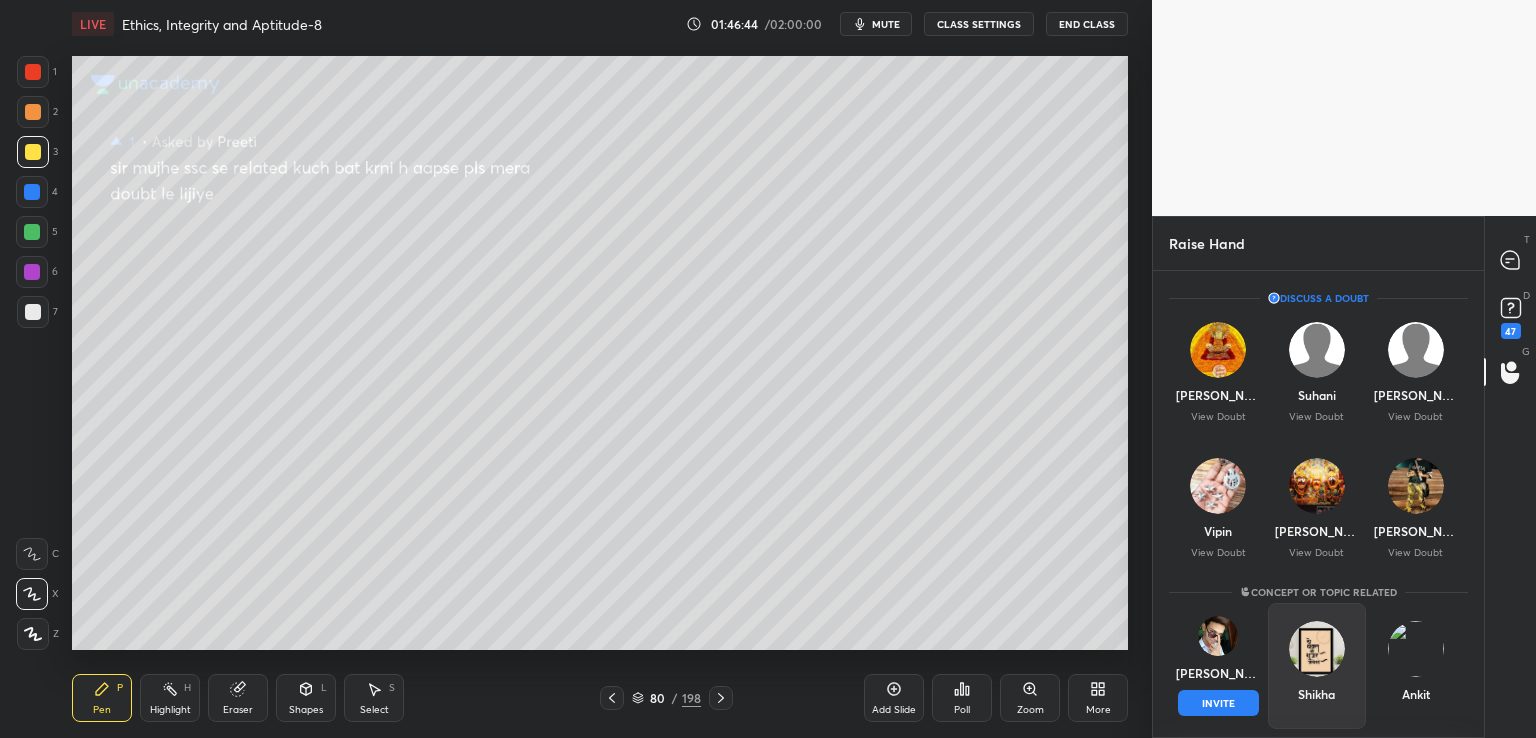 click on "INVITE" at bounding box center (1218, 703) 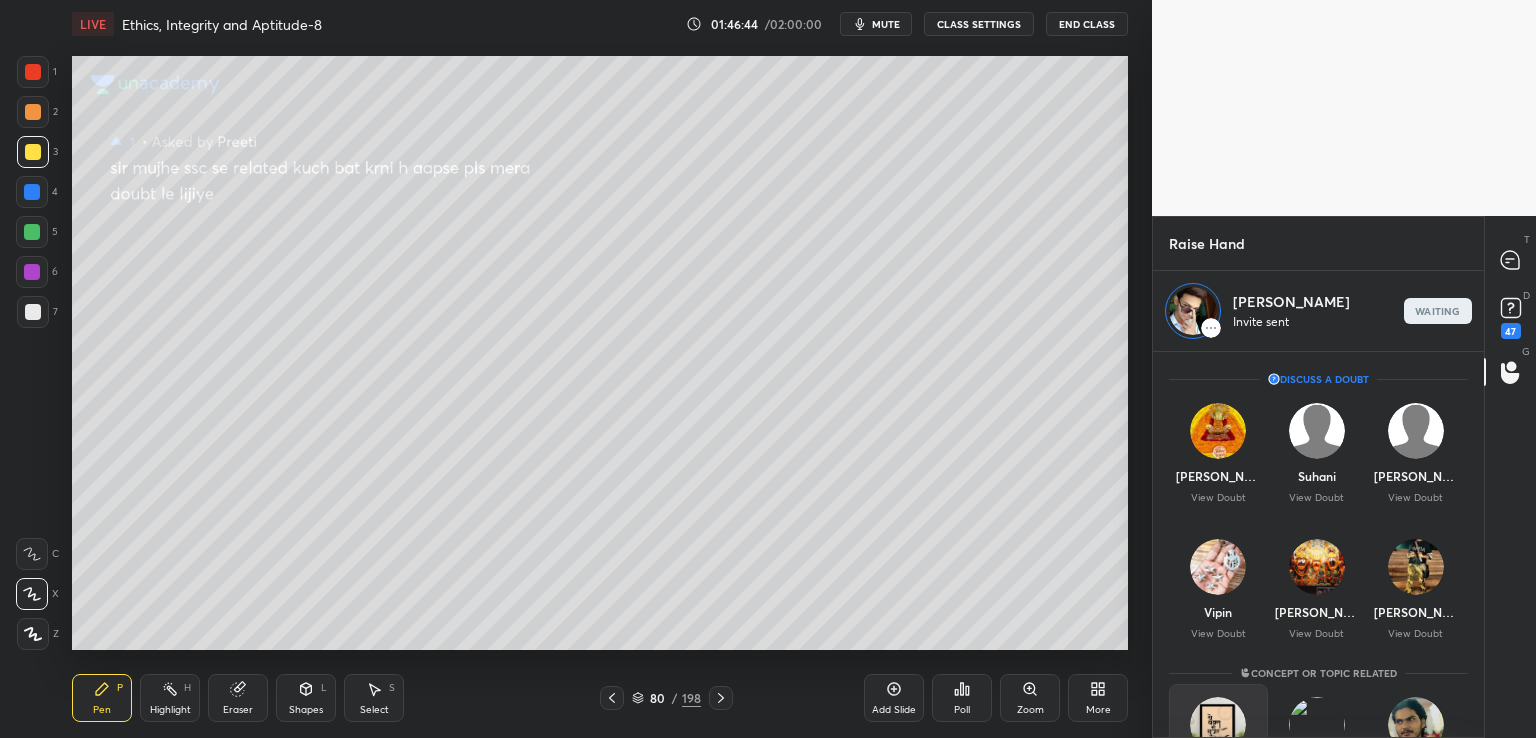 scroll, scrollTop: 381, scrollLeft: 325, axis: both 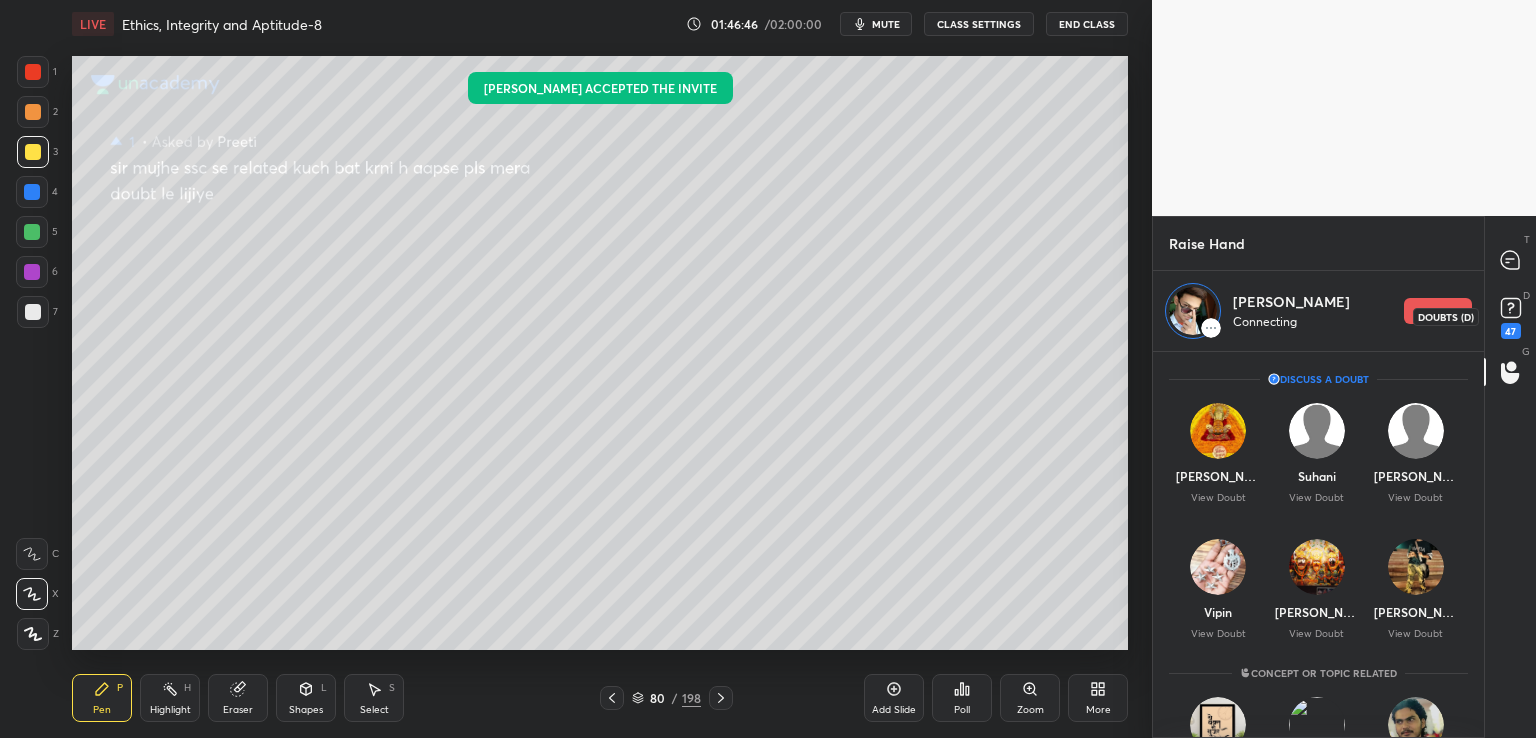 click 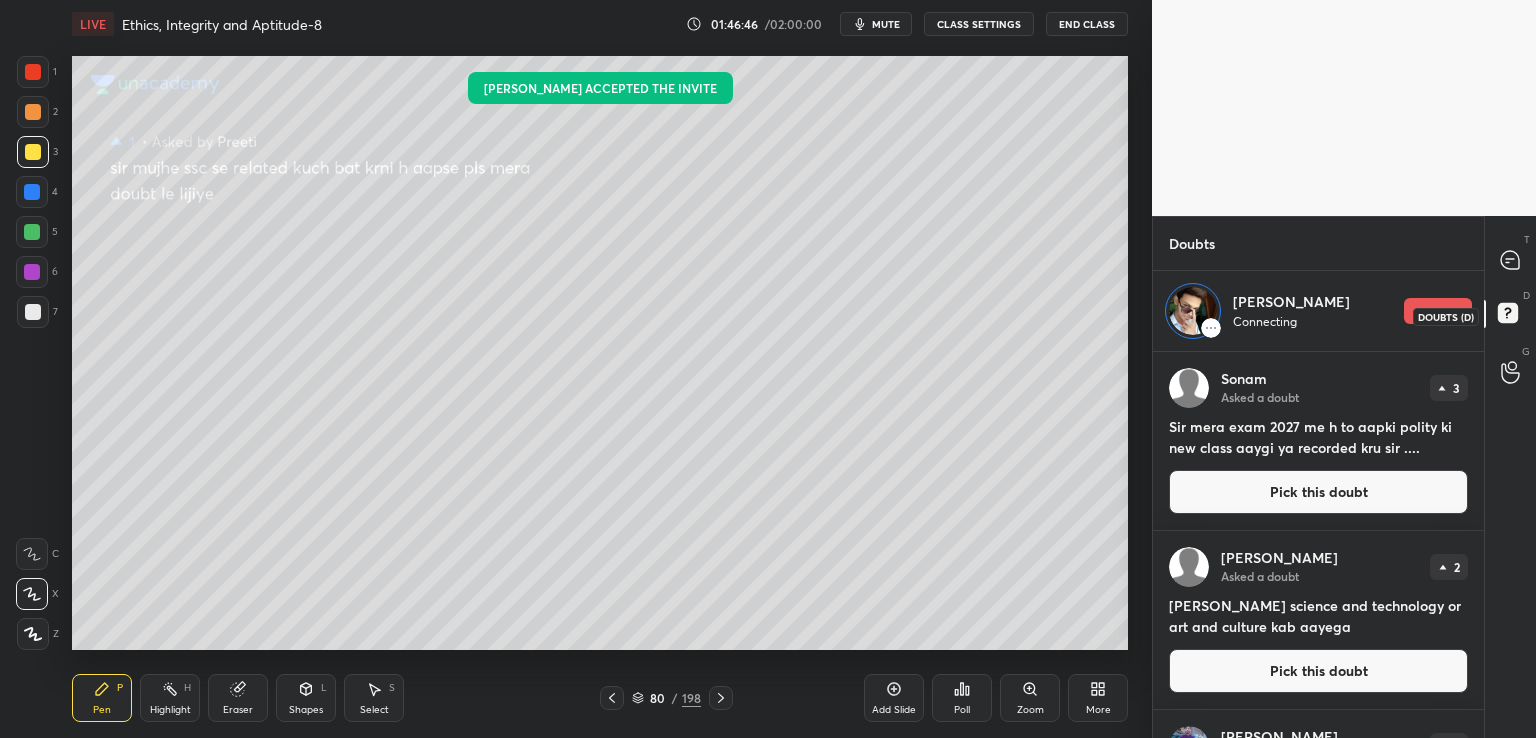 scroll, scrollTop: 380, scrollLeft: 325, axis: both 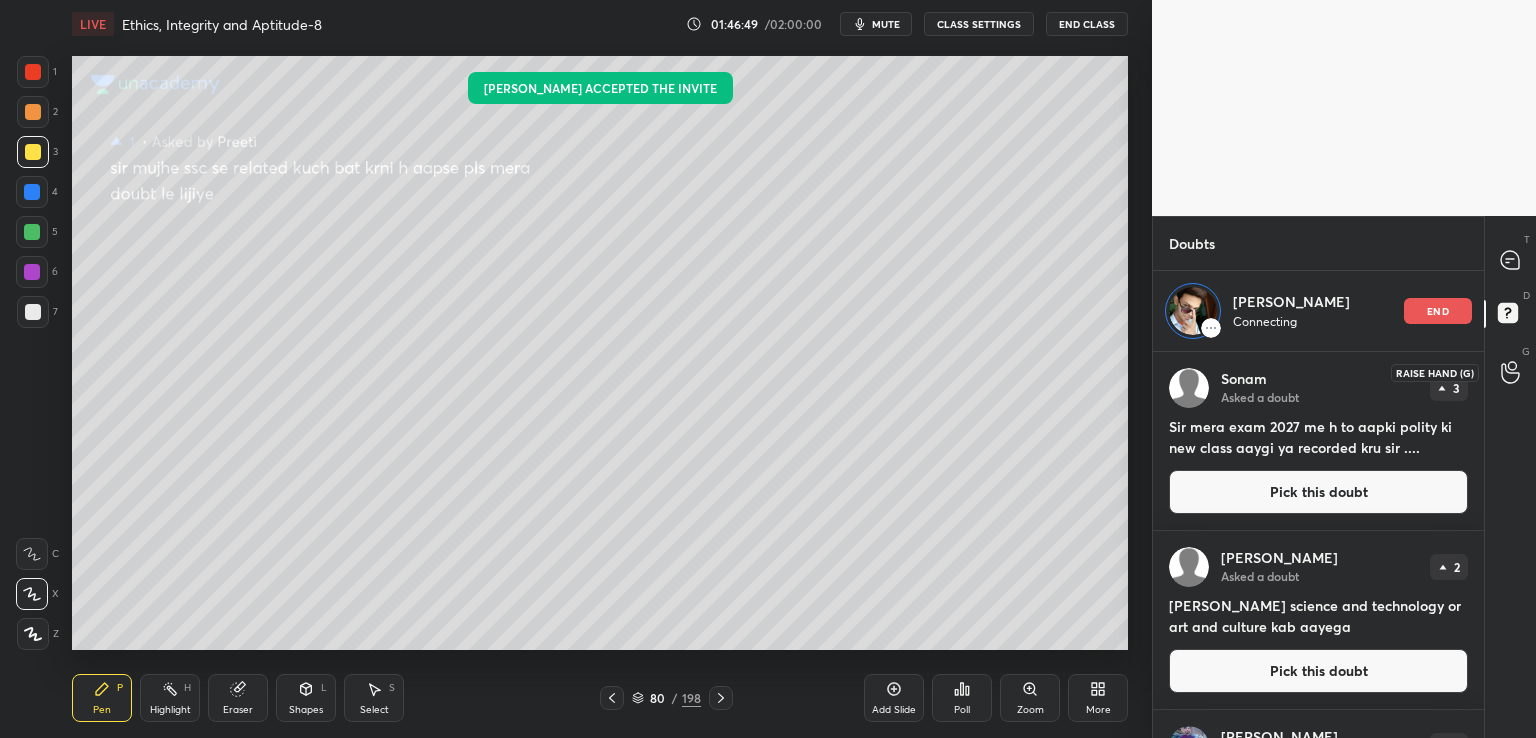 click 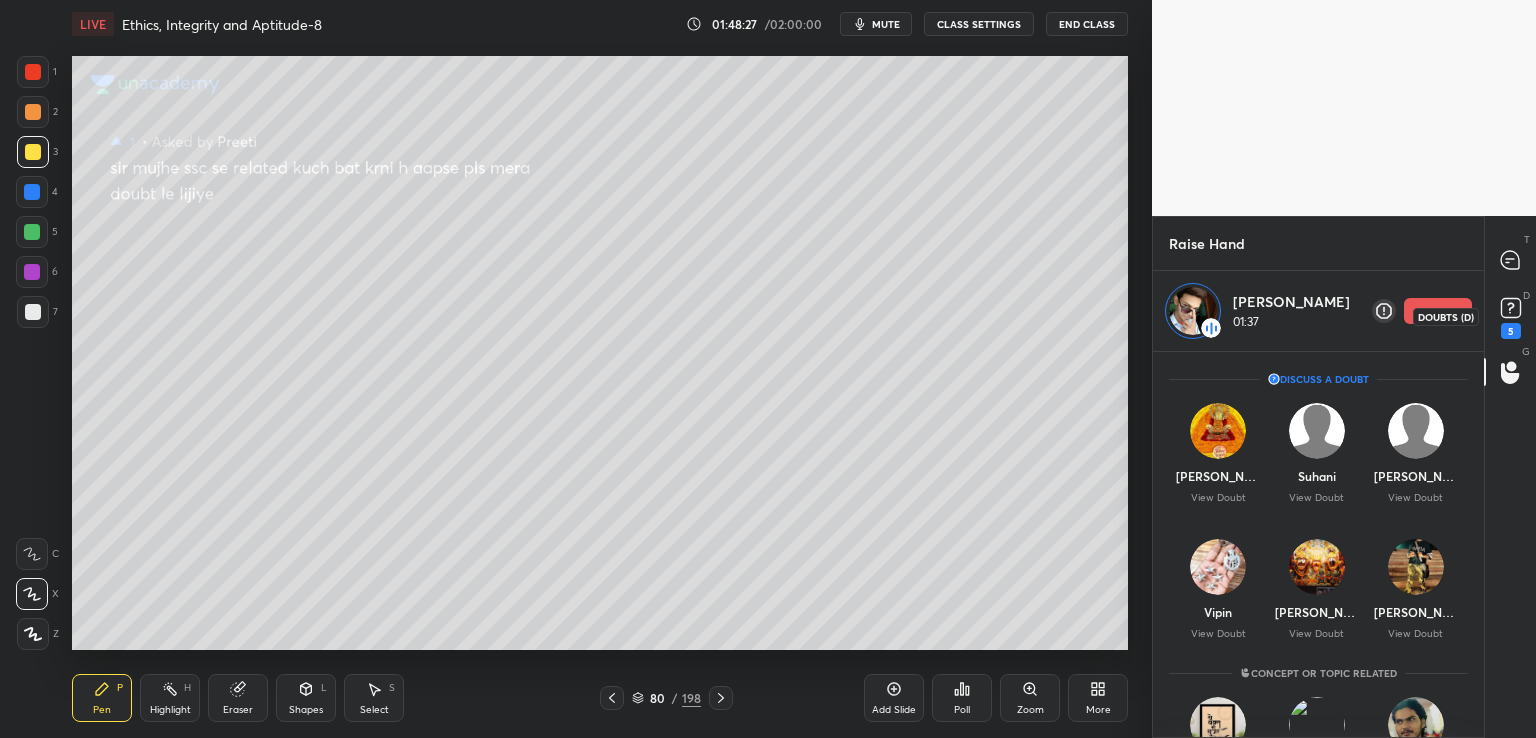 click on "5" at bounding box center [1511, 331] 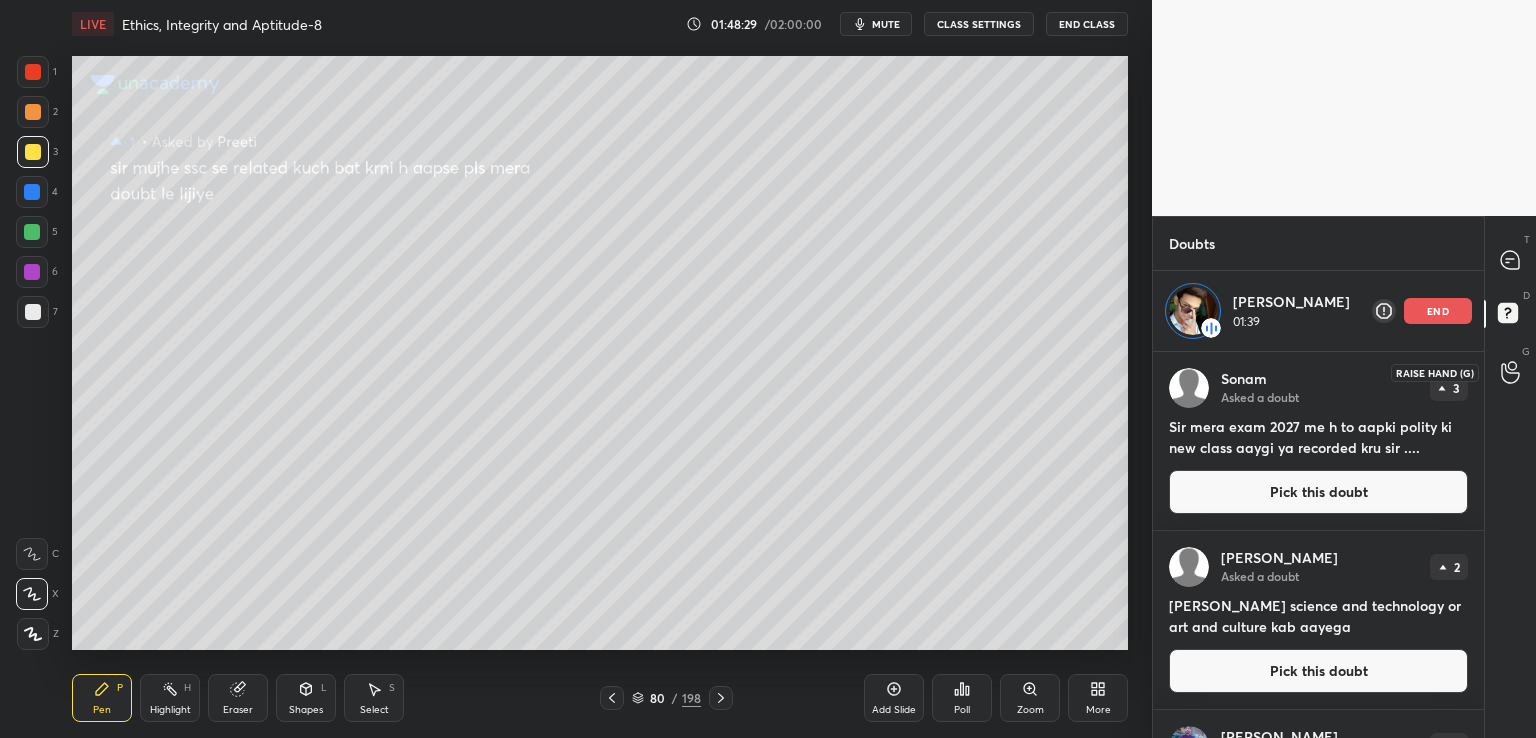 click 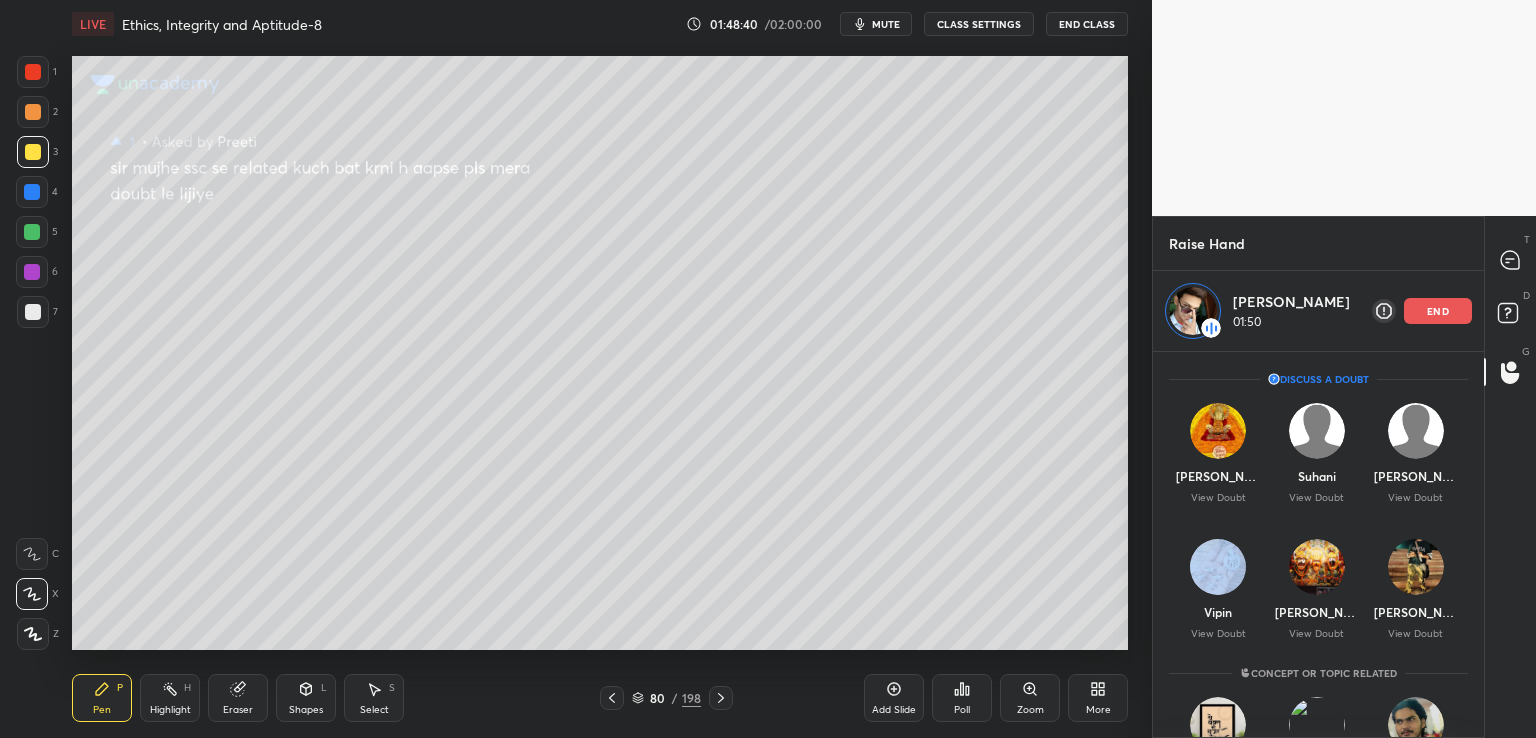 drag, startPoint x: 1477, startPoint y: 481, endPoint x: 1152, endPoint y: 529, distance: 328.52548 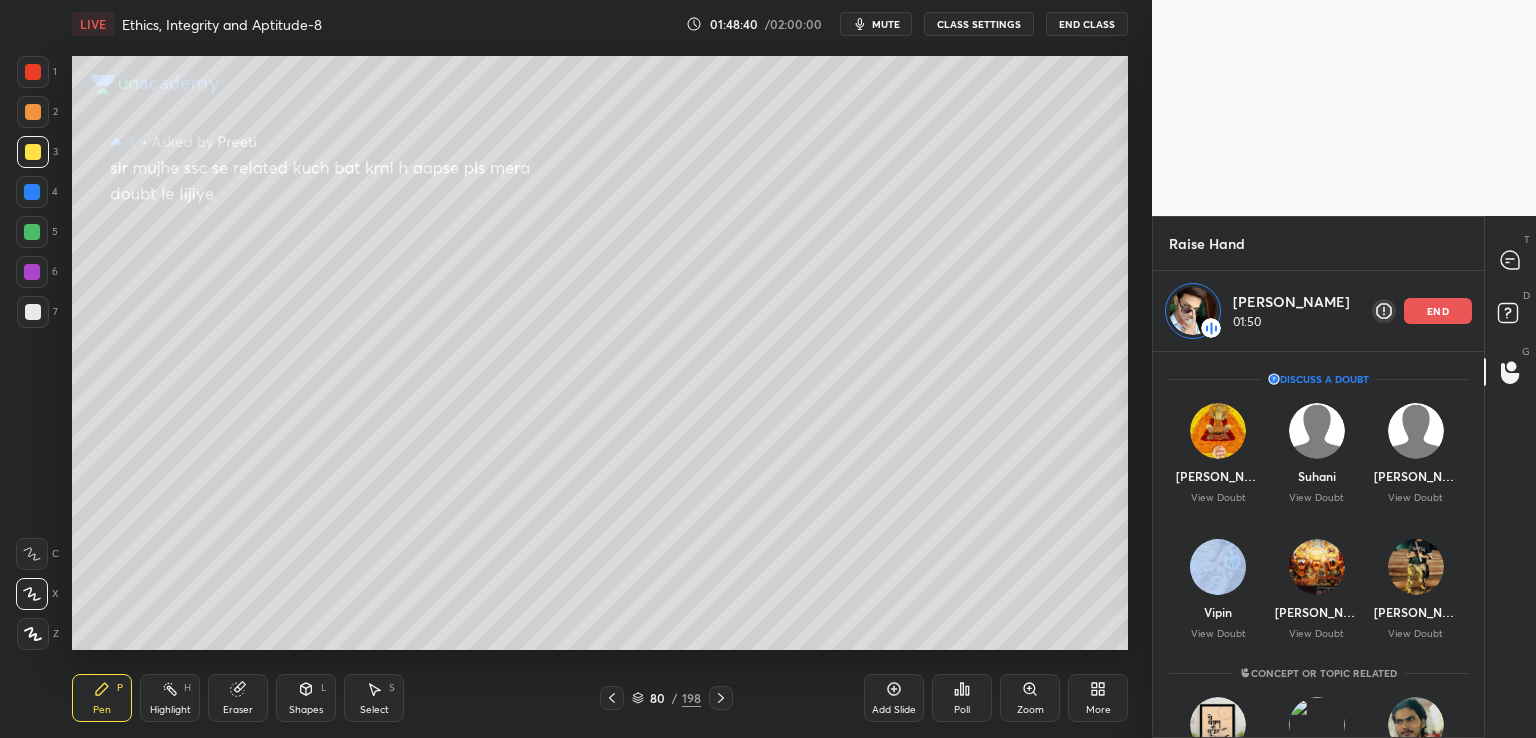 click on "Discuss a doubt [PERSON_NAME] View Doubt [PERSON_NAME] View Doubt [PERSON_NAME] View Doubt [PERSON_NAME] View Doubt [PERSON_NAME] View Doubt [PERSON_NAME] View Doubt Concept or Topic related [PERSON_NAME] Ankit [PERSON_NAME] Preparation related" at bounding box center (1318, 657) 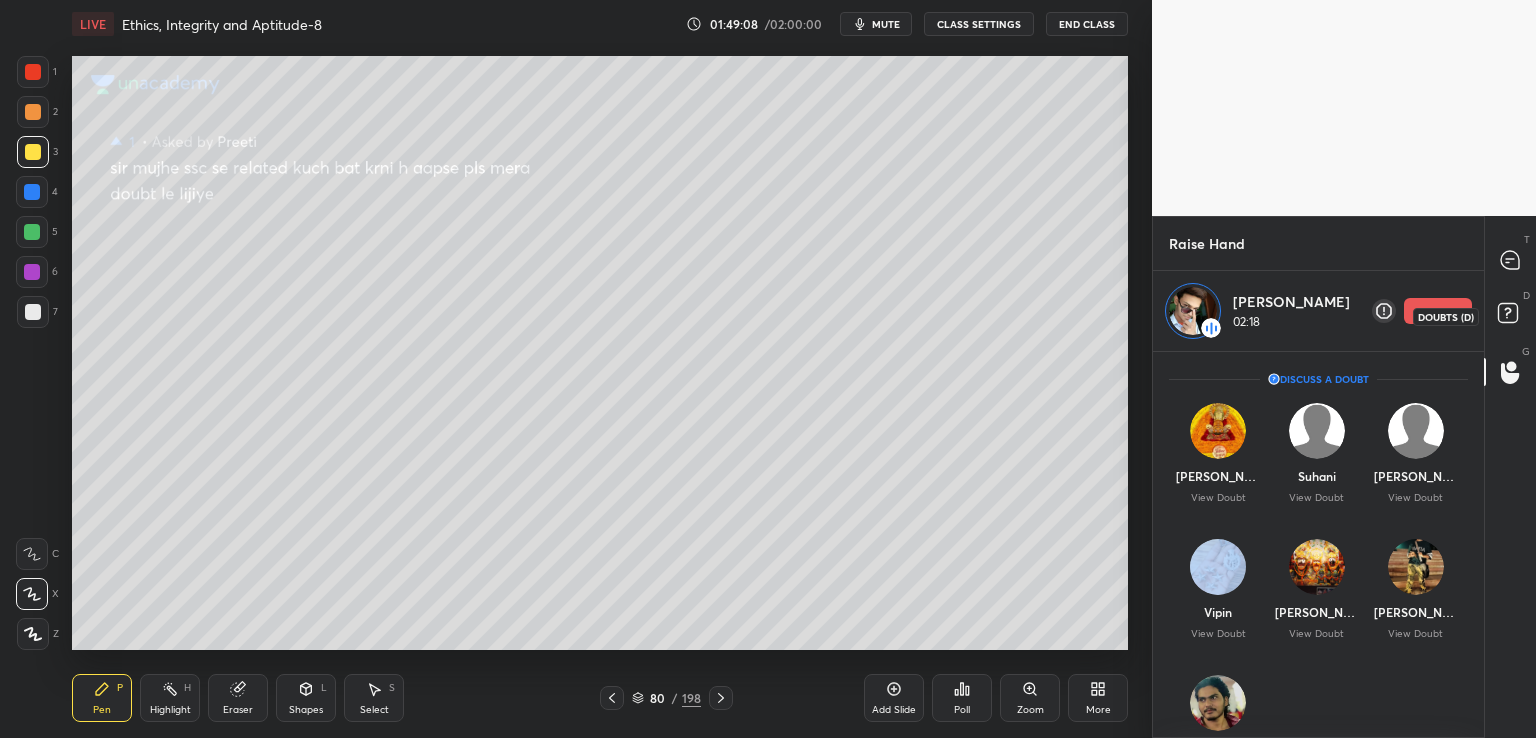 click 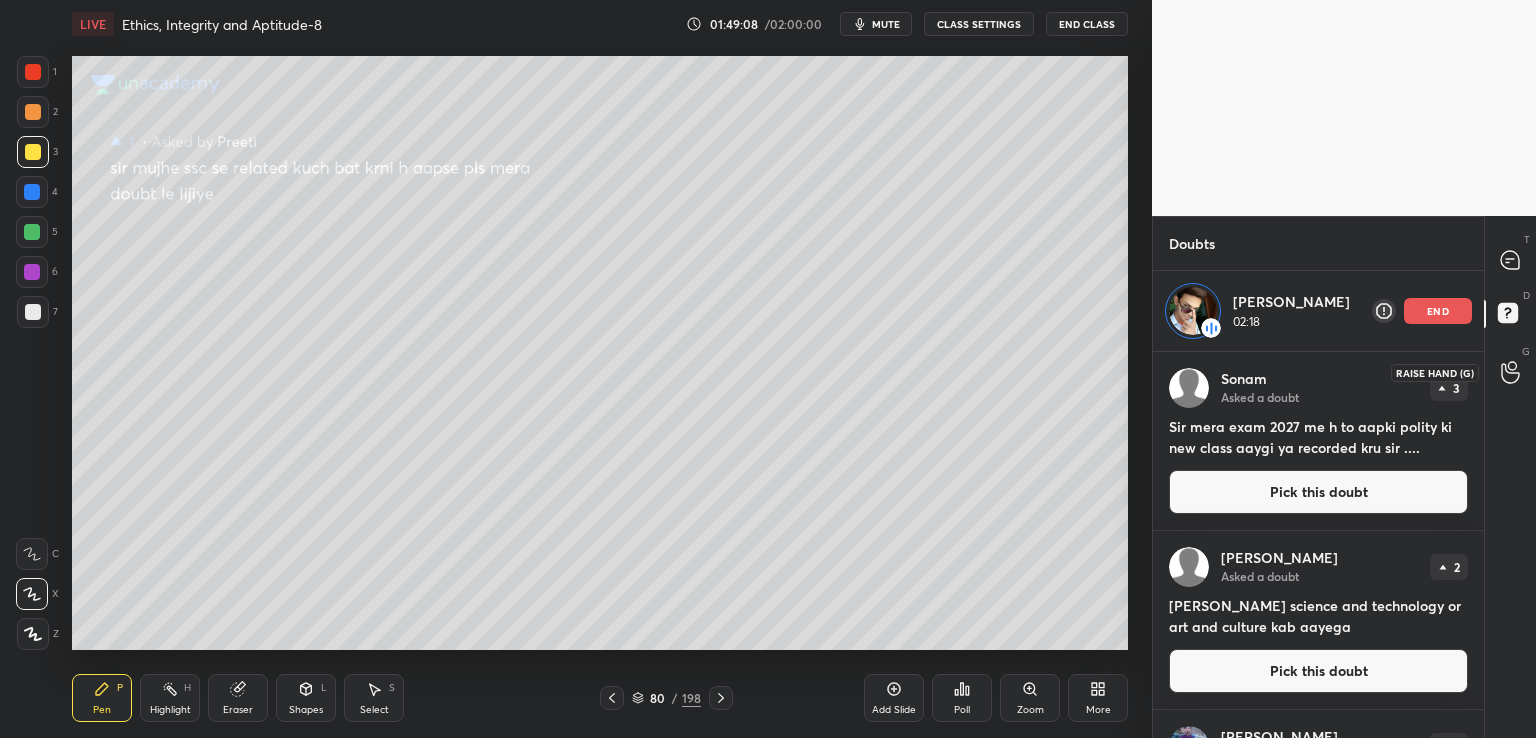 click 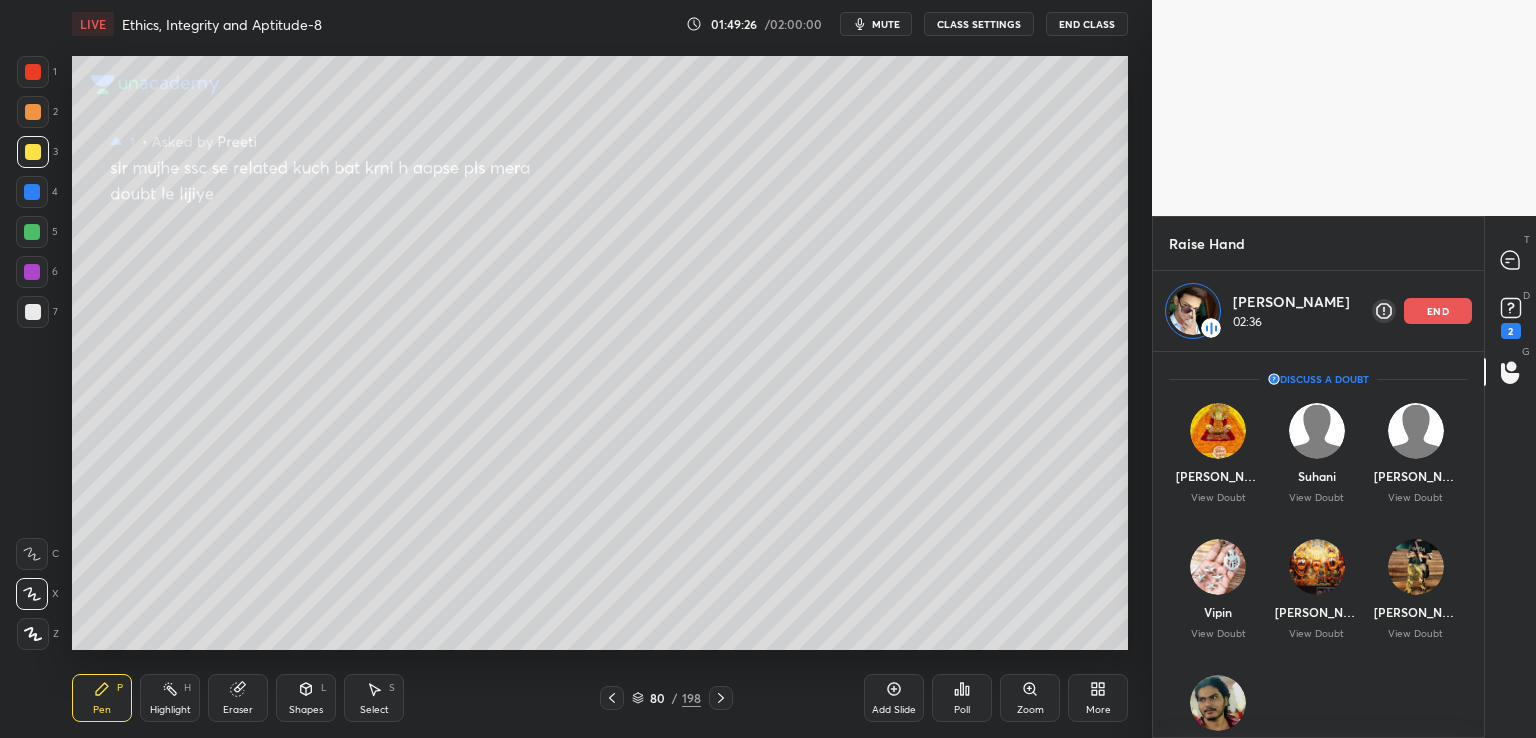click on "end" at bounding box center [1438, 311] 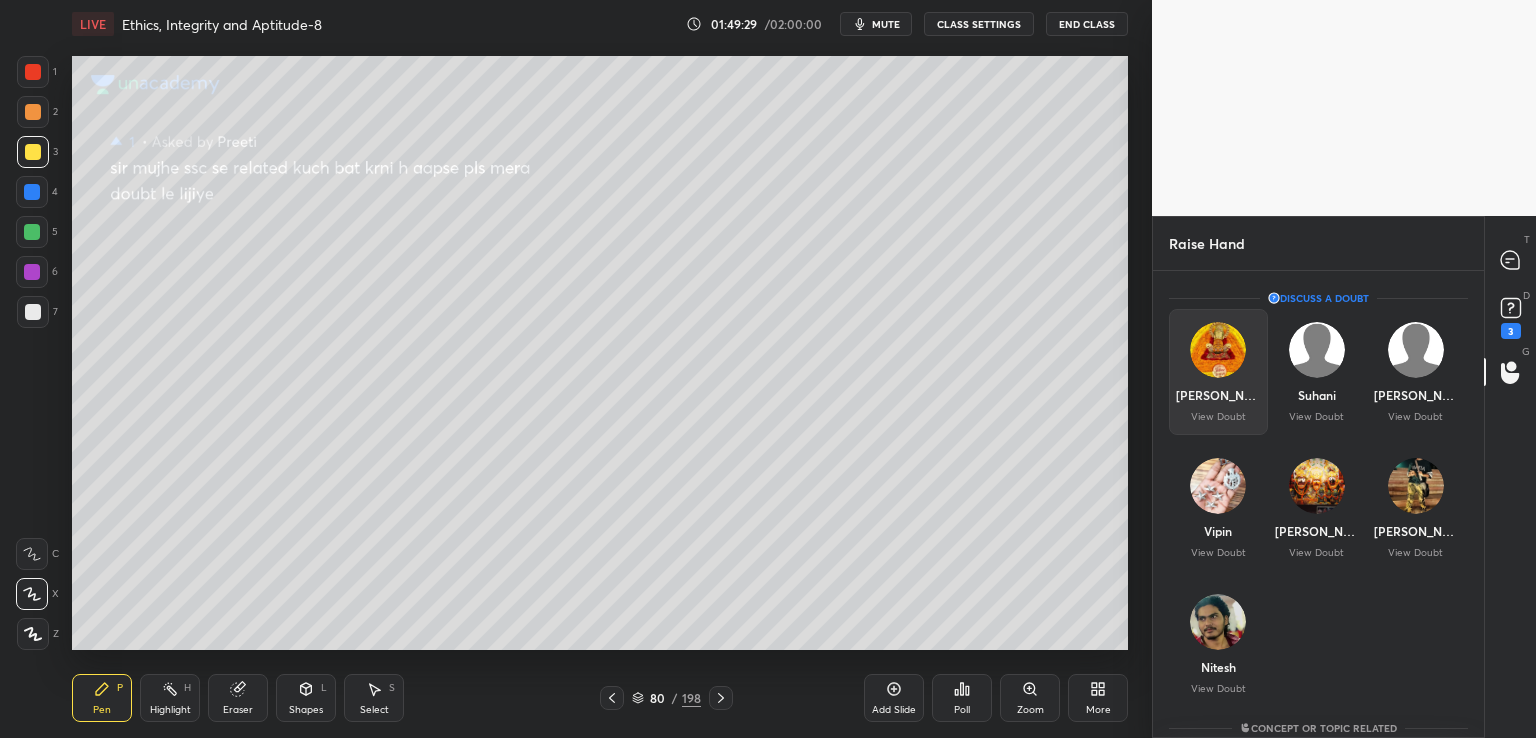 click on "[PERSON_NAME] View Doubt" at bounding box center [1218, 372] 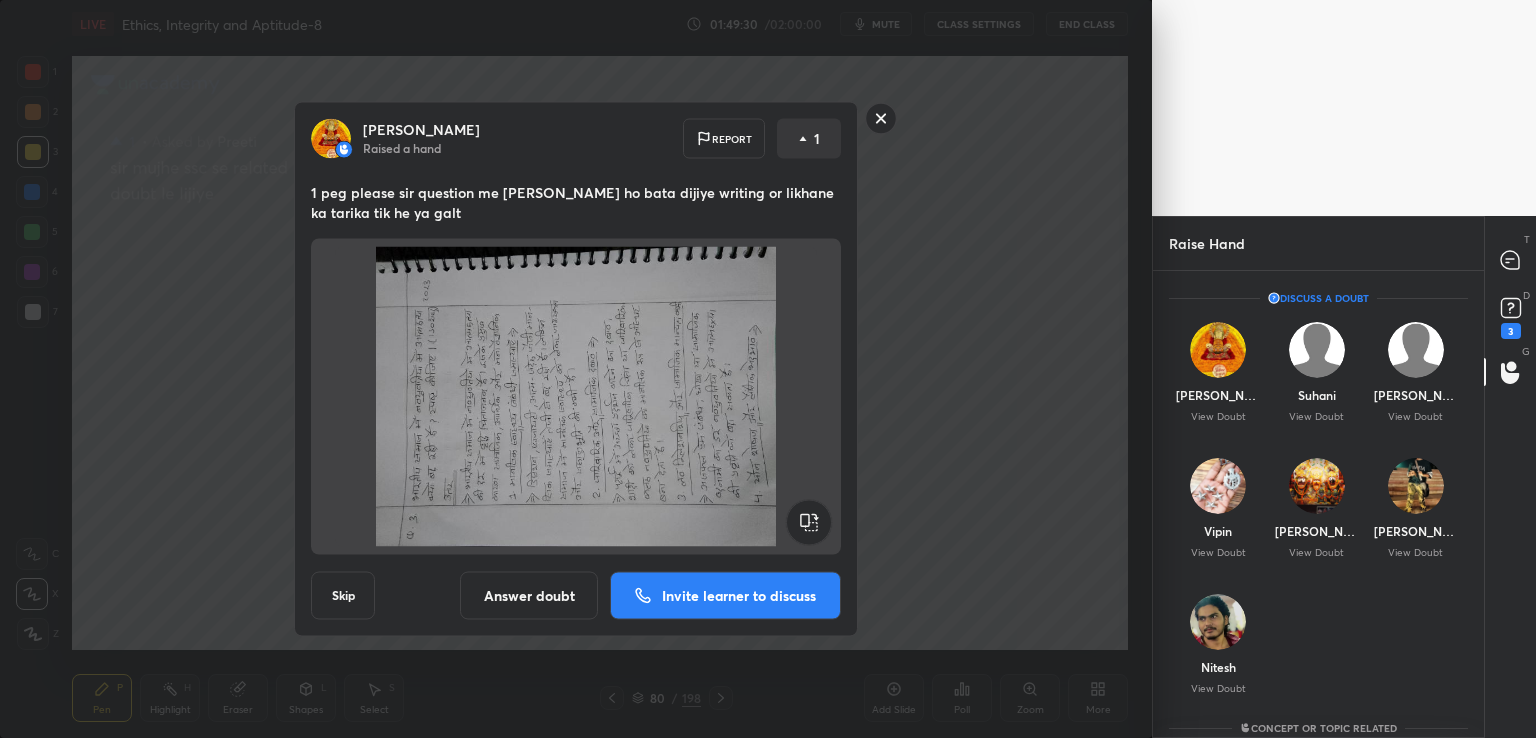 click 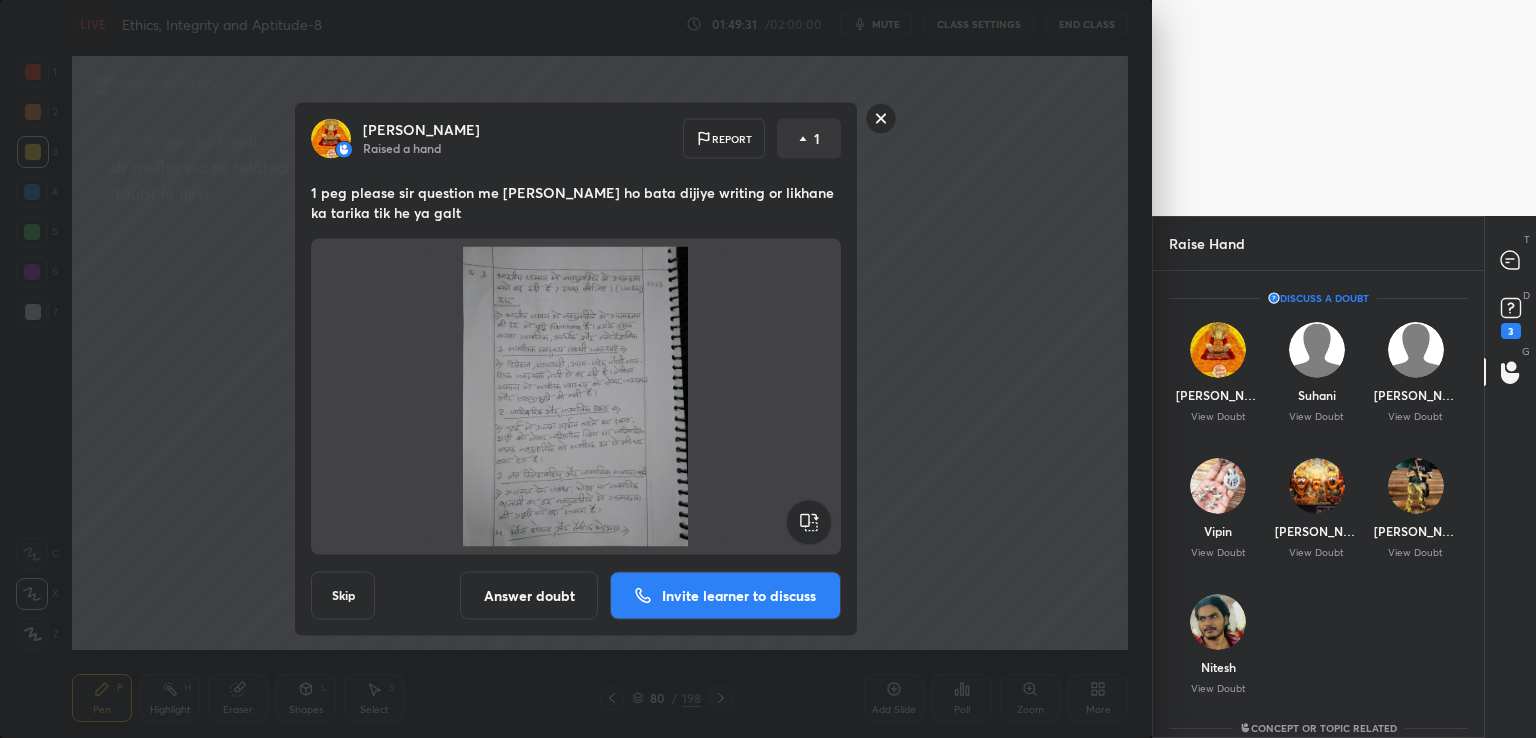click on "Answer doubt" at bounding box center (529, 596) 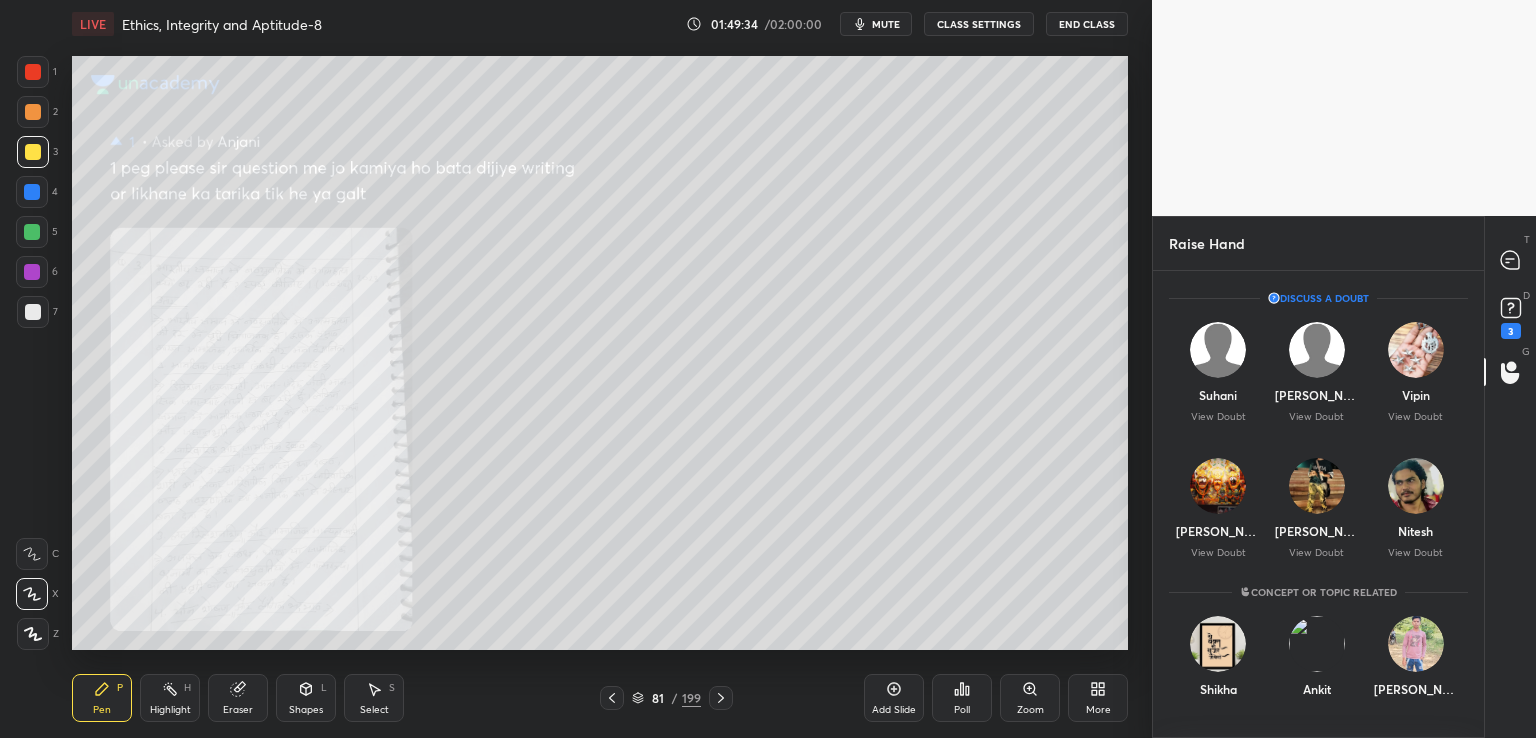 click 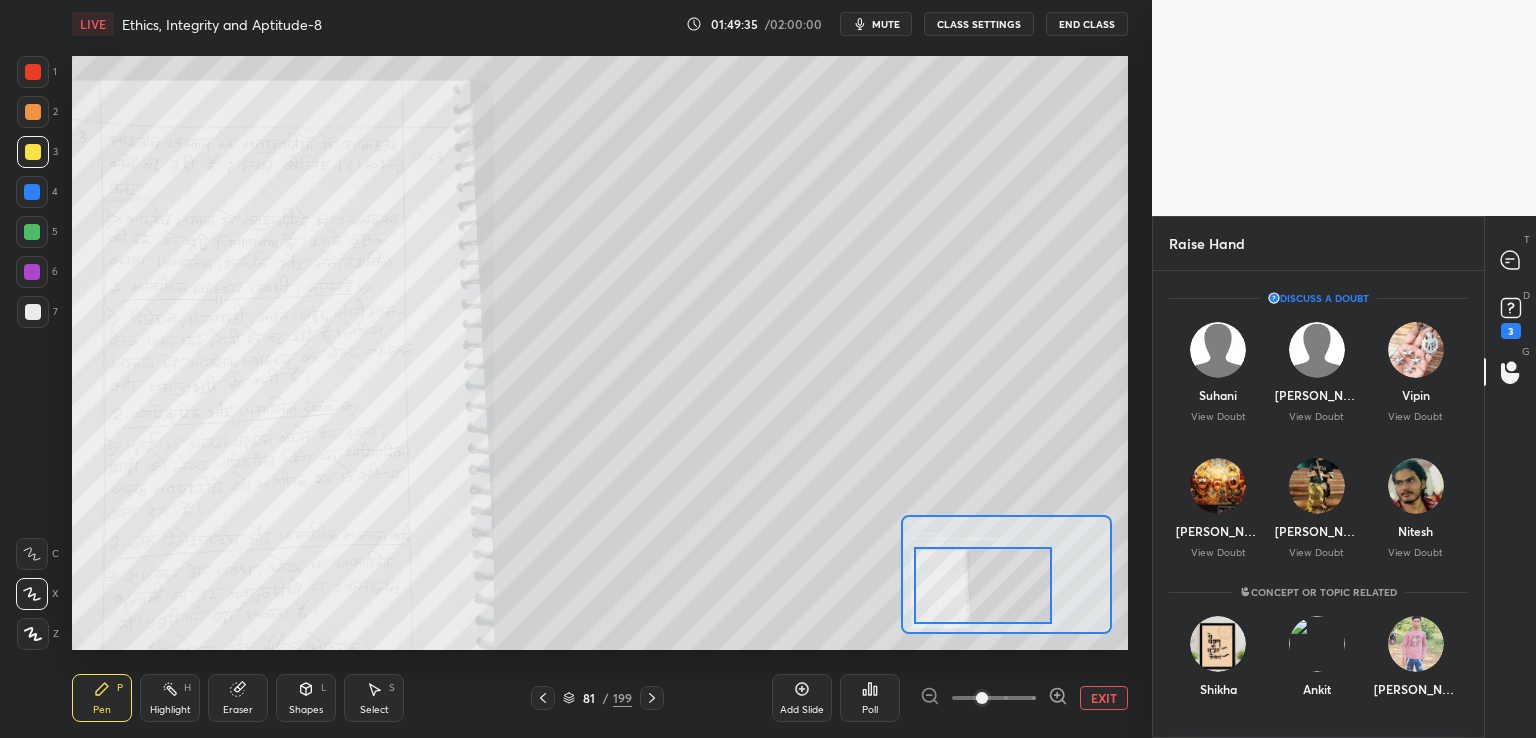 drag, startPoint x: 1003, startPoint y: 562, endPoint x: 989, endPoint y: 603, distance: 43.32436 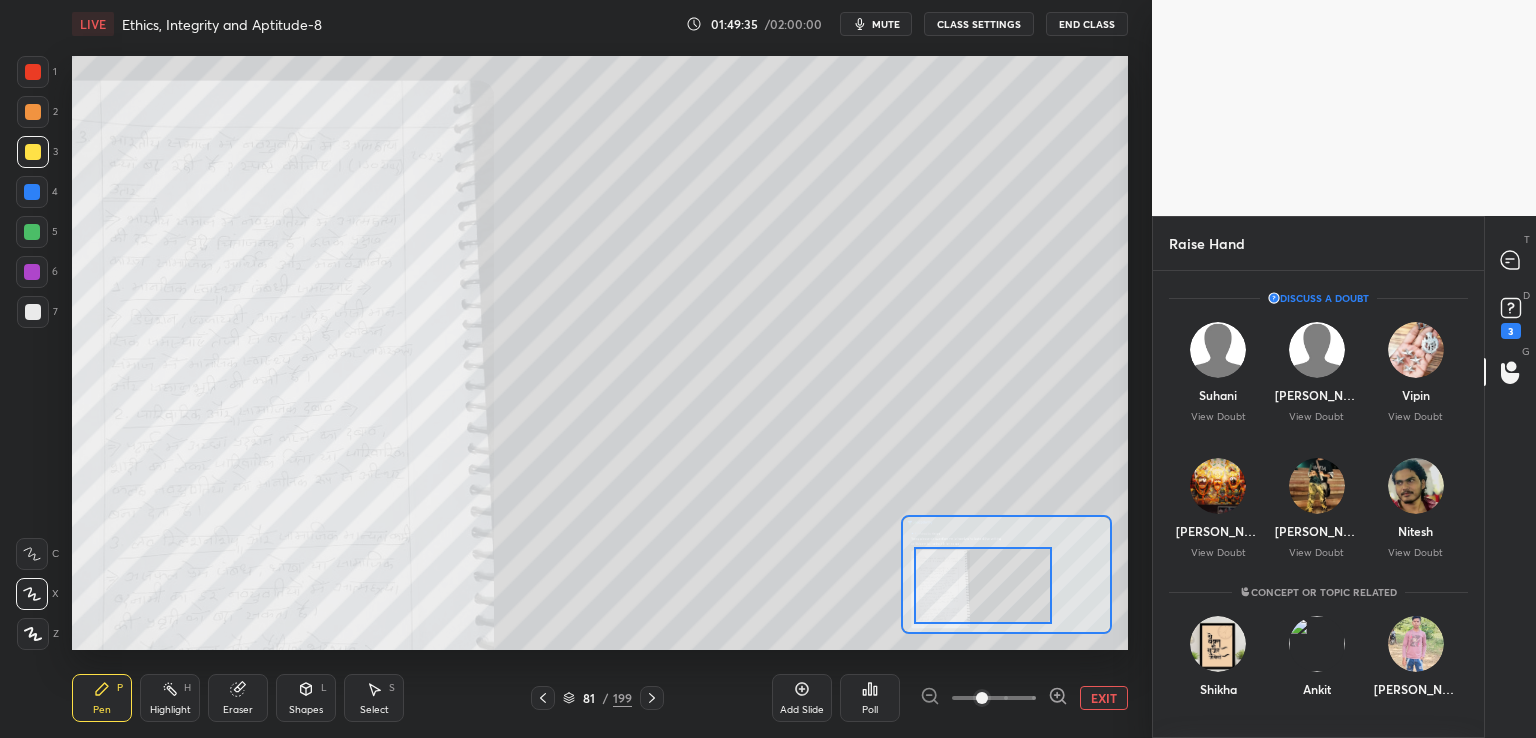 click at bounding box center (983, 585) 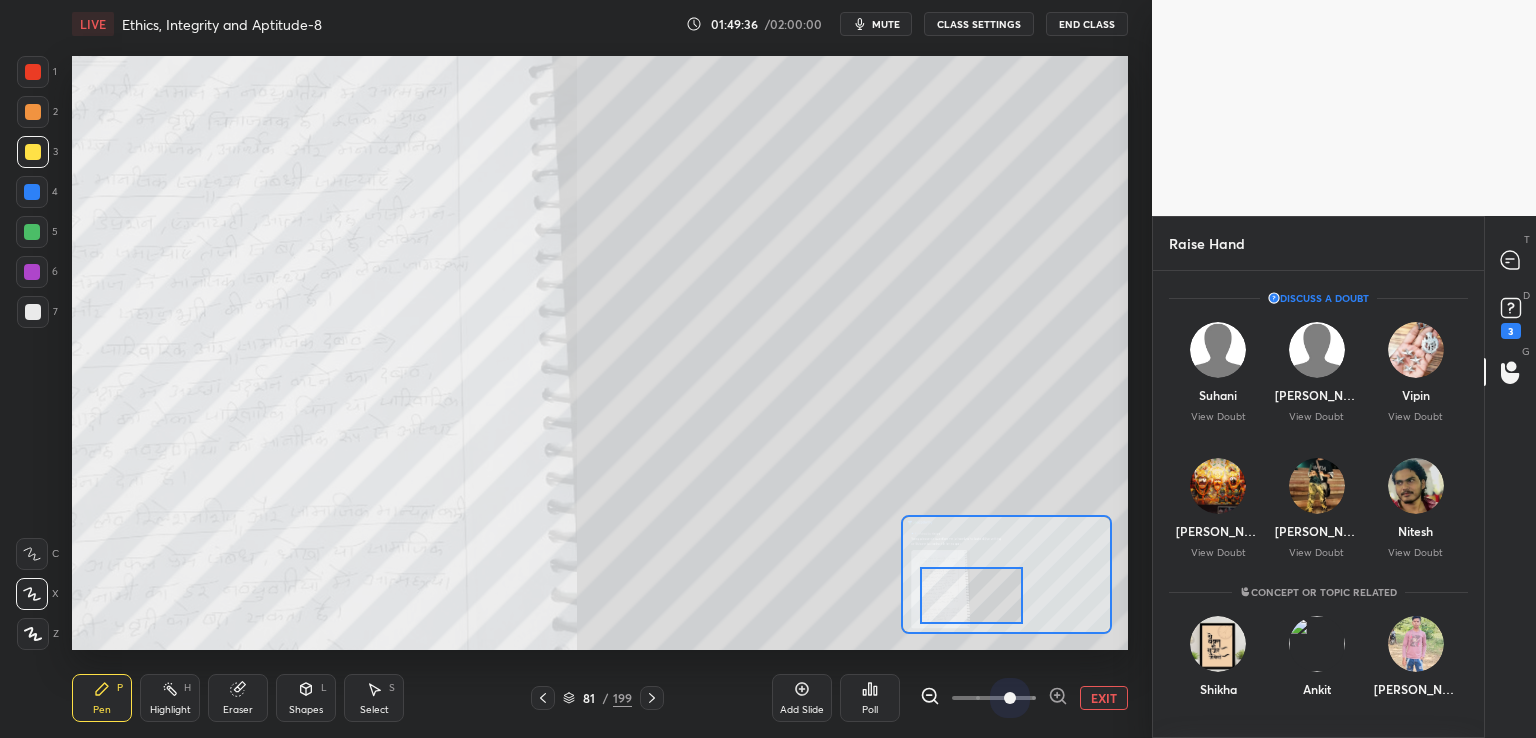 drag, startPoint x: 981, startPoint y: 696, endPoint x: 1063, endPoint y: 678, distance: 83.95237 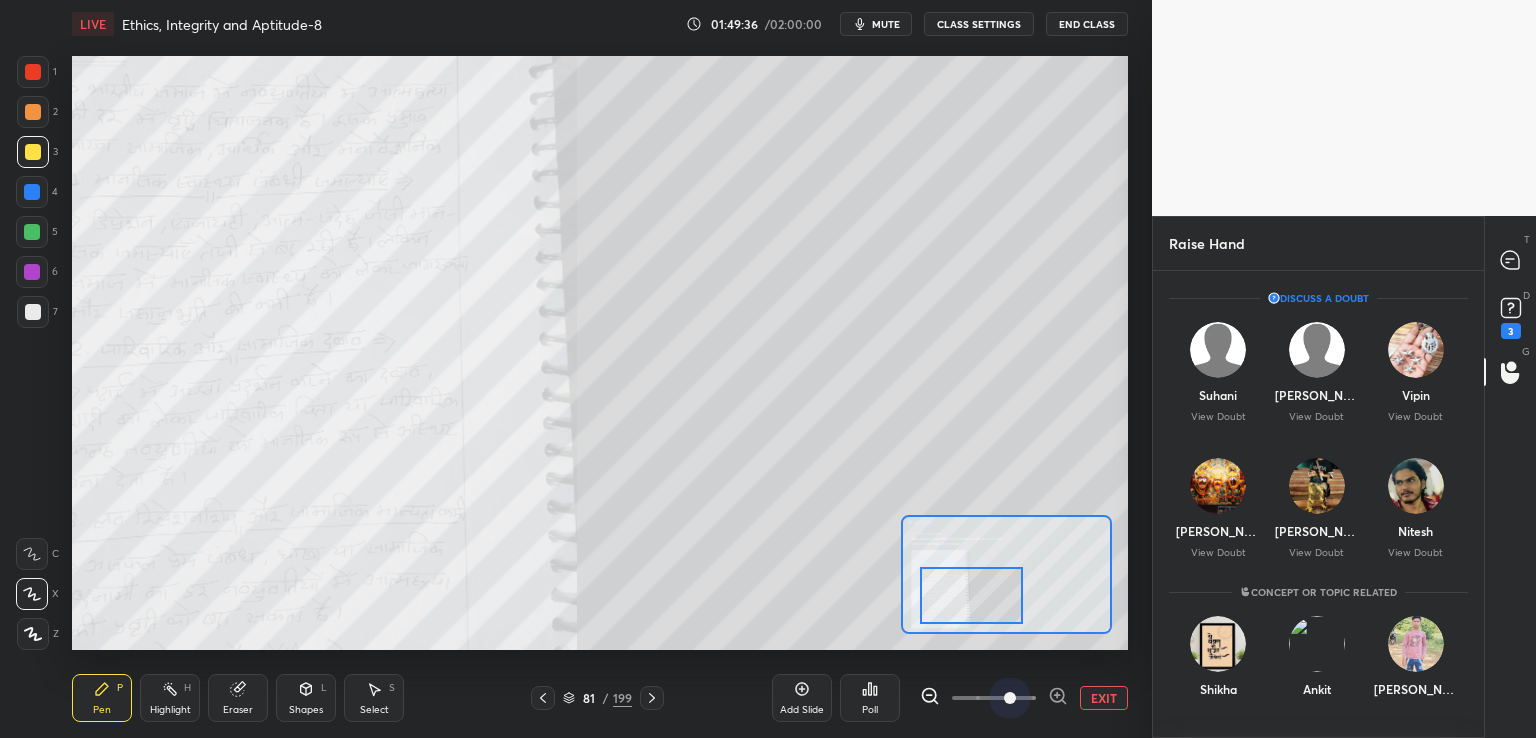click on "EXIT" at bounding box center (1024, 698) 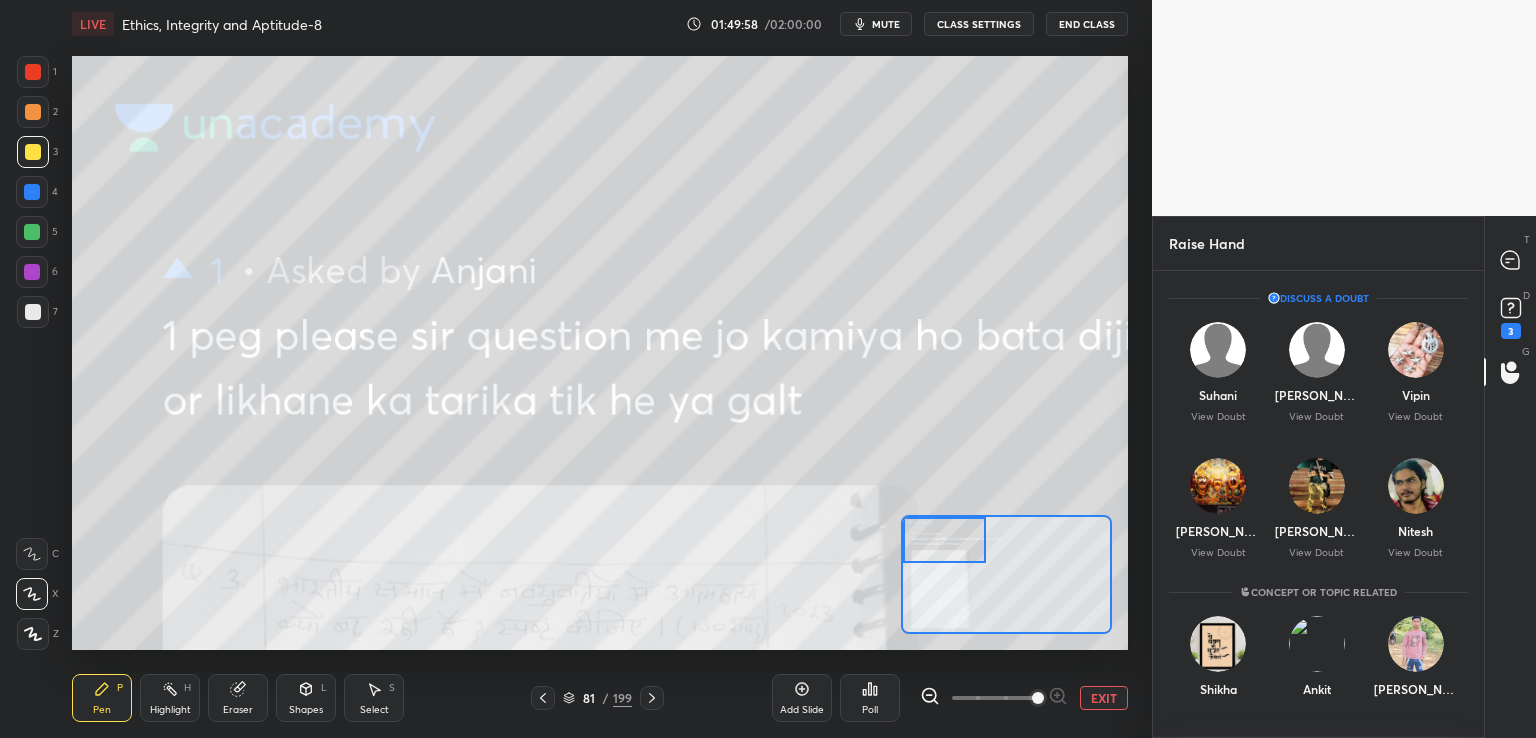drag, startPoint x: 971, startPoint y: 595, endPoint x: 935, endPoint y: 538, distance: 67.41662 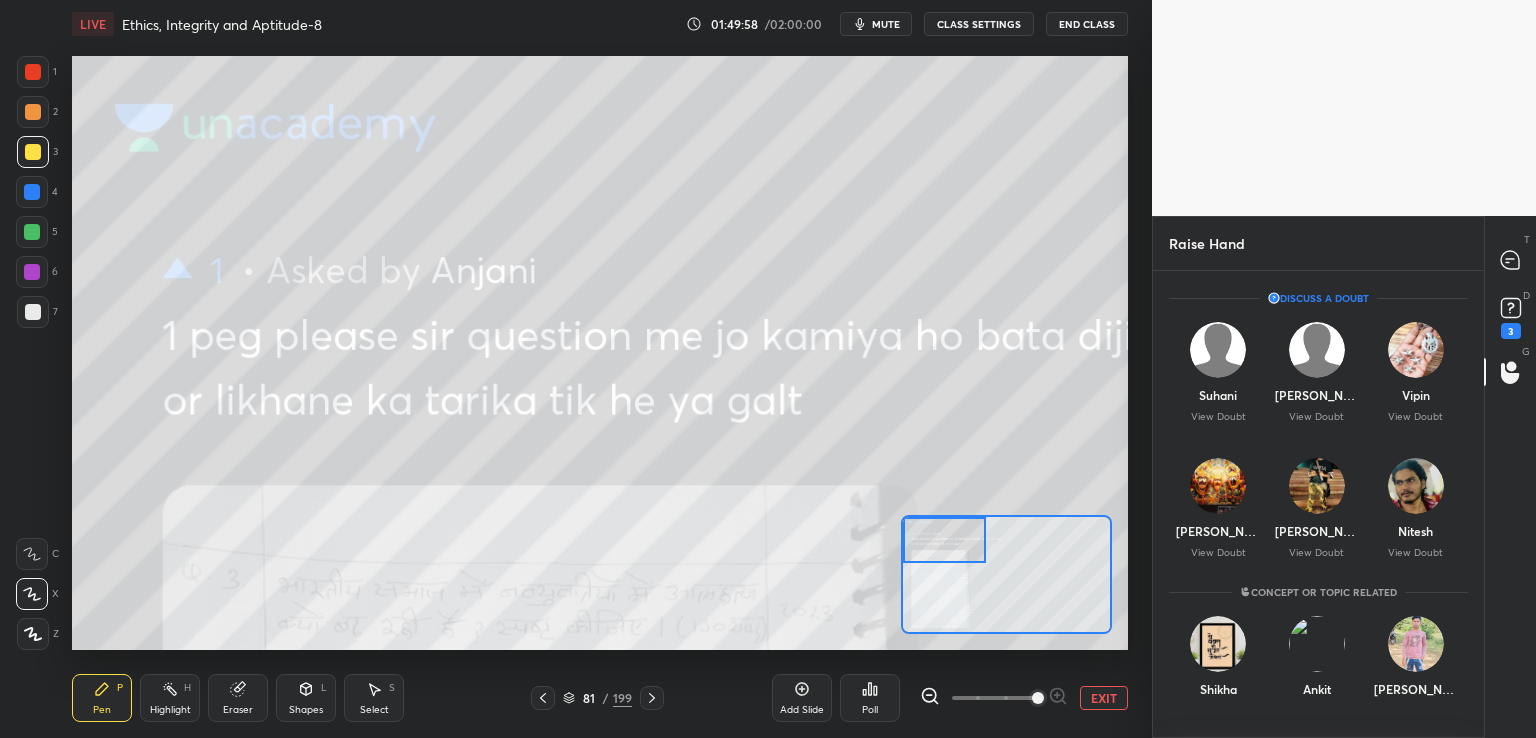 click at bounding box center [944, 540] 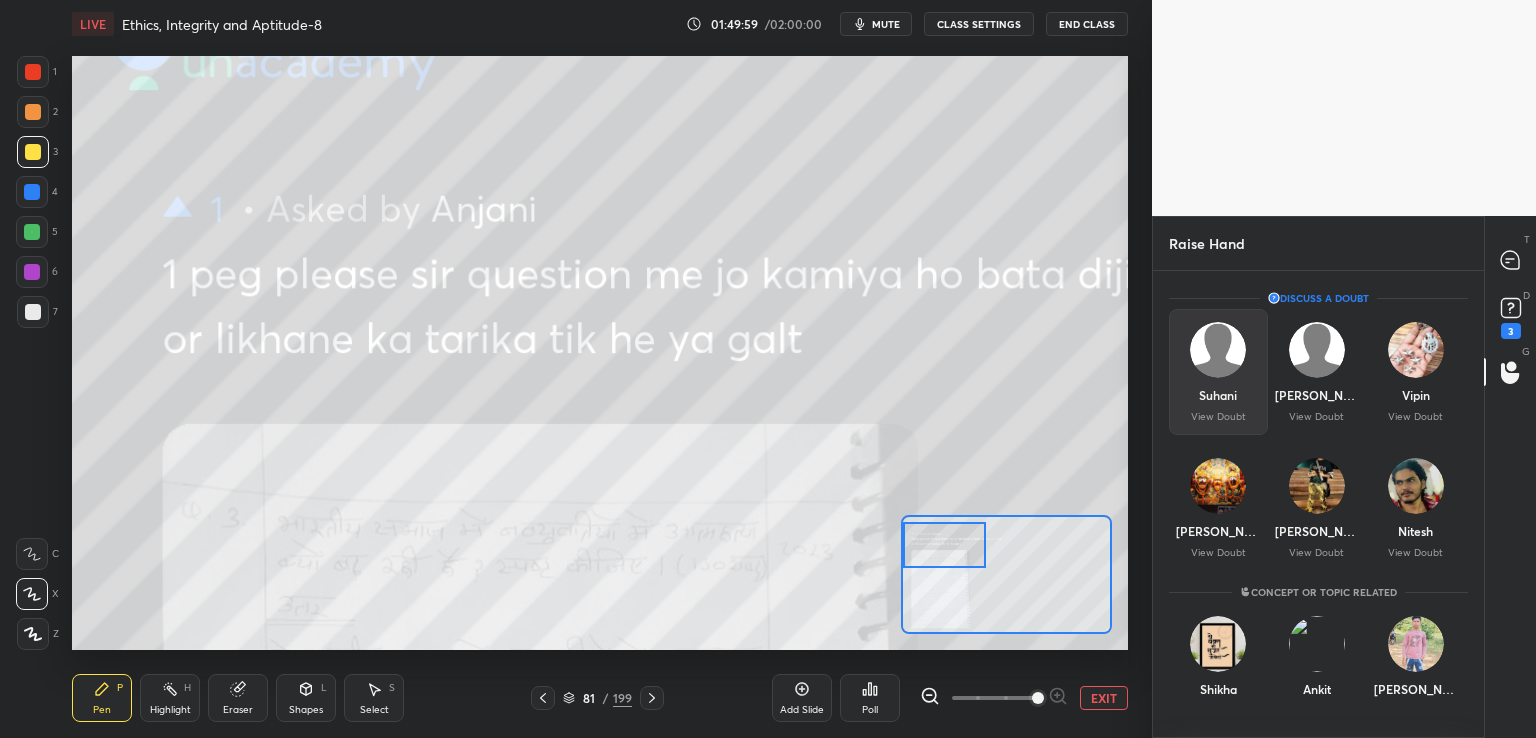 click on "View Doubt" at bounding box center (1218, 417) 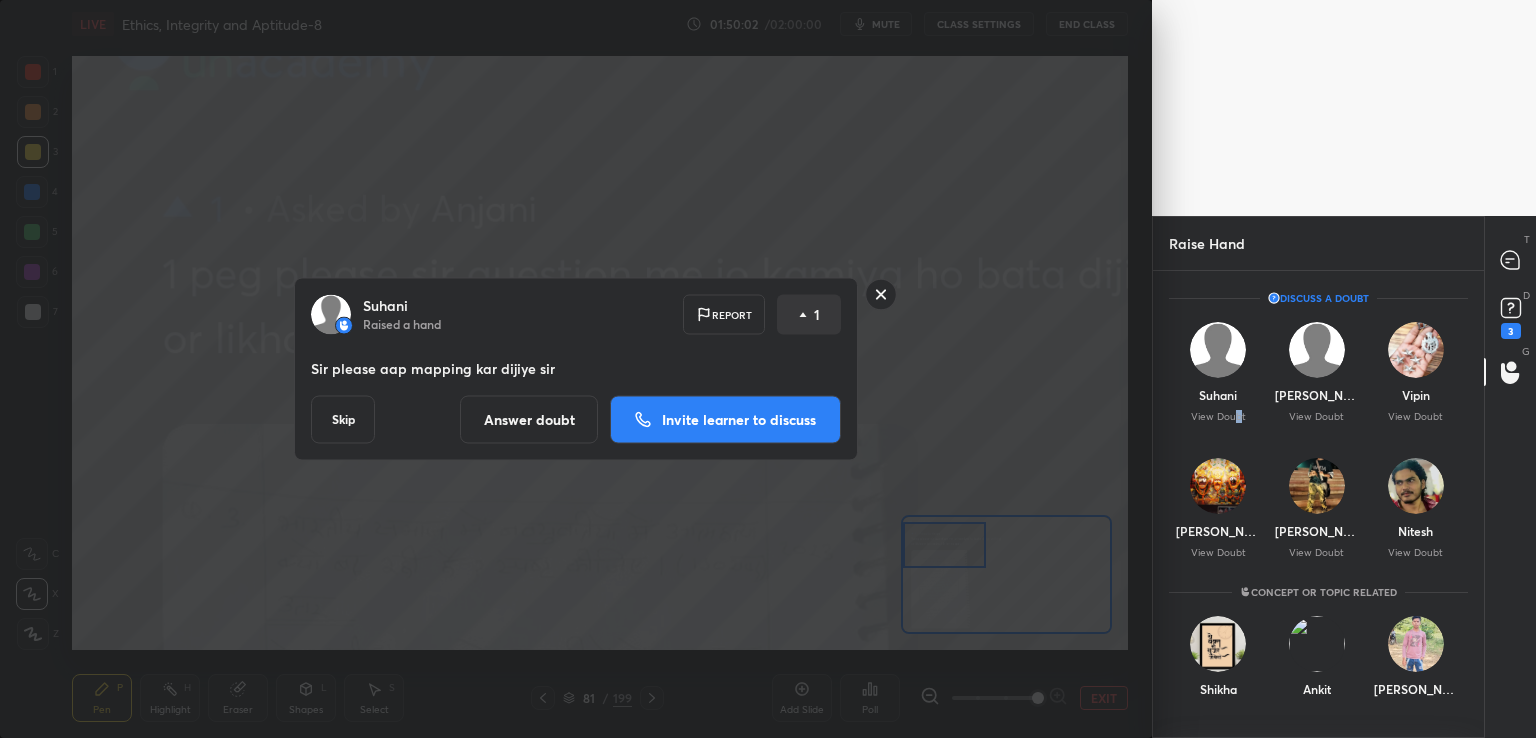 drag, startPoint x: 732, startPoint y: 426, endPoint x: 638, endPoint y: 473, distance: 105.09519 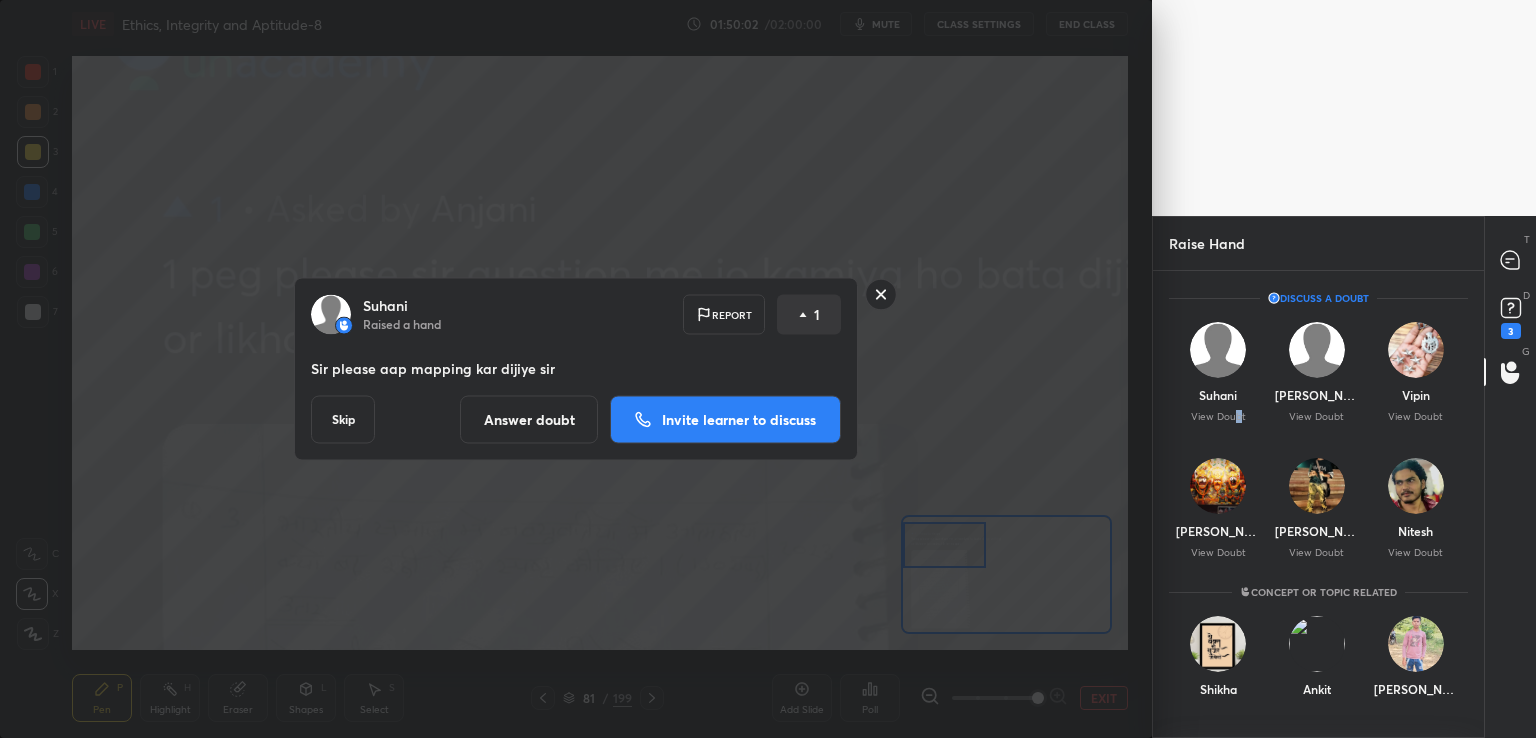 click on "[PERSON_NAME] Raised a hand Report 1 Sir please aap mapping kar dijiye sir Skip Answer doubt Invite learner to discuss" at bounding box center (576, 369) 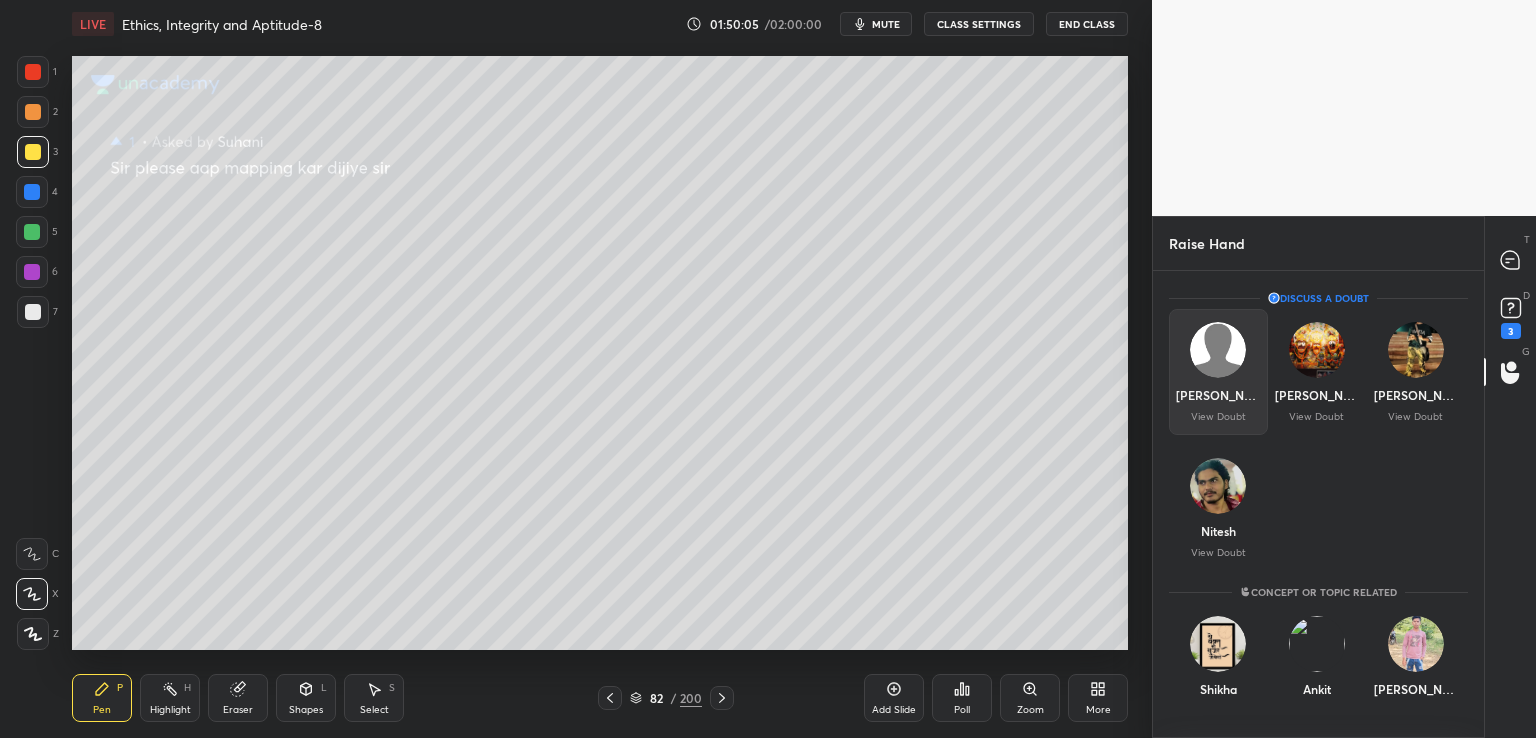 click on "View Doubt" at bounding box center (1218, 417) 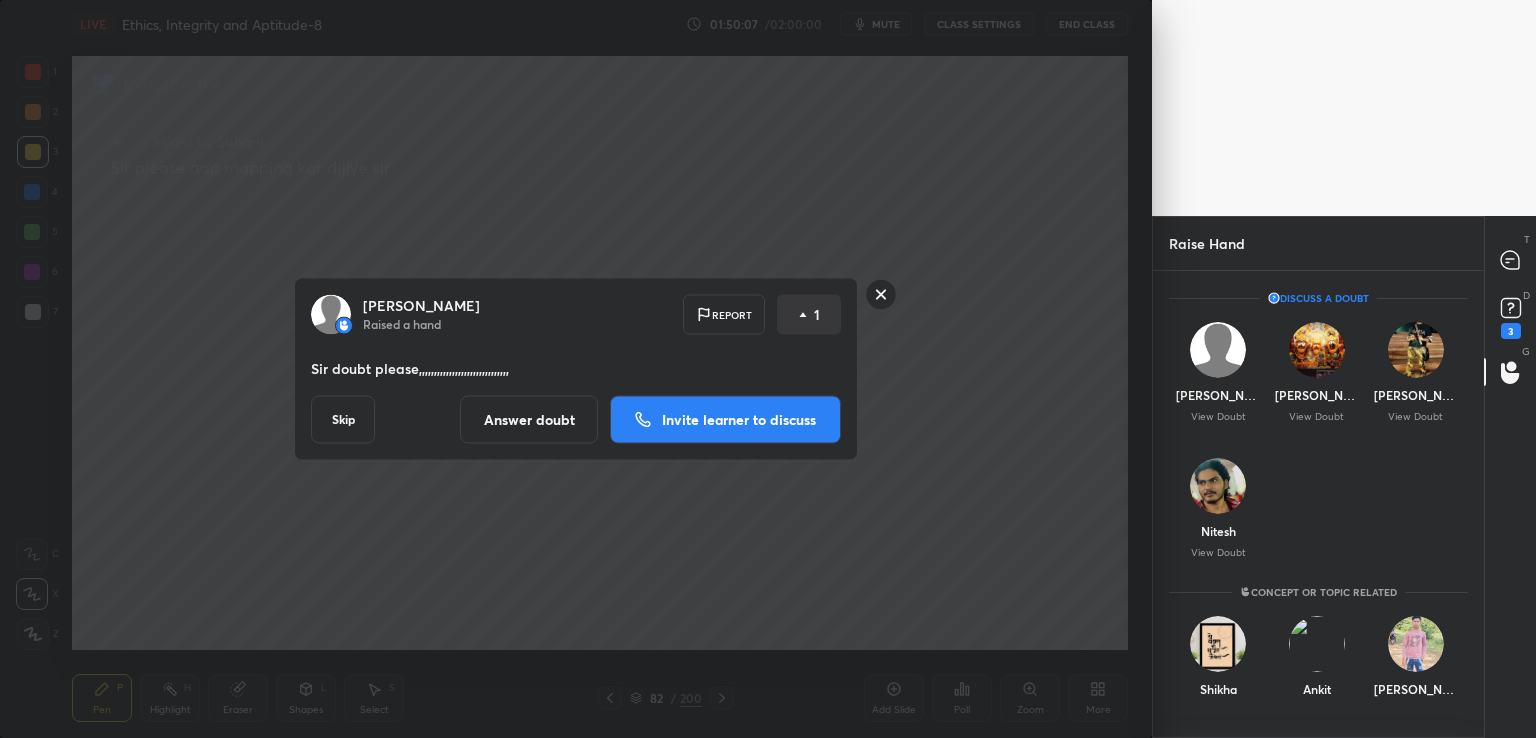 click on "Invite learner to discuss" at bounding box center (739, 420) 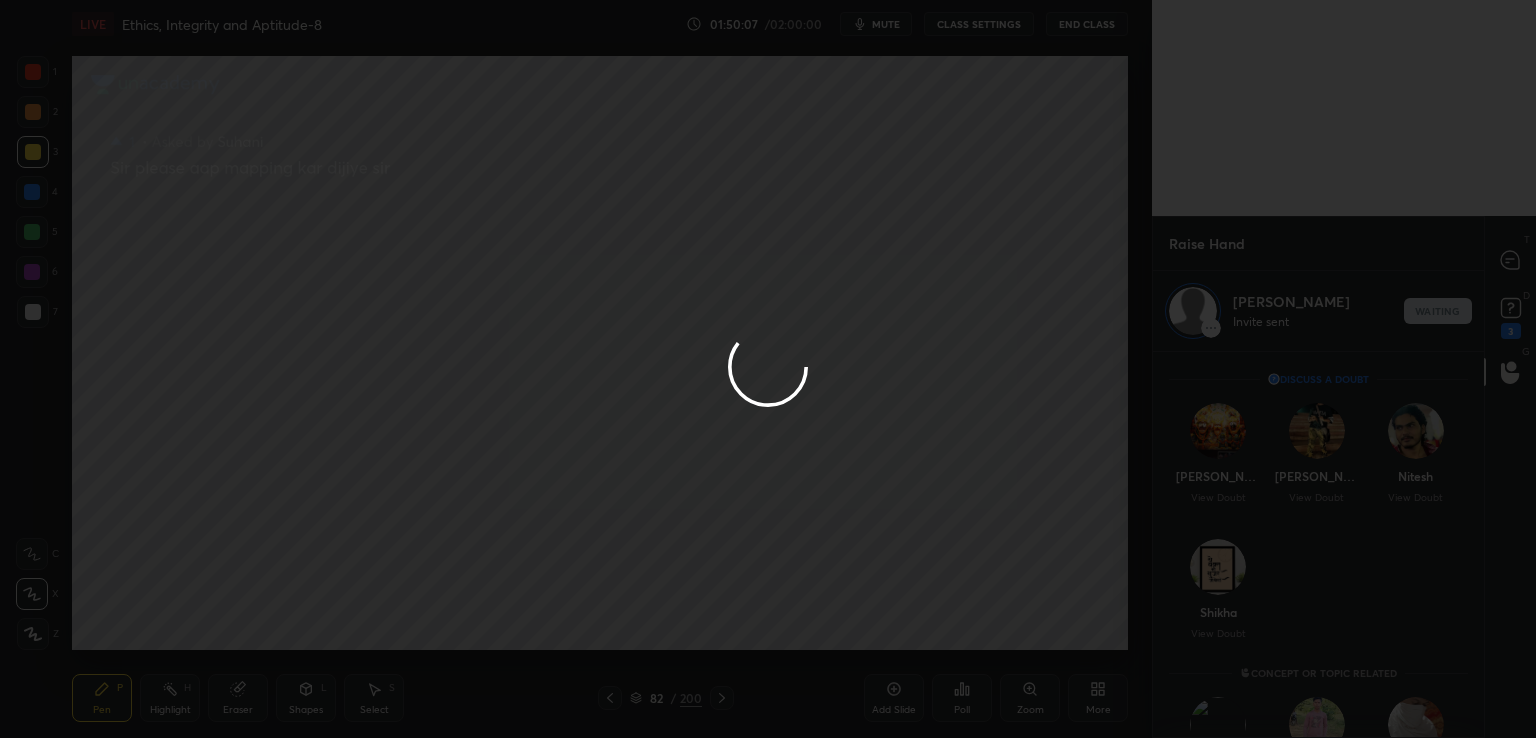 scroll, scrollTop: 381, scrollLeft: 325, axis: both 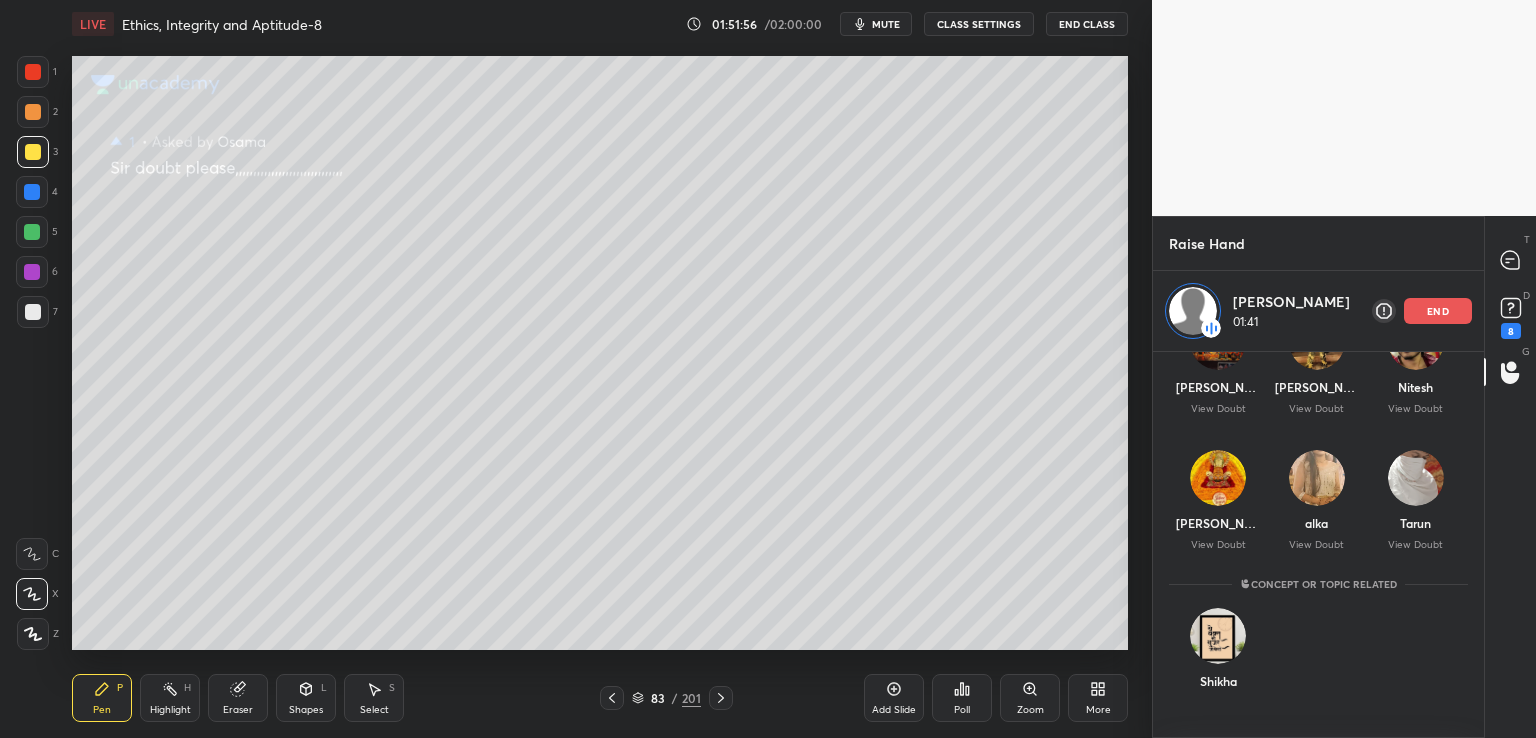 click at bounding box center [33, 312] 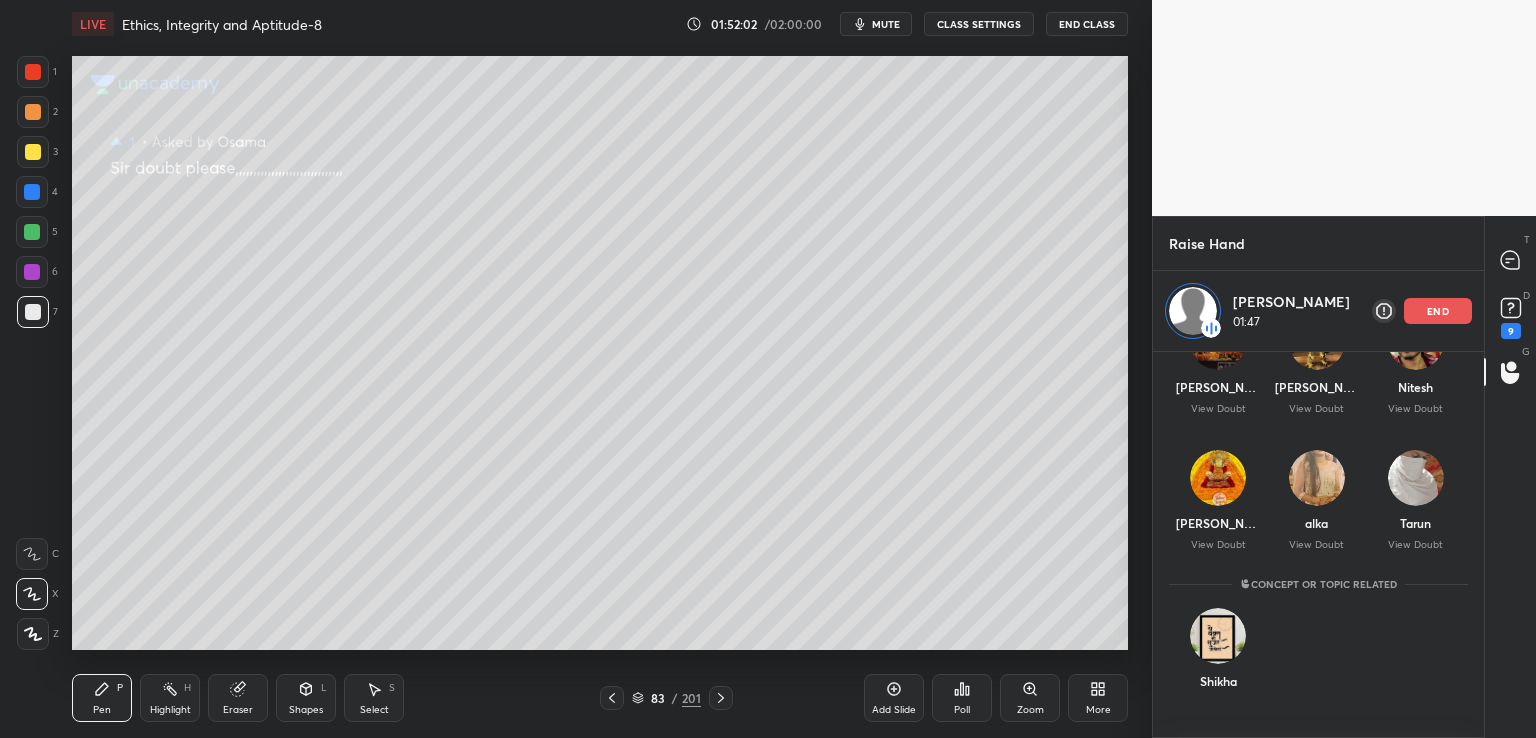 click on "Discuss a doubt [PERSON_NAME] View Doubt [PERSON_NAME] View Doubt [PERSON_NAME] View Doubt [PERSON_NAME] View Doubt alka View Doubt Tarun View Doubt Concept or Topic related [PERSON_NAME] Preparation related Neha Shivam Rahul" at bounding box center (1318, 636) 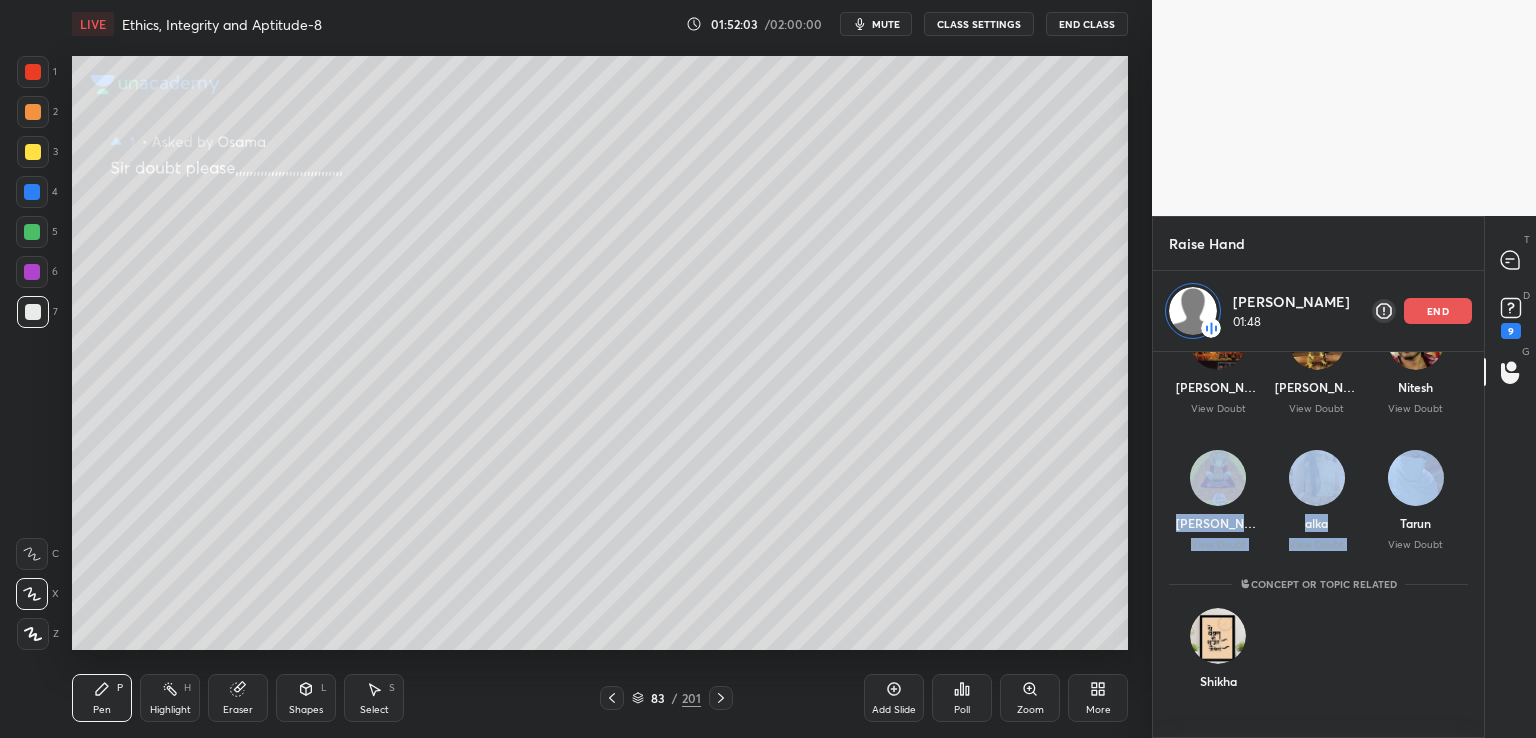 click on "[PERSON_NAME] View Doubt [PERSON_NAME] View Doubt [PERSON_NAME] View Doubt" at bounding box center [1318, 369] 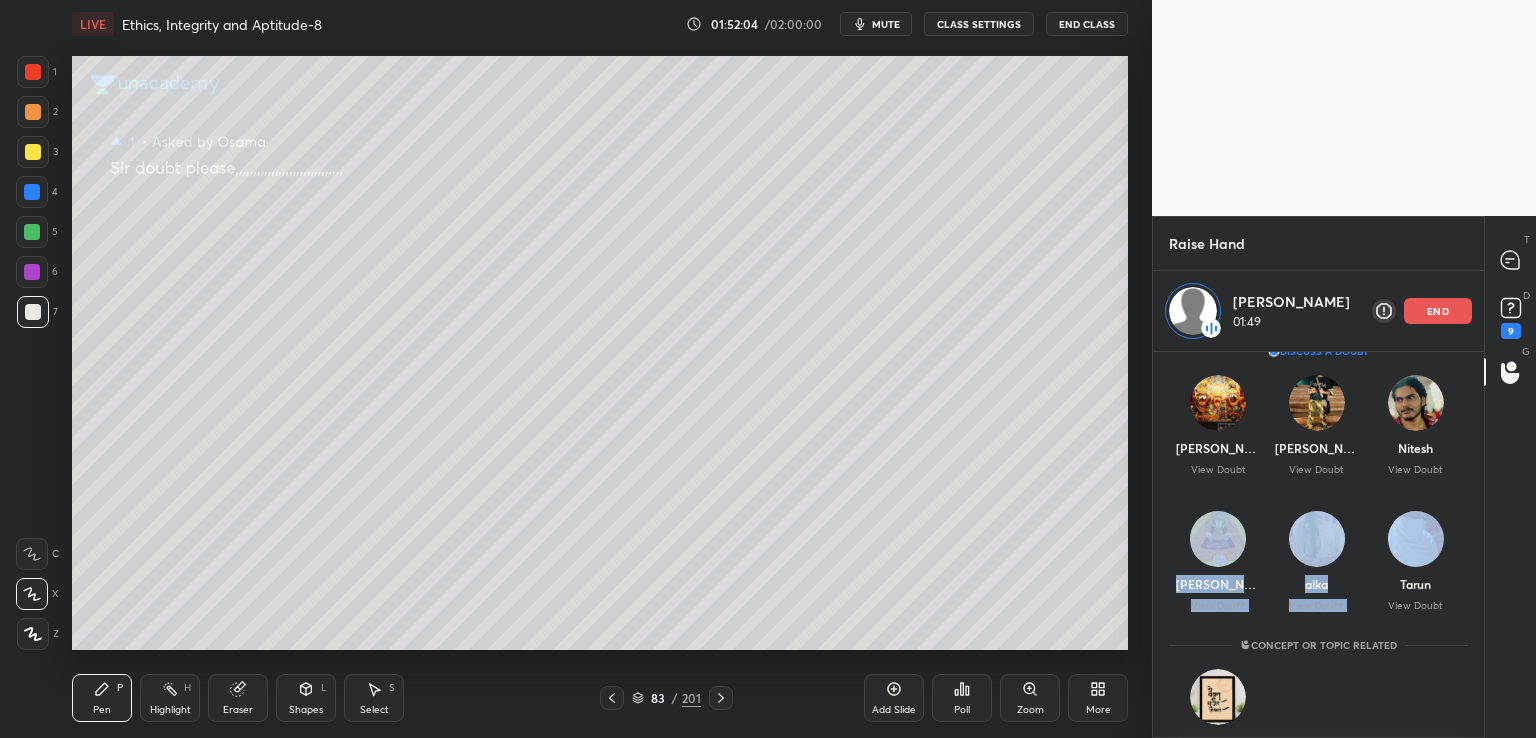 scroll, scrollTop: 0, scrollLeft: 0, axis: both 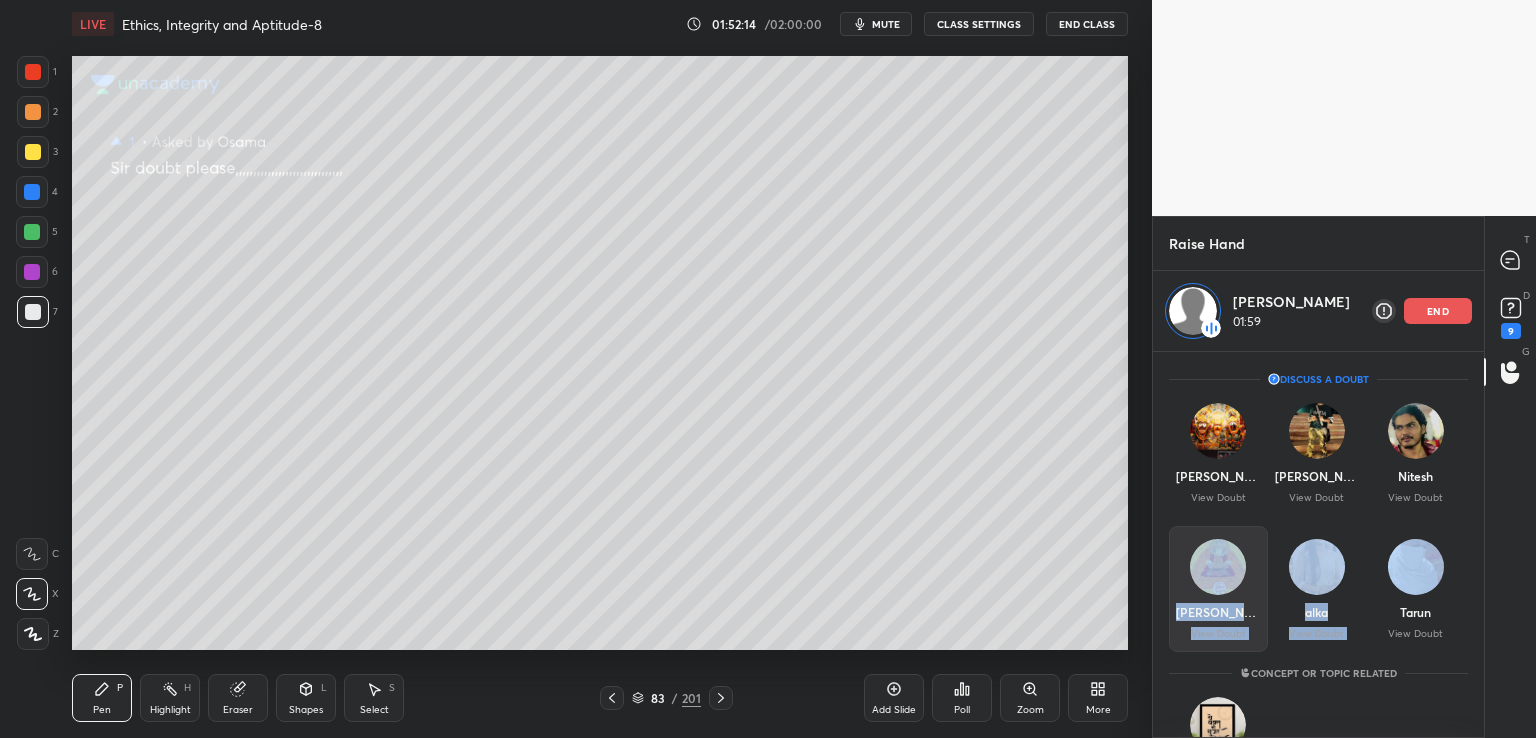 click on "[PERSON_NAME] View Doubt" at bounding box center (1218, 589) 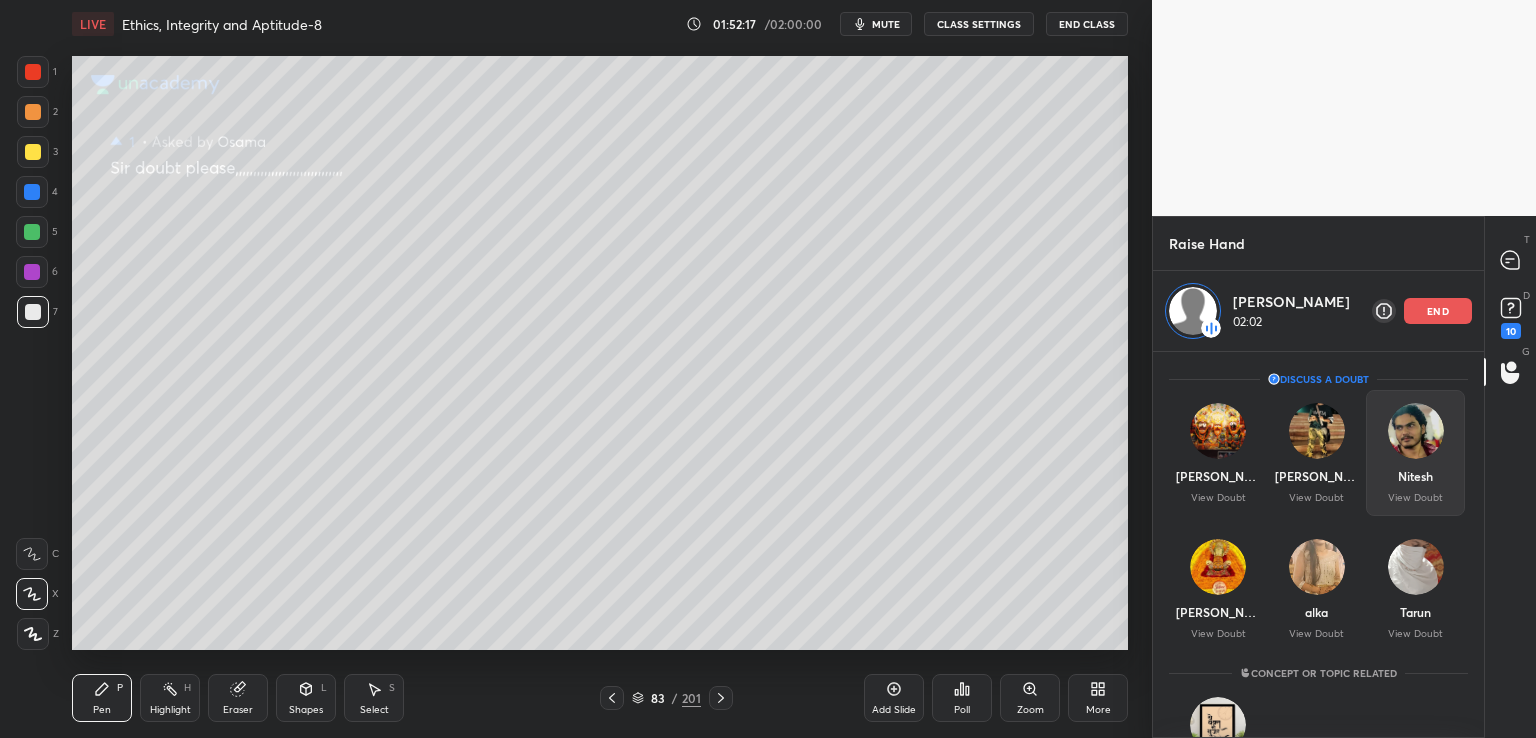 click on "end" at bounding box center (1438, 311) 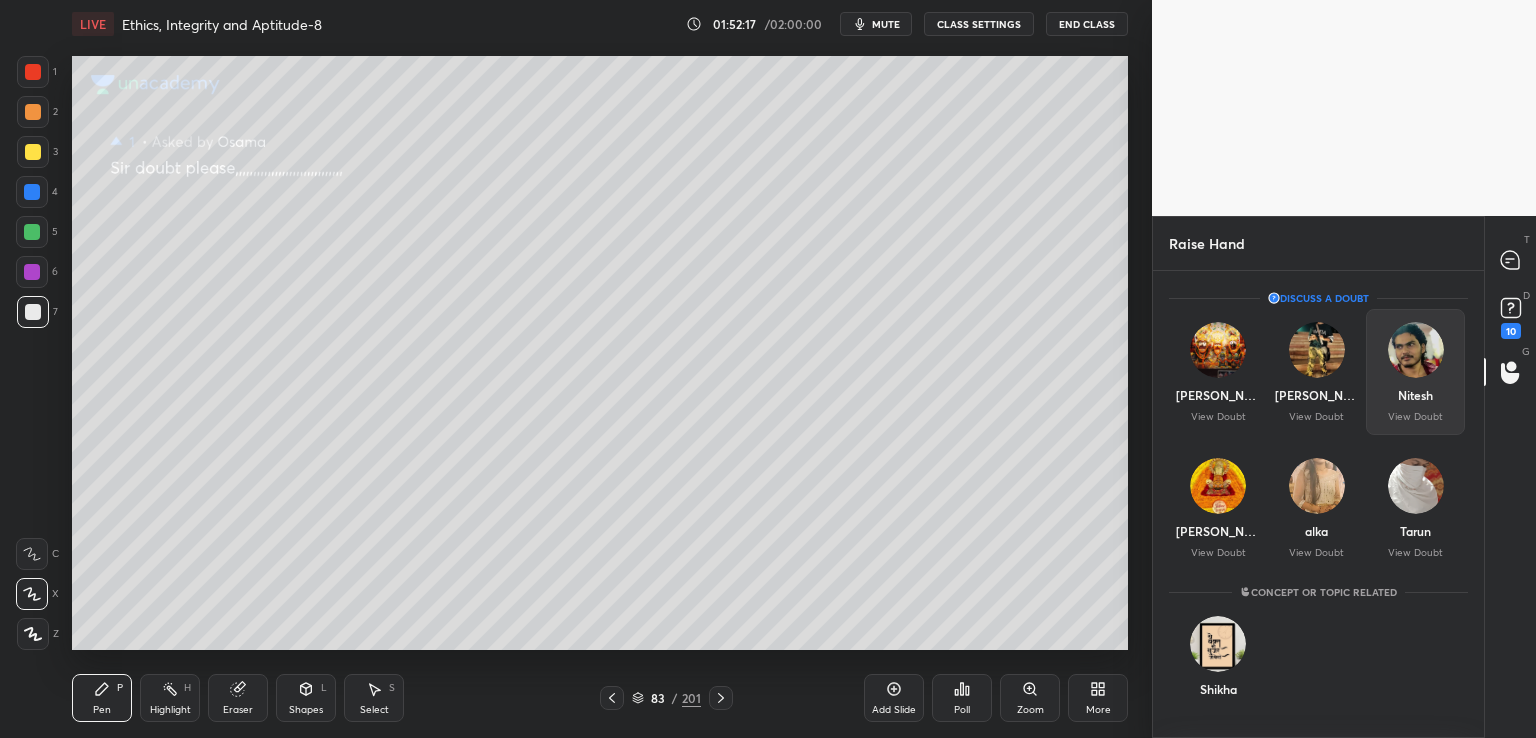 scroll, scrollTop: 6, scrollLeft: 6, axis: both 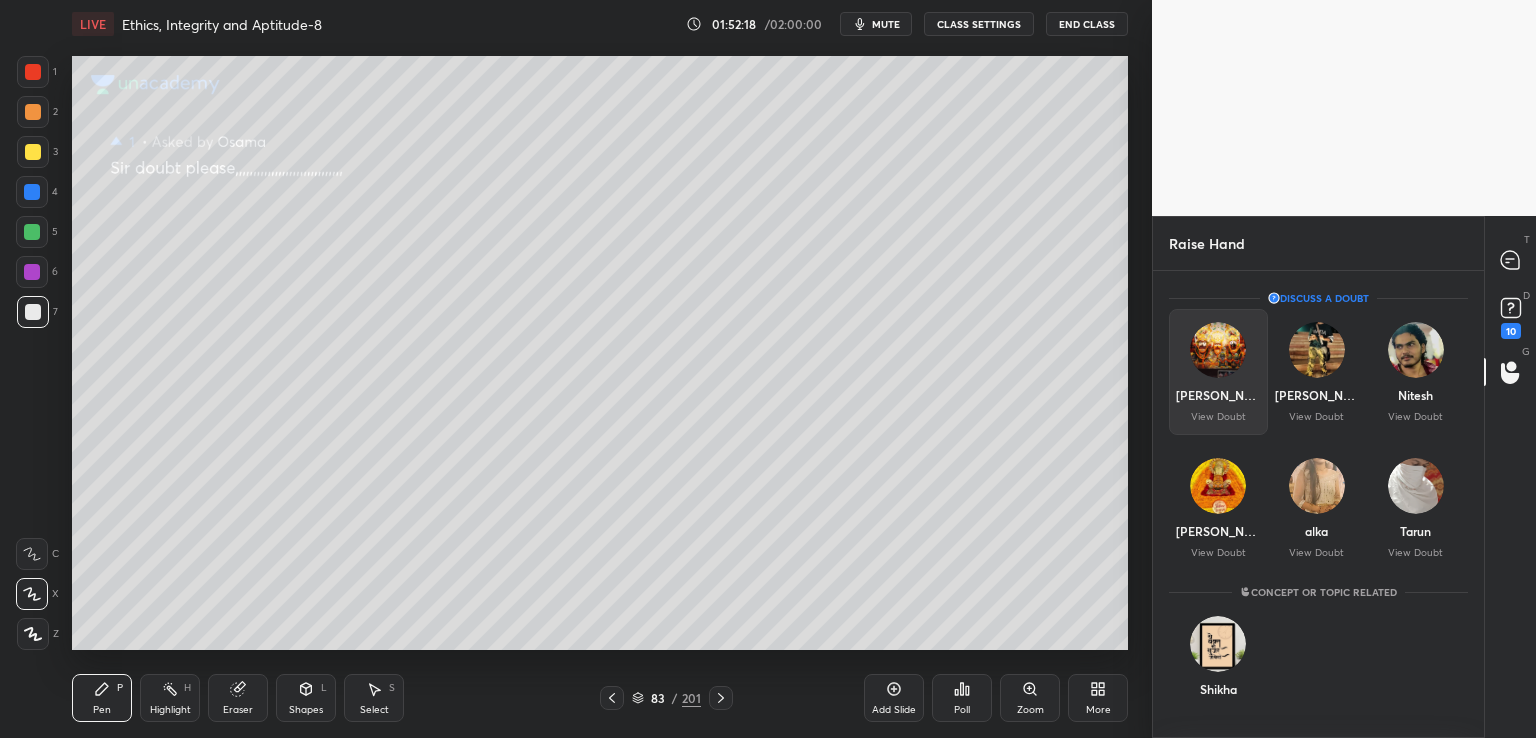 click on "View Doubt" at bounding box center [1218, 417] 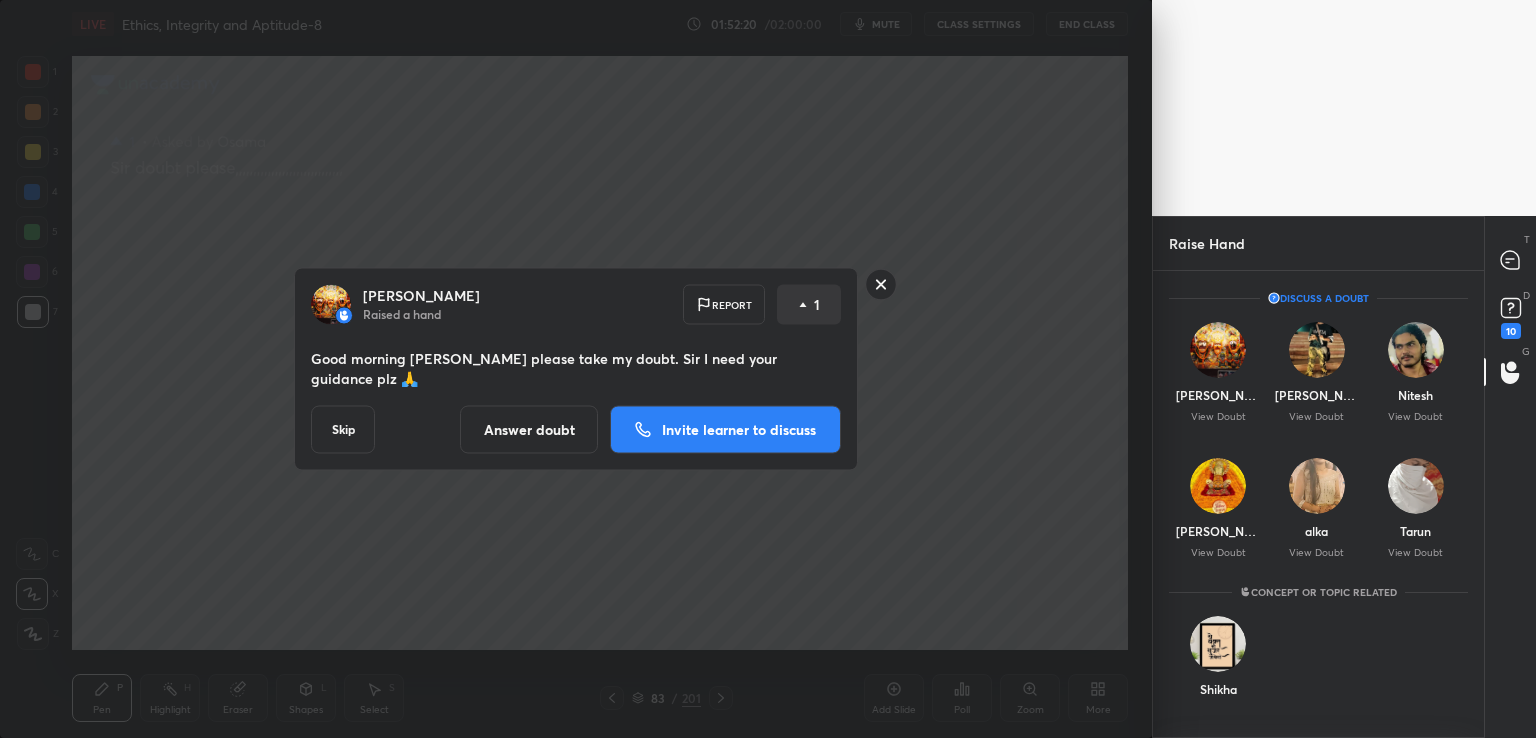 click on "Invite learner to discuss" at bounding box center (739, 430) 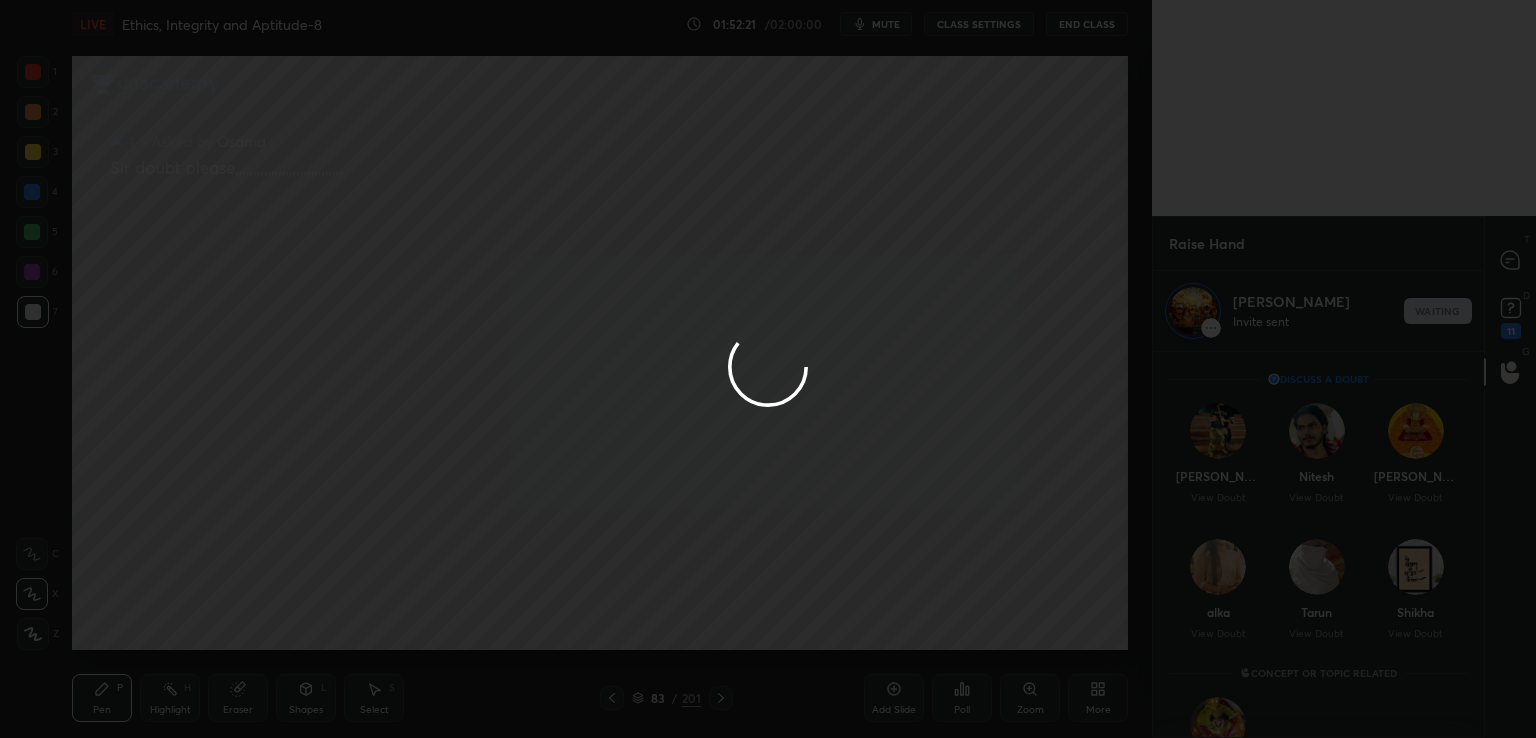 scroll, scrollTop: 381, scrollLeft: 325, axis: both 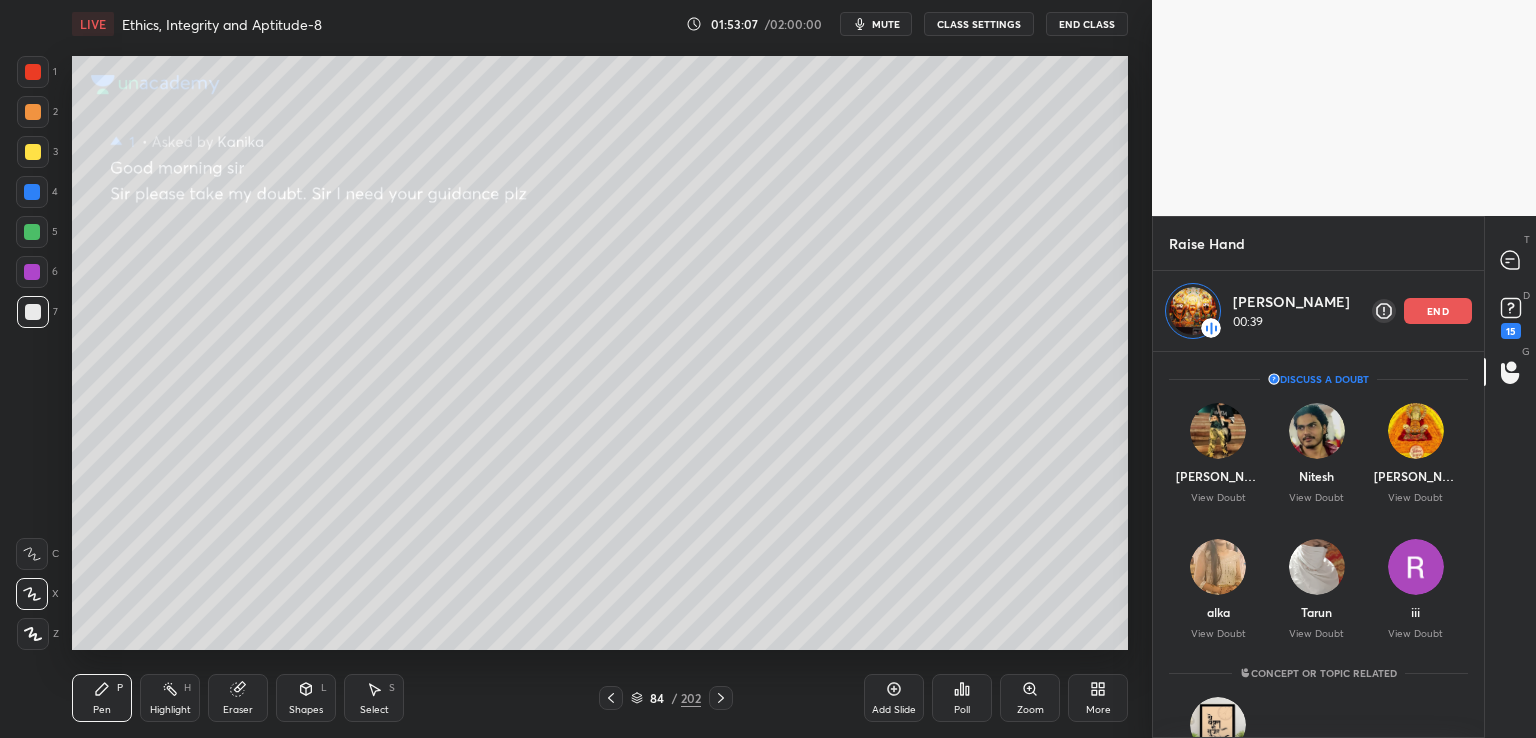 click on "Add Slide" at bounding box center [894, 698] 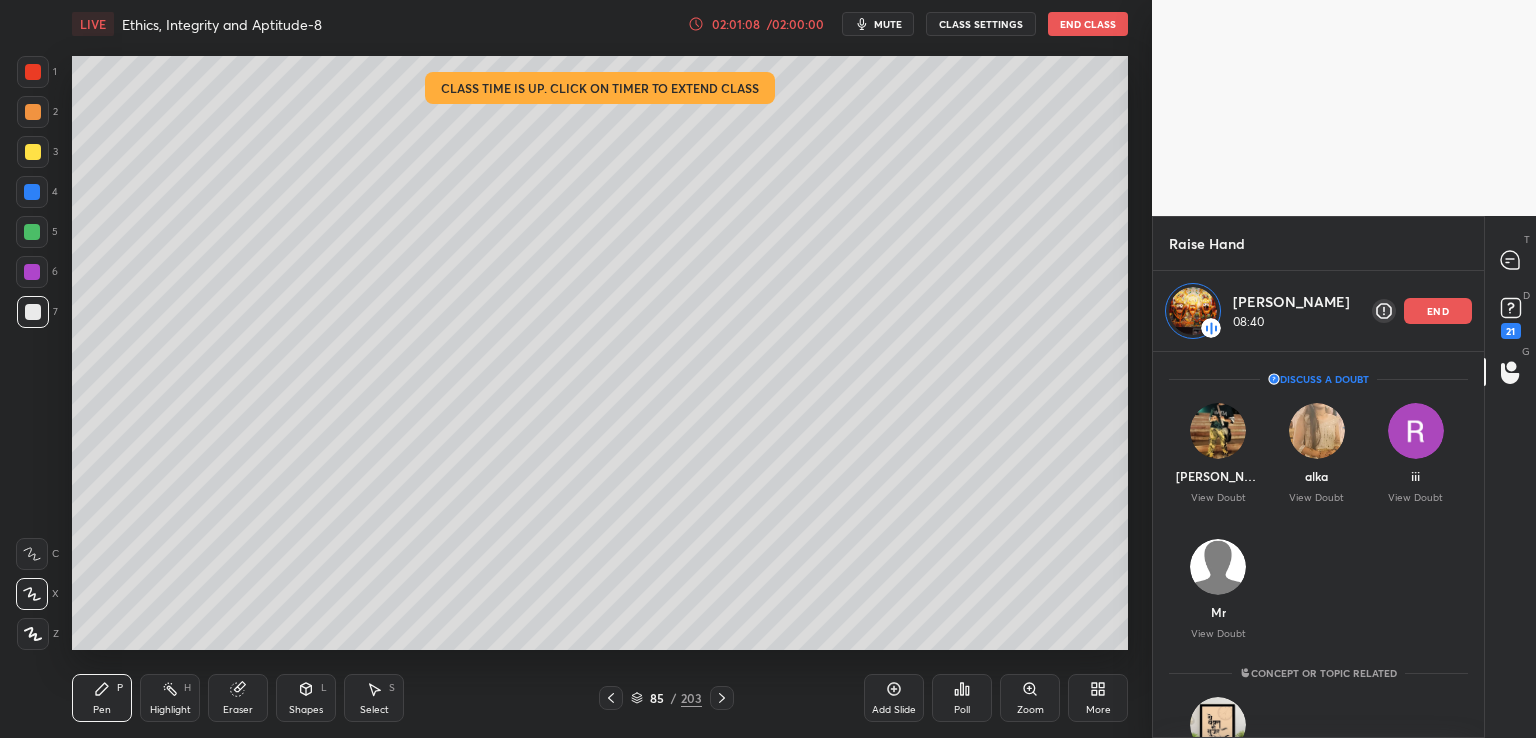 click on "Add Slide" at bounding box center (894, 698) 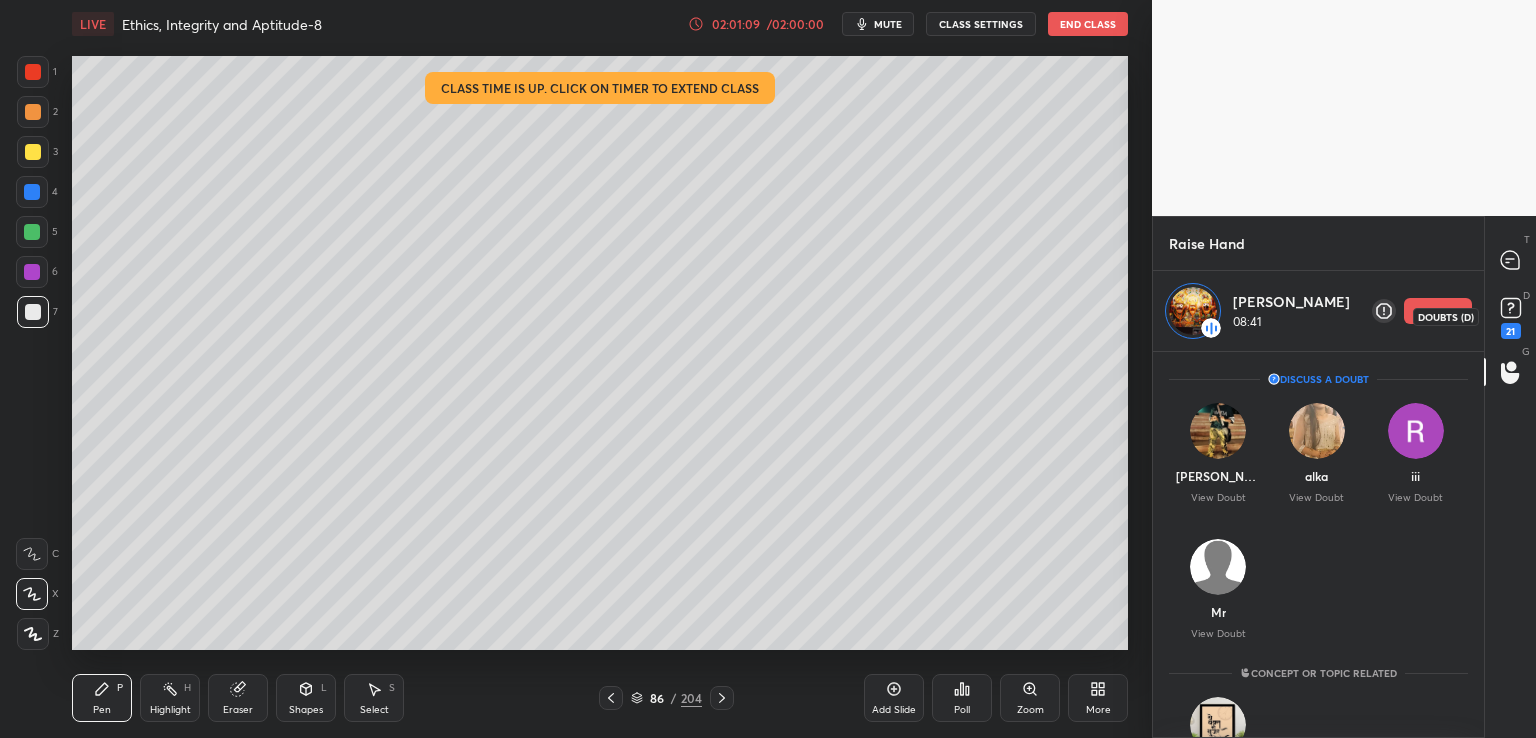 click on "21" at bounding box center (1511, 316) 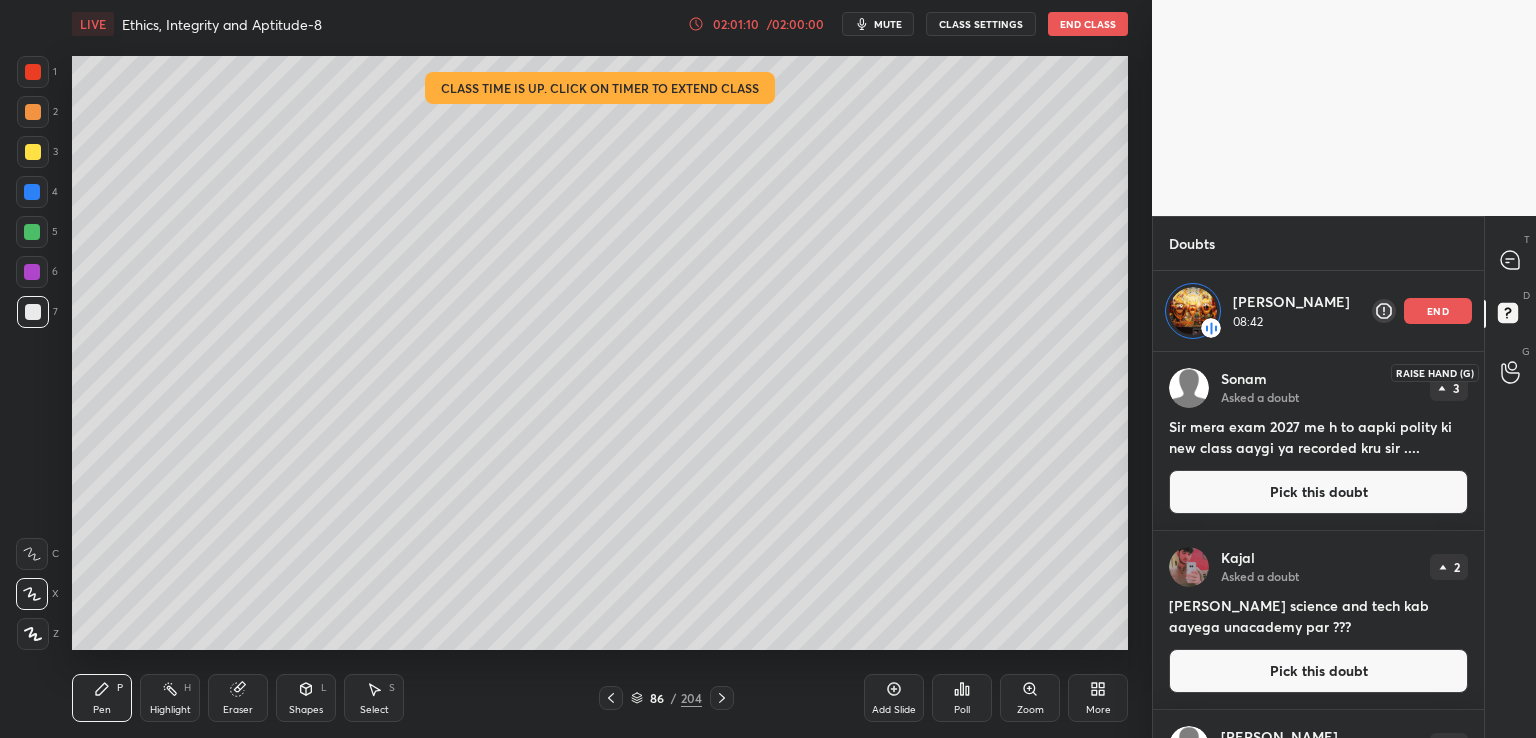click 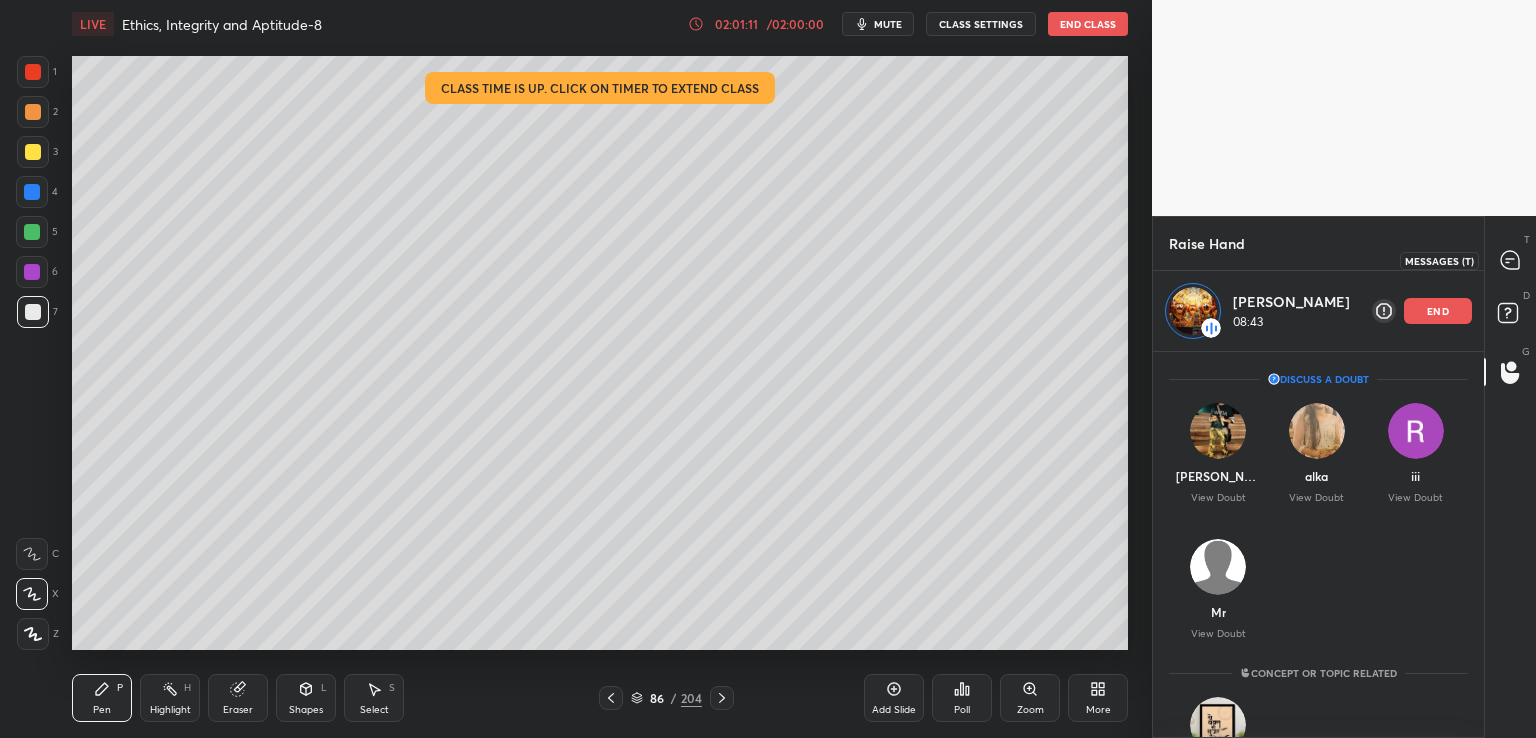 click 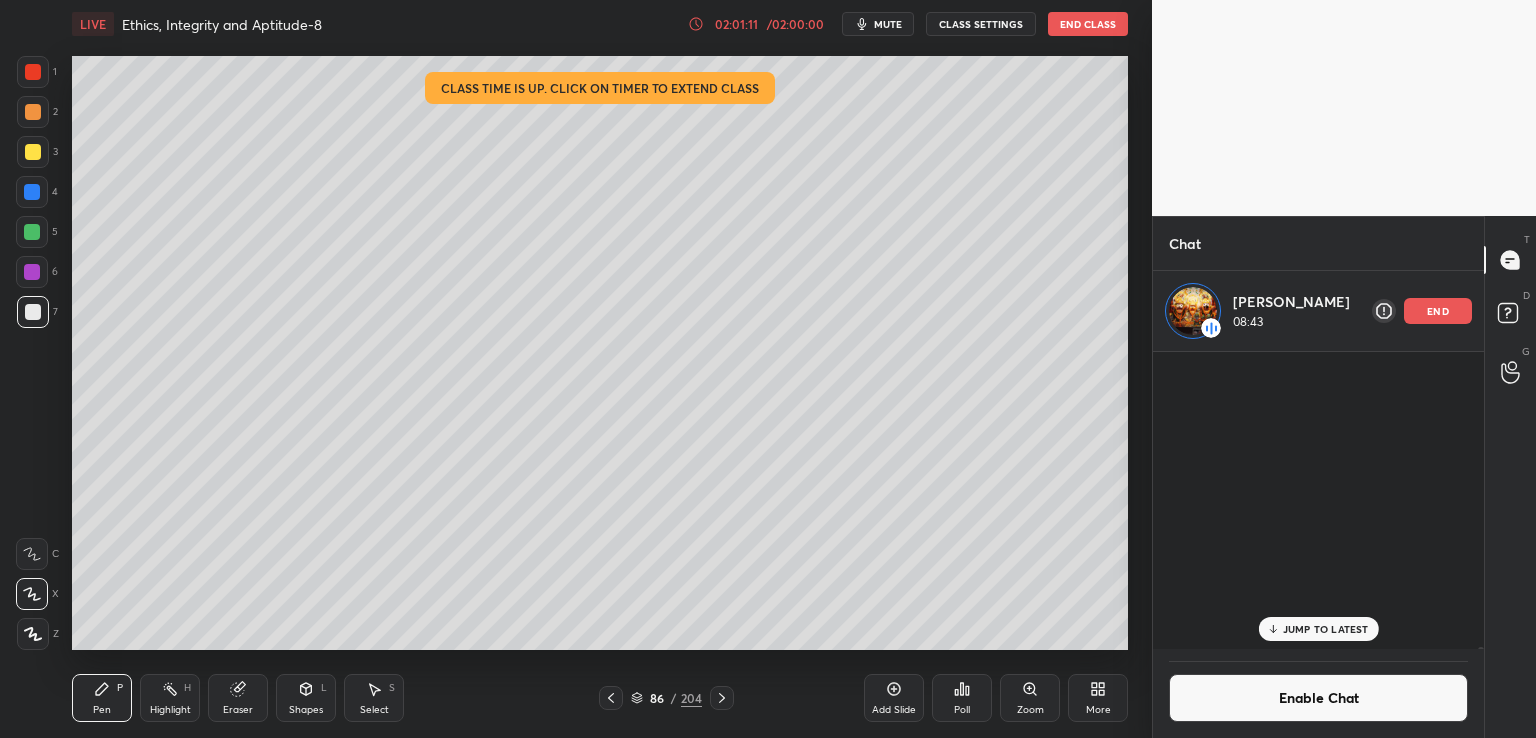 scroll, scrollTop: 108582, scrollLeft: 0, axis: vertical 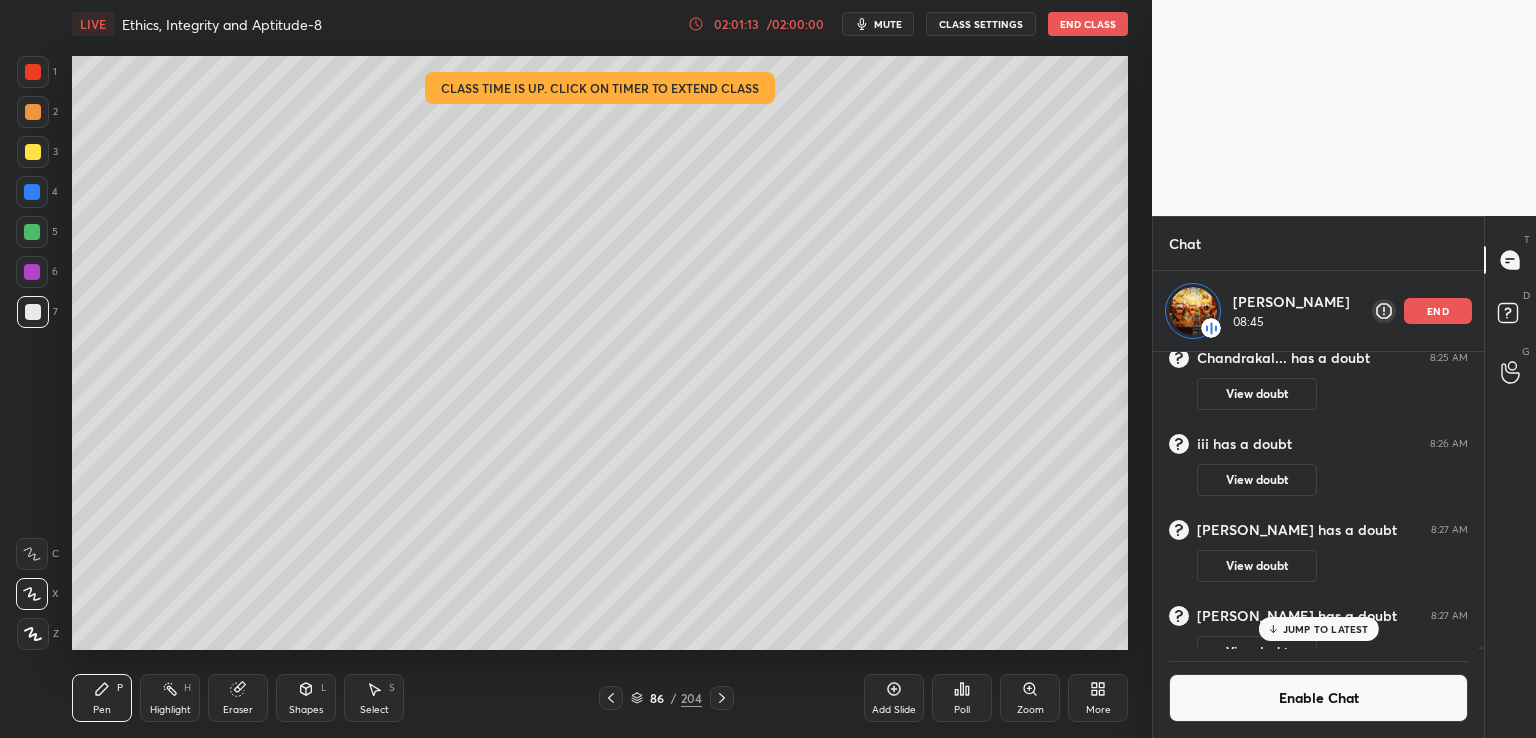 click on "JUMP TO LATEST" at bounding box center [1326, 629] 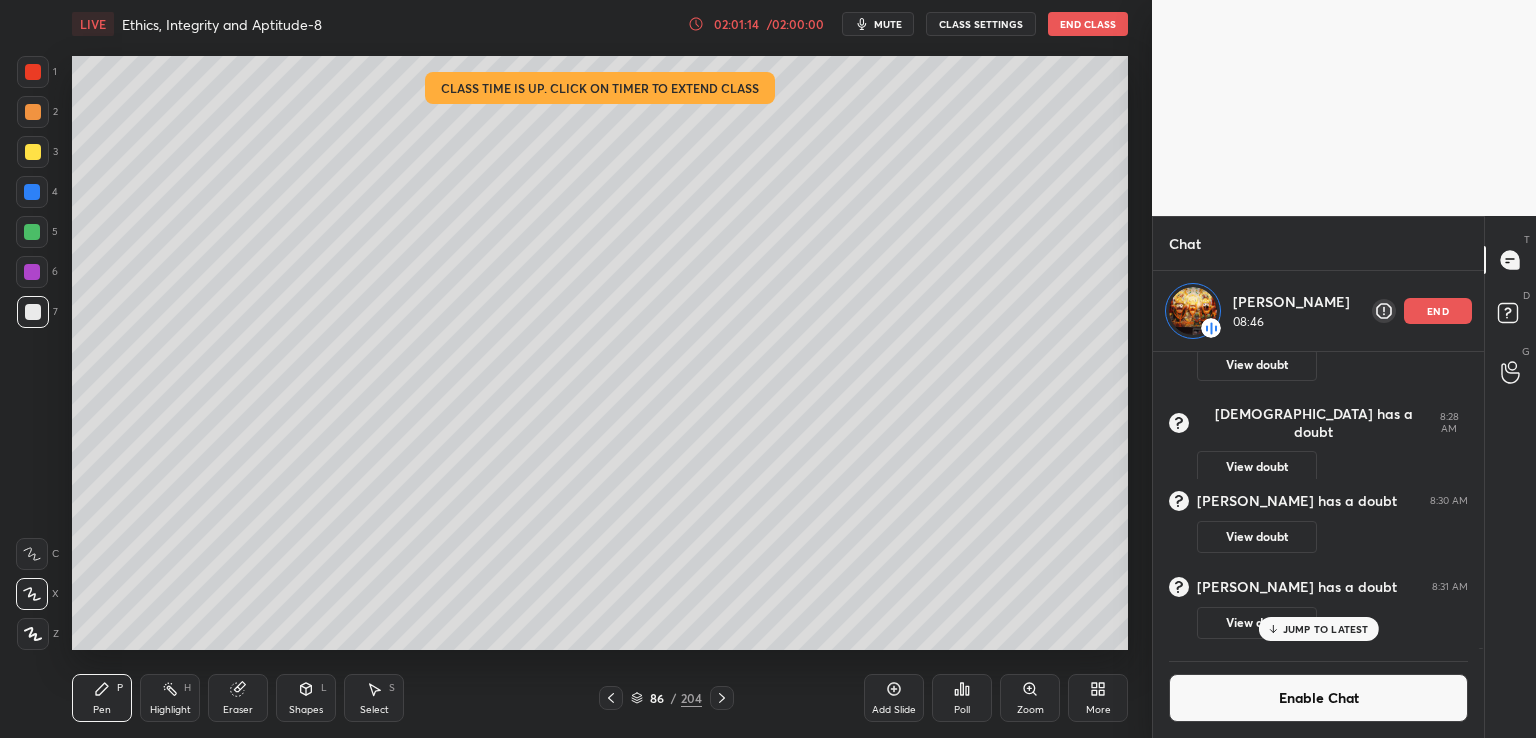 click on "JUMP TO LATEST" at bounding box center (1326, 629) 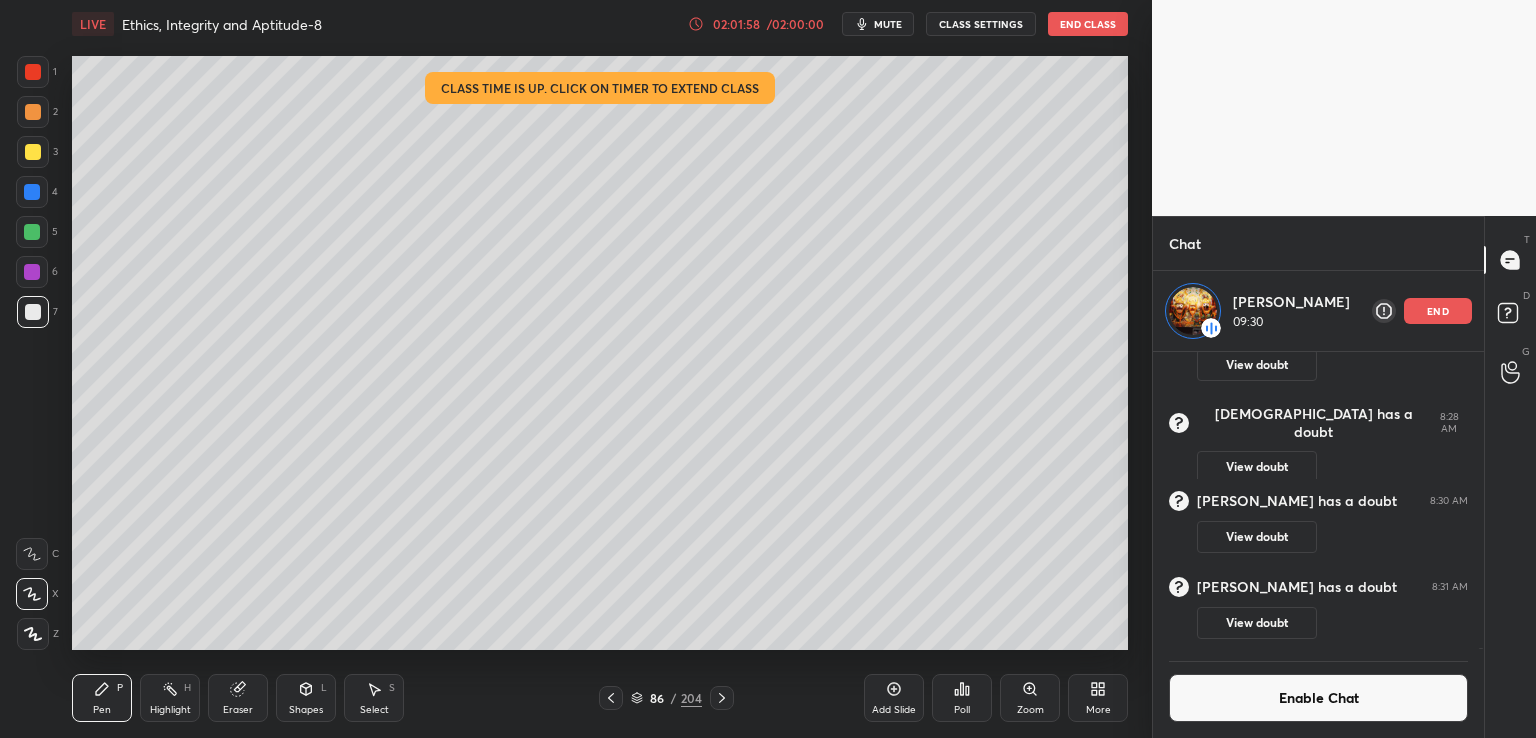 click on "Enable Chat" at bounding box center [1318, 698] 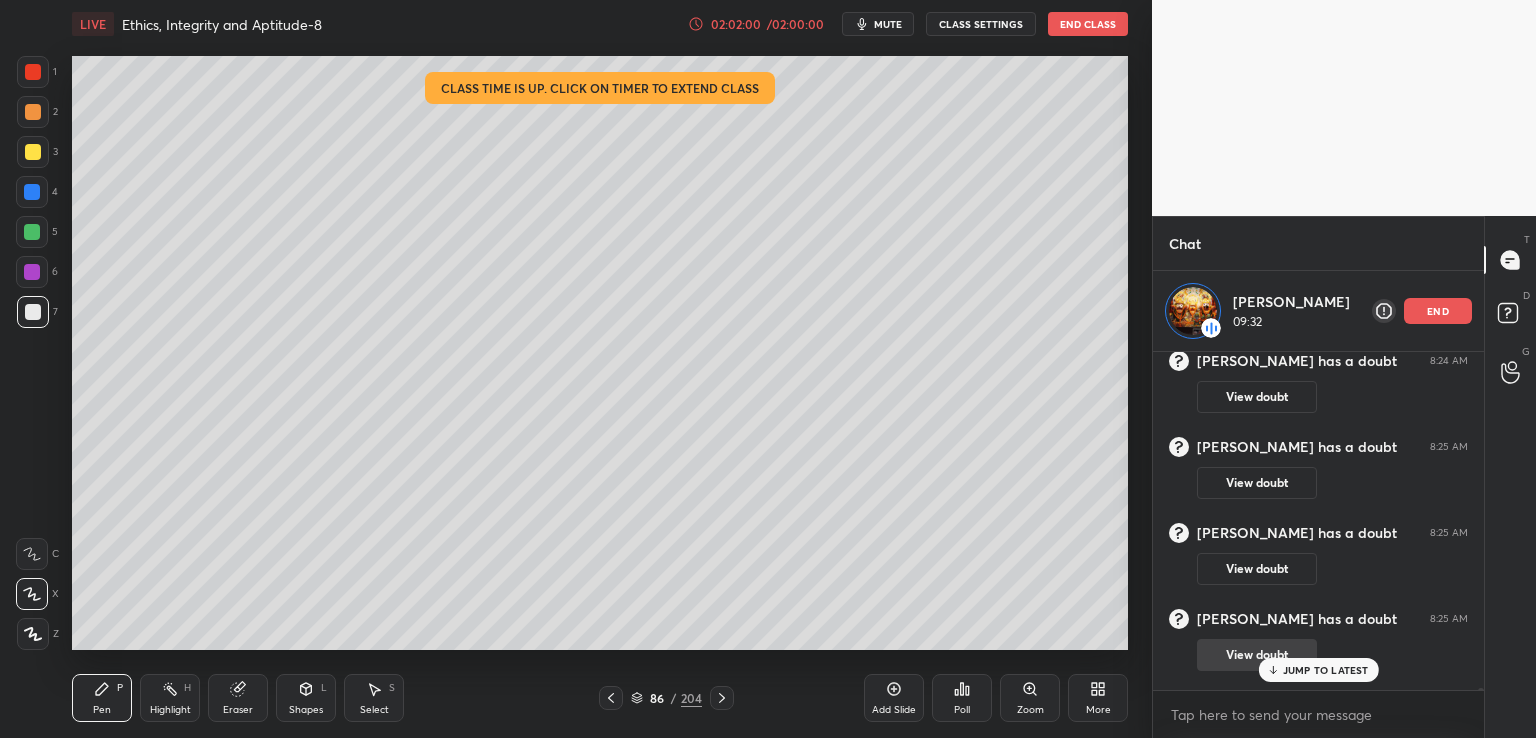 click on "View doubt" at bounding box center (1257, 655) 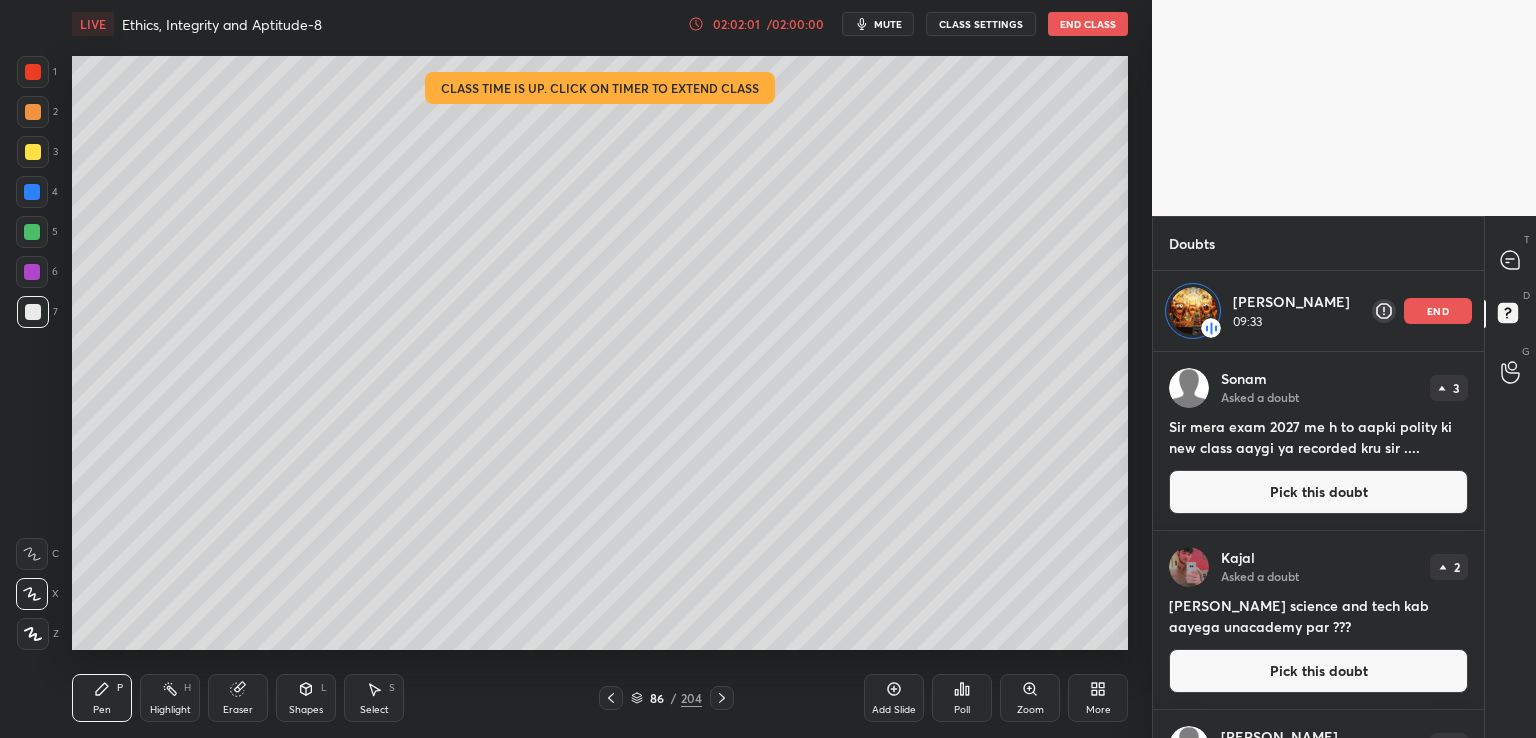 click 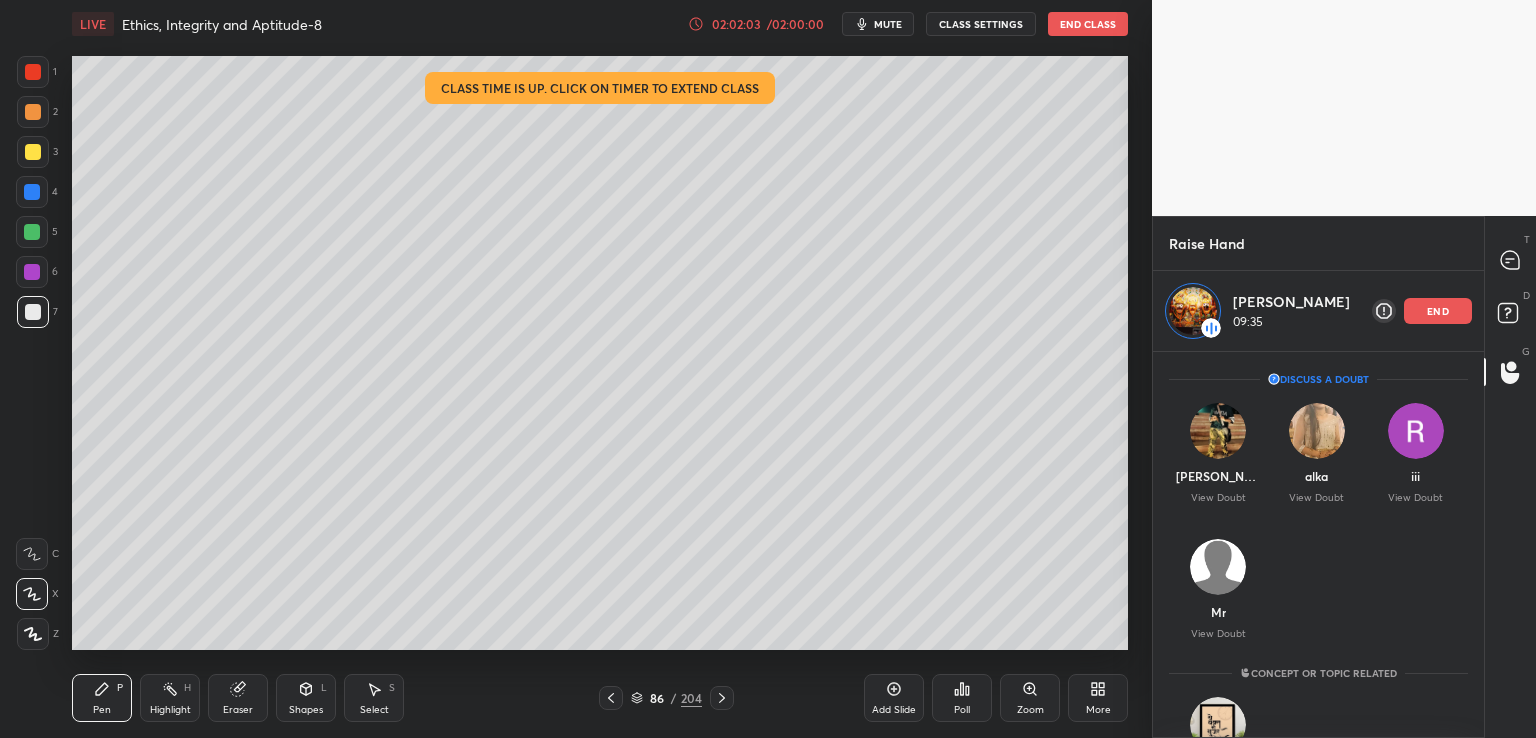 click on "Raise Hand [PERSON_NAME] 09:35 end Enable hand raising Enable raise hand to speak to learners. Once enabled, chat will be turned off temporarily. Enable x   [PERSON_NAME] Asked a doubt 3 Sir mera exam 2027 me h to aapki polity ki new class aaygi ya recorded kru  sir .... Pick this doubt [PERSON_NAME] Asked a doubt 2 Sir aapka science and tech kab aayega unacademy par ??? Pick this doubt [PERSON_NAME] Asked a doubt 2 [PERSON_NAME] science and technology or art and culture kab aayega Pick this doubt [PERSON_NAME] Asked a doubt 2 Sir plzzz ek ye question check kr dijiye shi likha h kya or kya sudhar krna hai plzz sir Pick this doubt NEW DOUBTS ASKED Discuss a doubt [PERSON_NAME] View Doubt alka View Doubt iii View Doubt Mr View Doubt Concept or Topic related [PERSON_NAME] Preparation related Can't raise hand Looks like educator just invited you to speak. Please wait before you can raise your hand again. Got it T Messages (T) D Doubts (D) G Raise Hand (G)" at bounding box center [1344, 477] 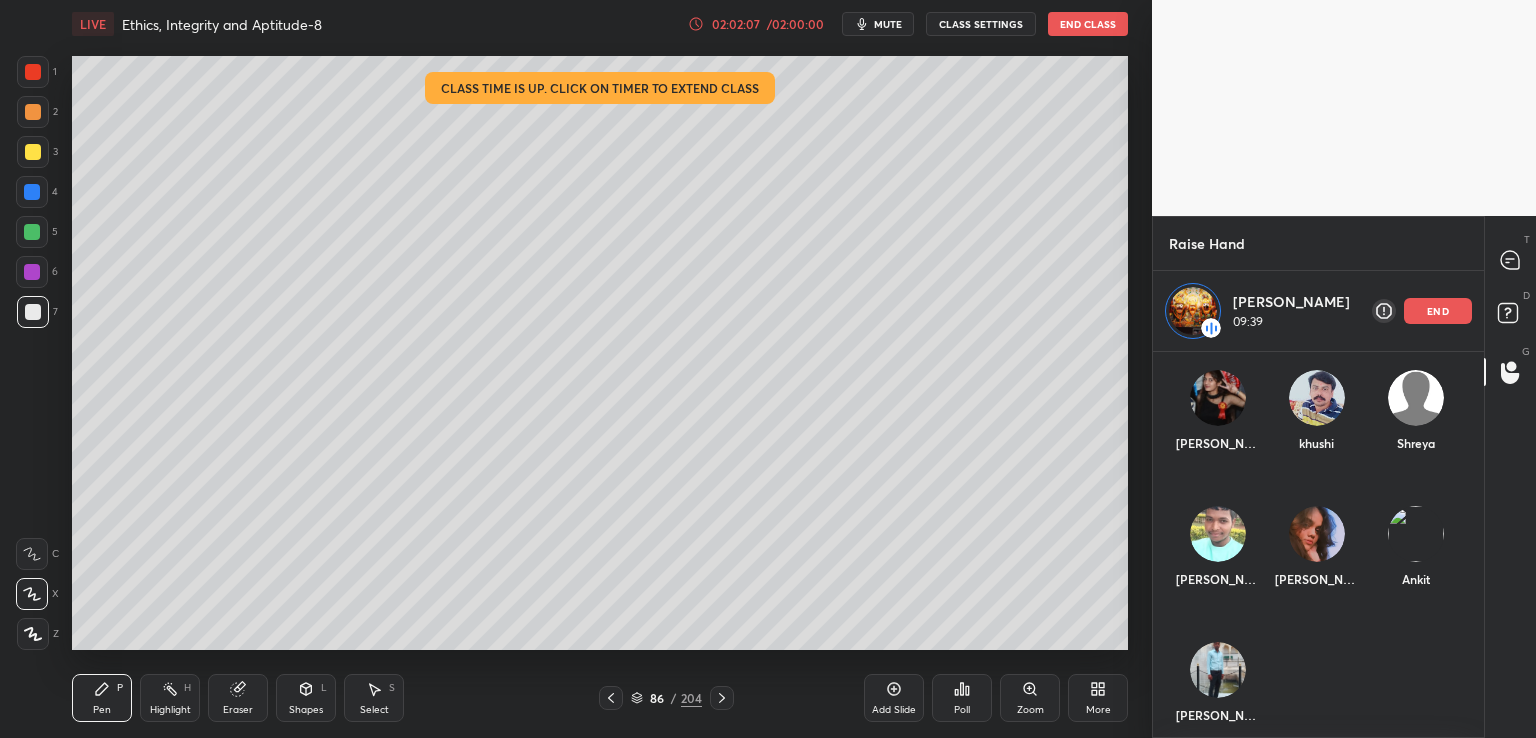 scroll, scrollTop: 623, scrollLeft: 0, axis: vertical 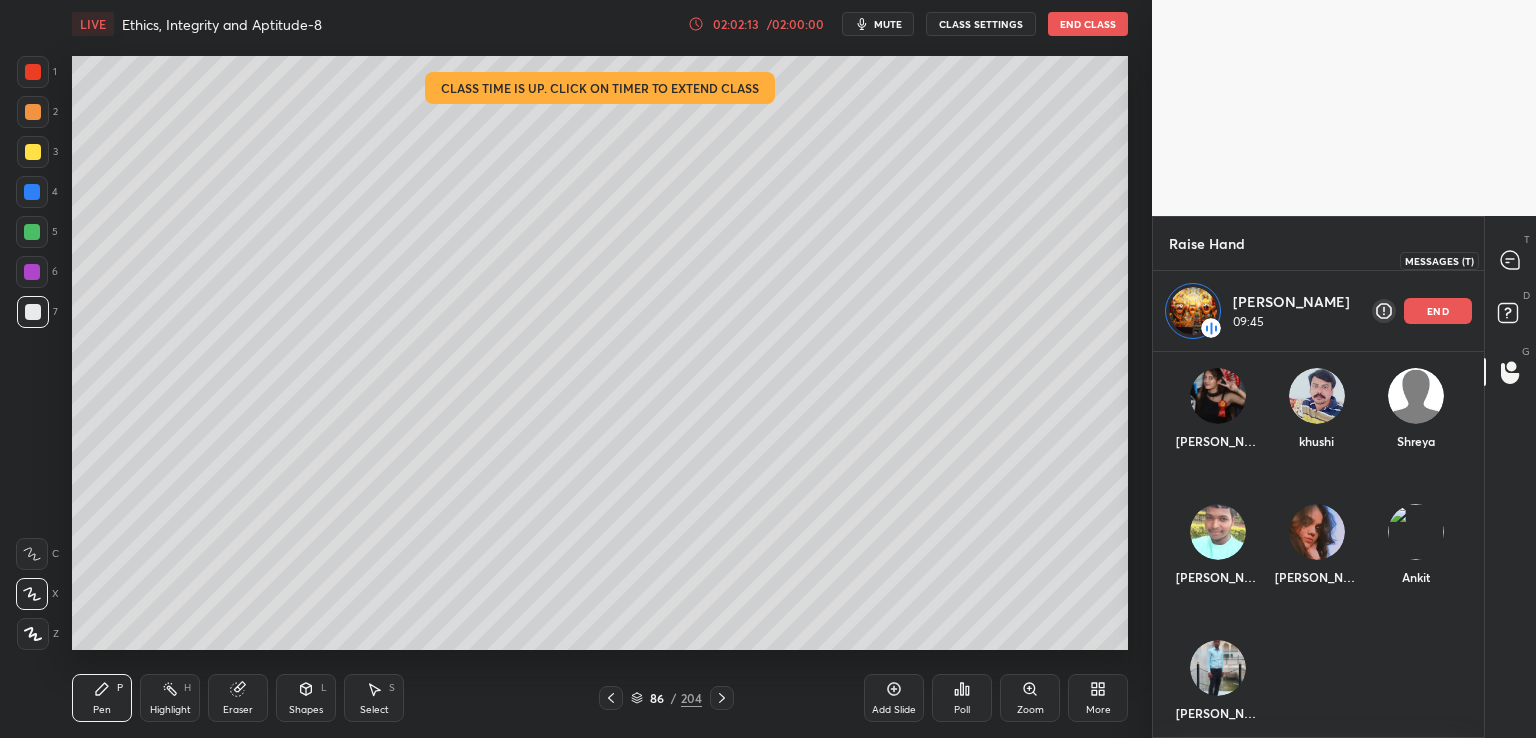 click at bounding box center (1511, 260) 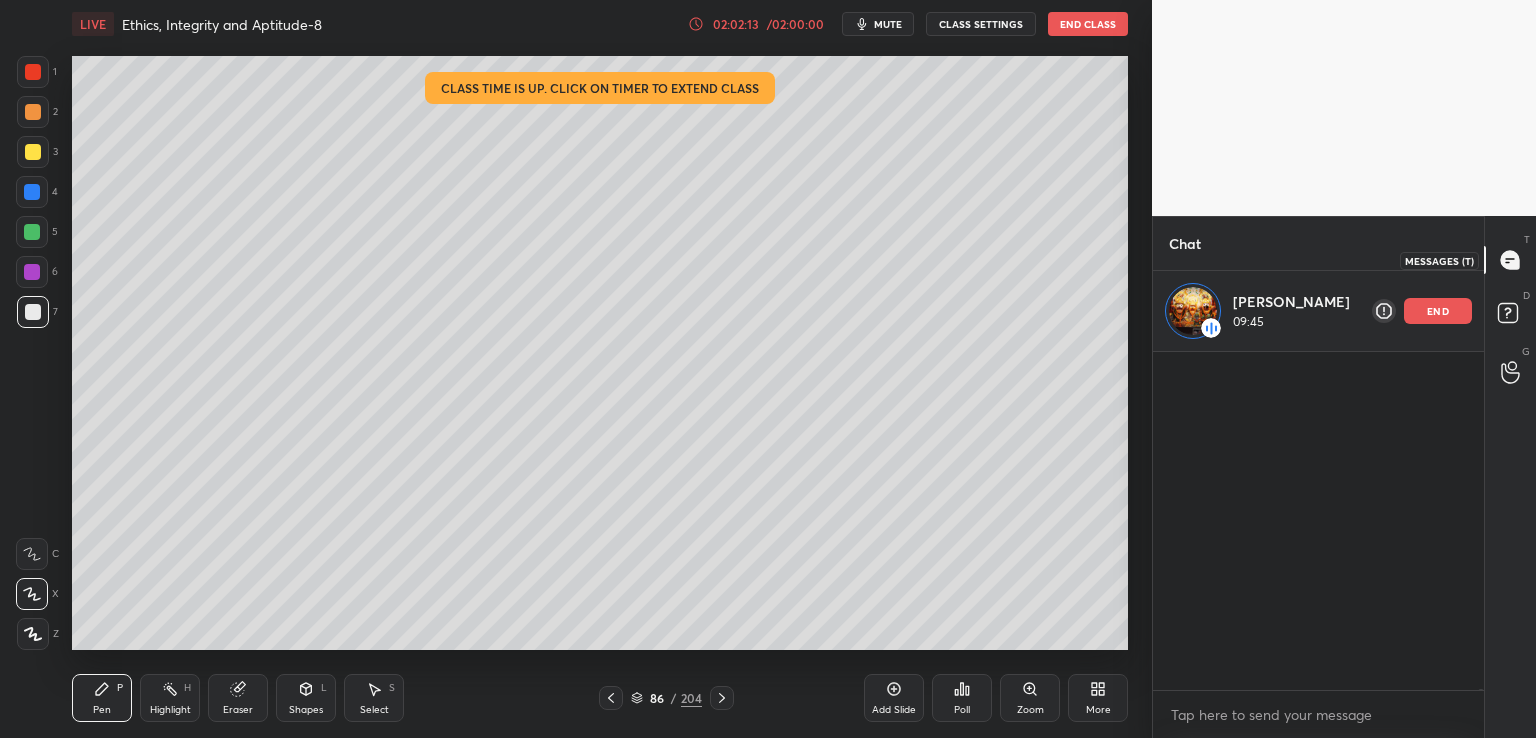 scroll, scrollTop: 108883, scrollLeft: 0, axis: vertical 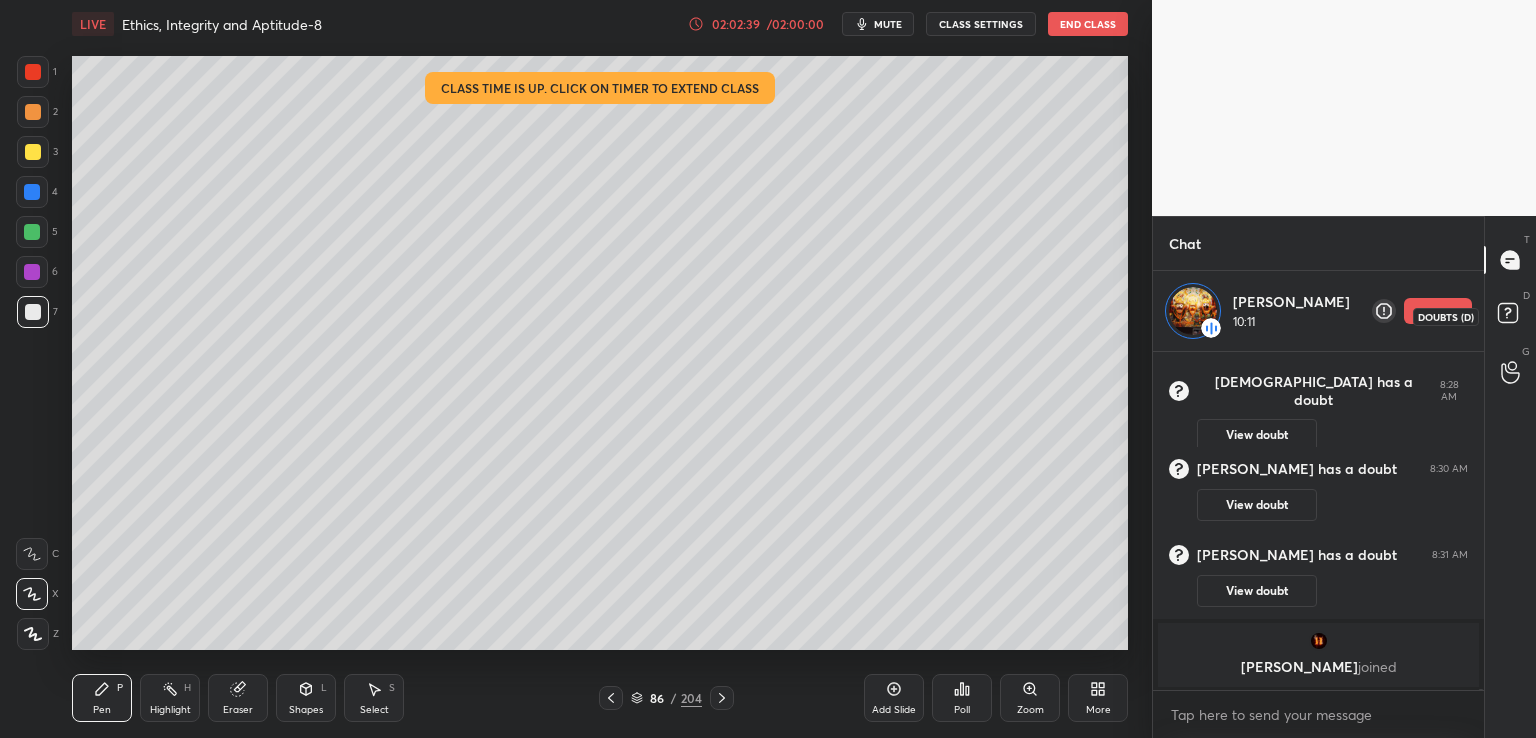 click 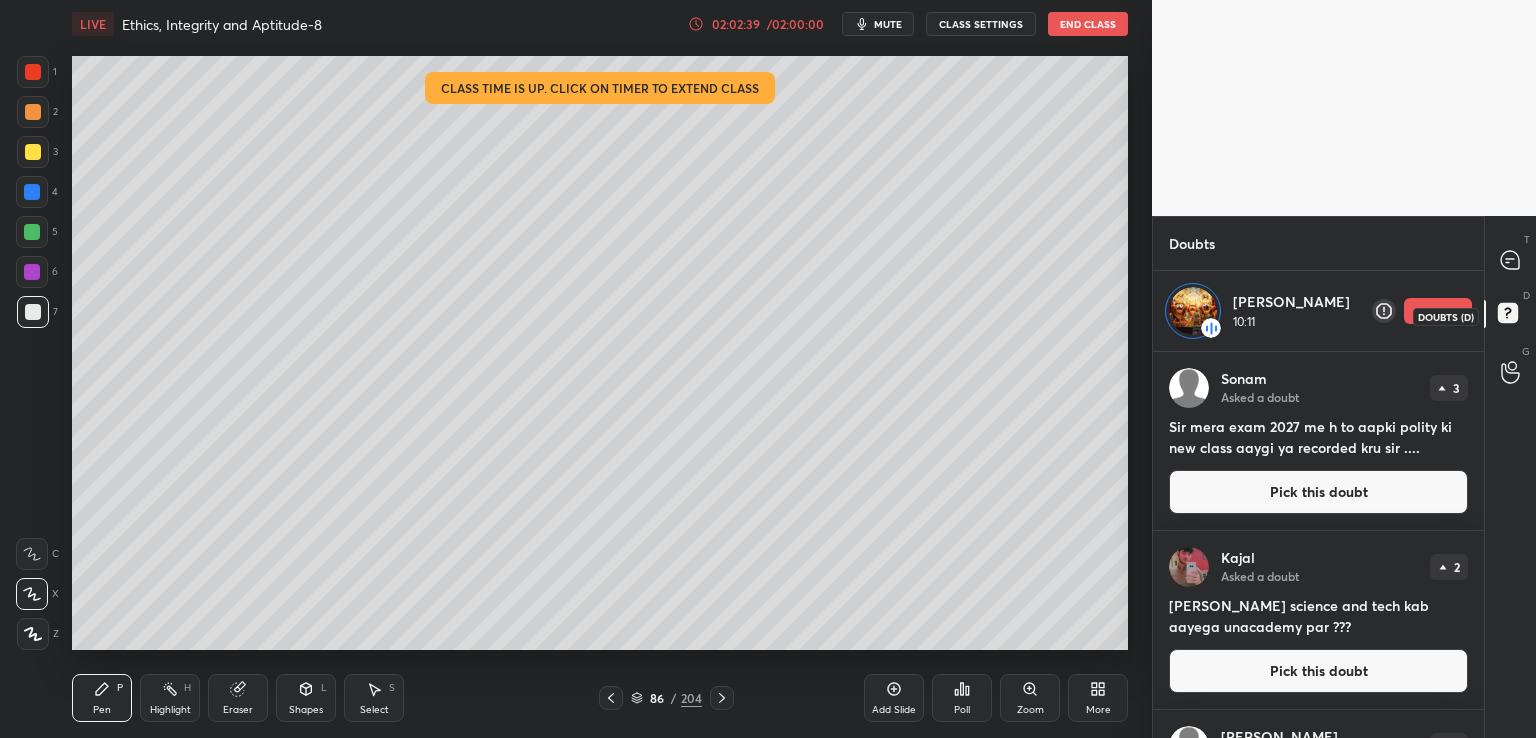 click 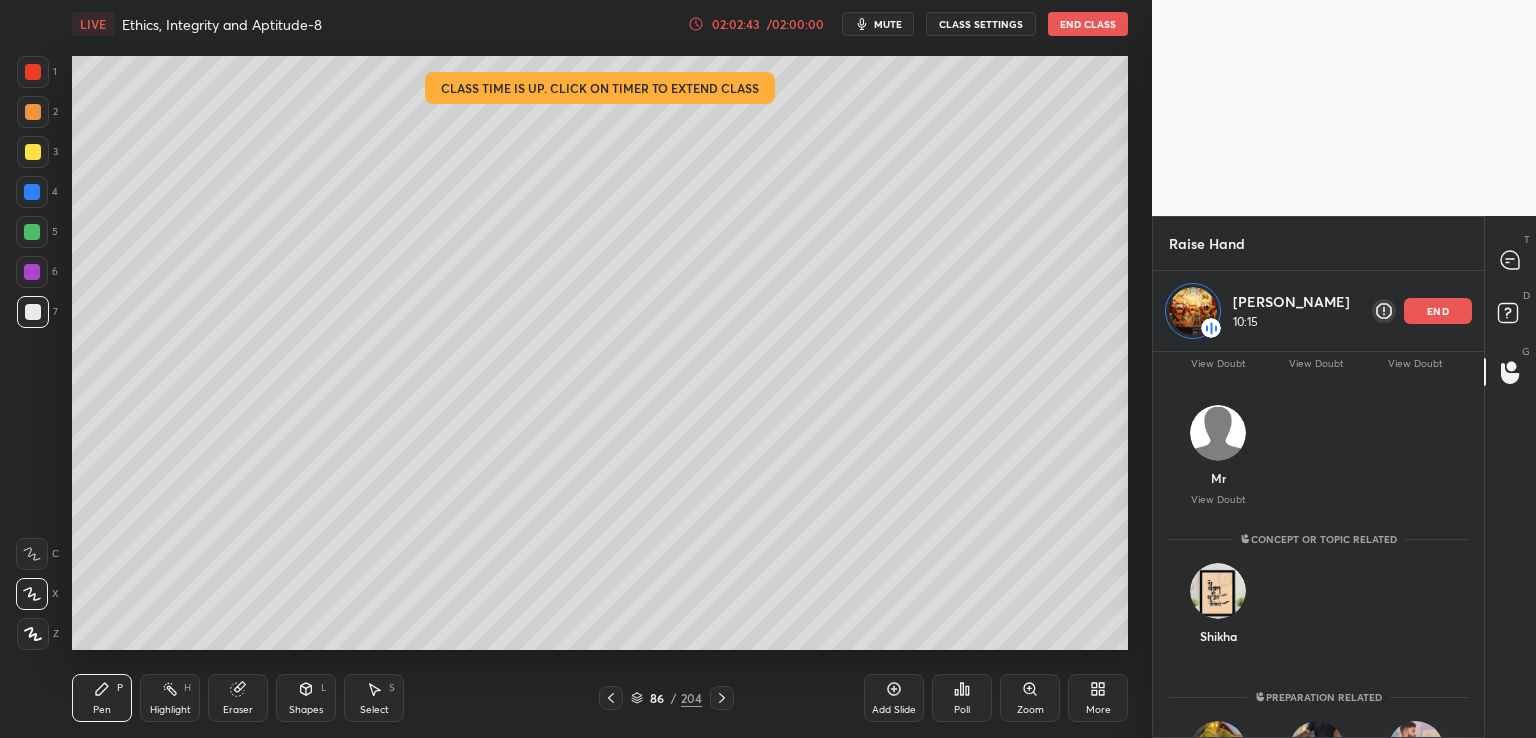 scroll, scrollTop: 106, scrollLeft: 0, axis: vertical 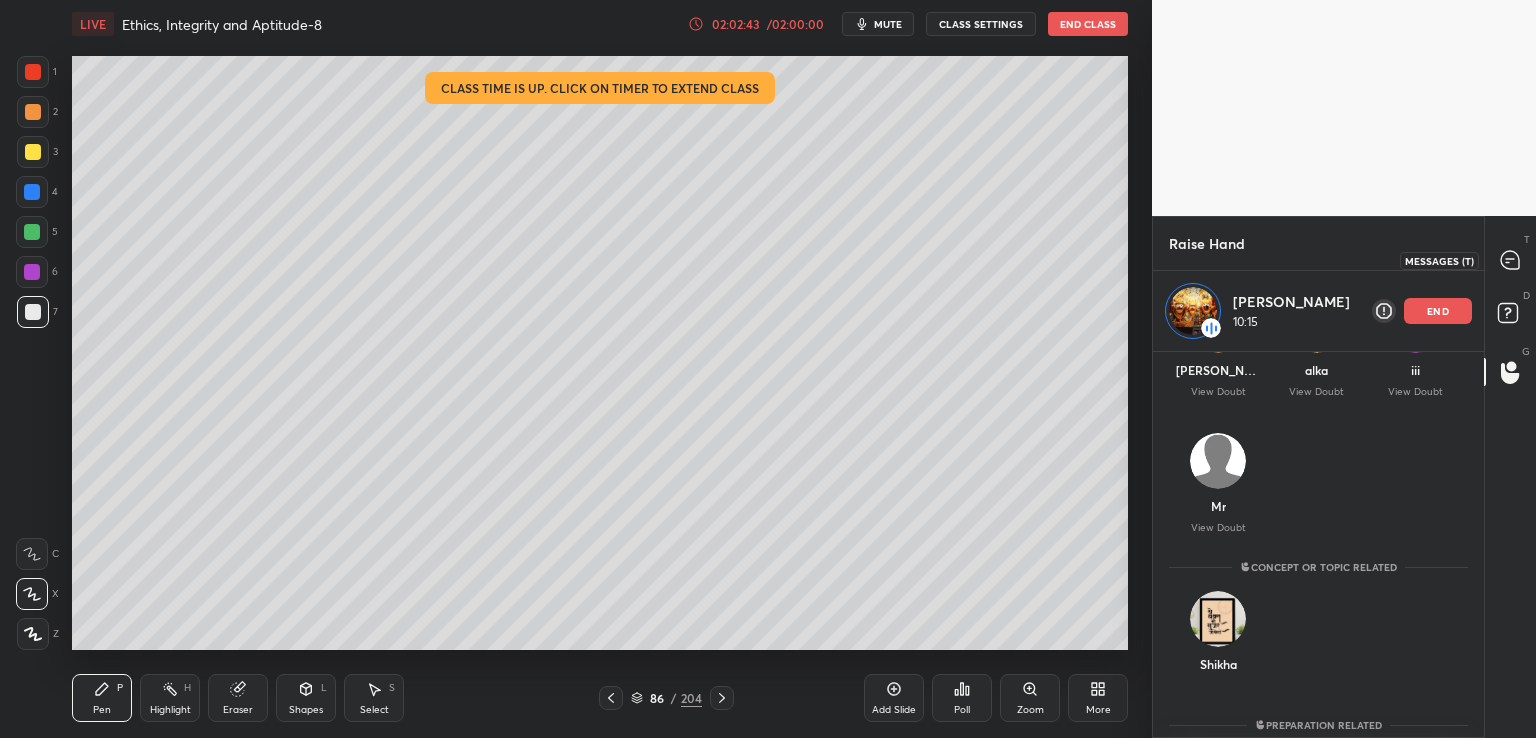click 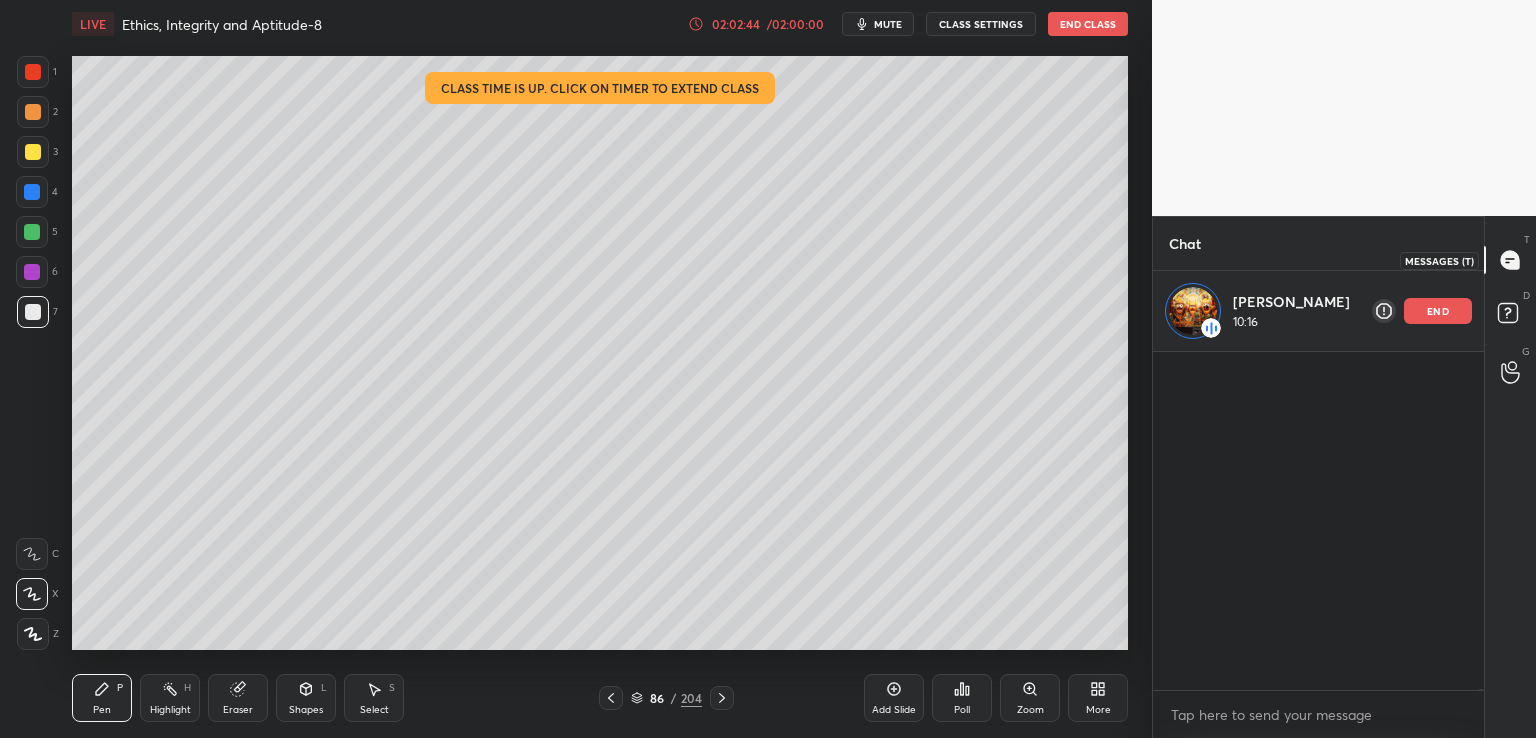 scroll, scrollTop: 108343, scrollLeft: 0, axis: vertical 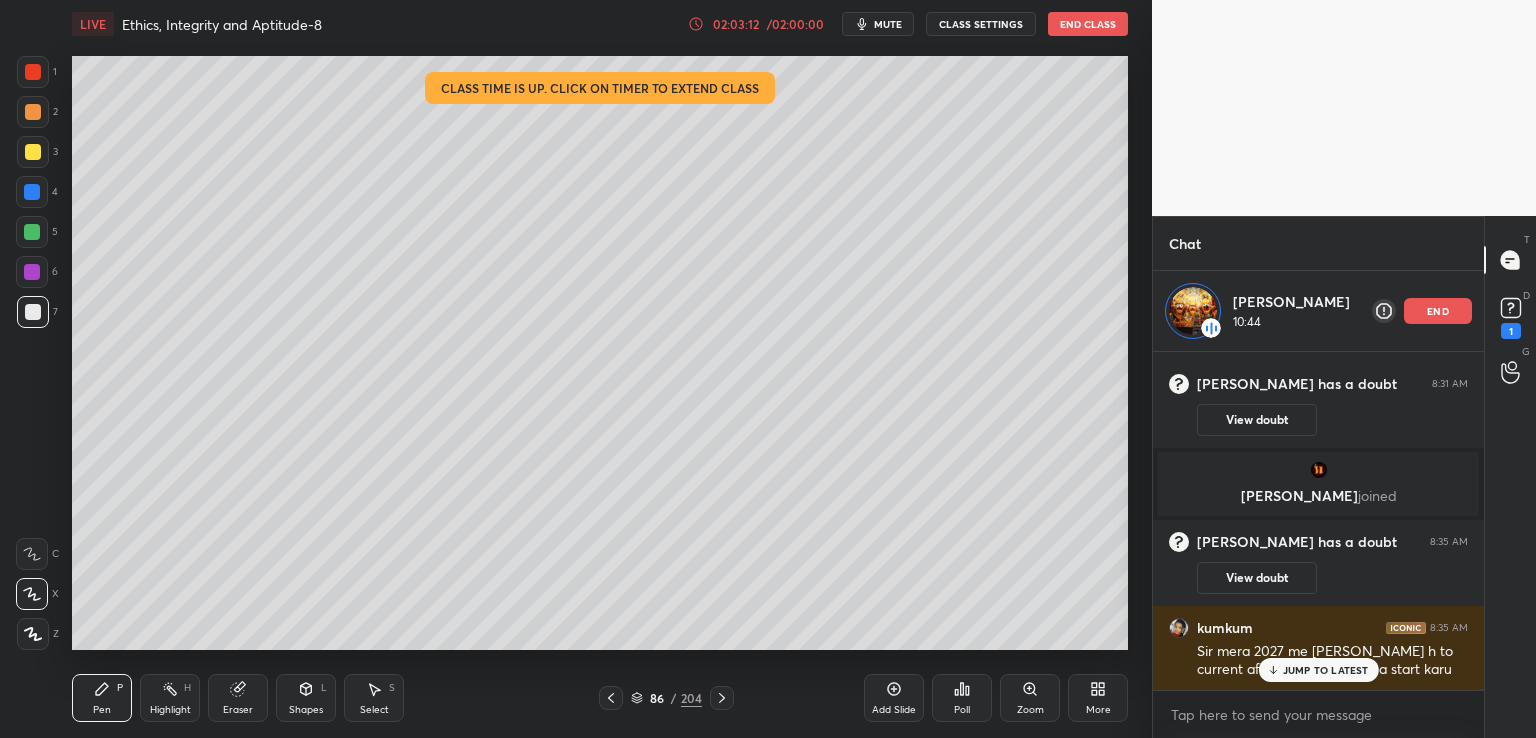click on "JUMP TO LATEST" at bounding box center [1318, 670] 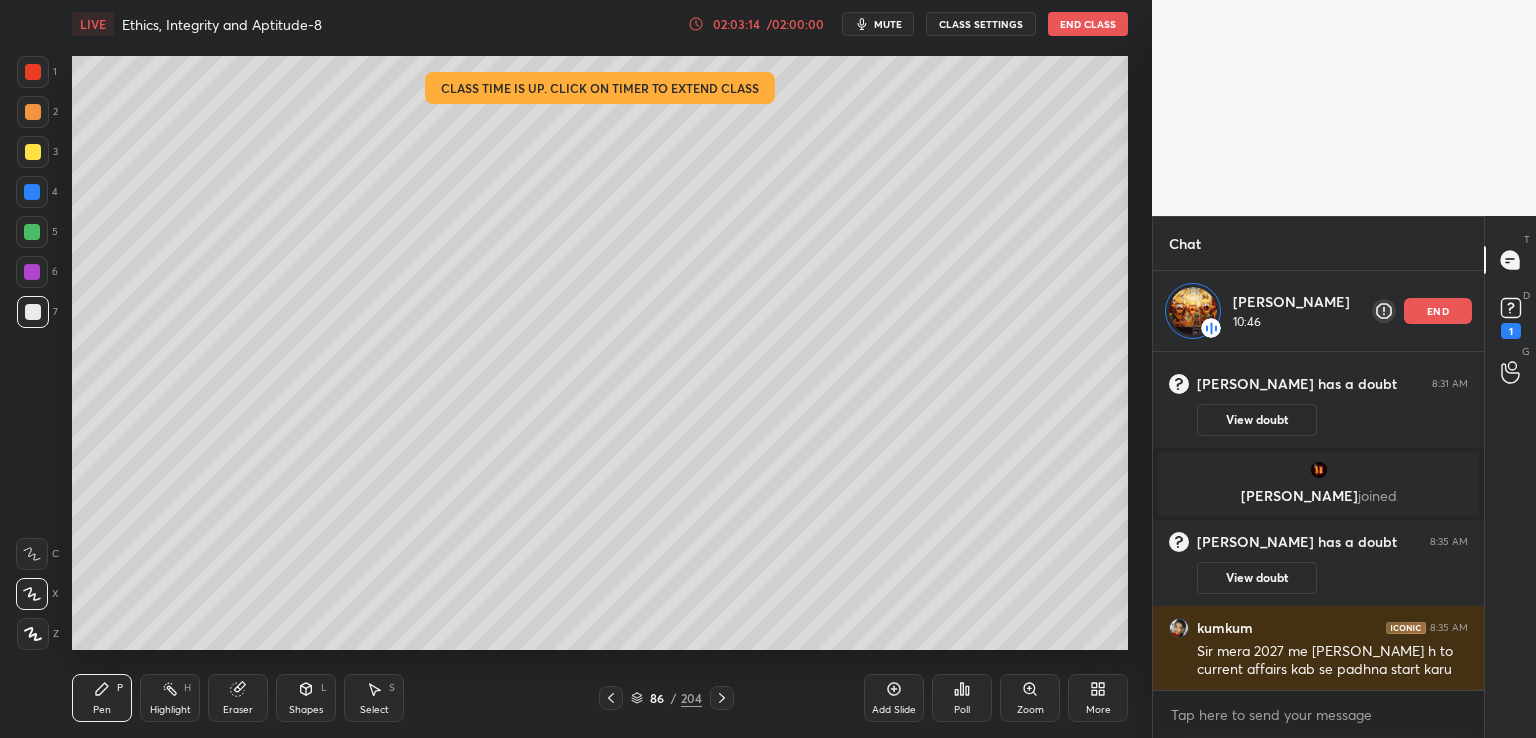 click on "end" at bounding box center [1438, 311] 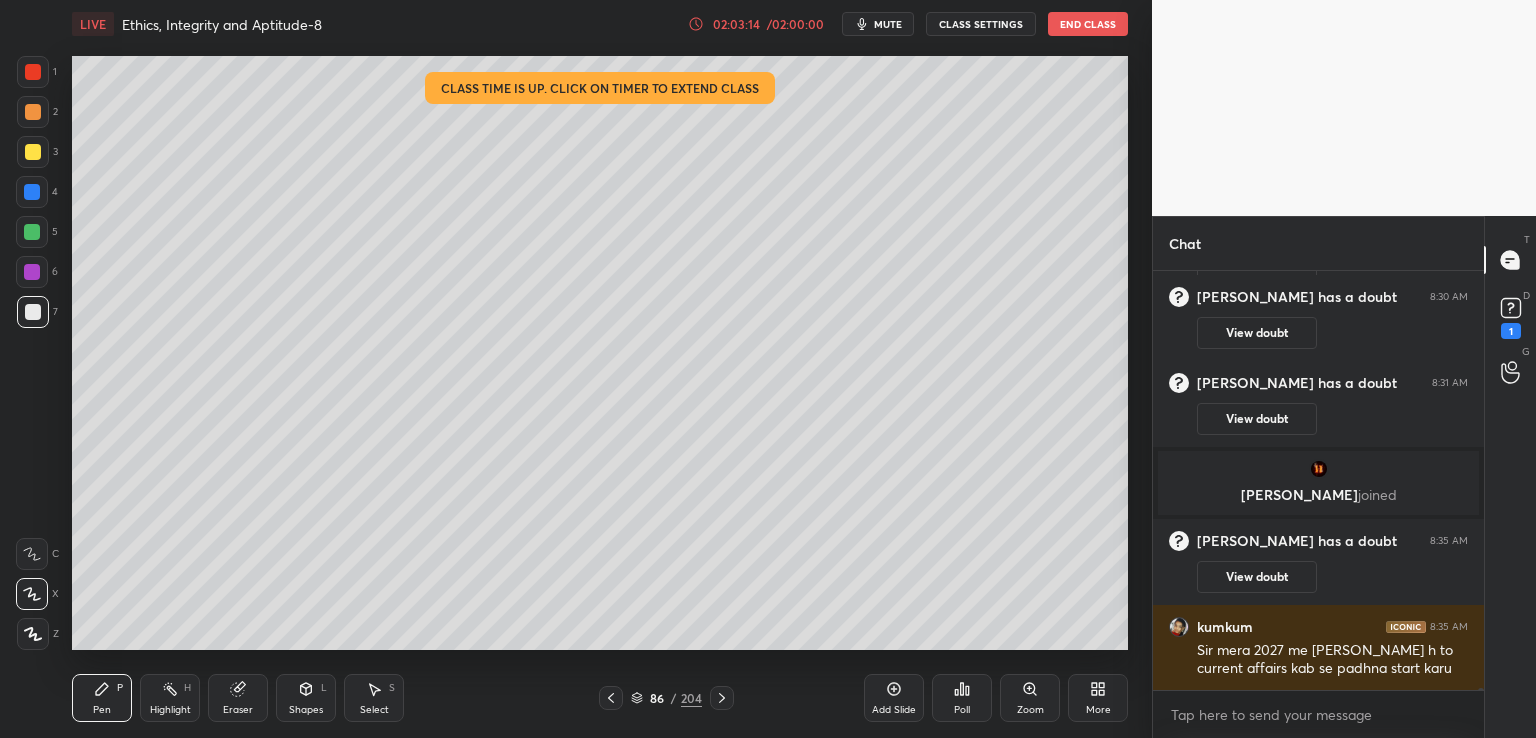 scroll, scrollTop: 6, scrollLeft: 6, axis: both 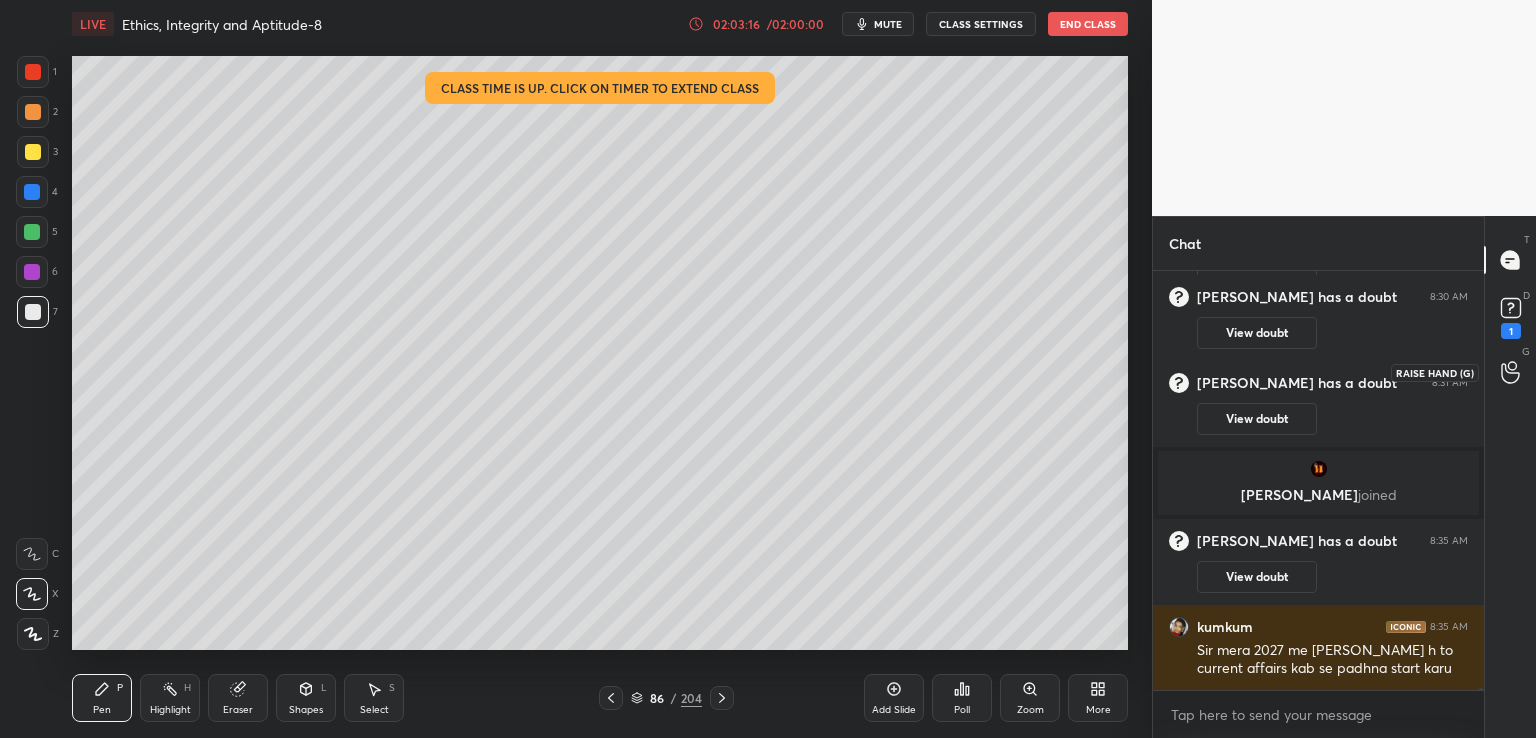 click 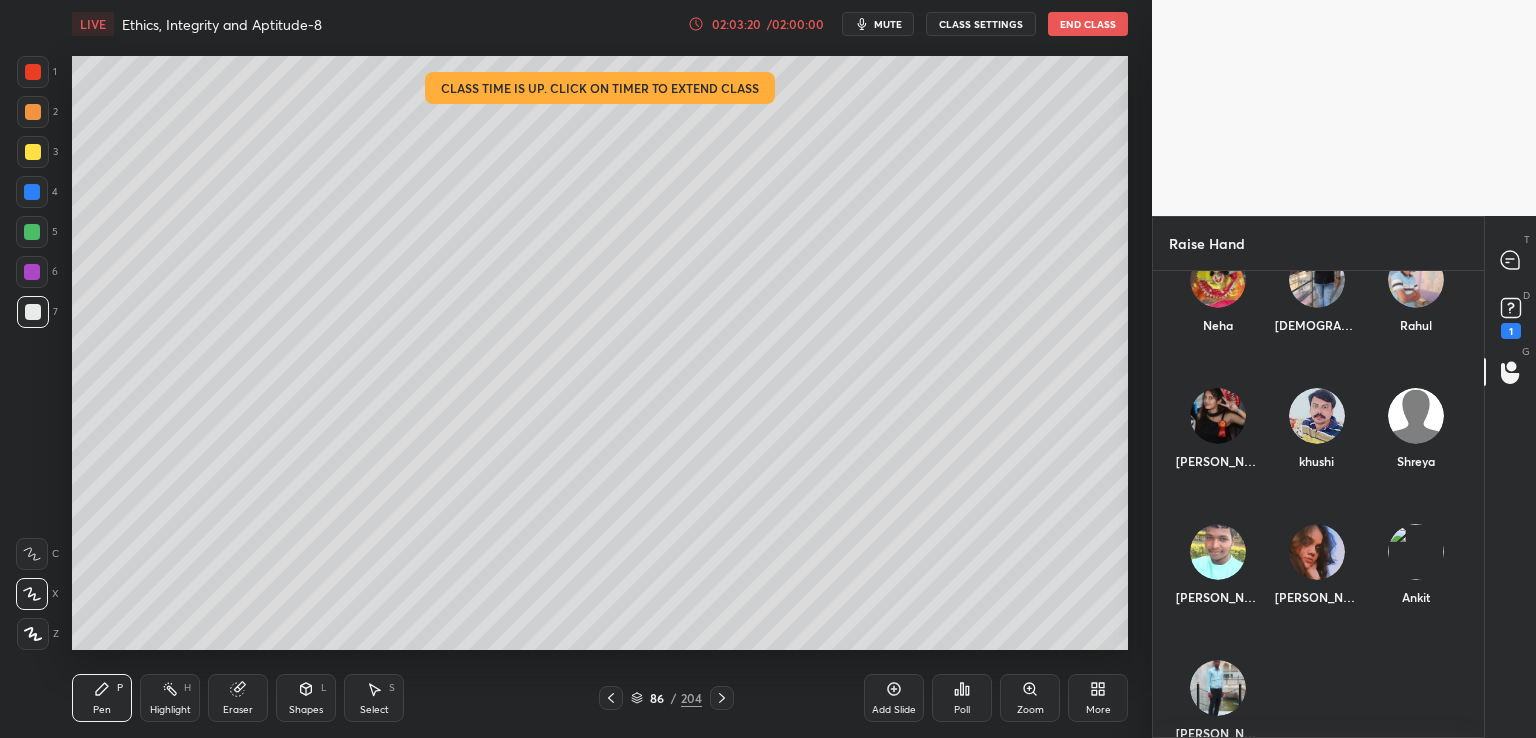scroll, scrollTop: 566, scrollLeft: 0, axis: vertical 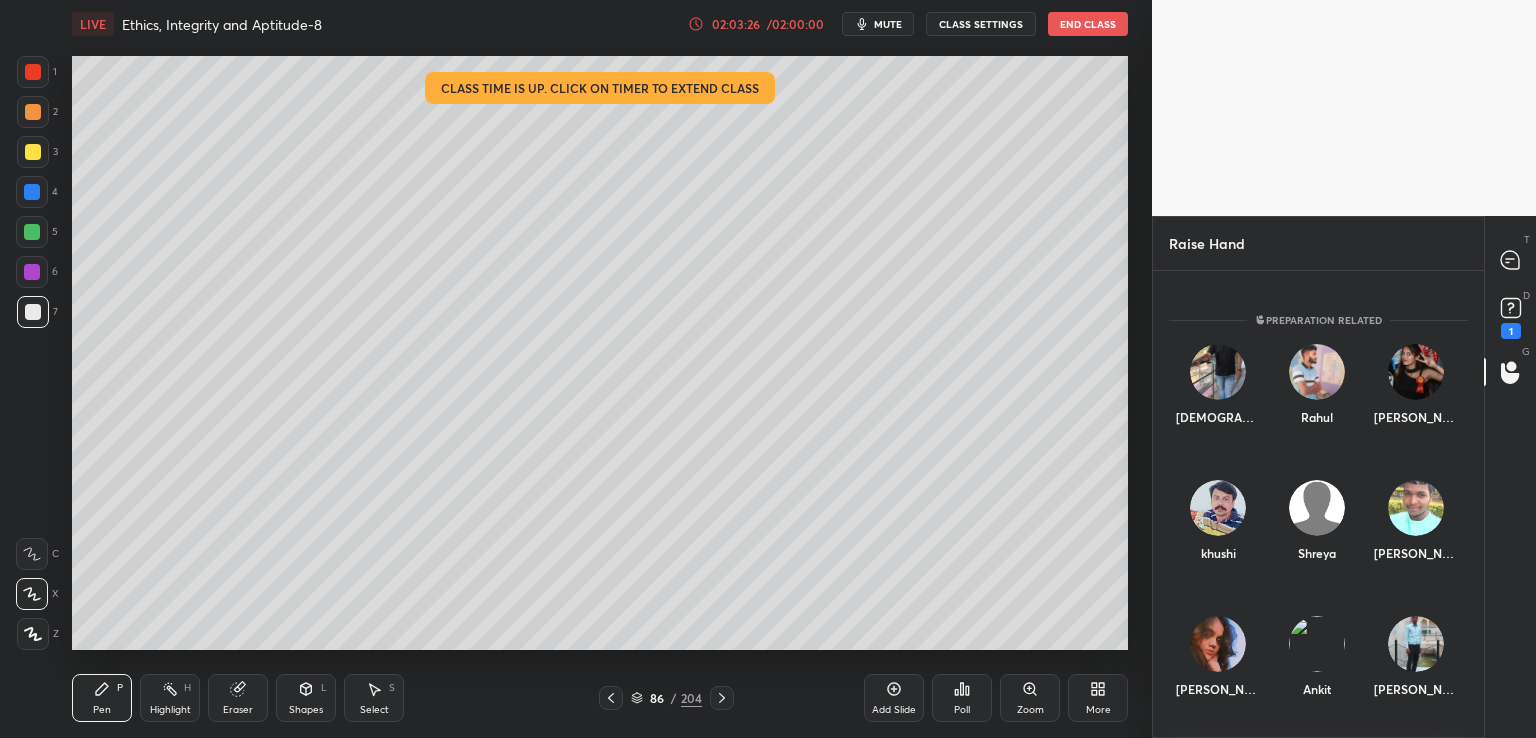 click on "End Class" at bounding box center (1088, 24) 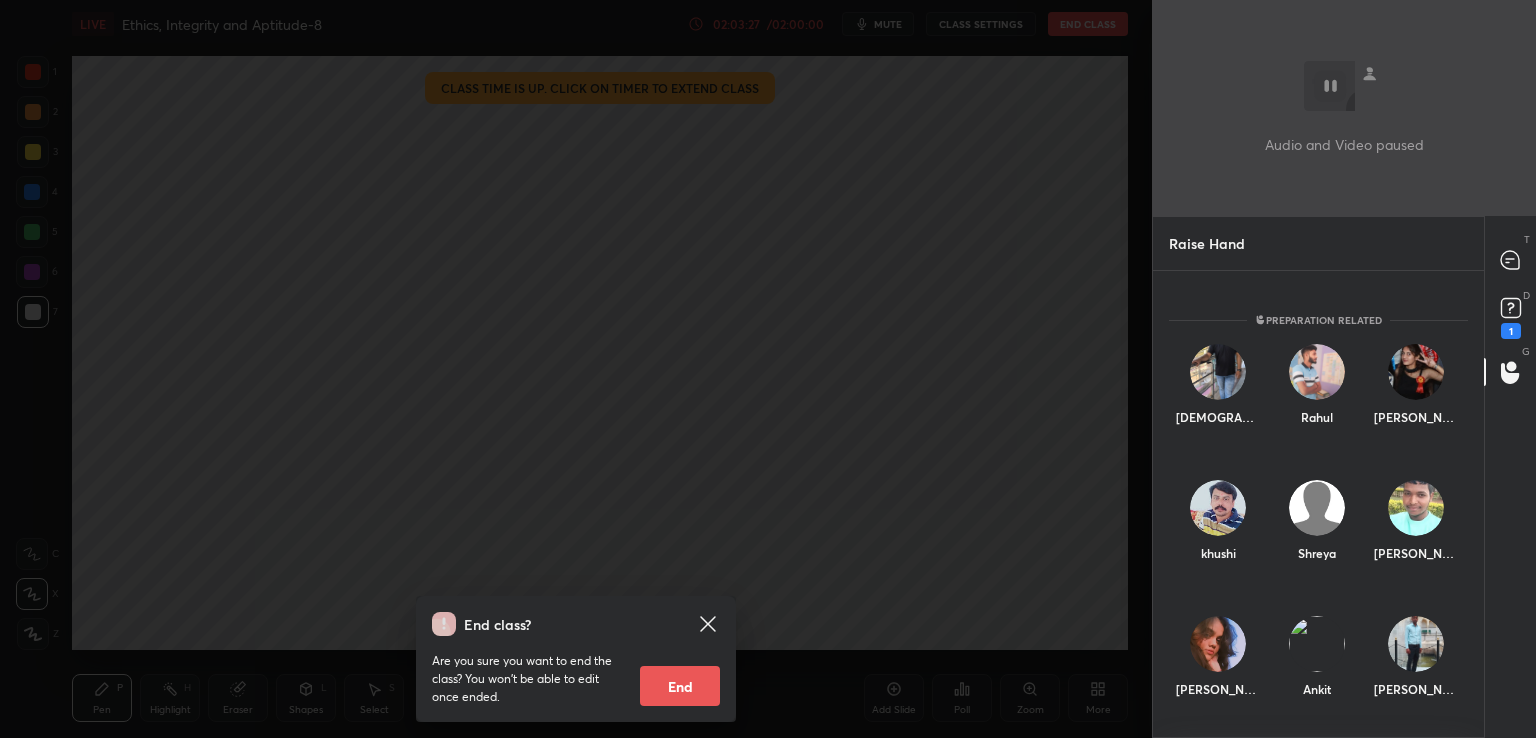 click on "End" at bounding box center [680, 686] 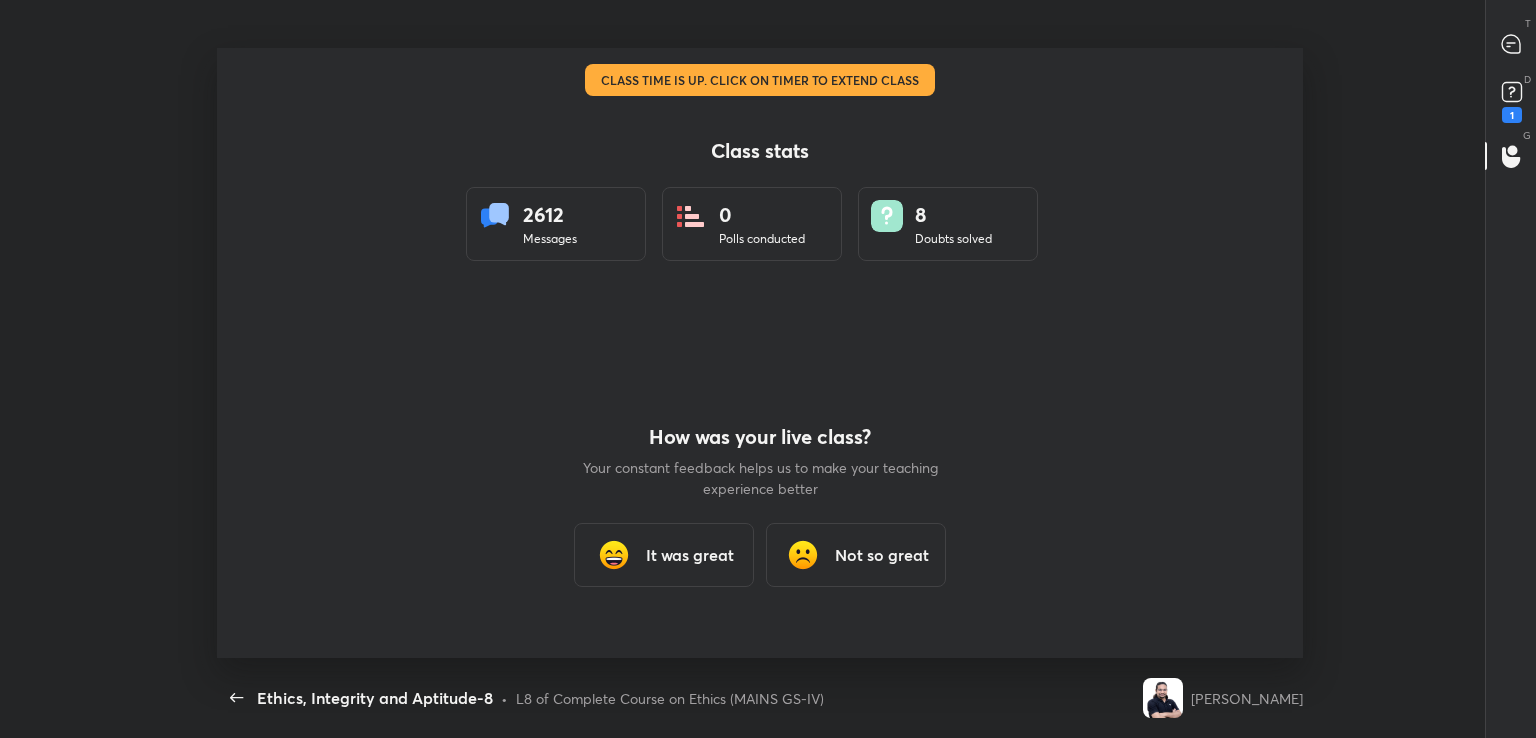 scroll, scrollTop: 99389, scrollLeft: 98756, axis: both 